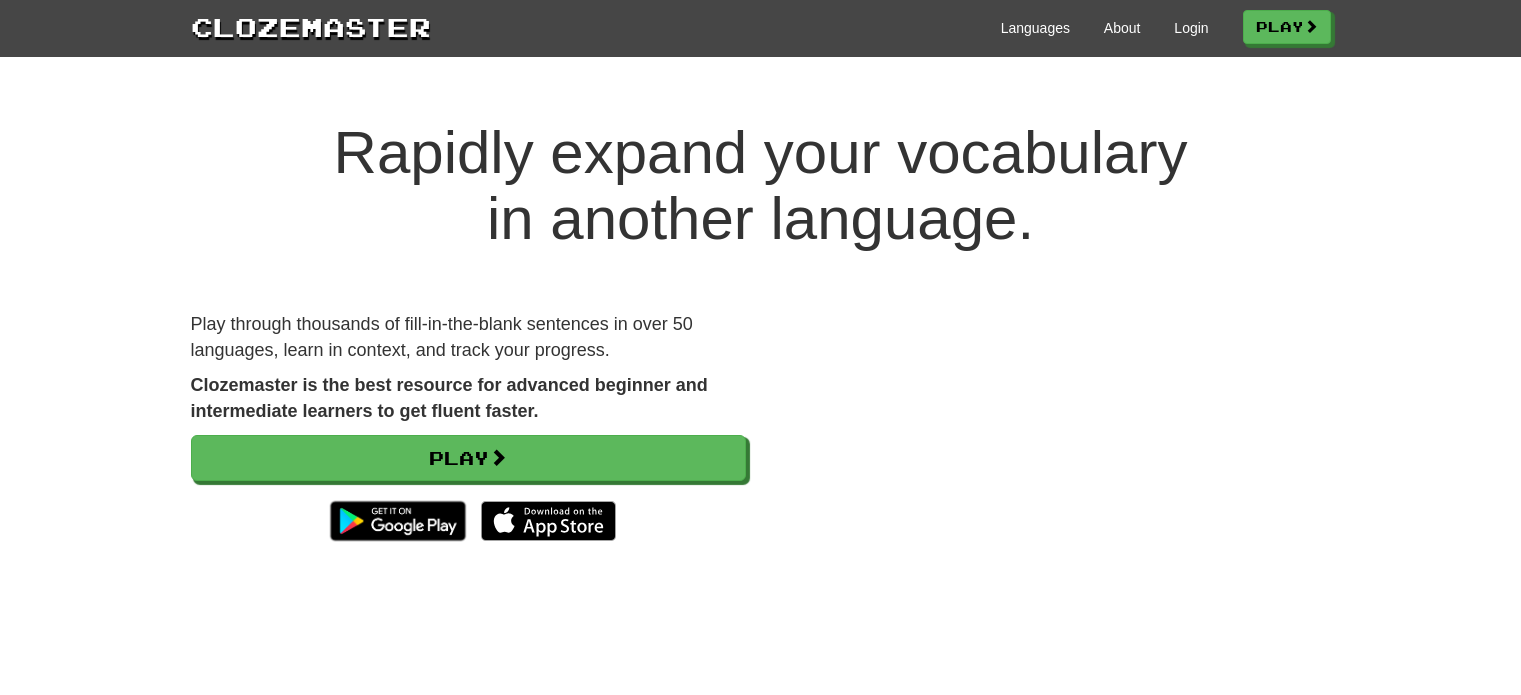scroll, scrollTop: 0, scrollLeft: 0, axis: both 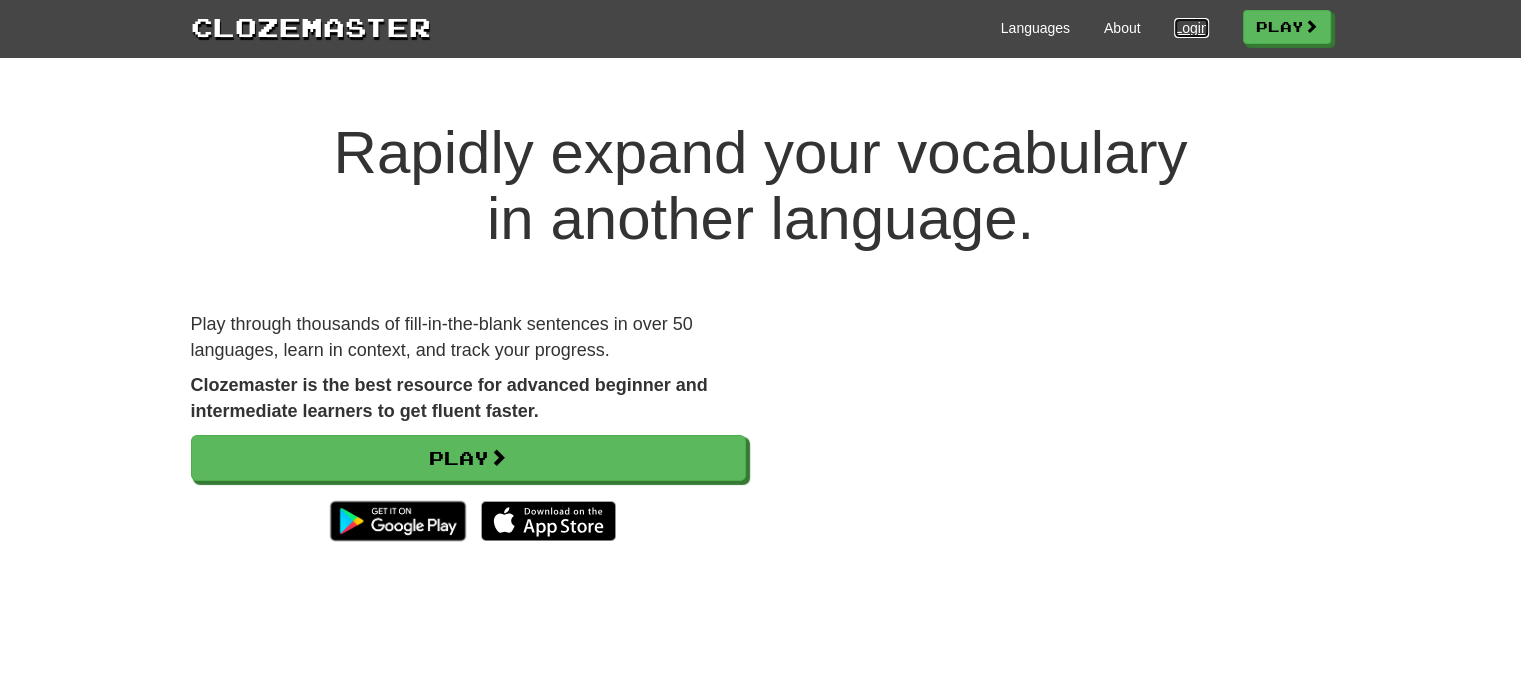 click on "Login" at bounding box center (1191, 28) 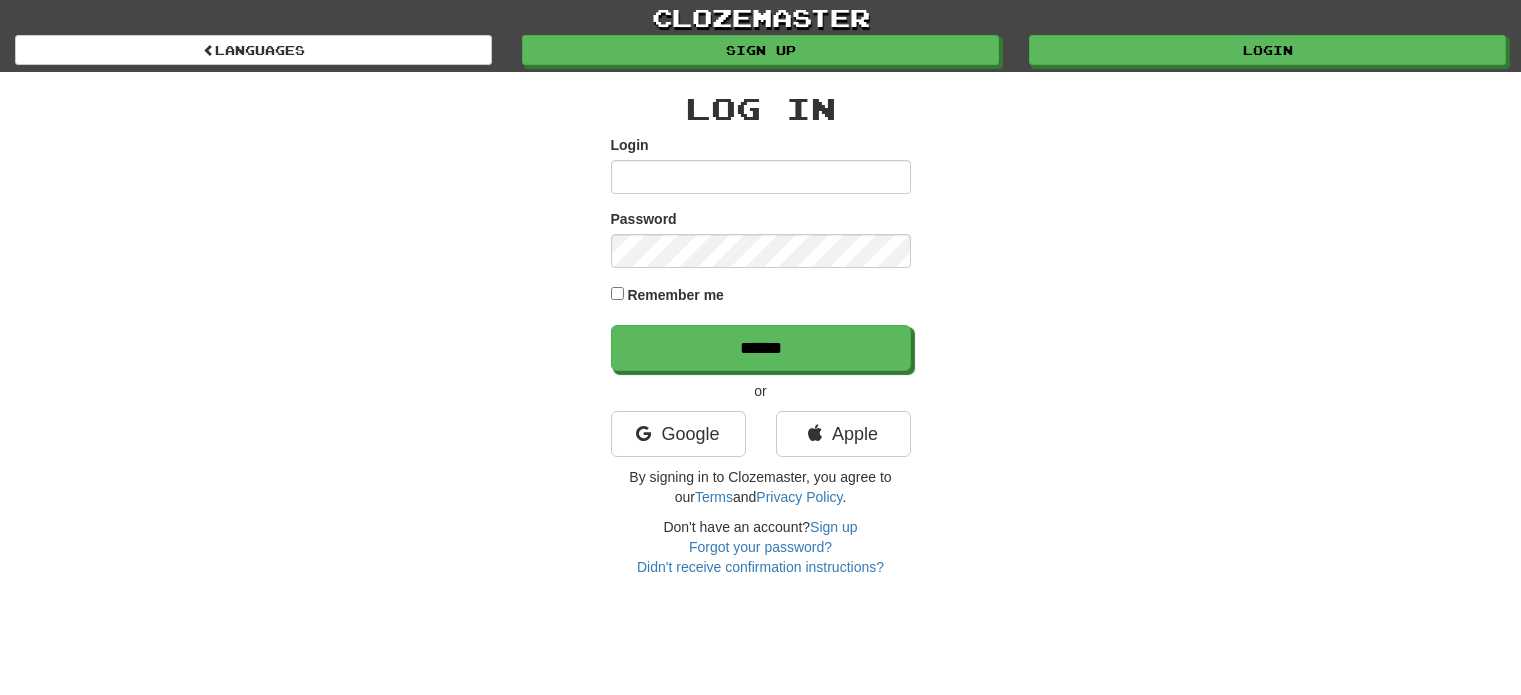 scroll, scrollTop: 0, scrollLeft: 0, axis: both 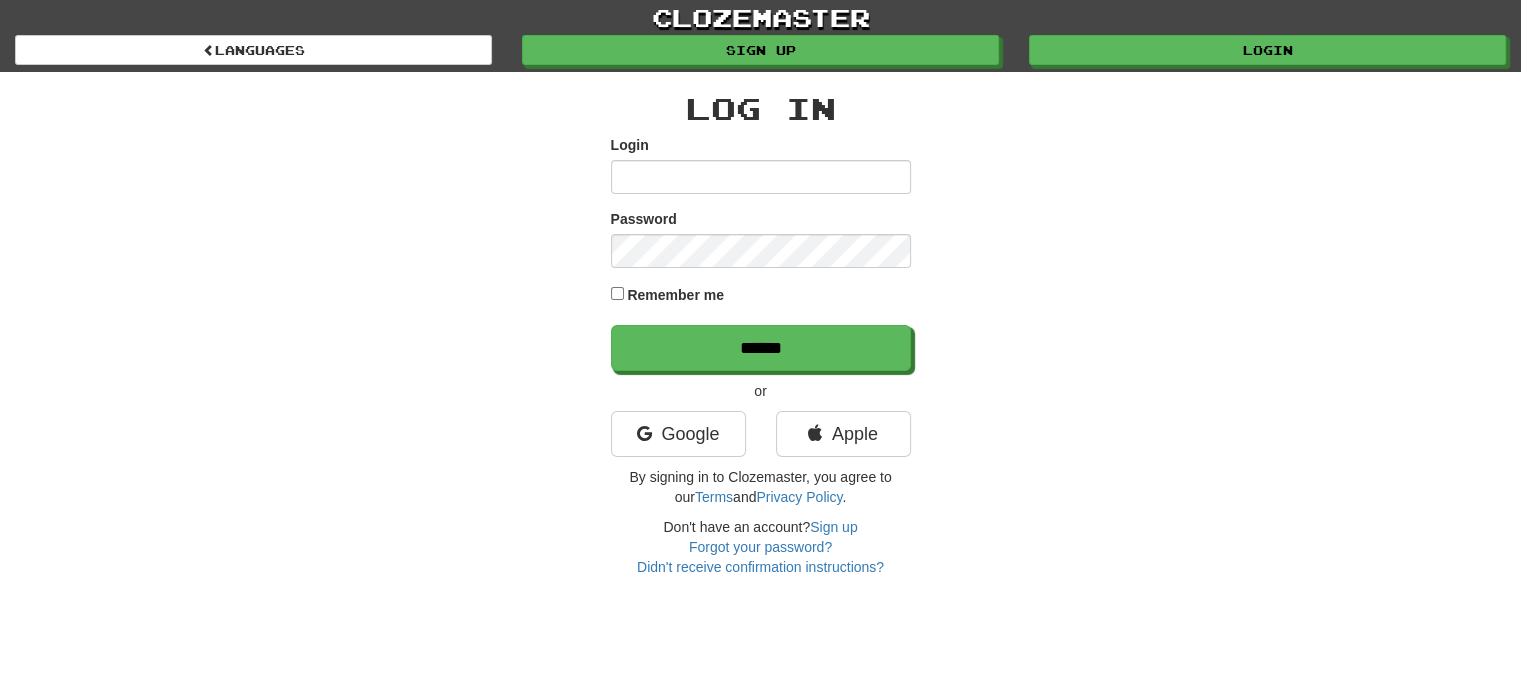 click on "Login" at bounding box center [761, 177] 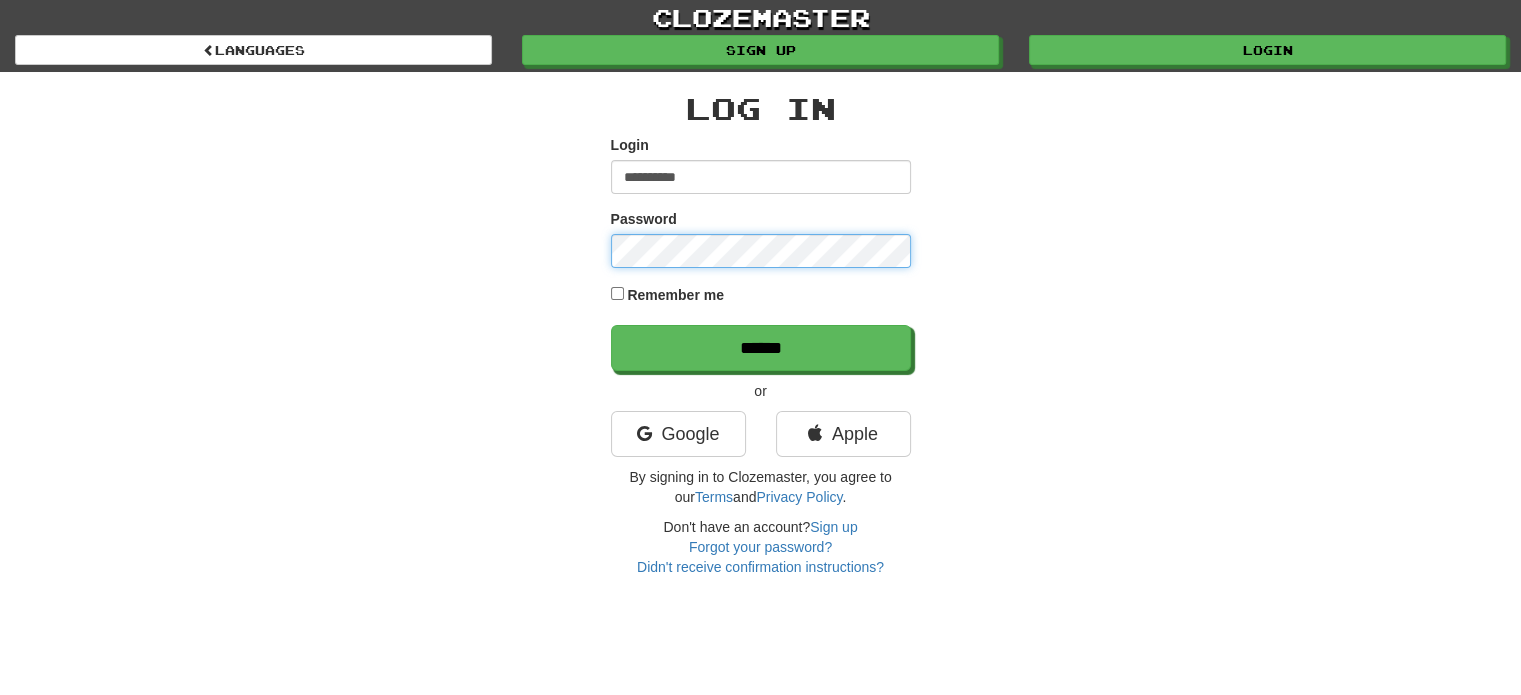 click on "******" at bounding box center (761, 348) 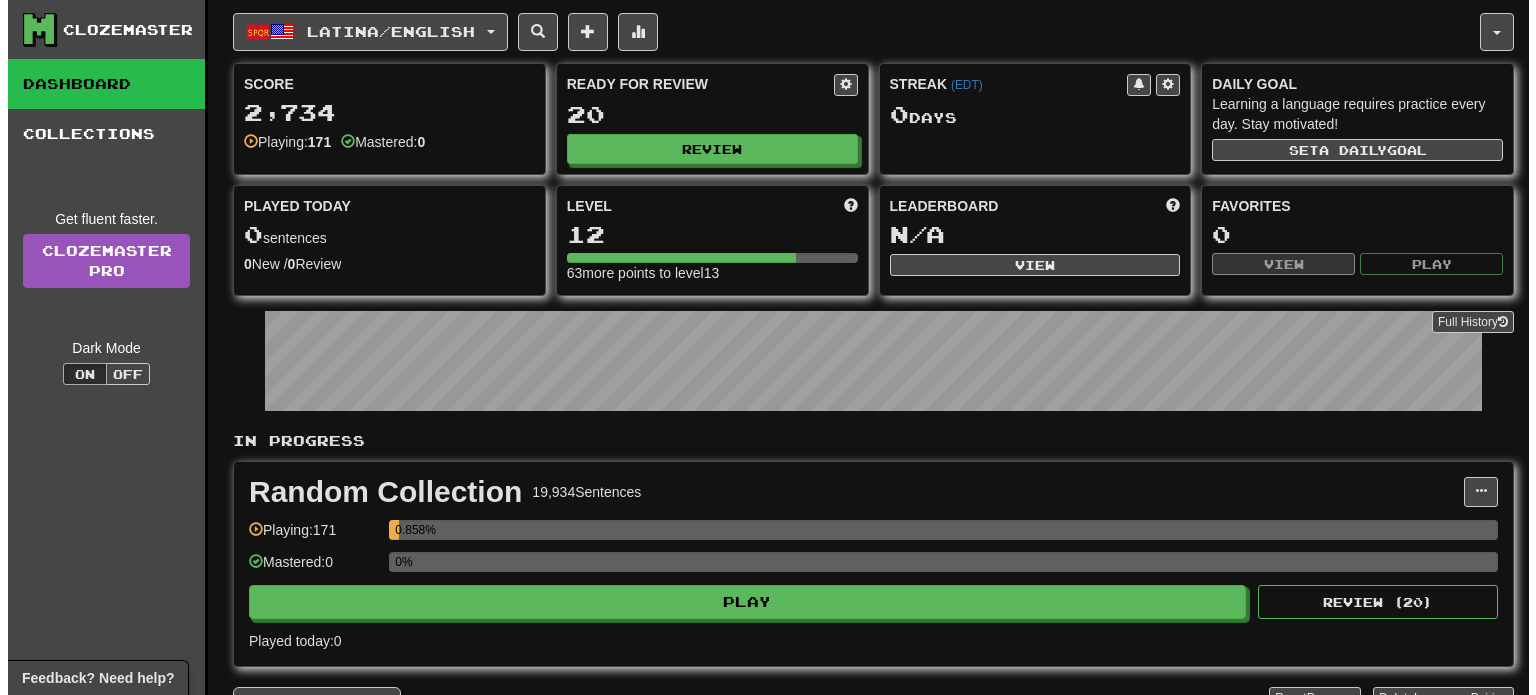scroll, scrollTop: 0, scrollLeft: 0, axis: both 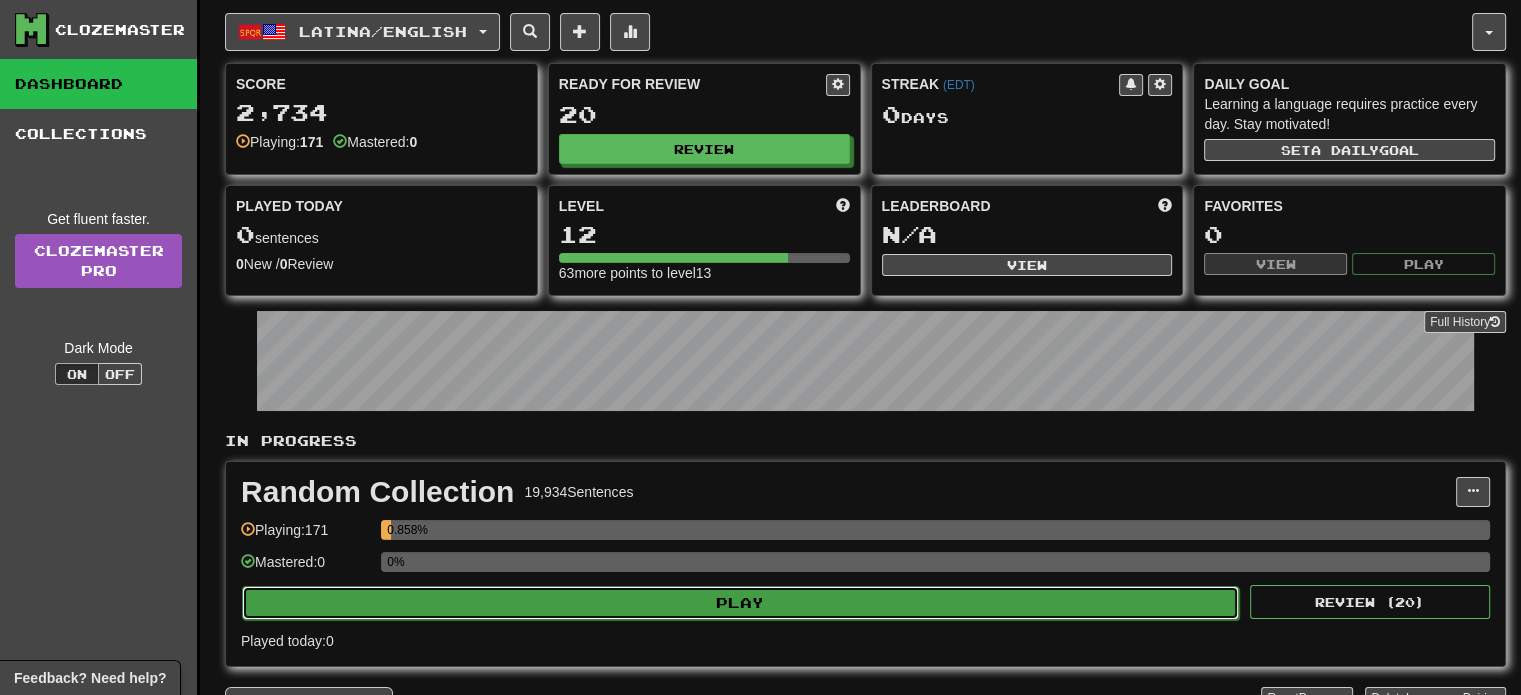 click on "Play" at bounding box center (740, 603) 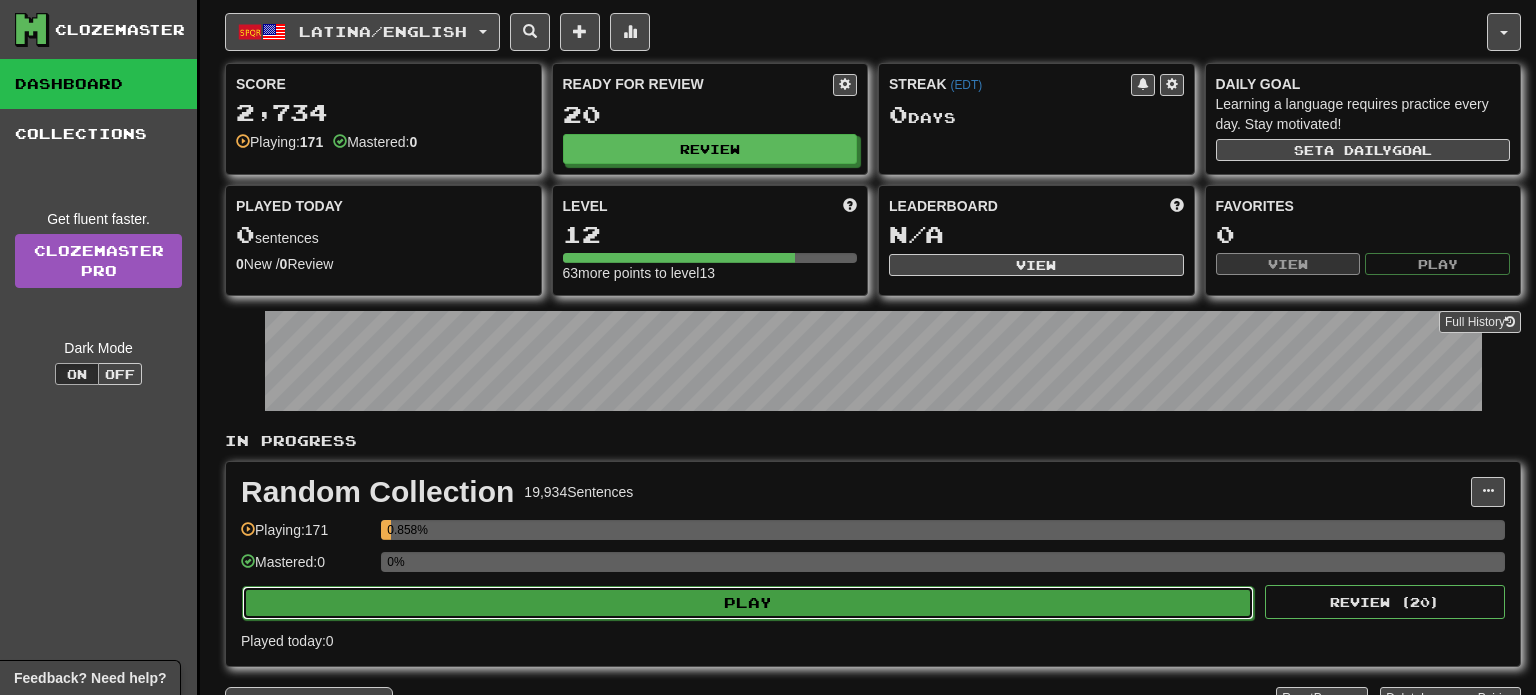 select on "**" 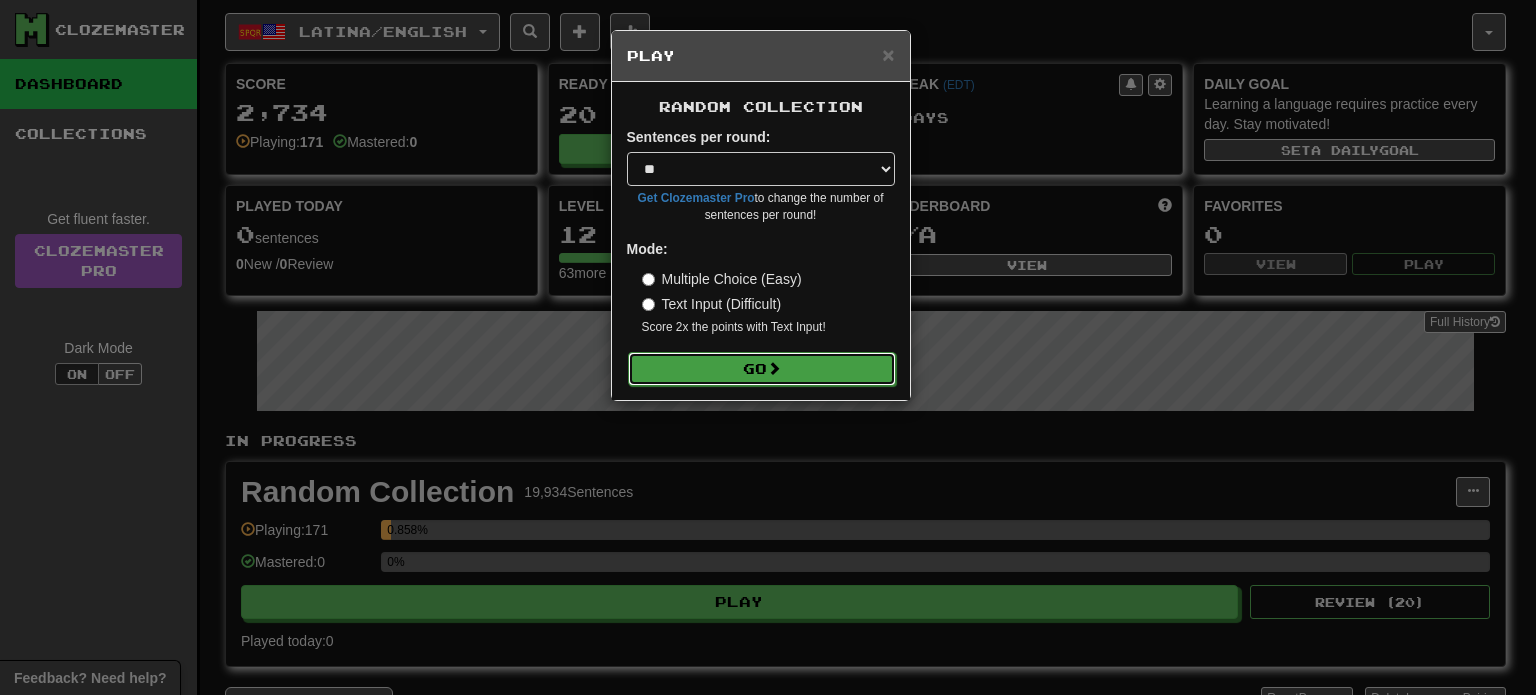 click on "Go" at bounding box center (762, 369) 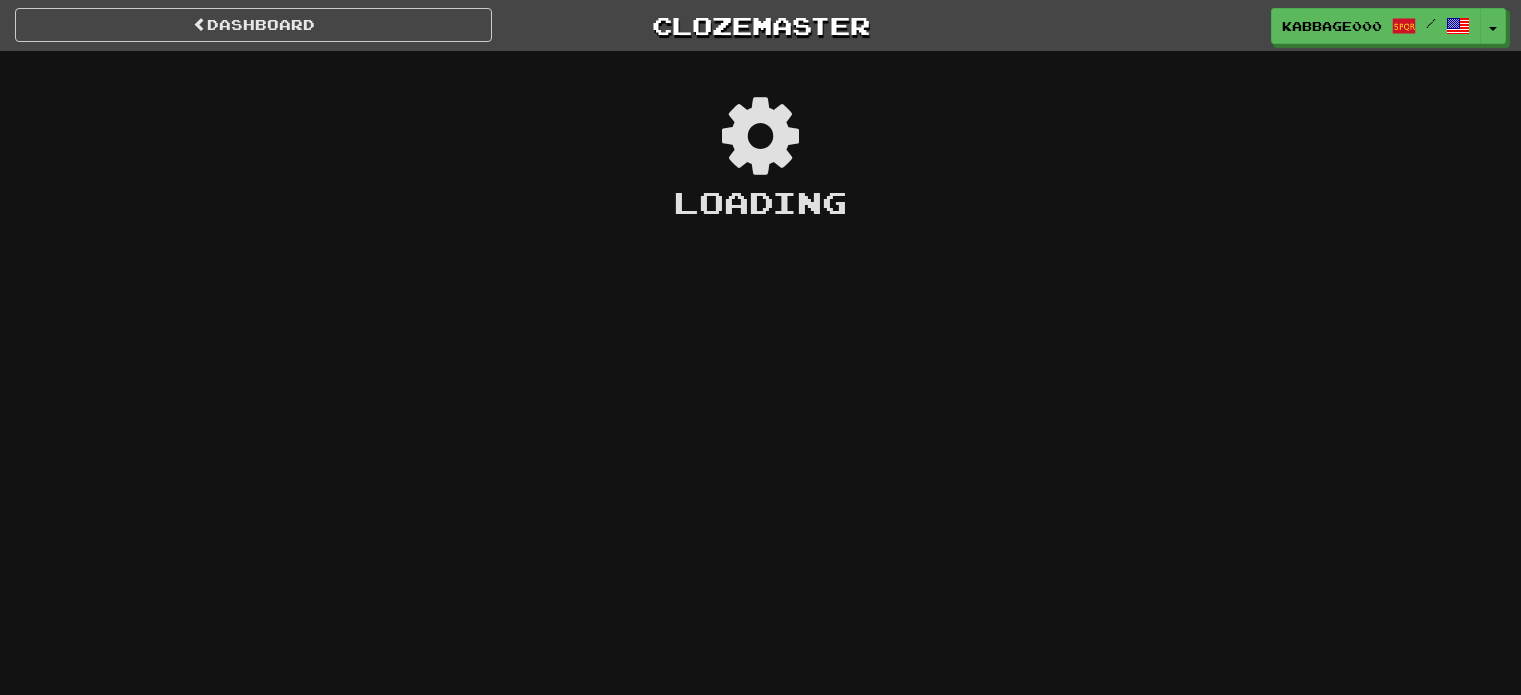 scroll, scrollTop: 0, scrollLeft: 0, axis: both 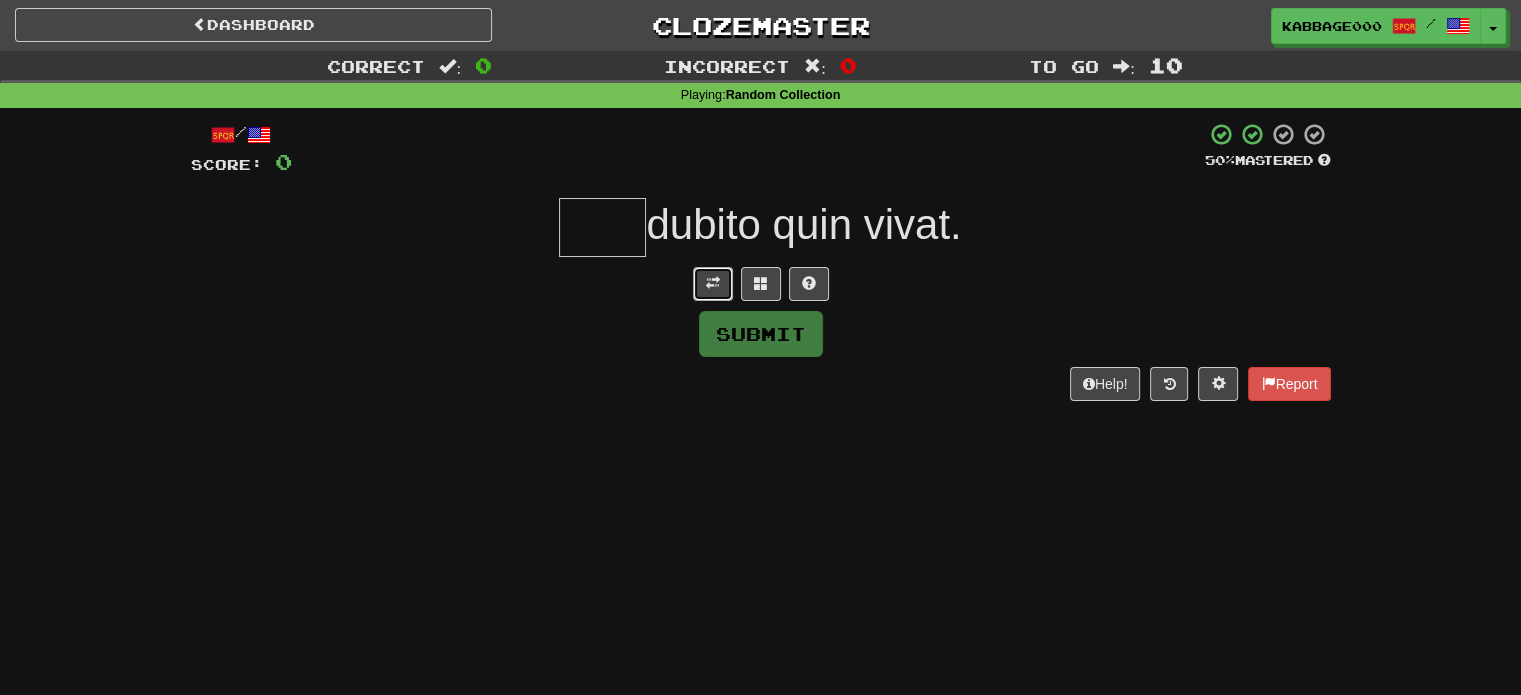 click at bounding box center (713, 284) 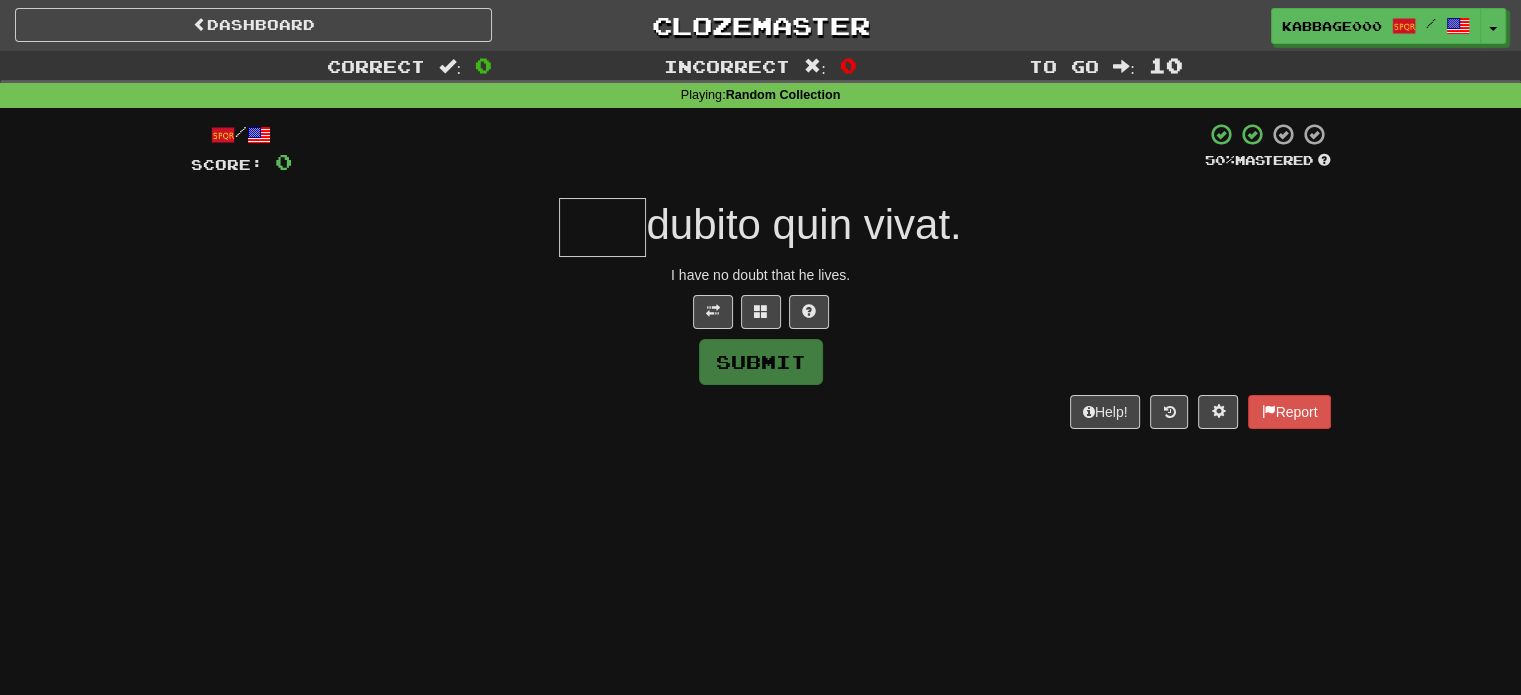 click at bounding box center (602, 227) 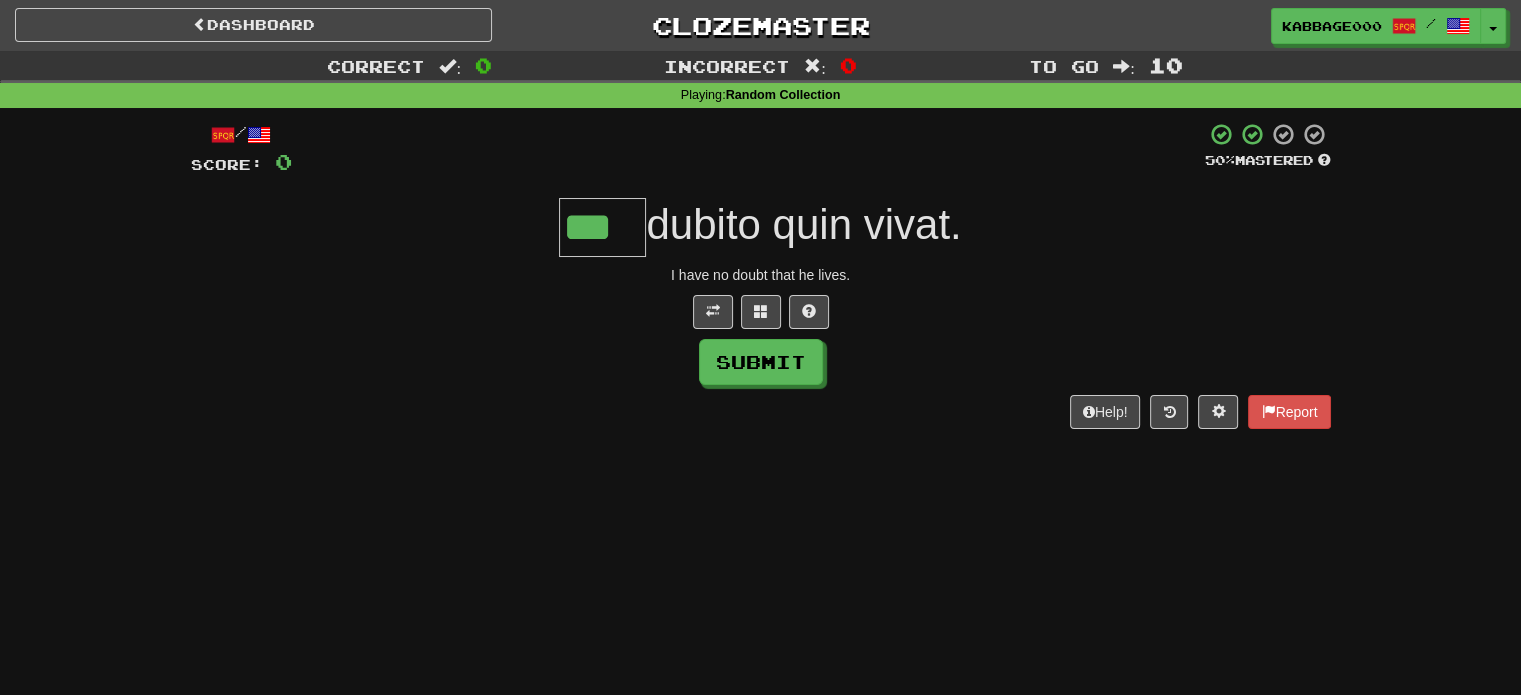 type on "***" 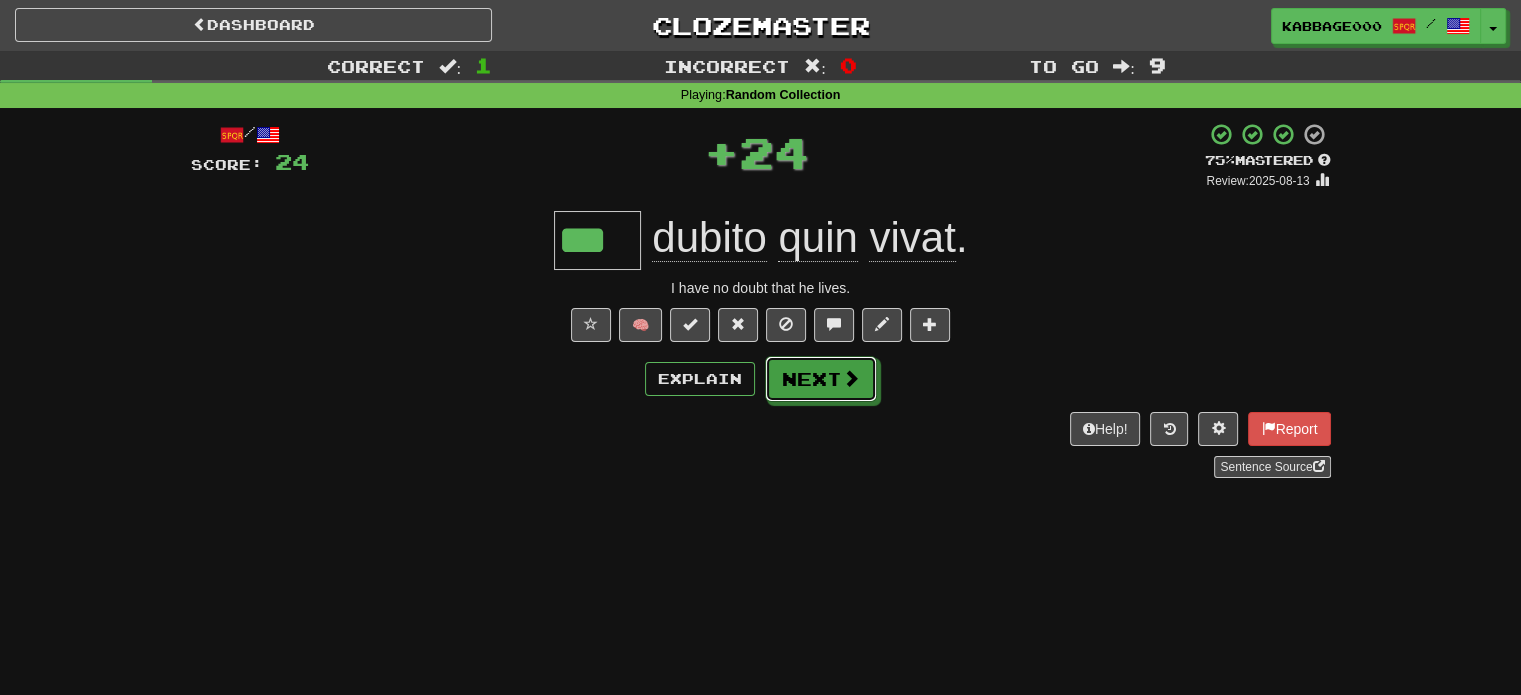 click on "Next" at bounding box center [821, 379] 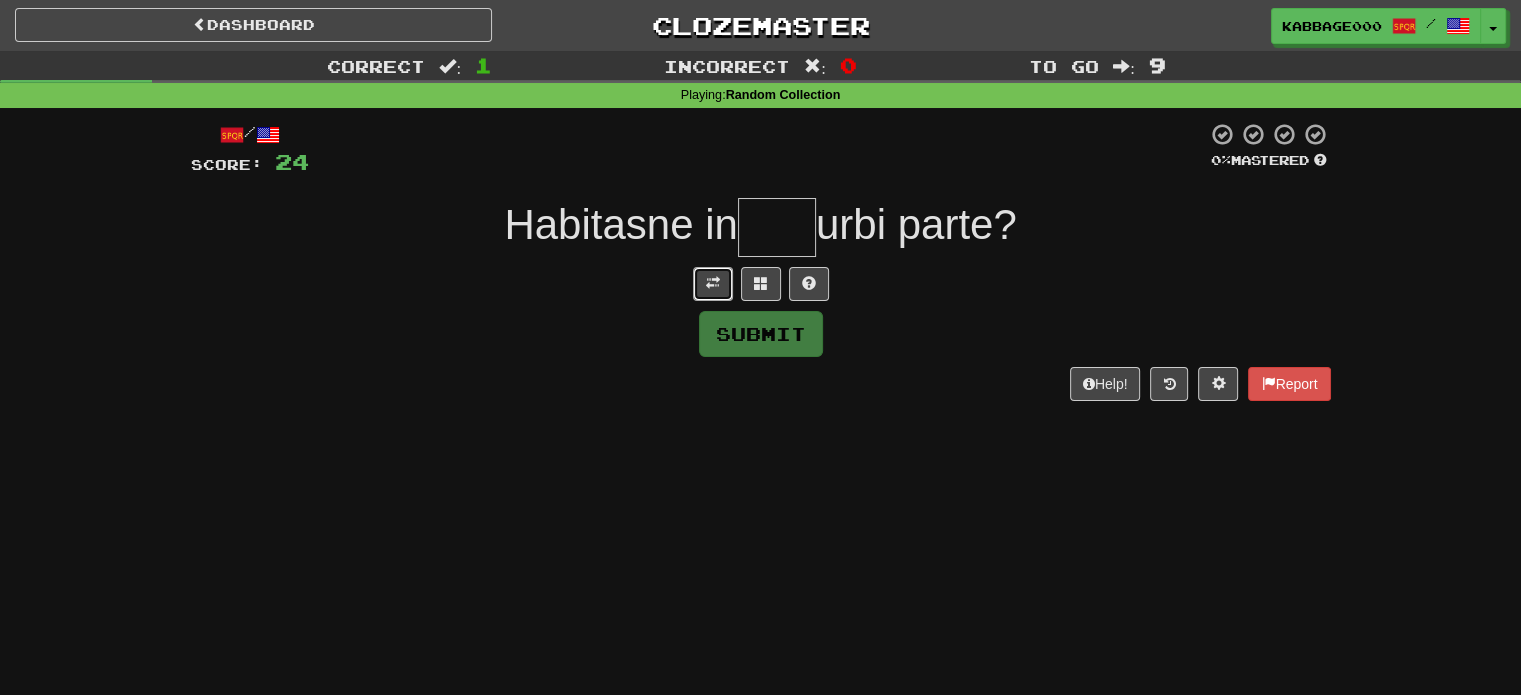 click at bounding box center (713, 283) 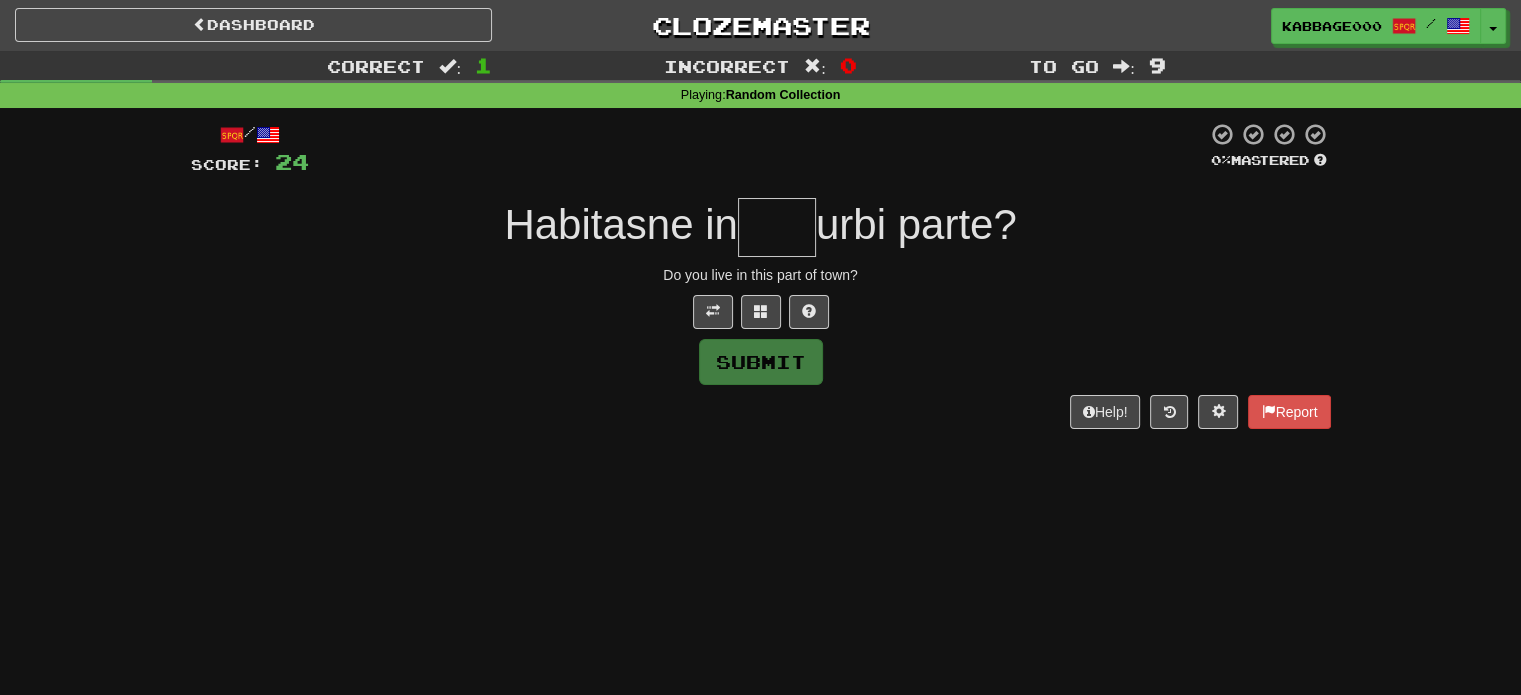 click at bounding box center [777, 227] 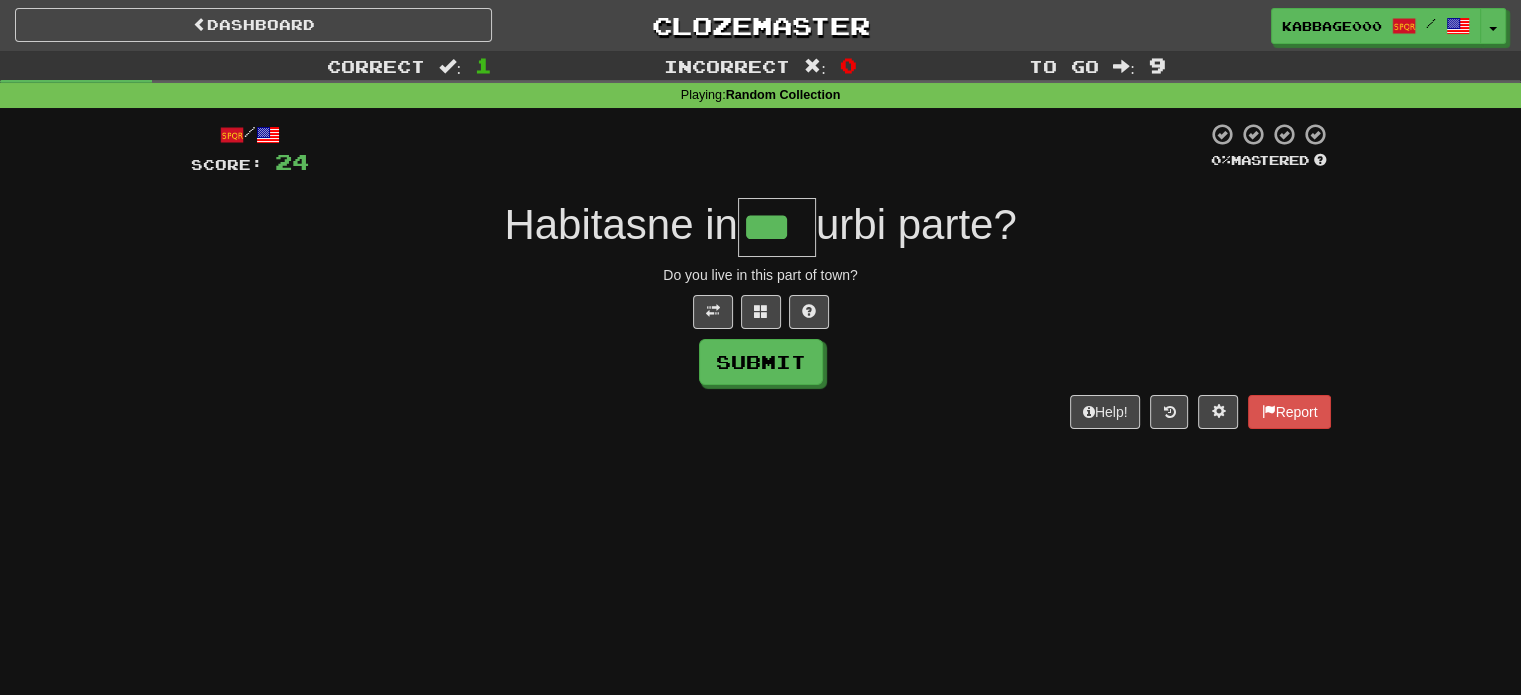 type on "***" 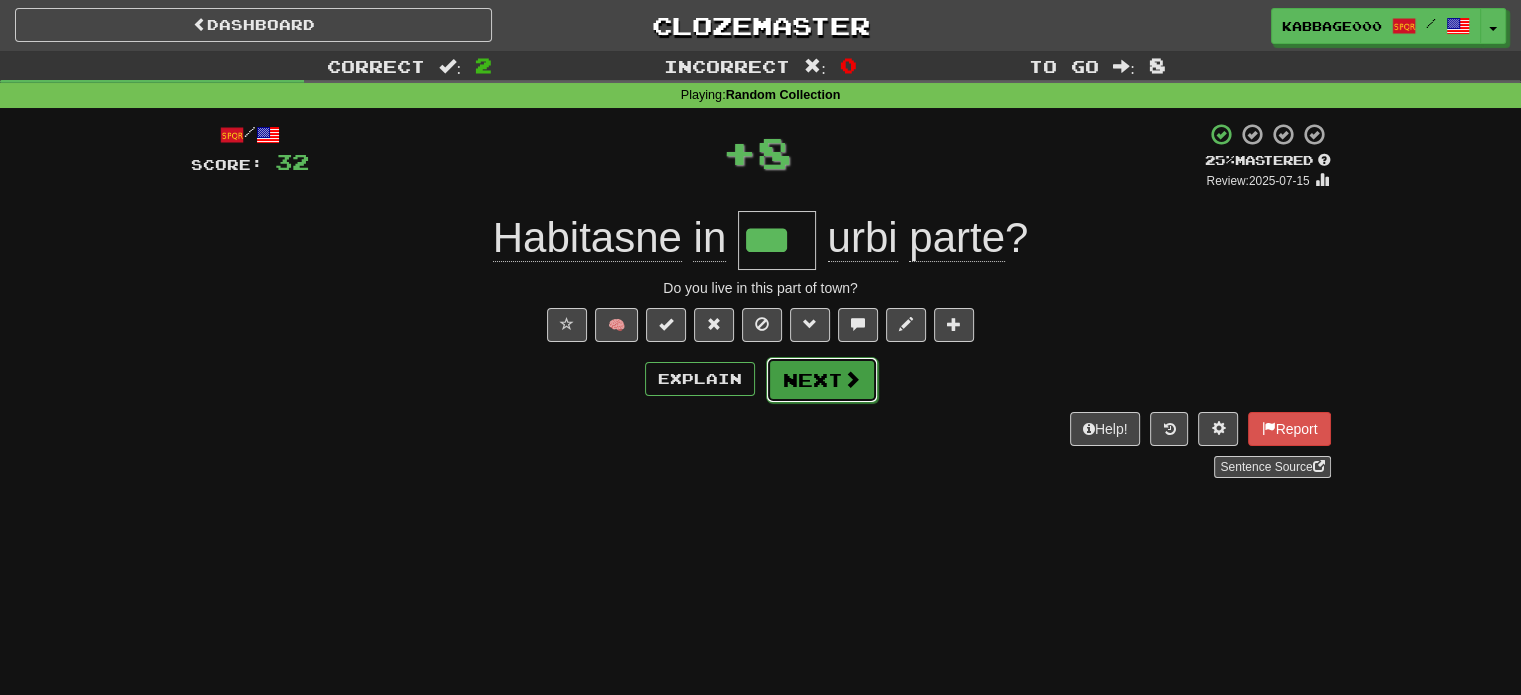 click on "Next" at bounding box center (822, 380) 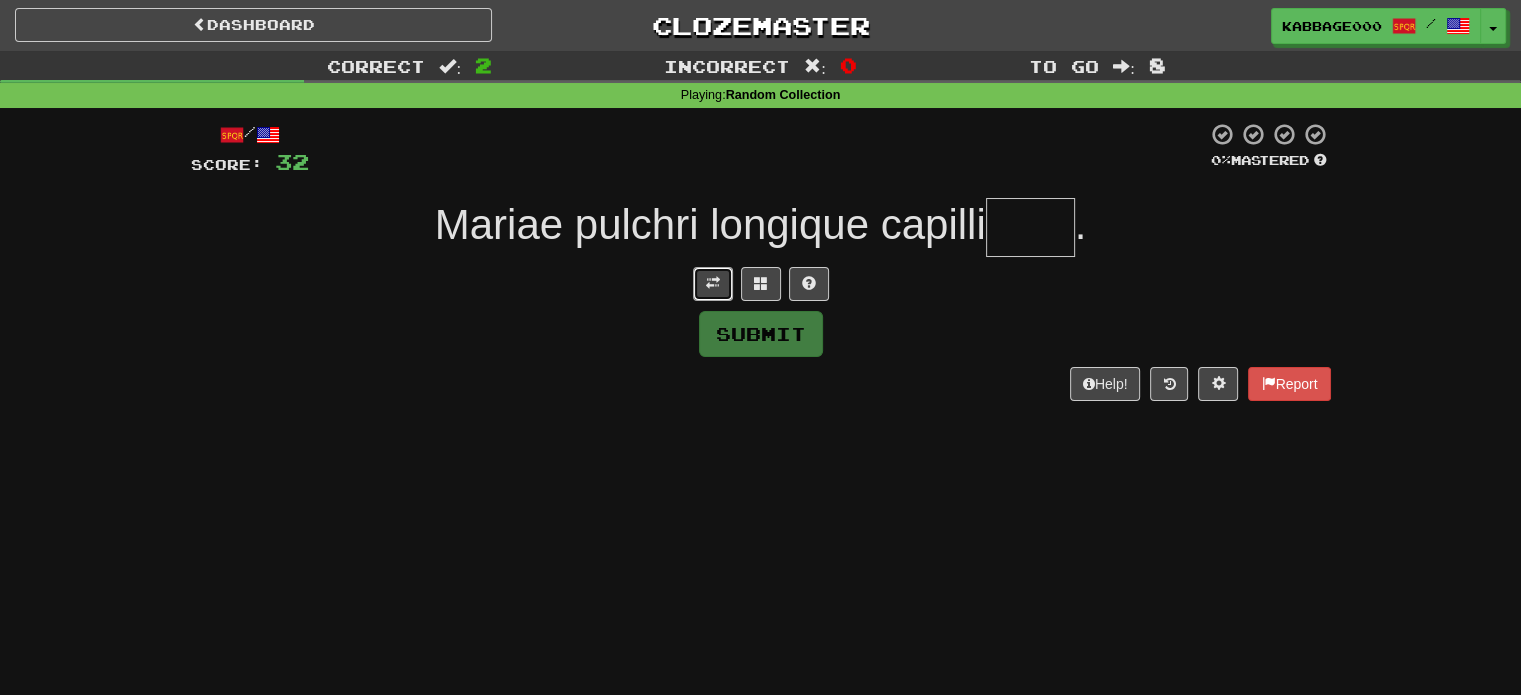 click at bounding box center (713, 283) 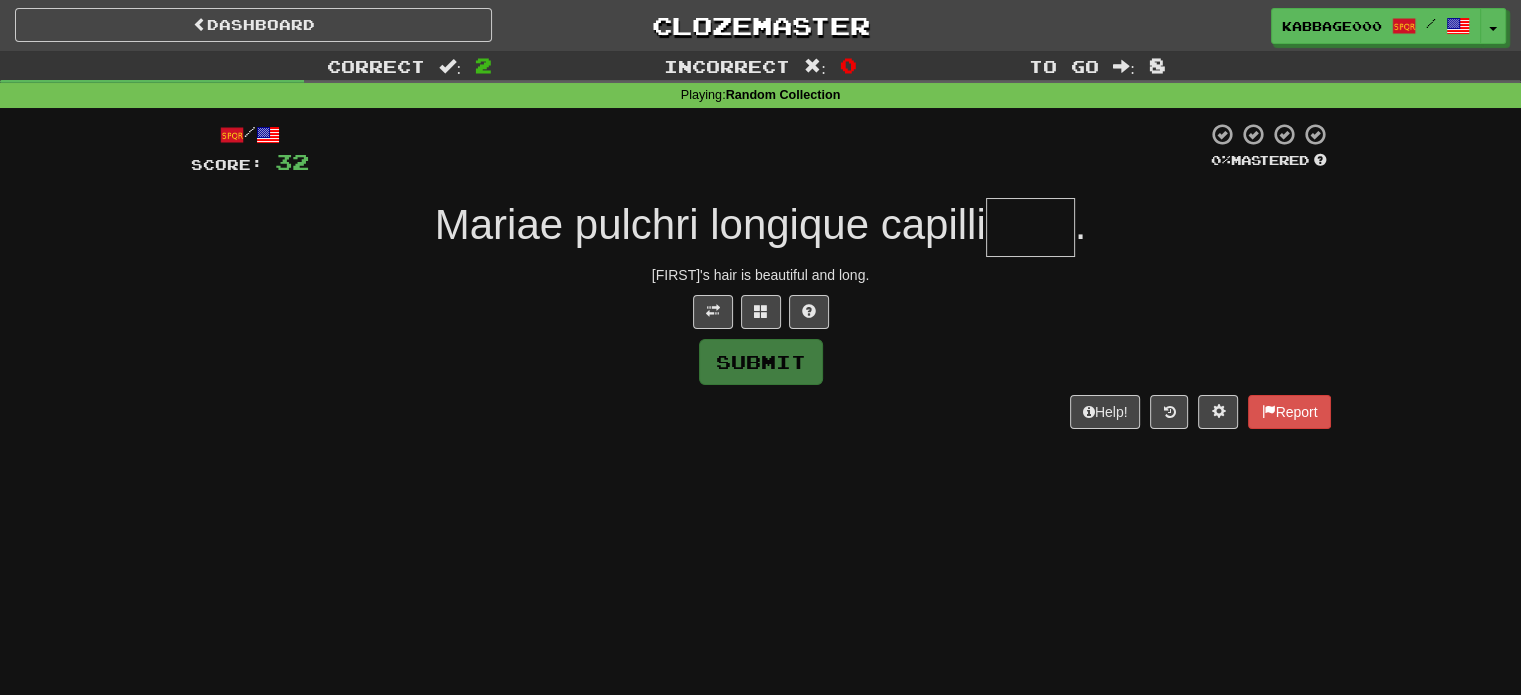 click at bounding box center [1030, 227] 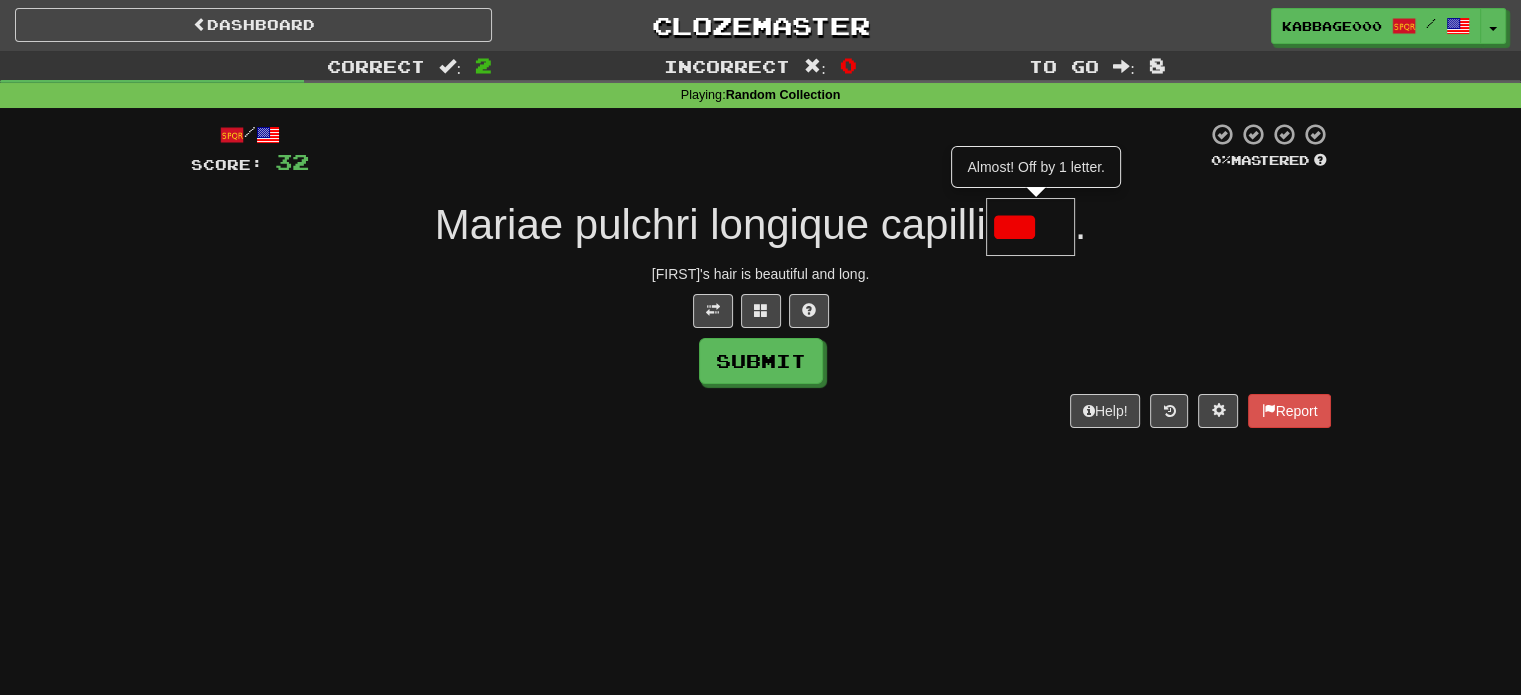 scroll, scrollTop: 0, scrollLeft: 0, axis: both 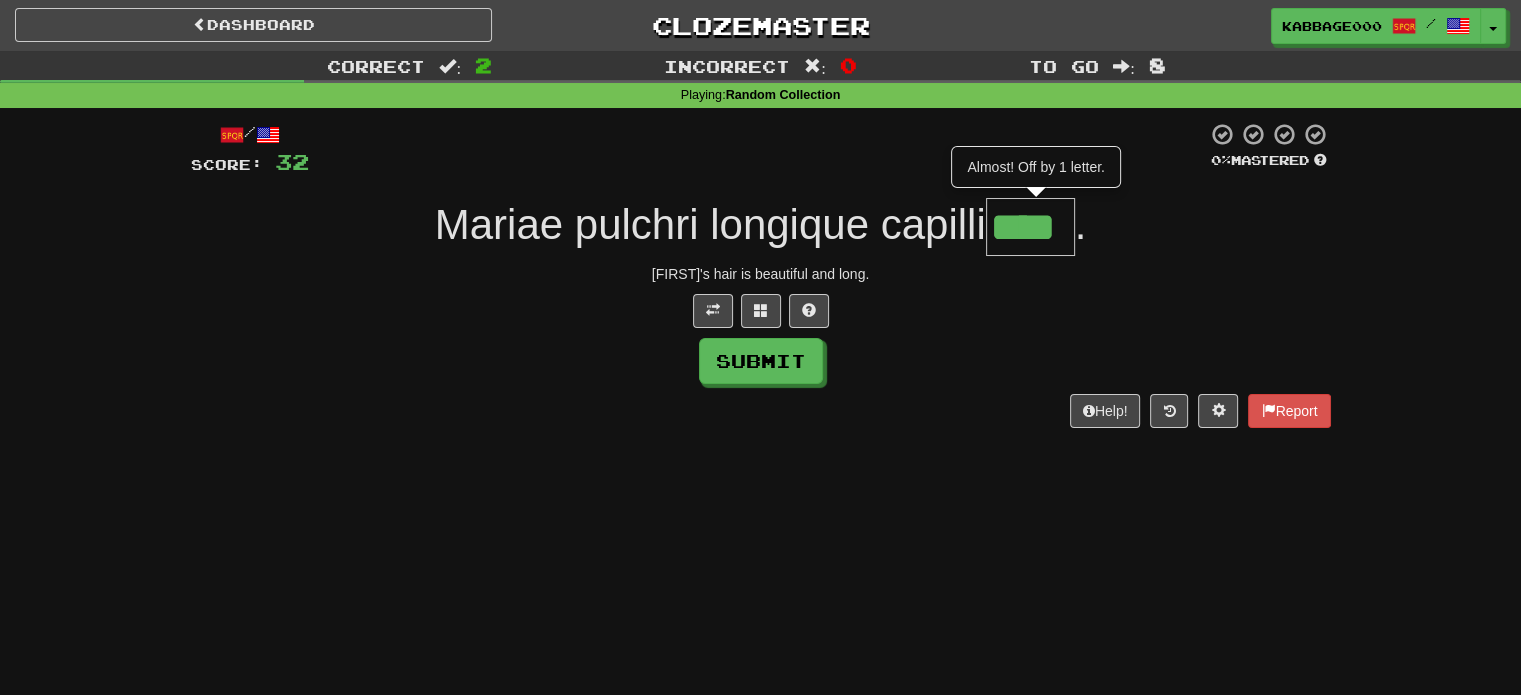 type on "****" 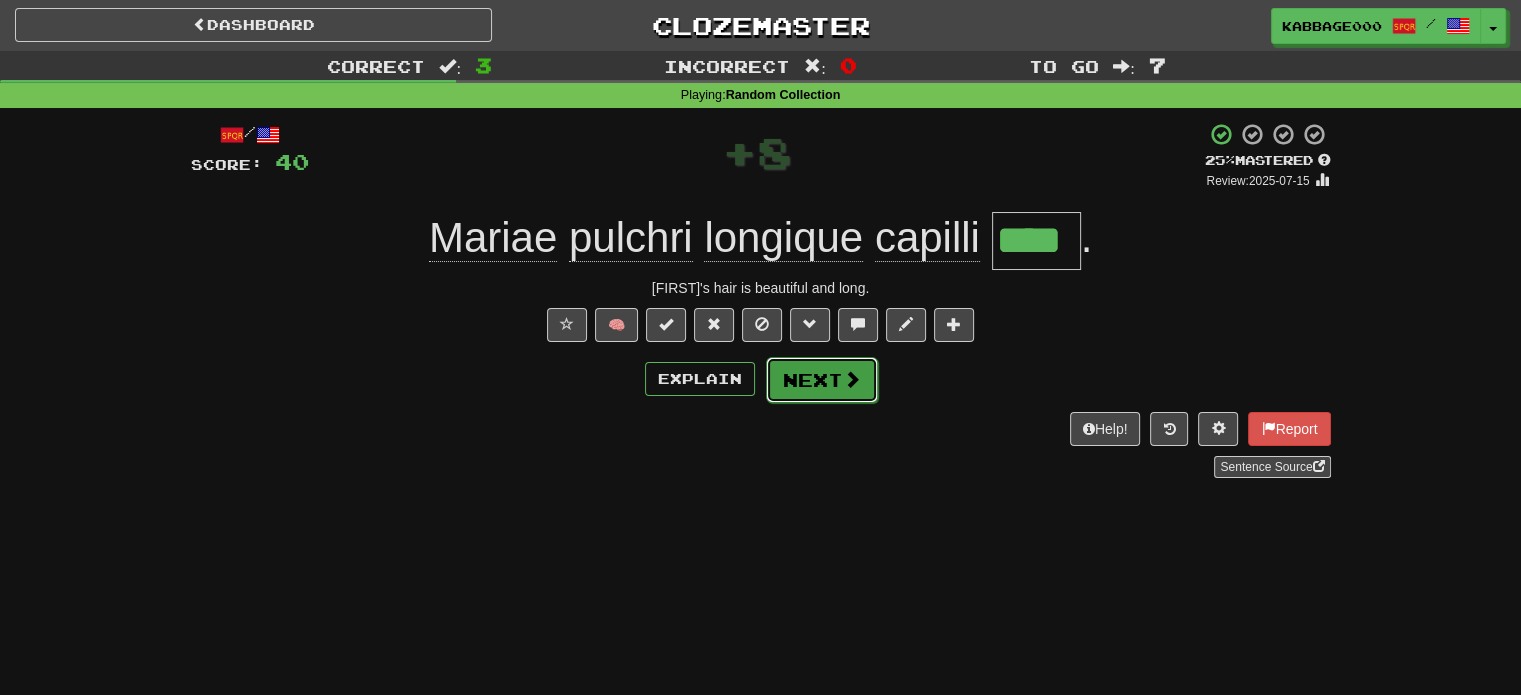 click on "Next" at bounding box center [822, 380] 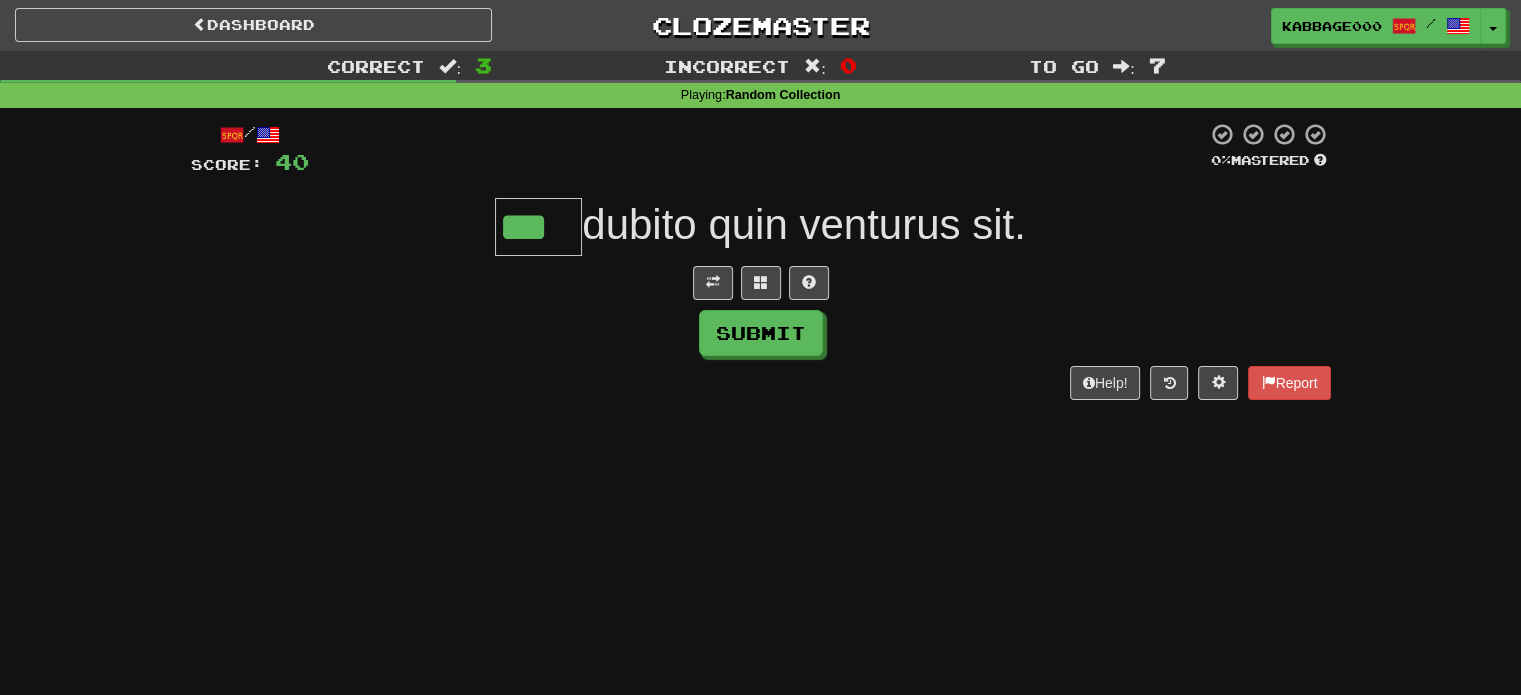 type on "***" 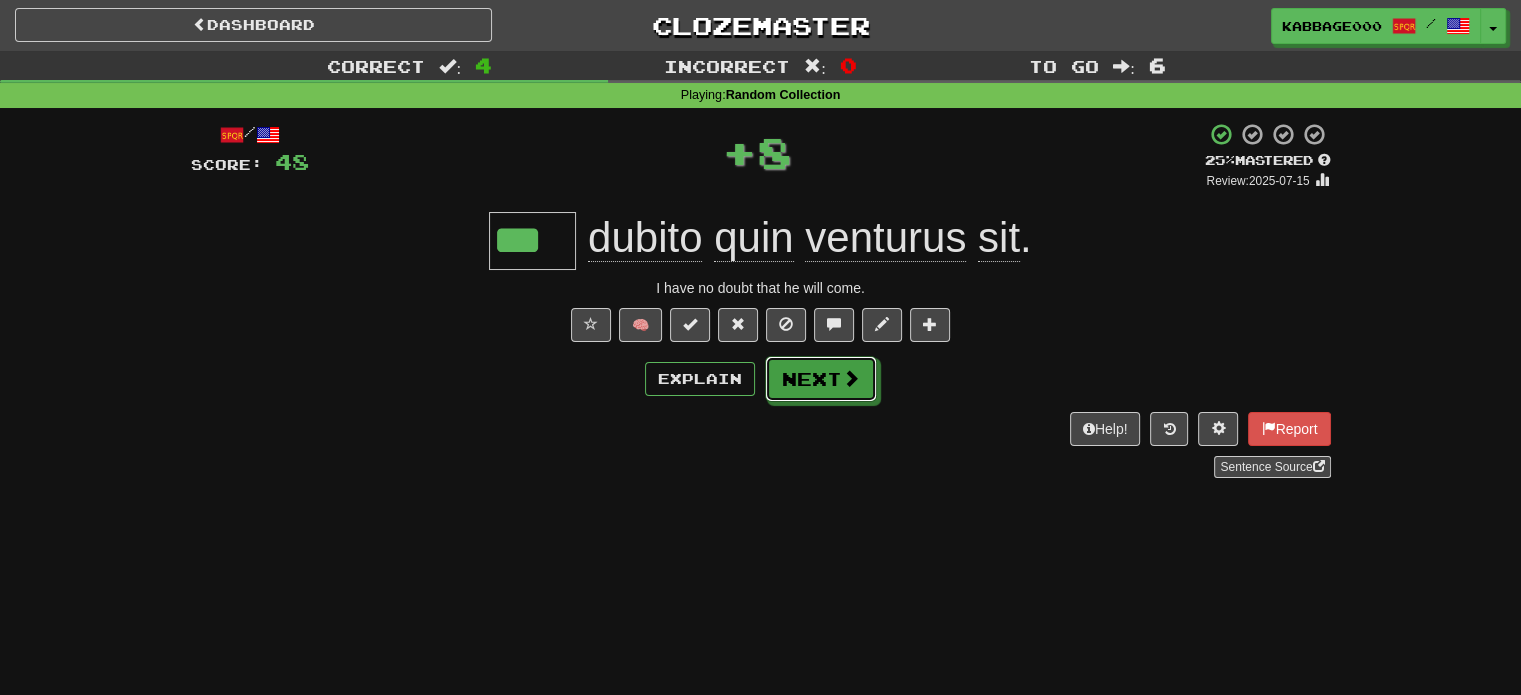 click on "Next" at bounding box center [821, 379] 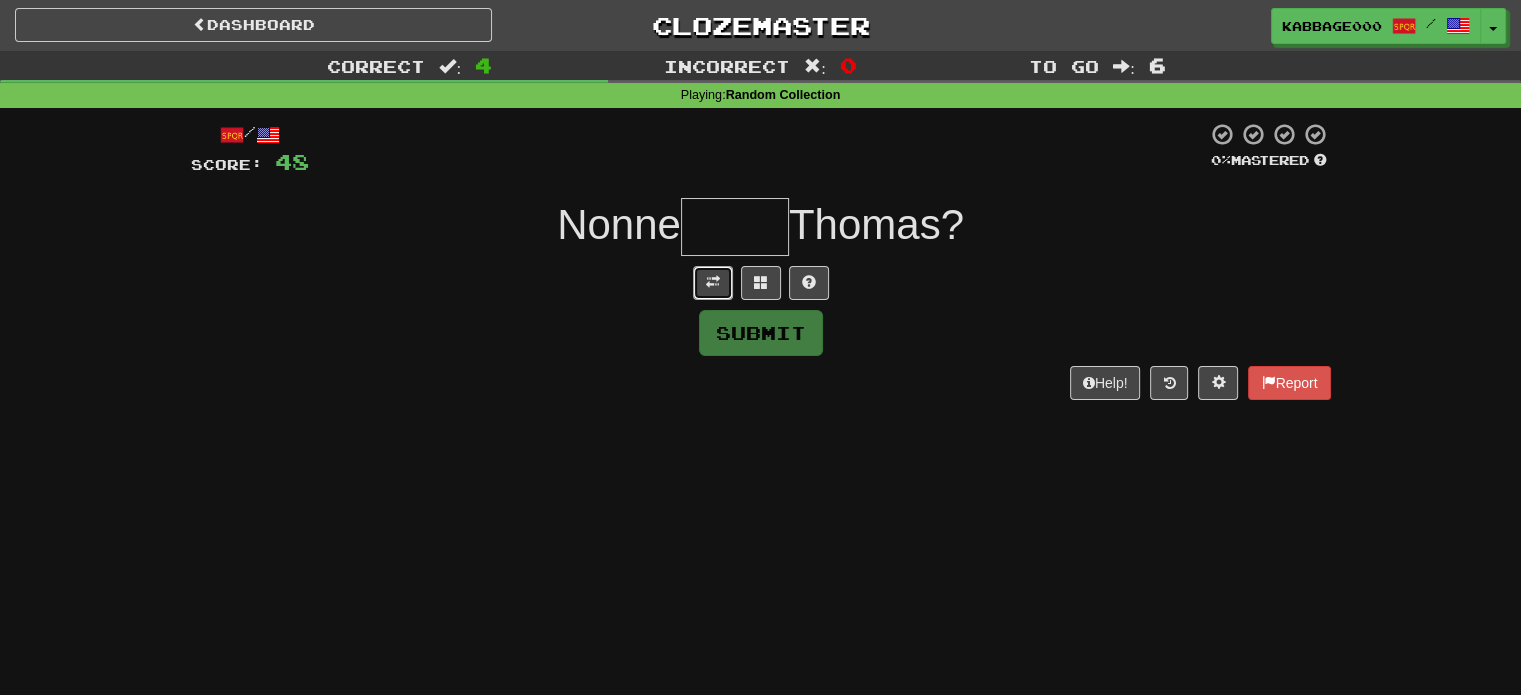 click at bounding box center [713, 282] 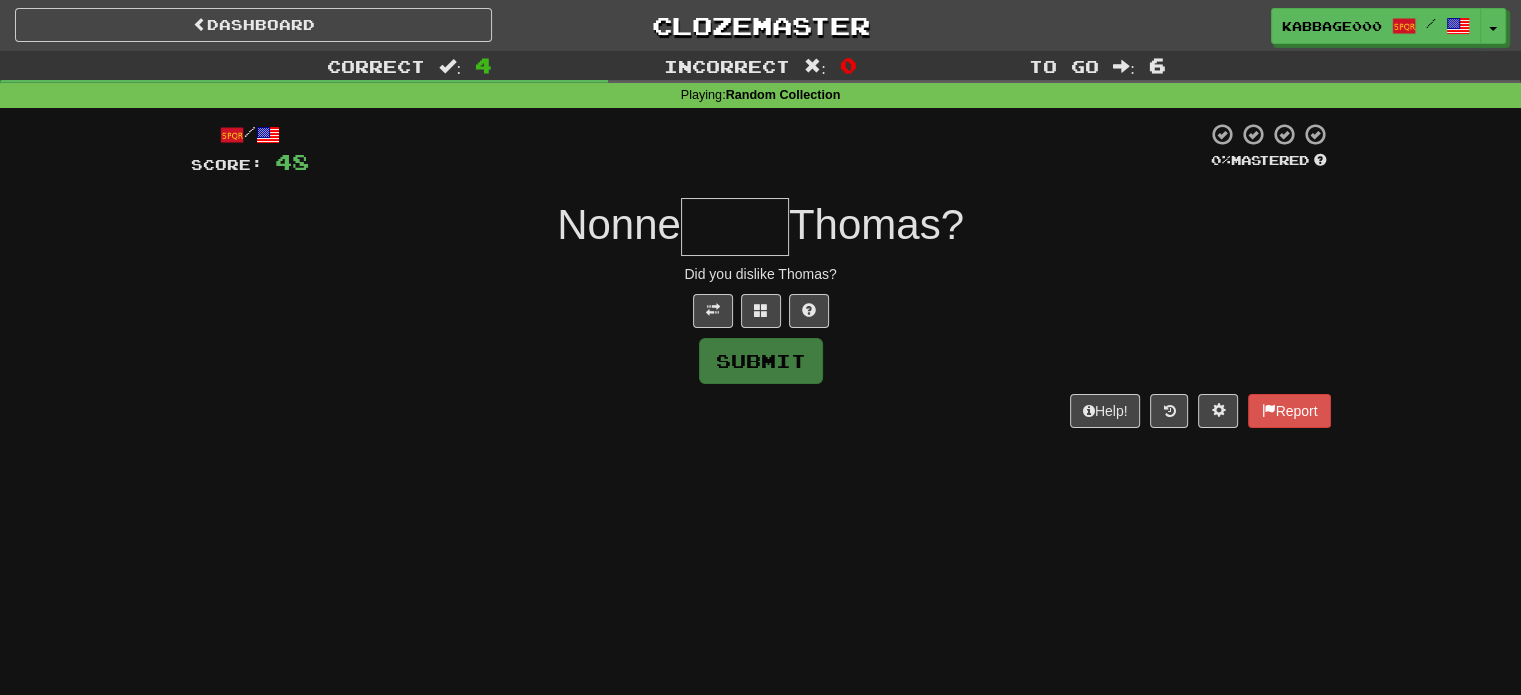 click at bounding box center [735, 227] 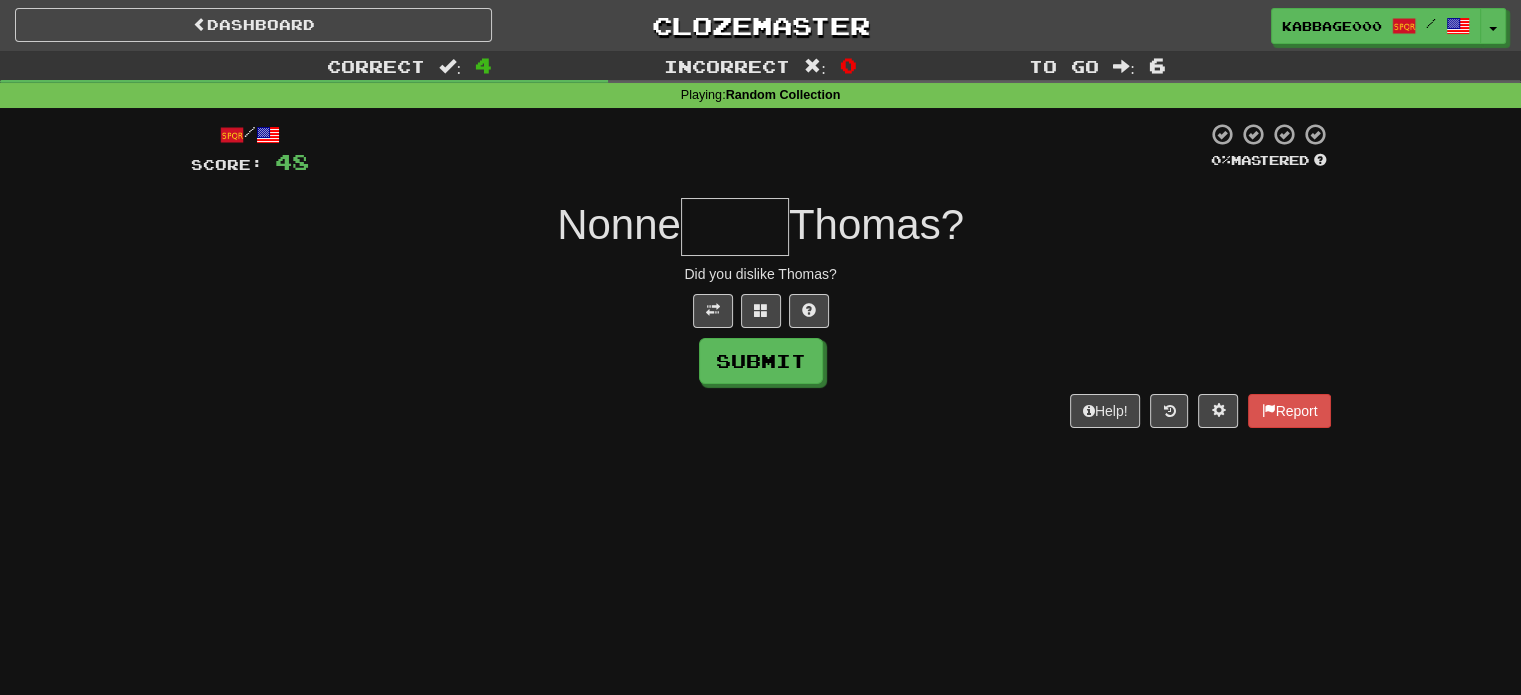 type on "*" 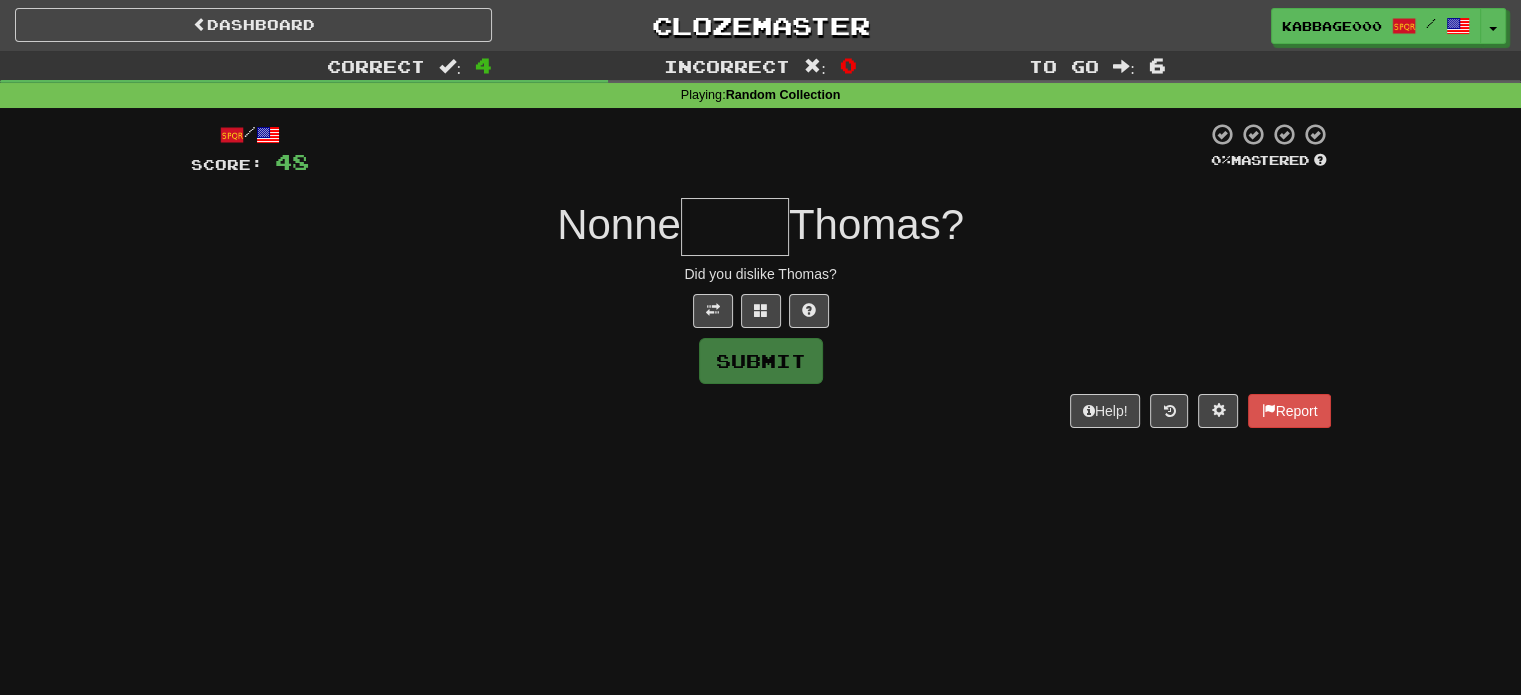 type on "*" 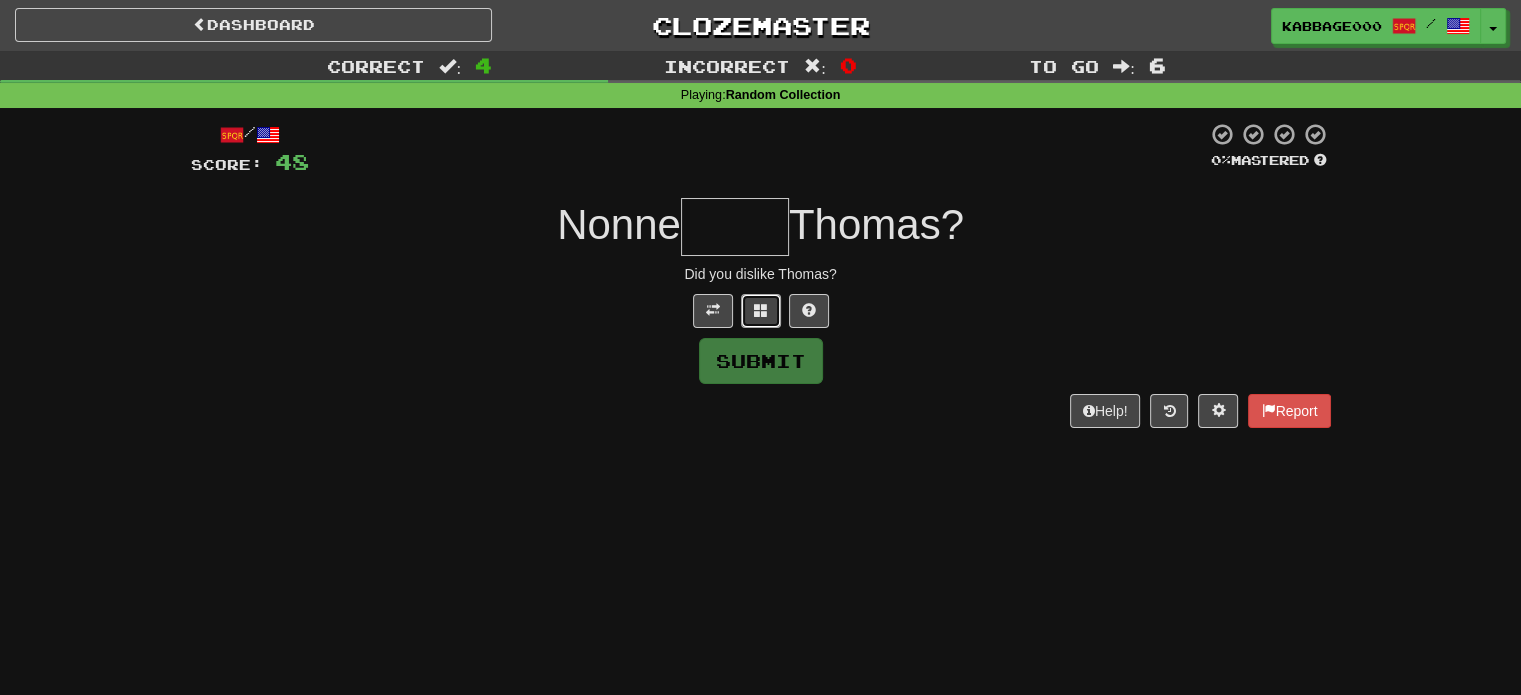 click at bounding box center [761, 311] 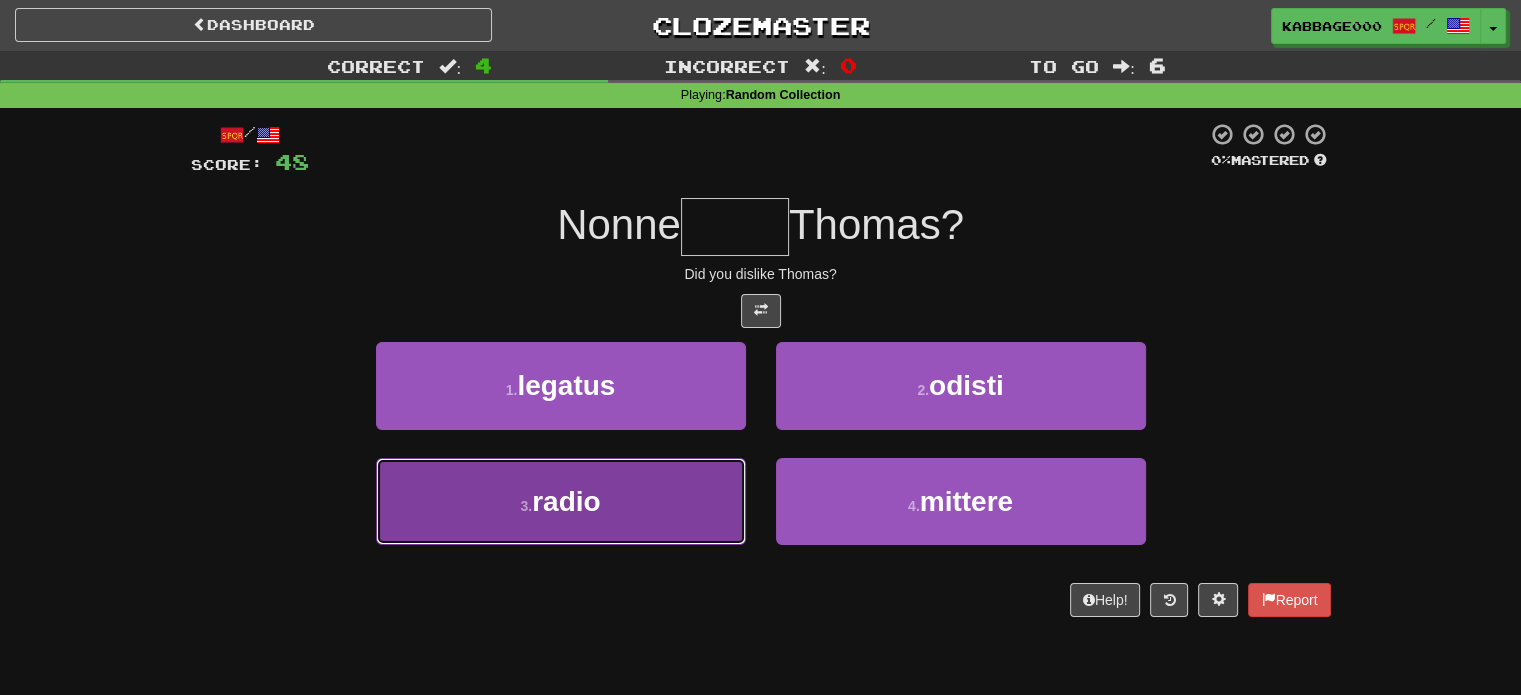 click on "3 .  radio" at bounding box center (561, 501) 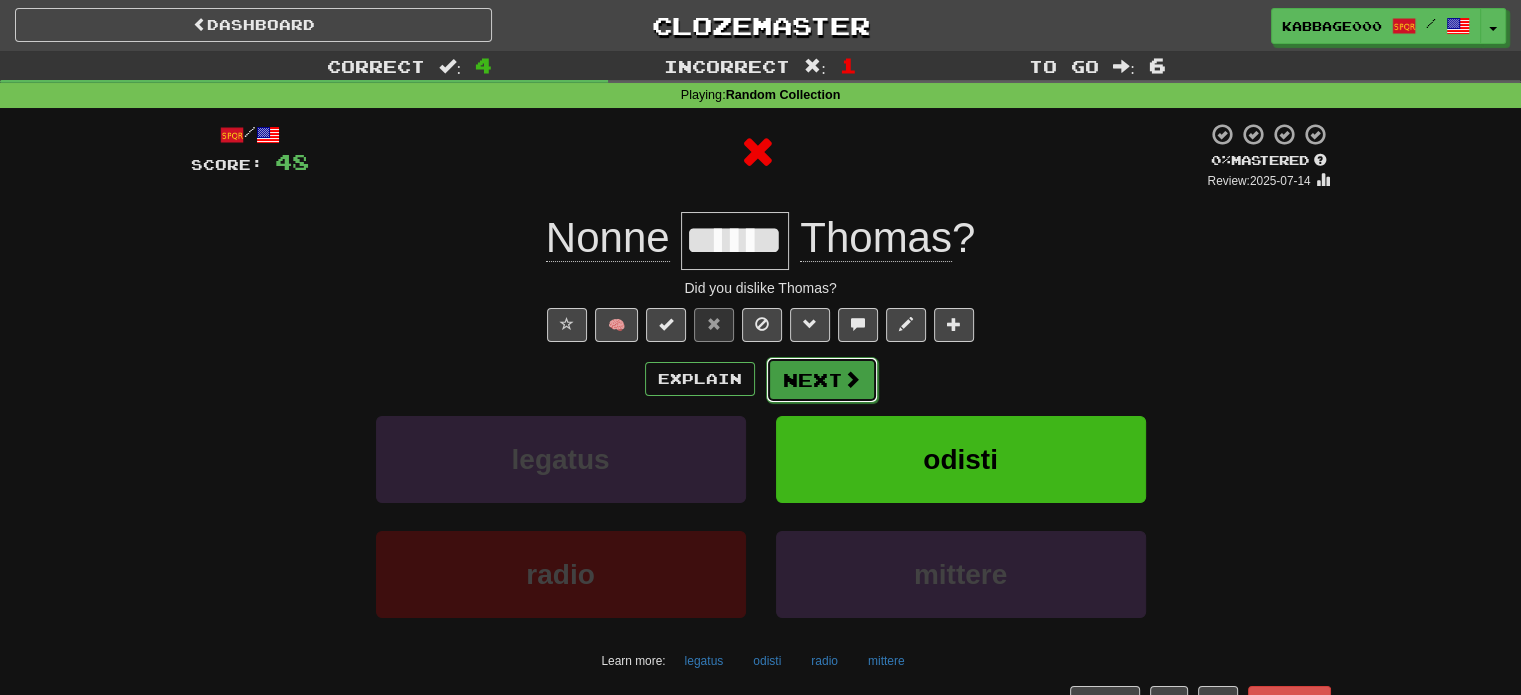 click on "Next" at bounding box center [822, 380] 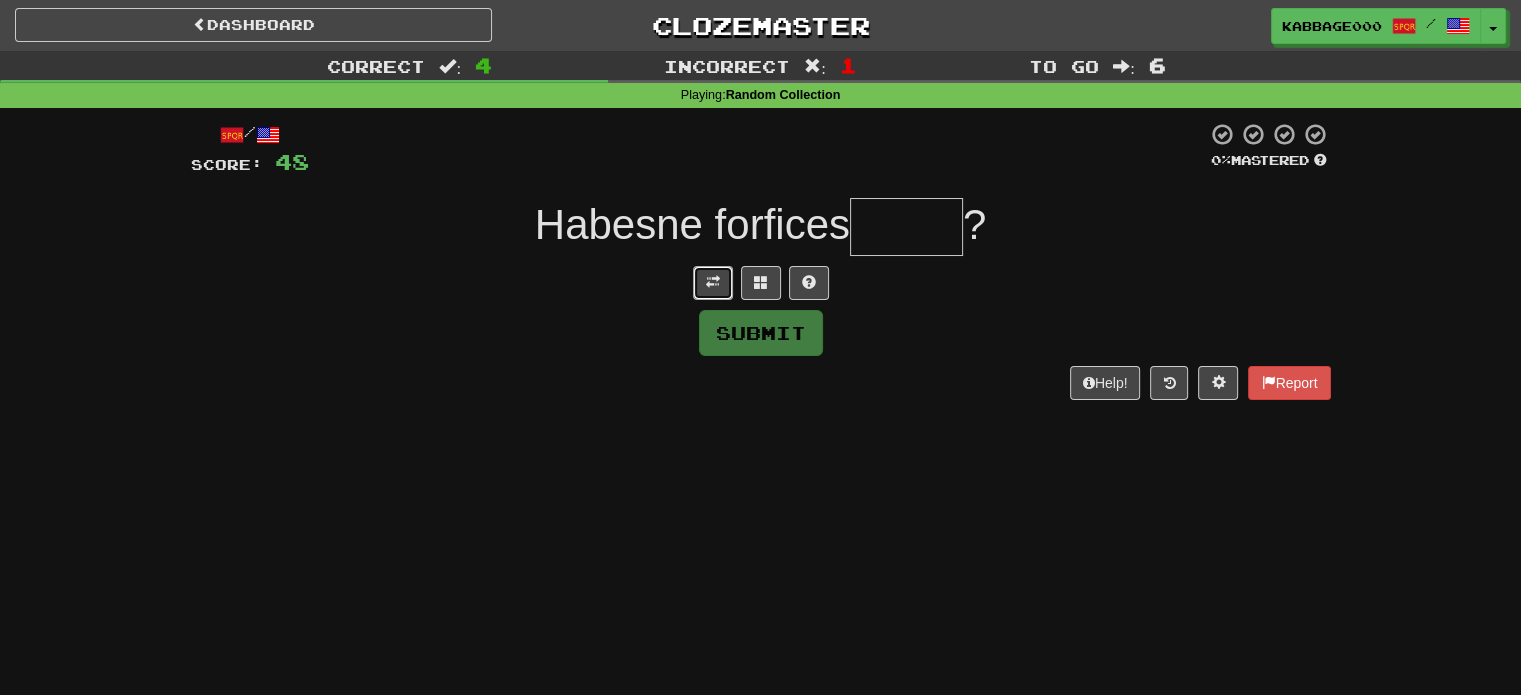 click at bounding box center [713, 283] 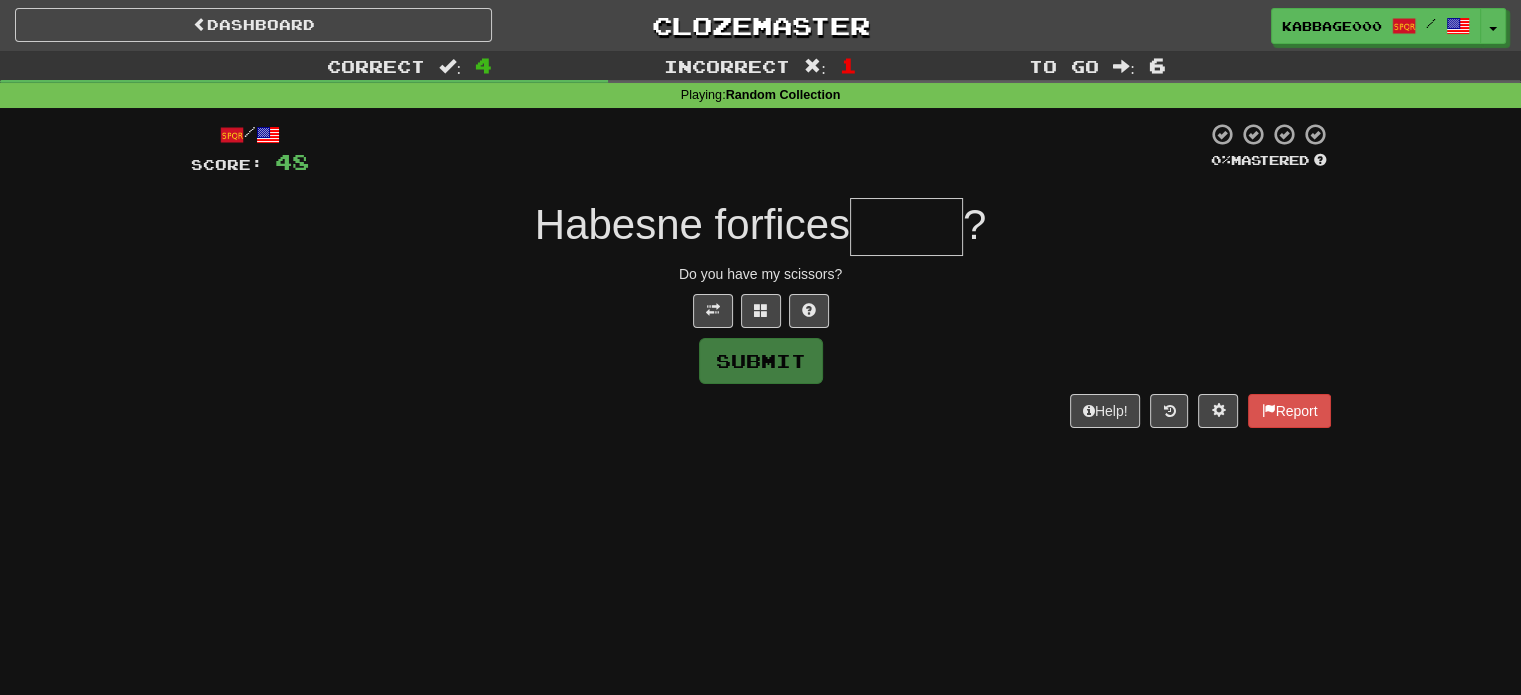 click at bounding box center [906, 227] 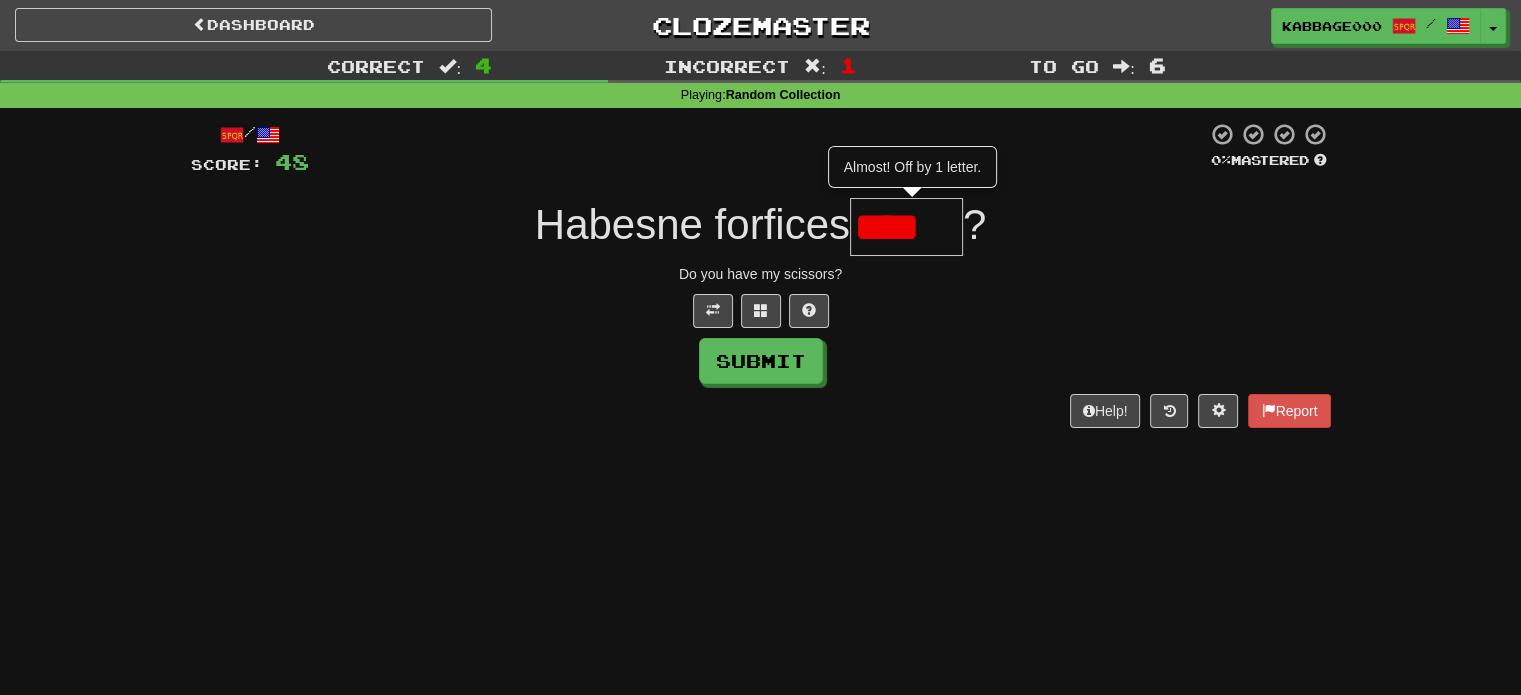 scroll, scrollTop: 0, scrollLeft: 0, axis: both 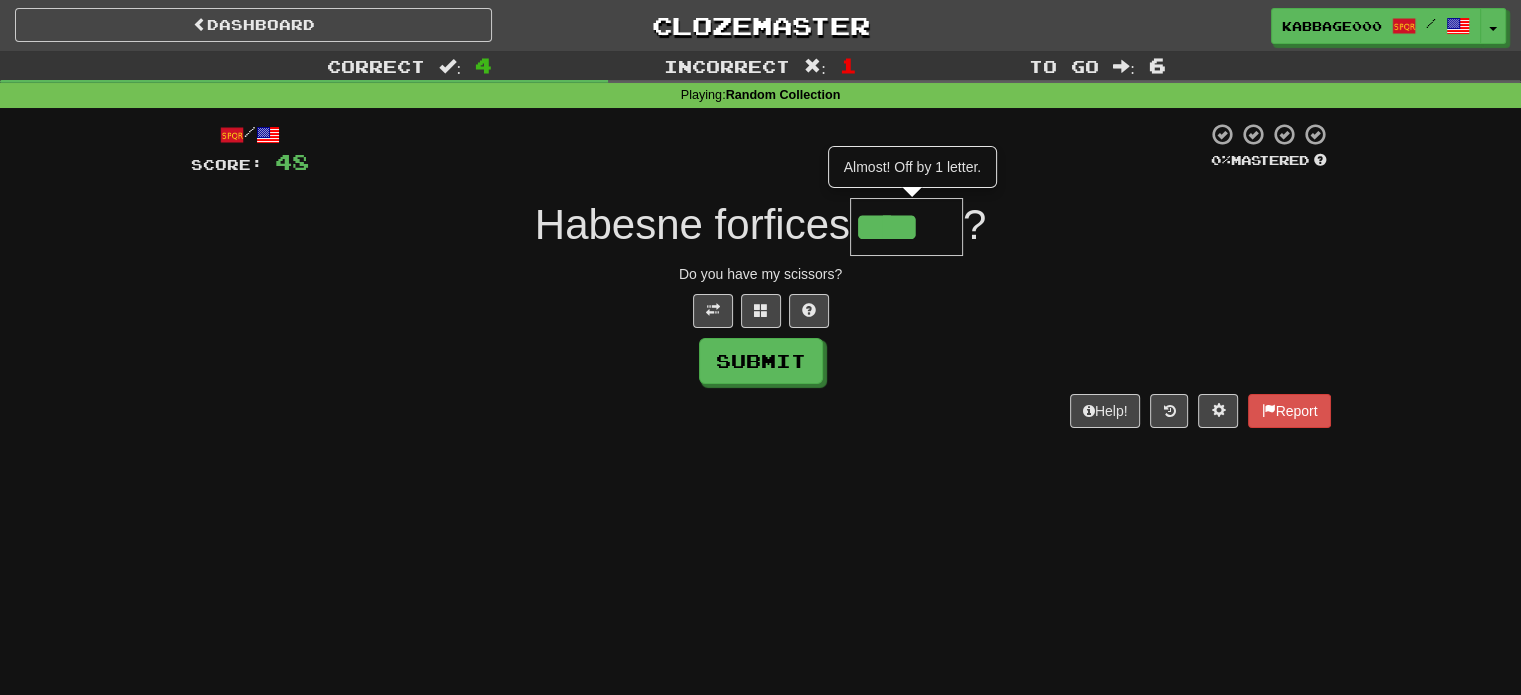 type on "****" 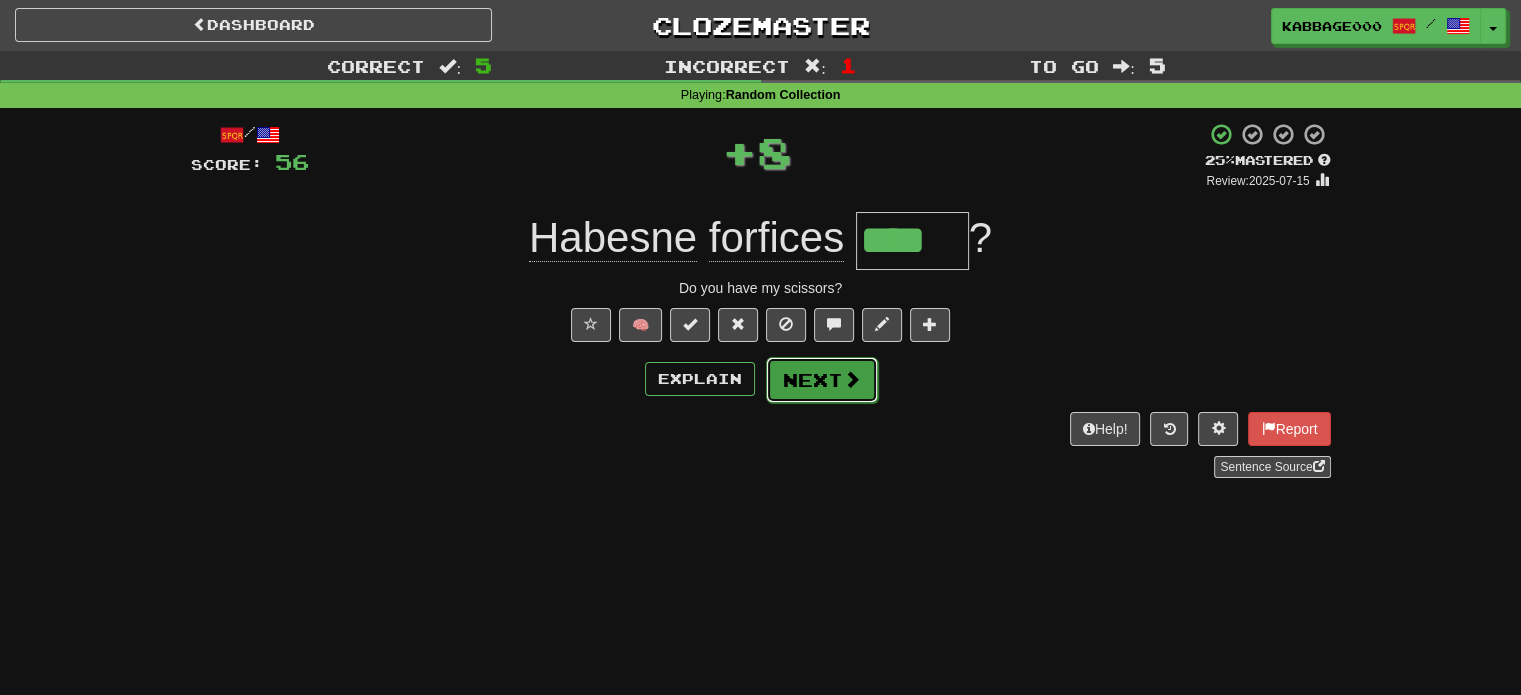 click on "Next" at bounding box center [822, 380] 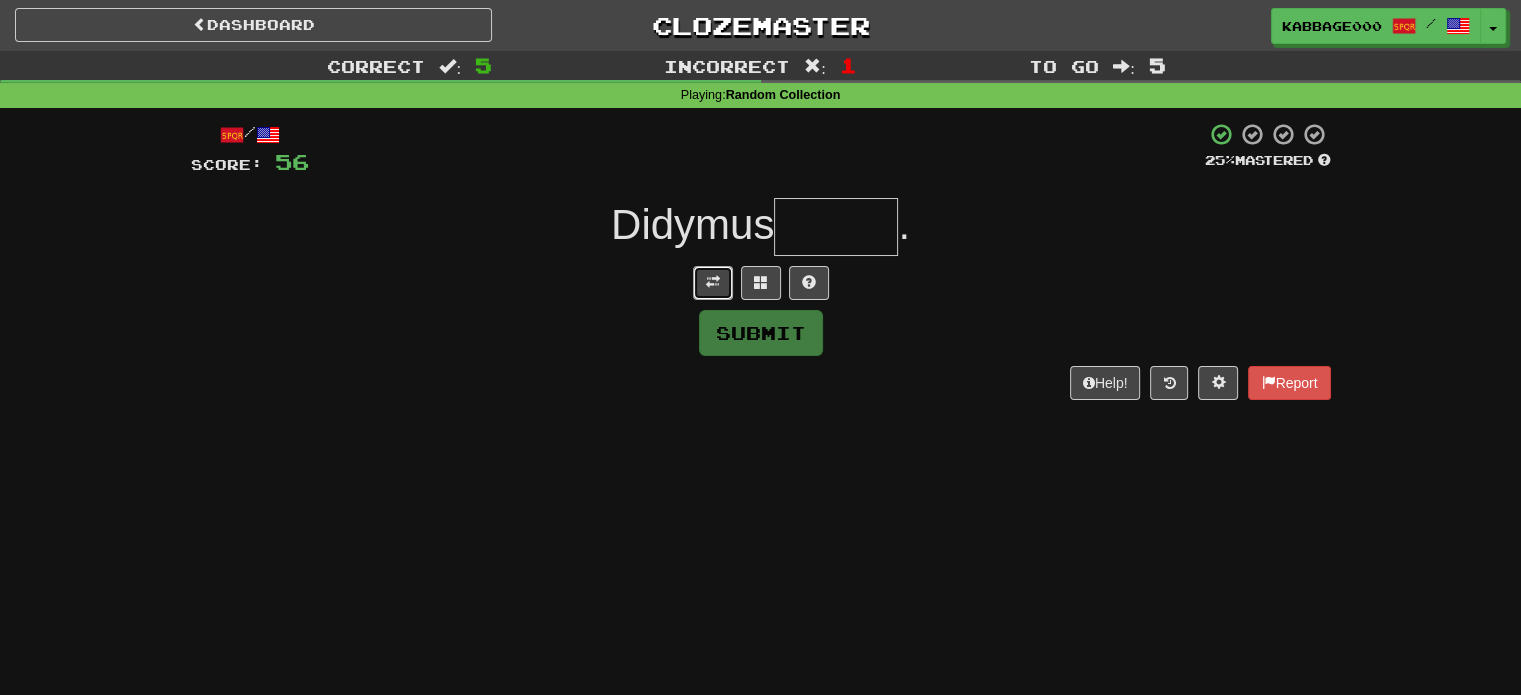 click at bounding box center (713, 283) 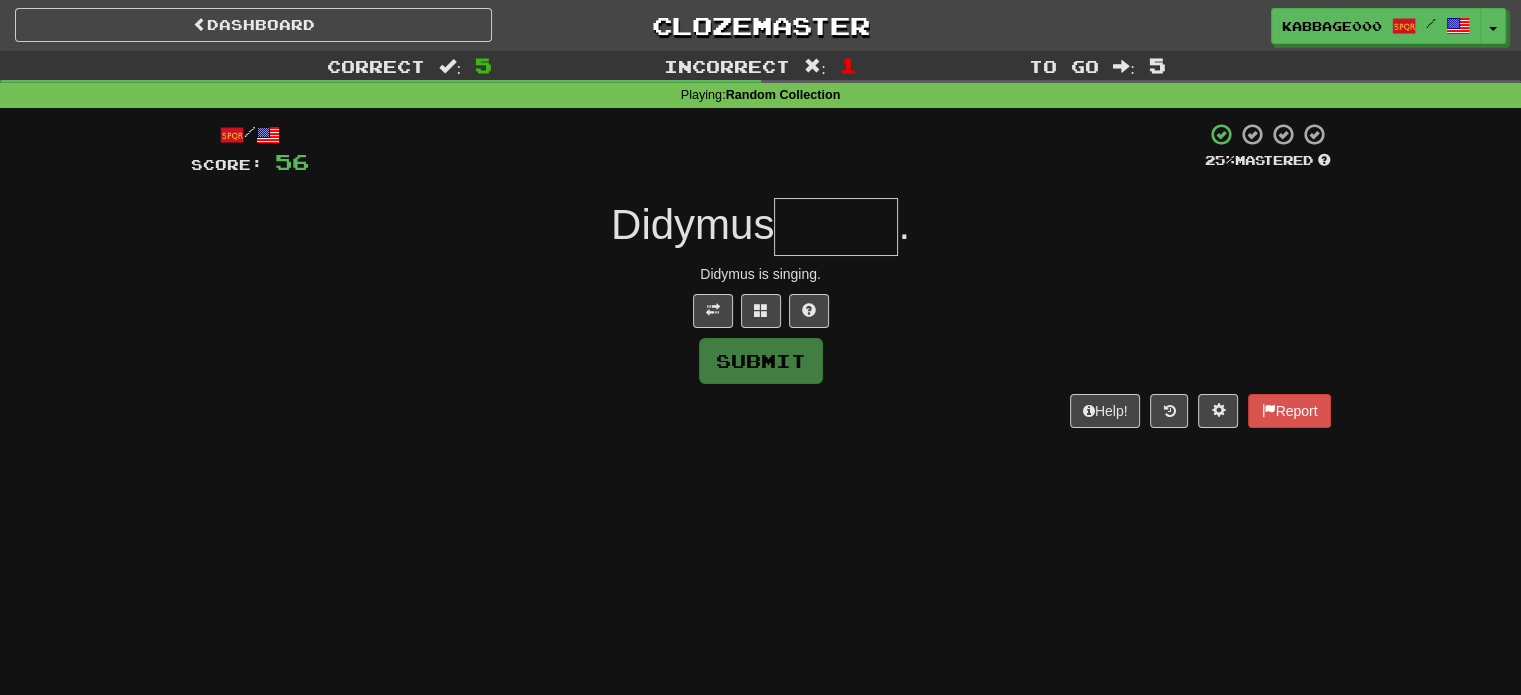 click at bounding box center (836, 227) 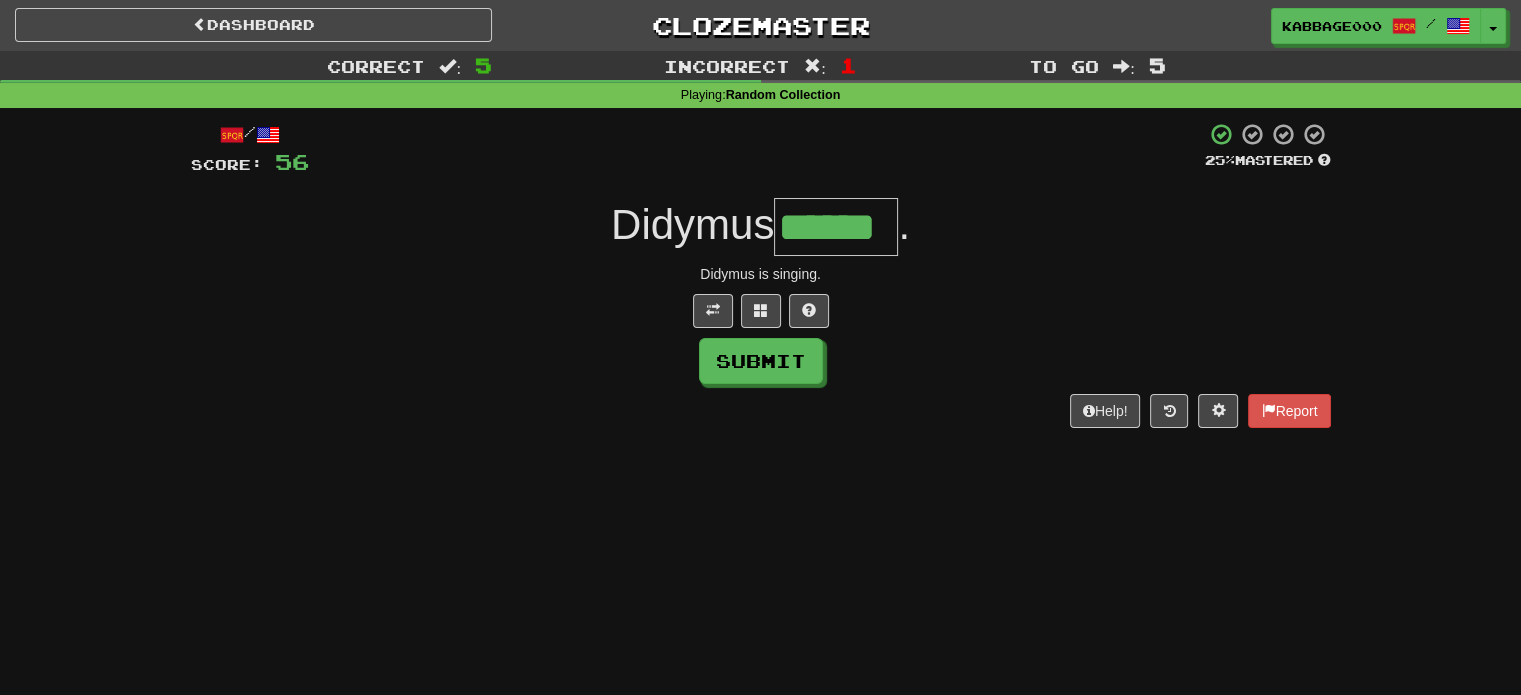 type on "******" 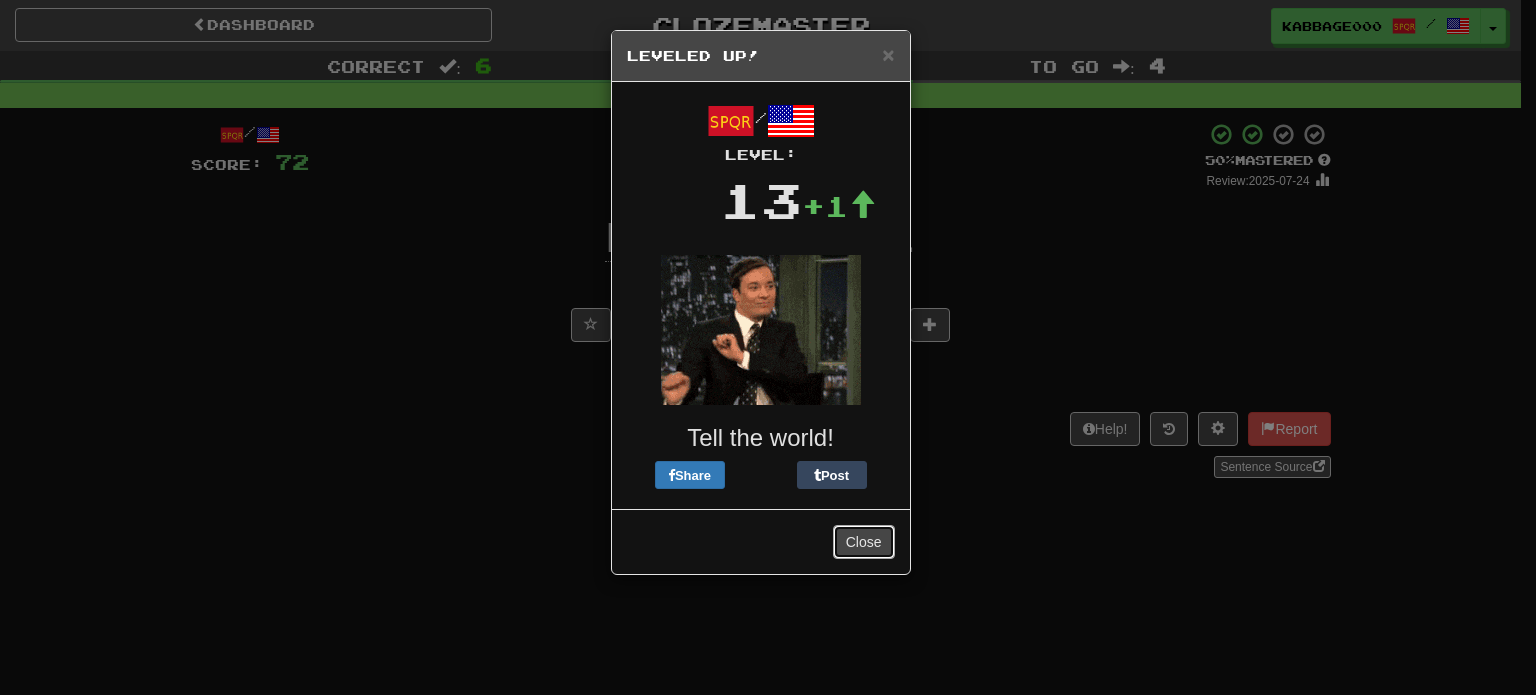 click on "Close" at bounding box center (864, 542) 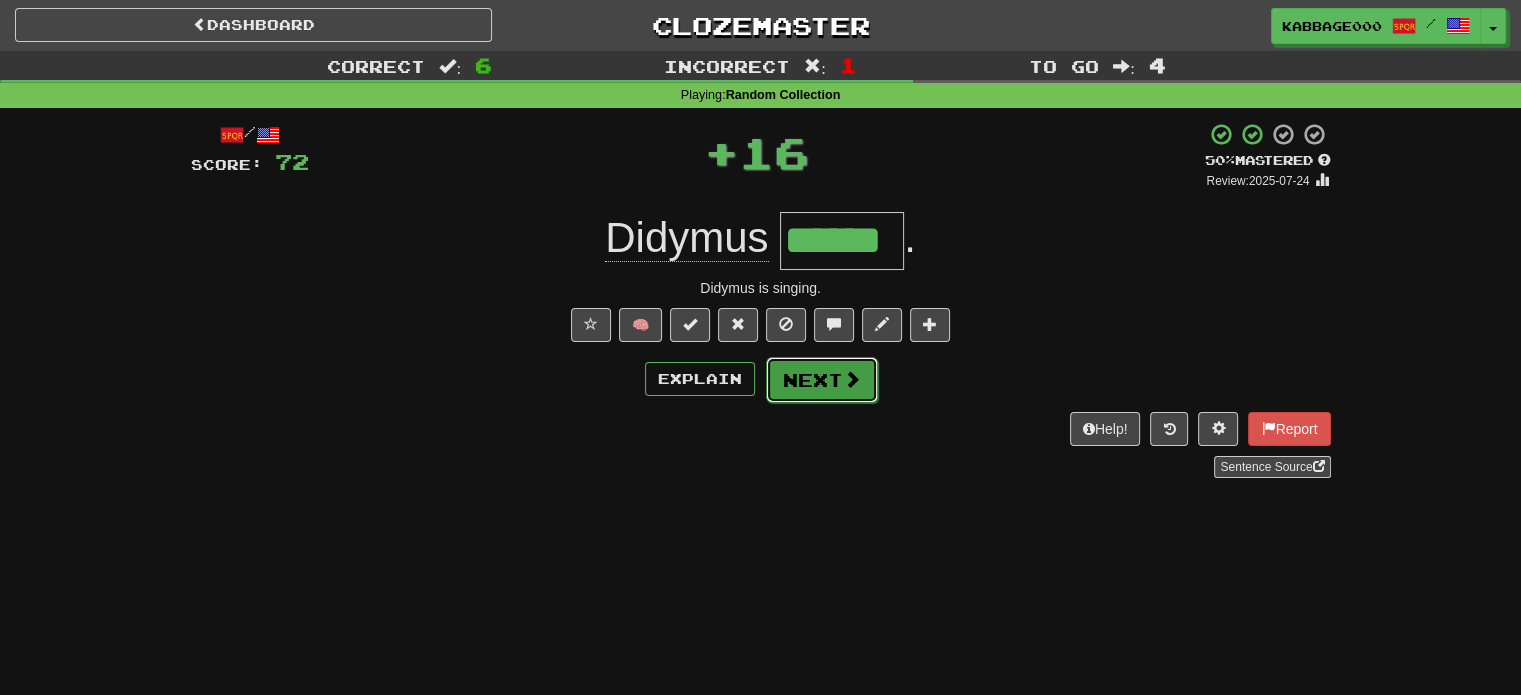 click on "Next" at bounding box center (822, 380) 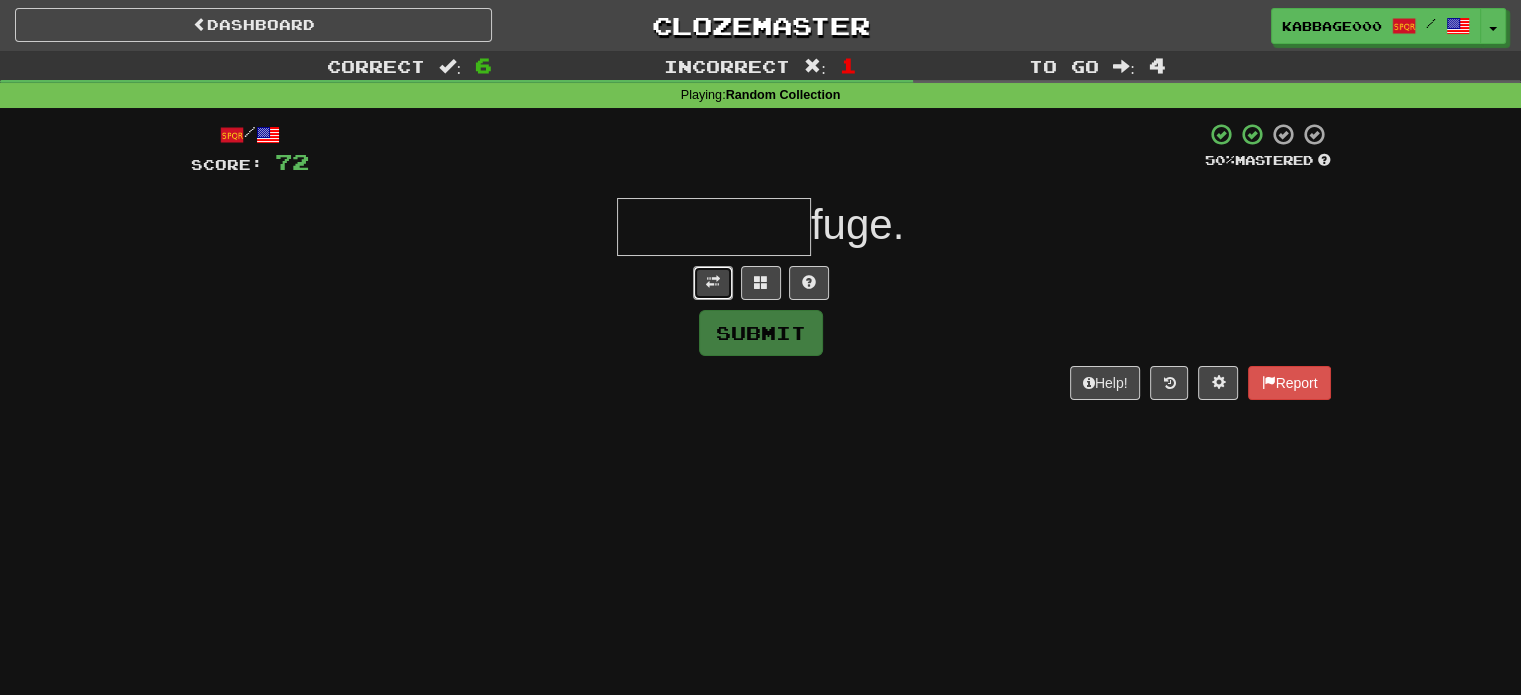 click at bounding box center [713, 282] 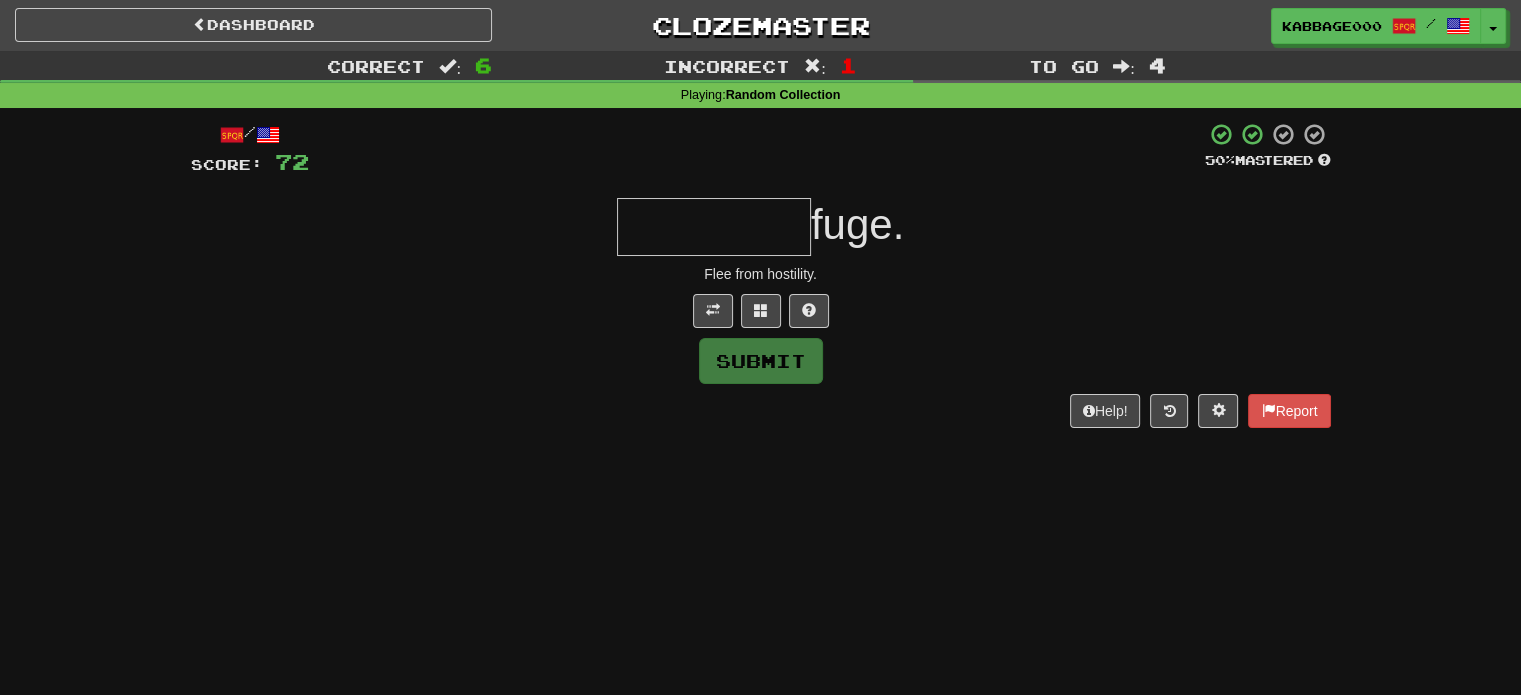 click at bounding box center [714, 227] 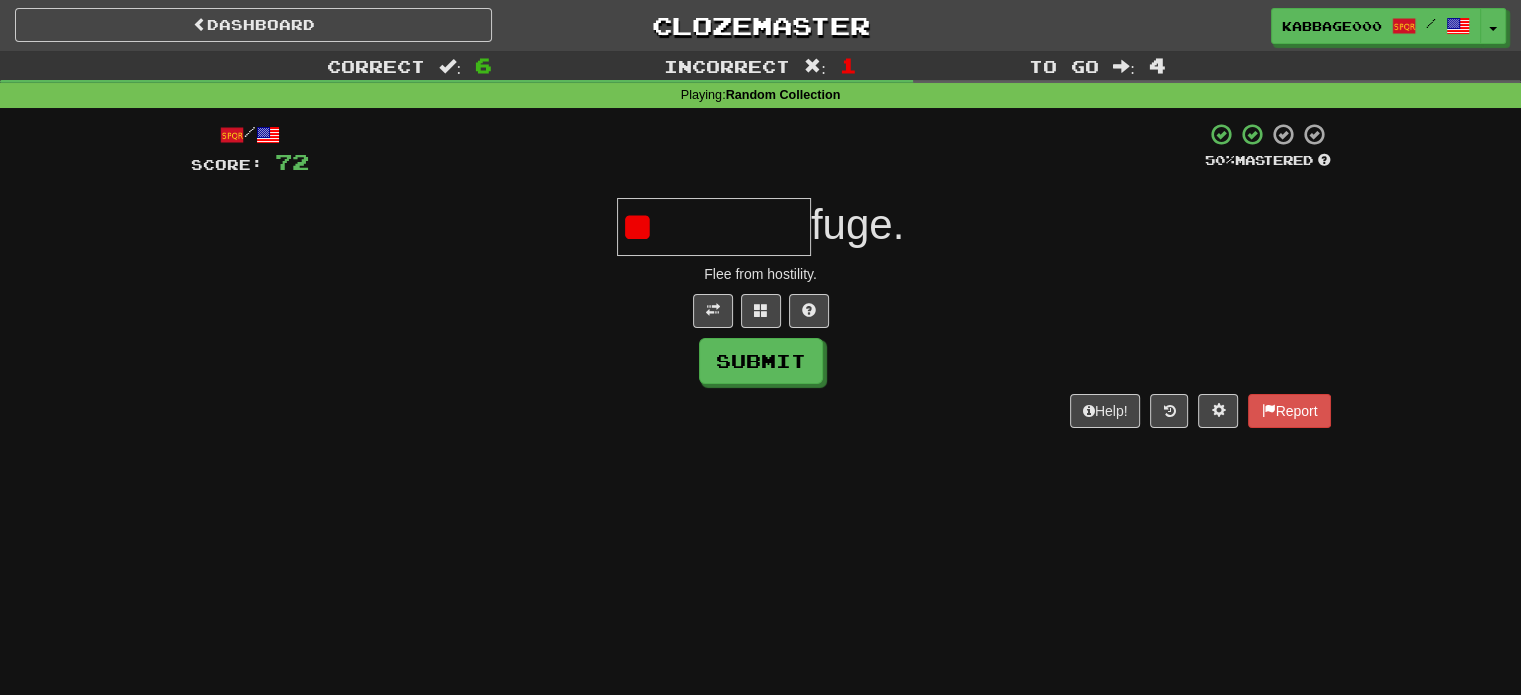 type on "*" 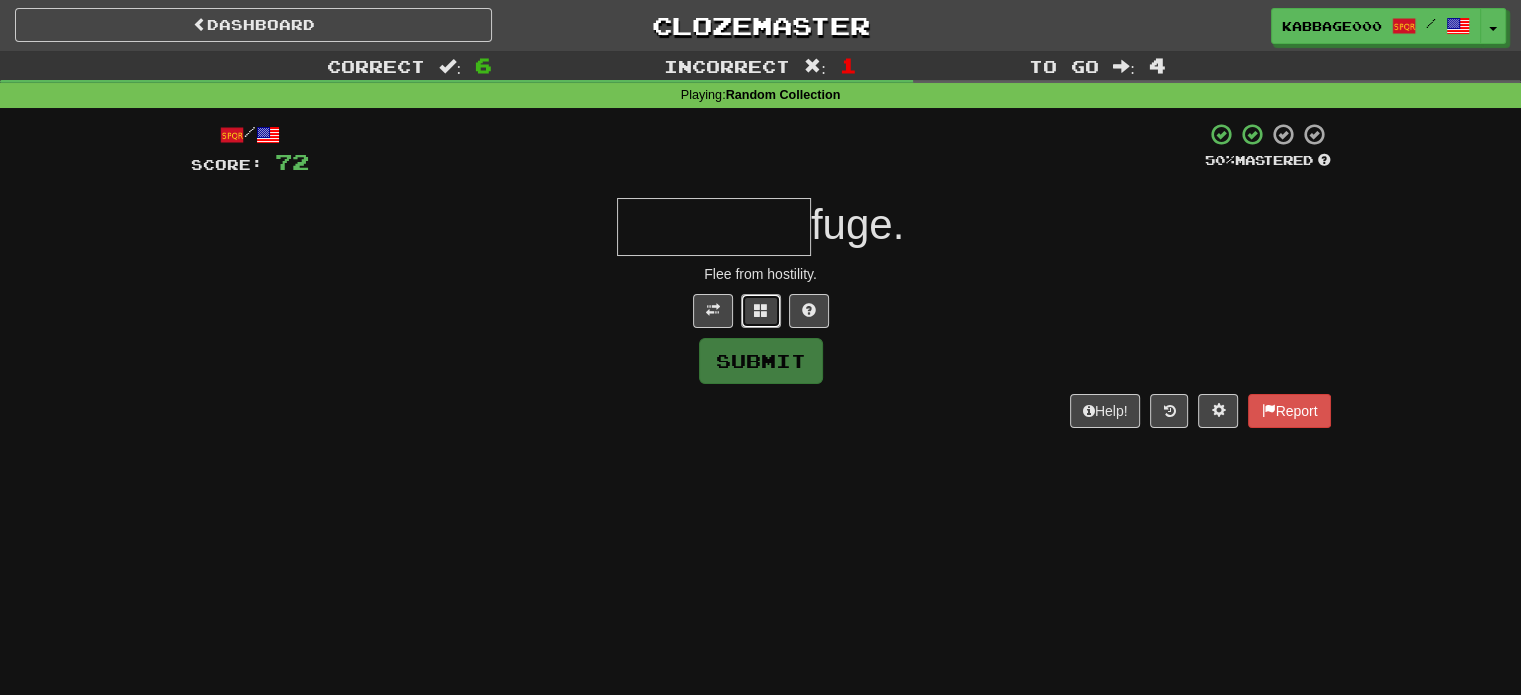 click at bounding box center [761, 310] 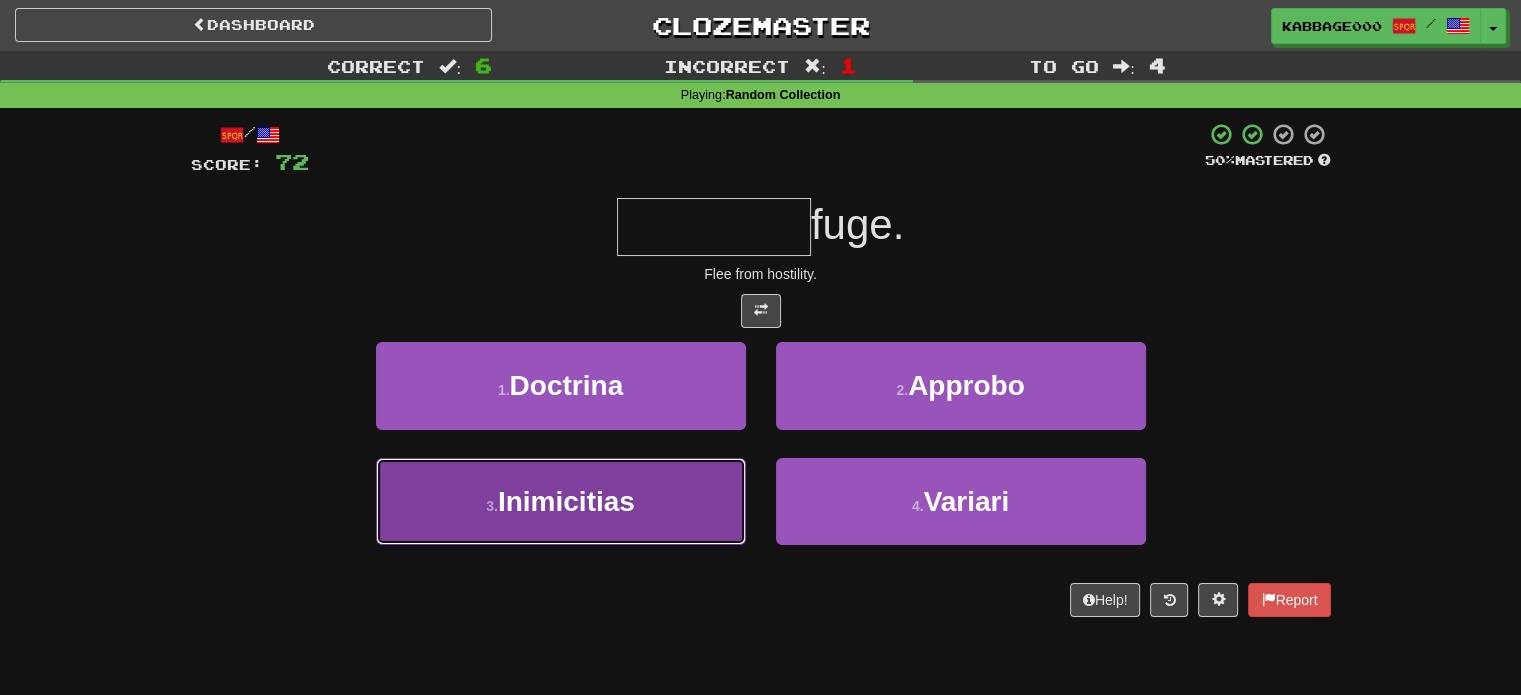 click on "3 .  Inimicitias" at bounding box center [561, 501] 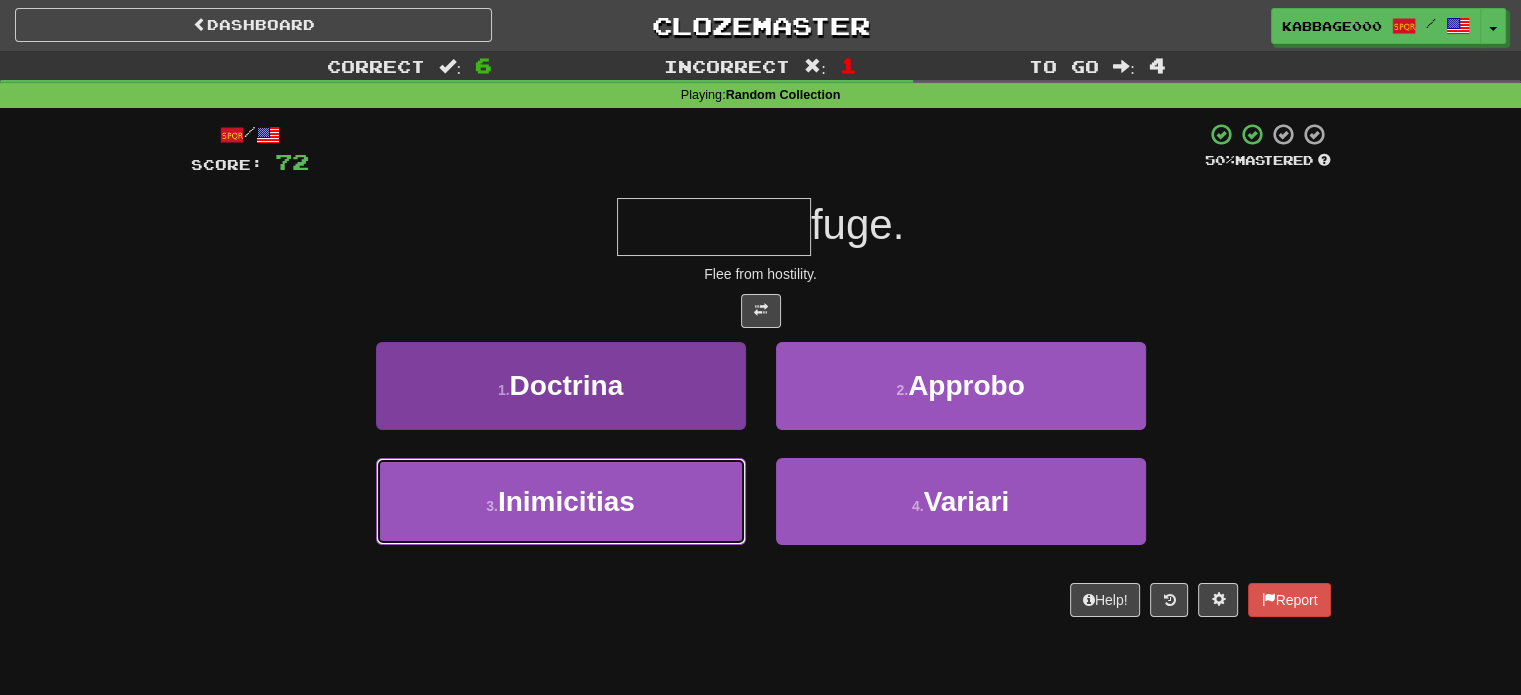 type on "**********" 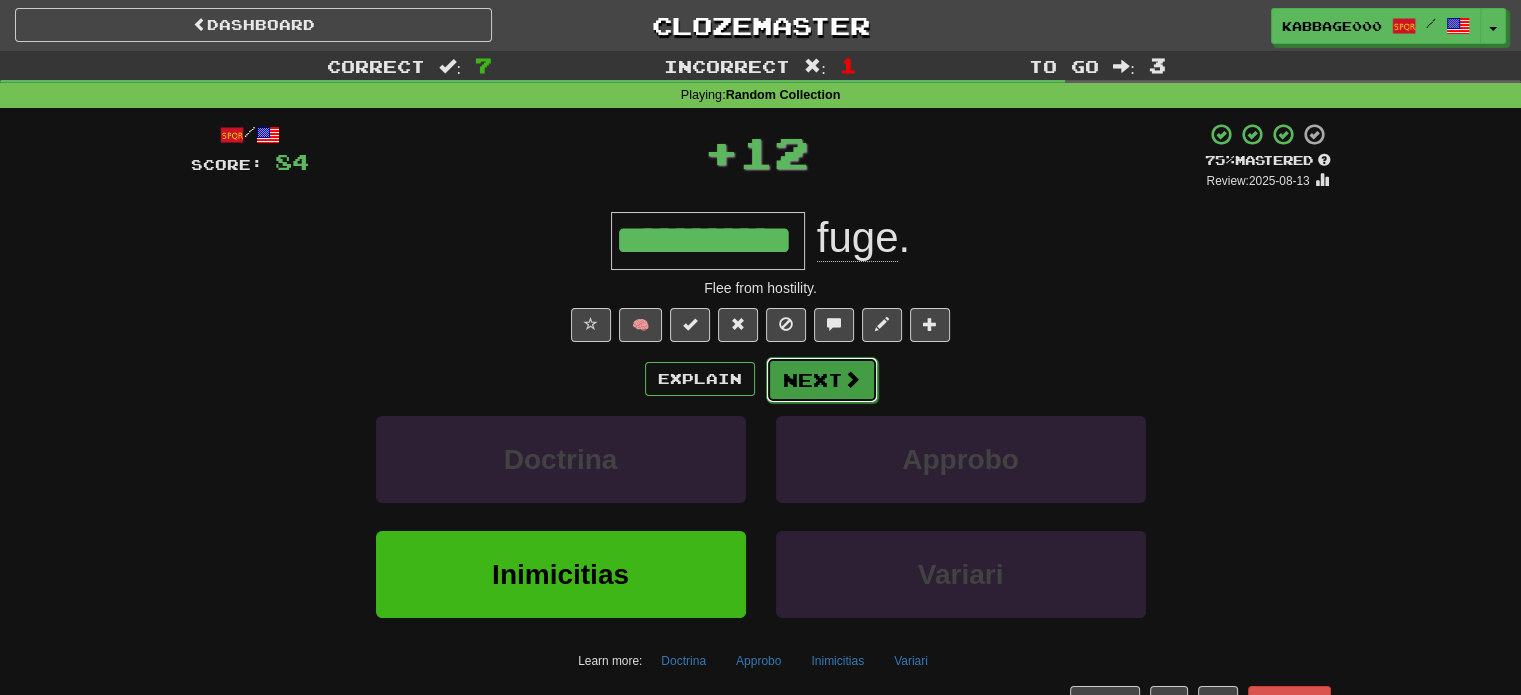 click on "Next" at bounding box center (822, 380) 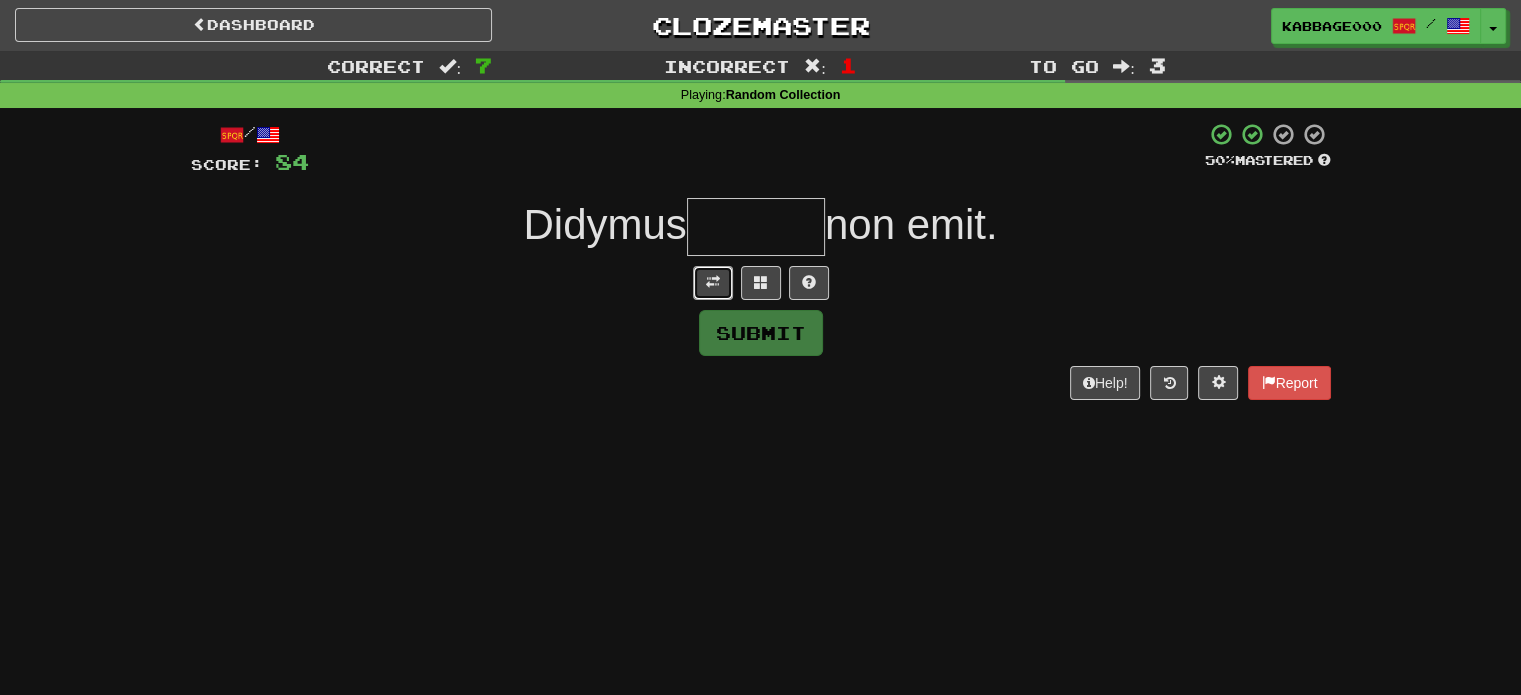 click at bounding box center (713, 283) 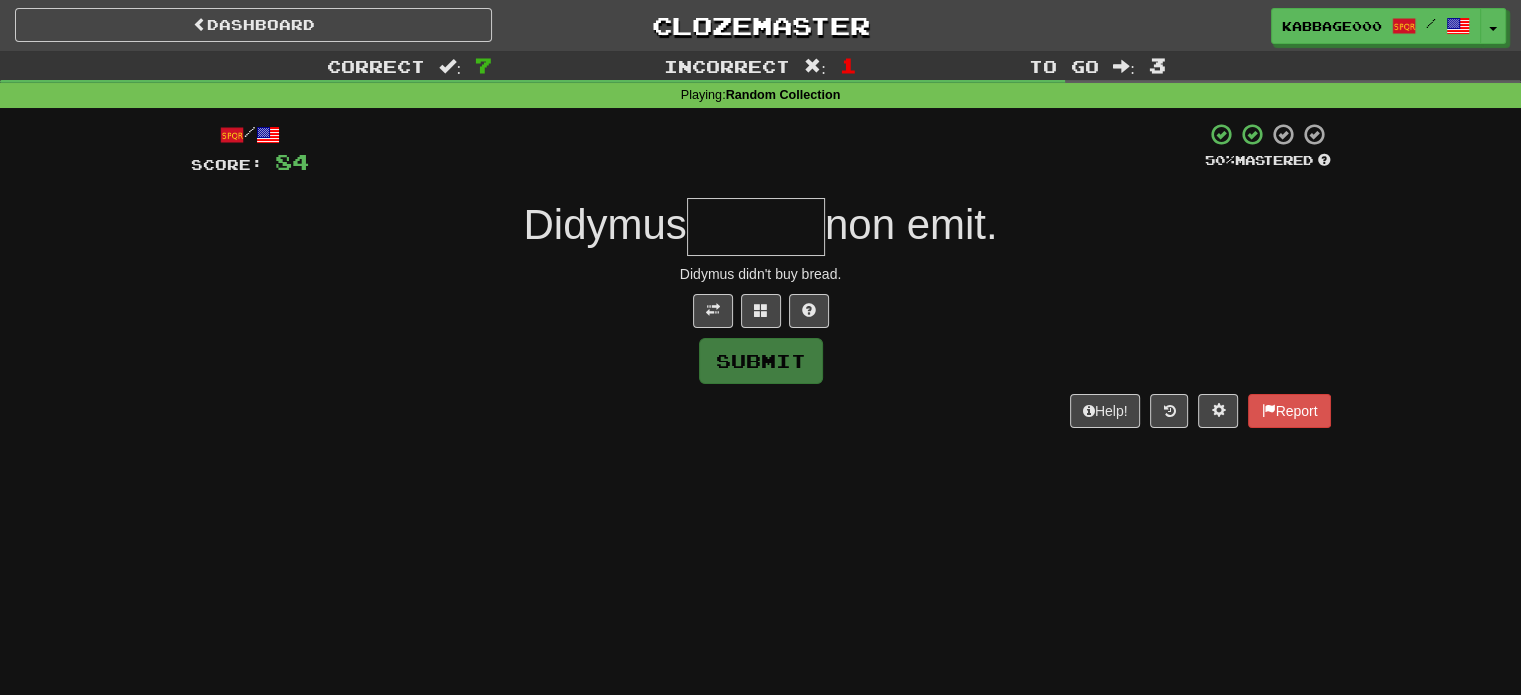 click at bounding box center [756, 227] 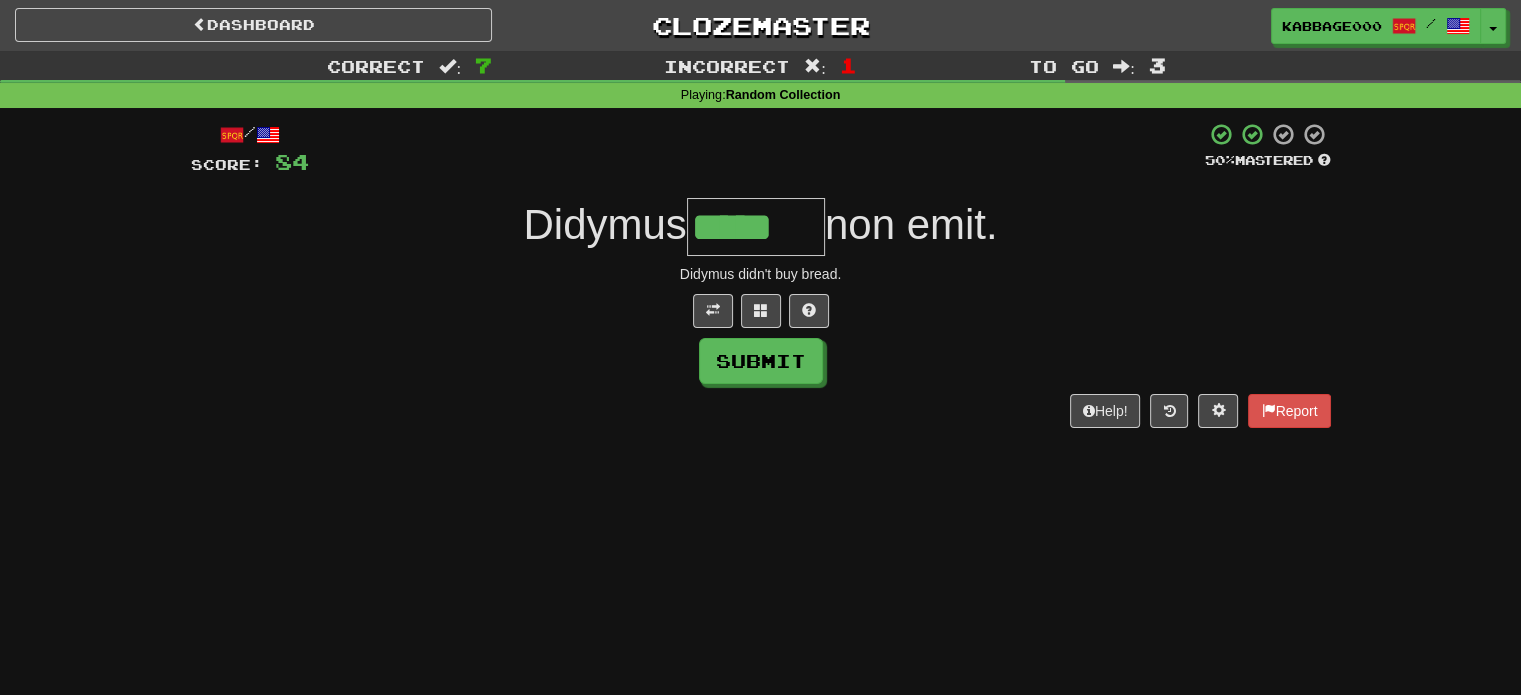 type on "*****" 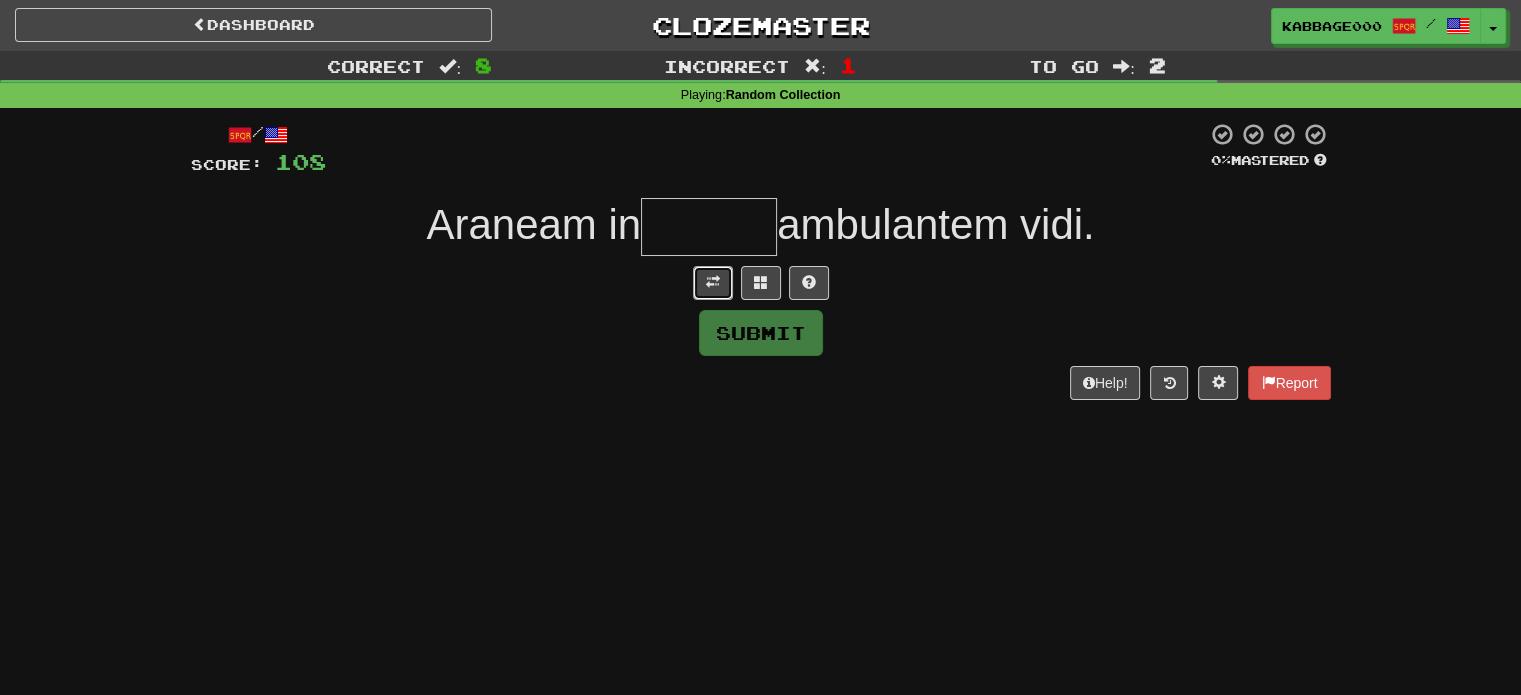 click at bounding box center (713, 282) 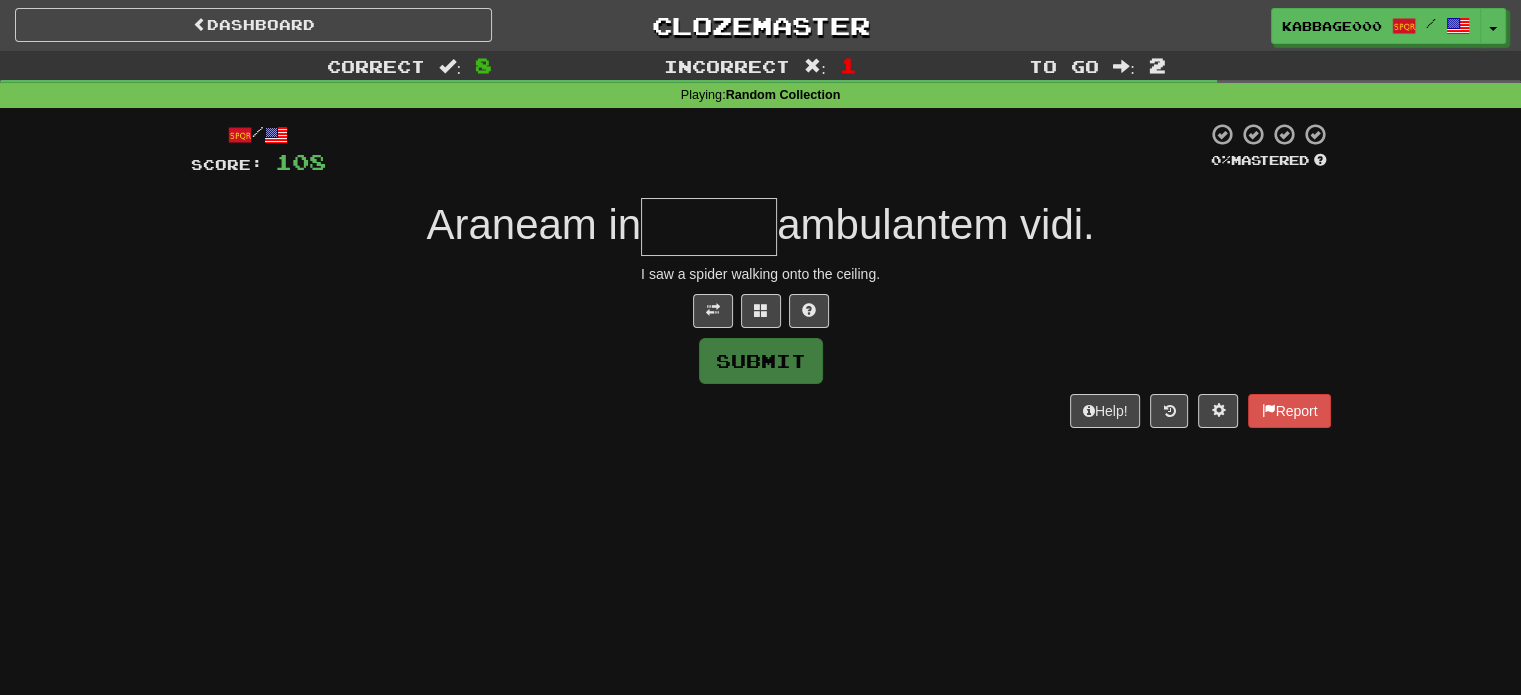 click at bounding box center [709, 227] 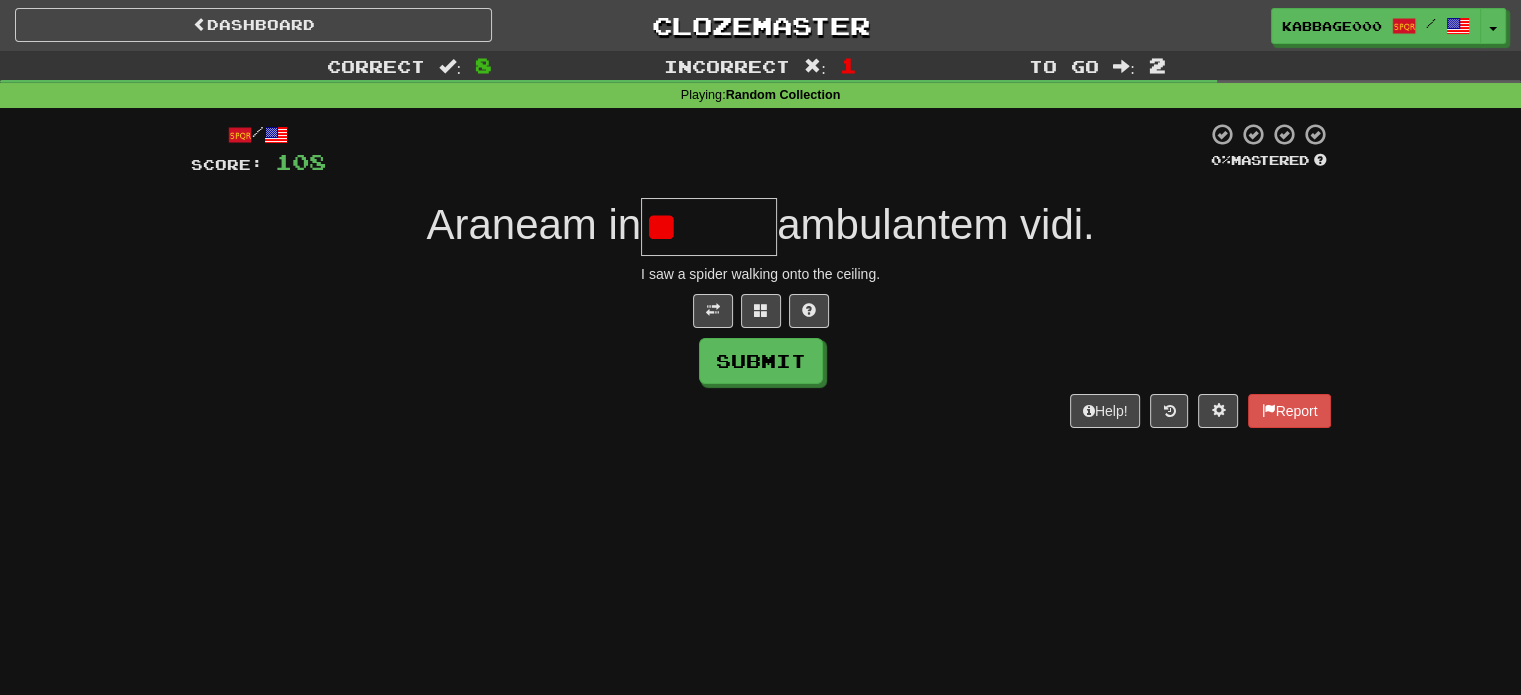 type on "*" 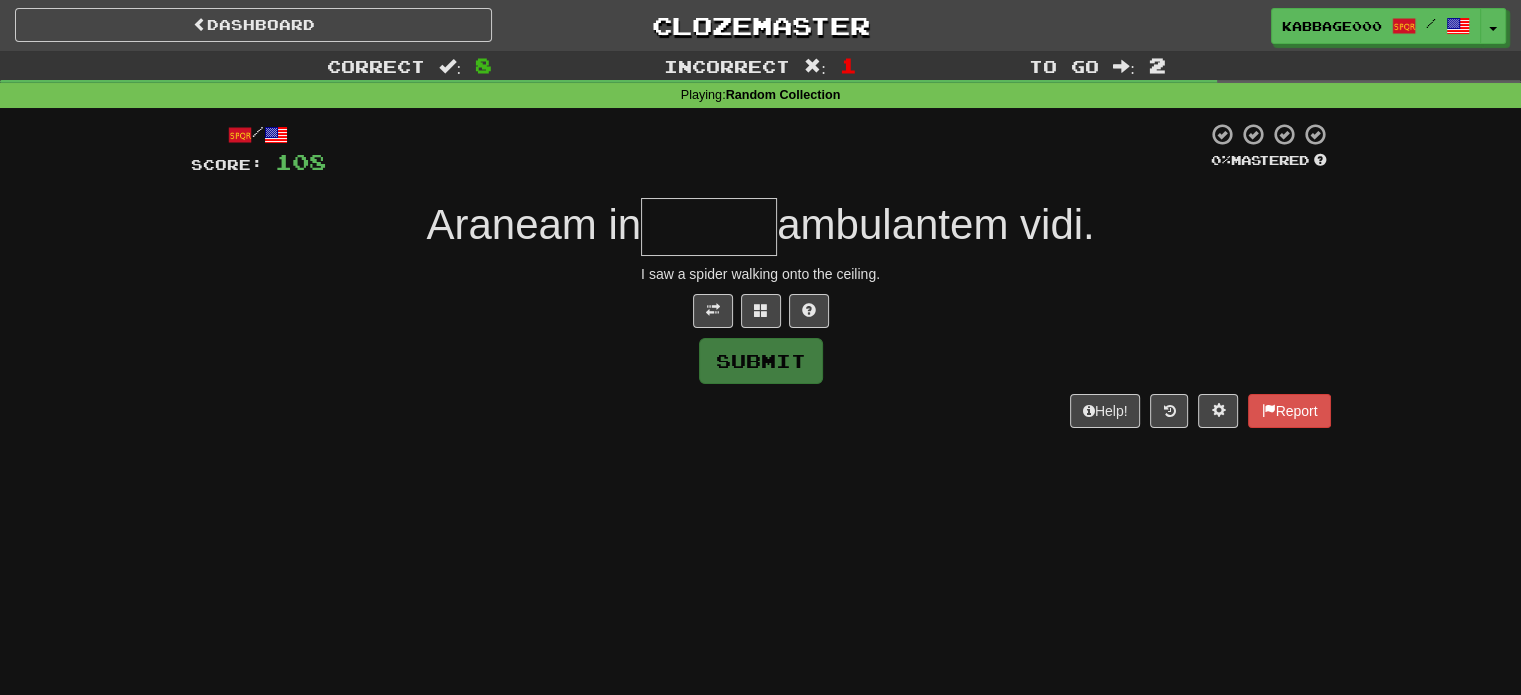 type on "*" 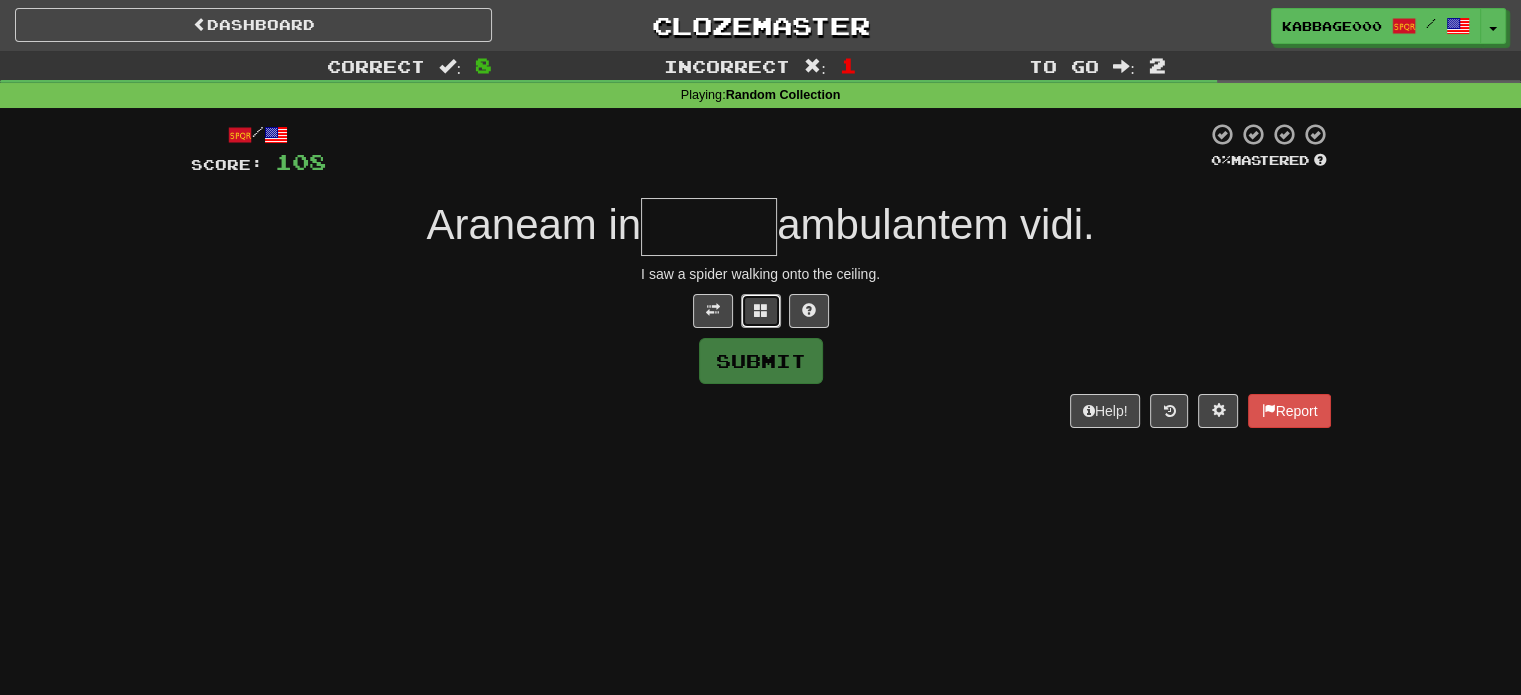 click at bounding box center (761, 311) 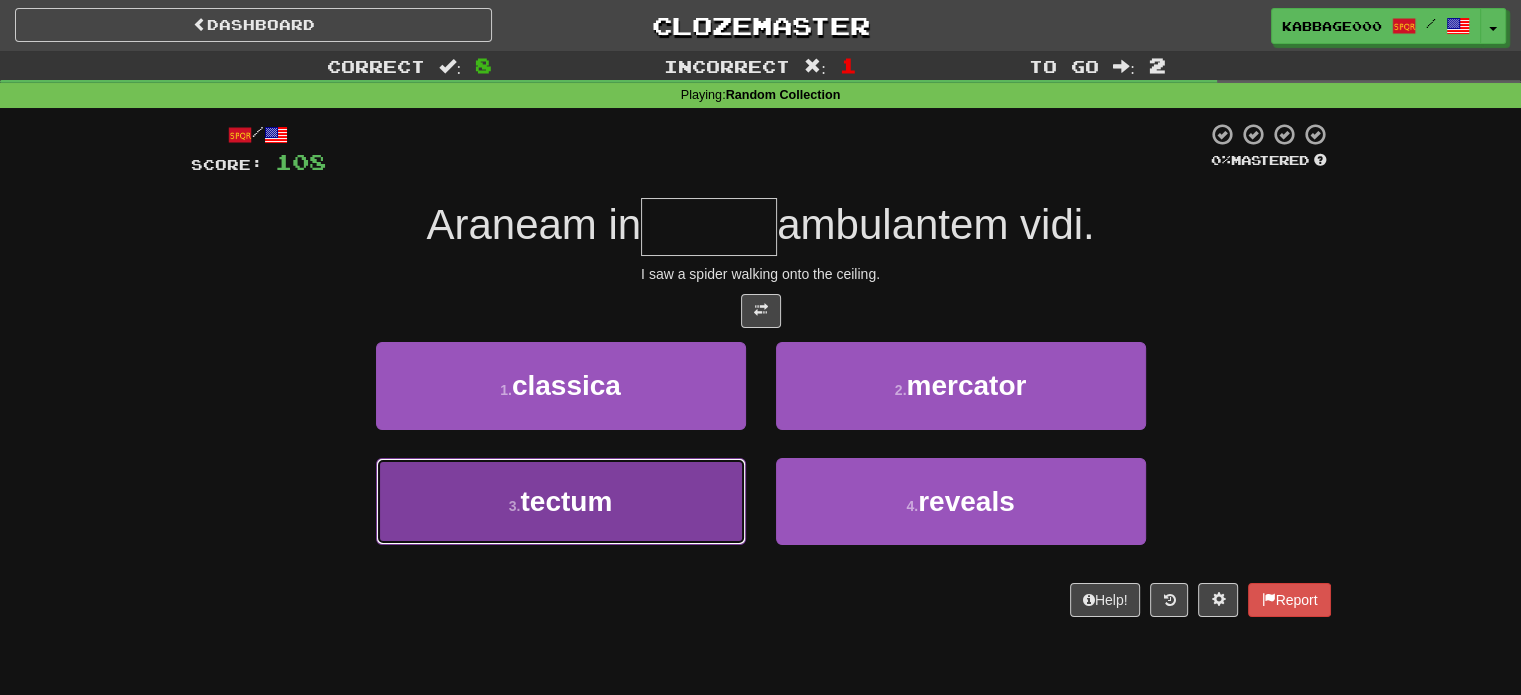 click on "3 .  tectum" at bounding box center [561, 501] 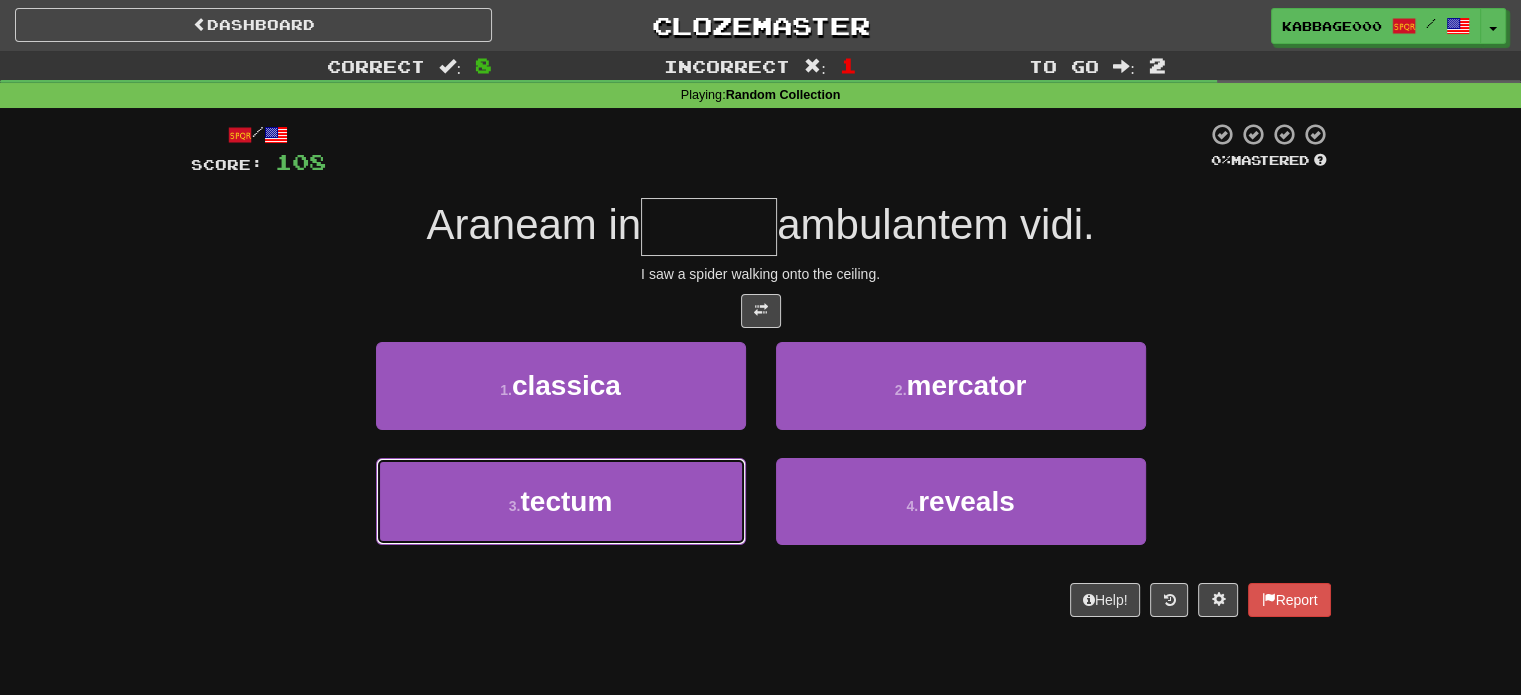 type on "******" 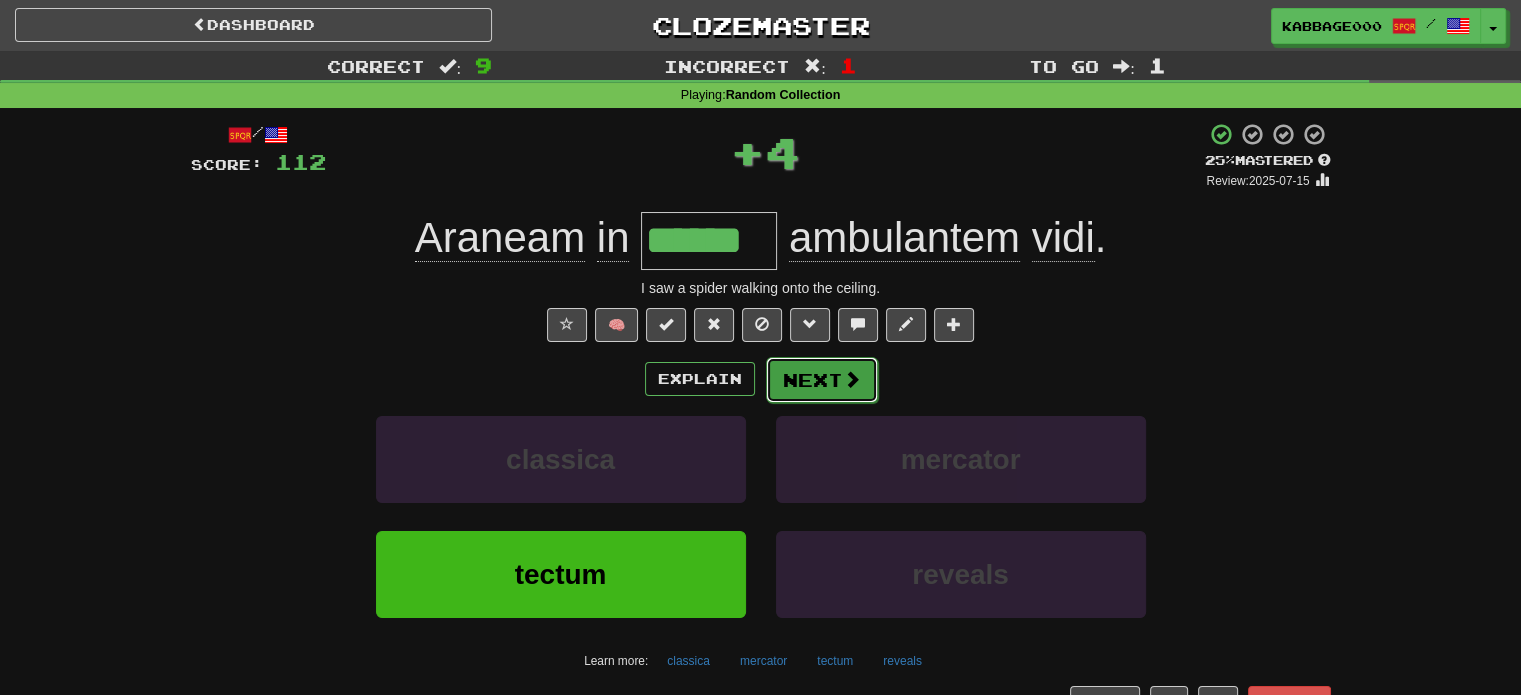 click on "Next" at bounding box center [822, 380] 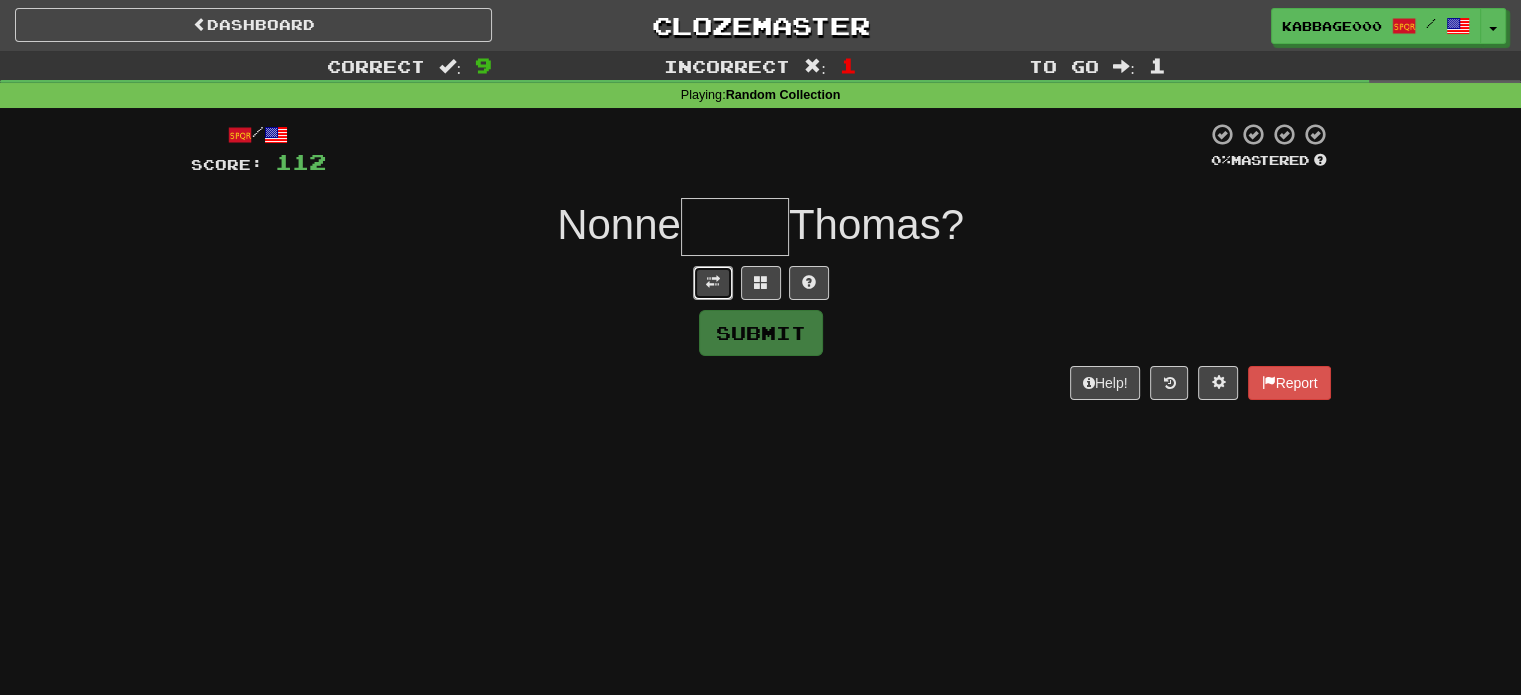 click at bounding box center [713, 283] 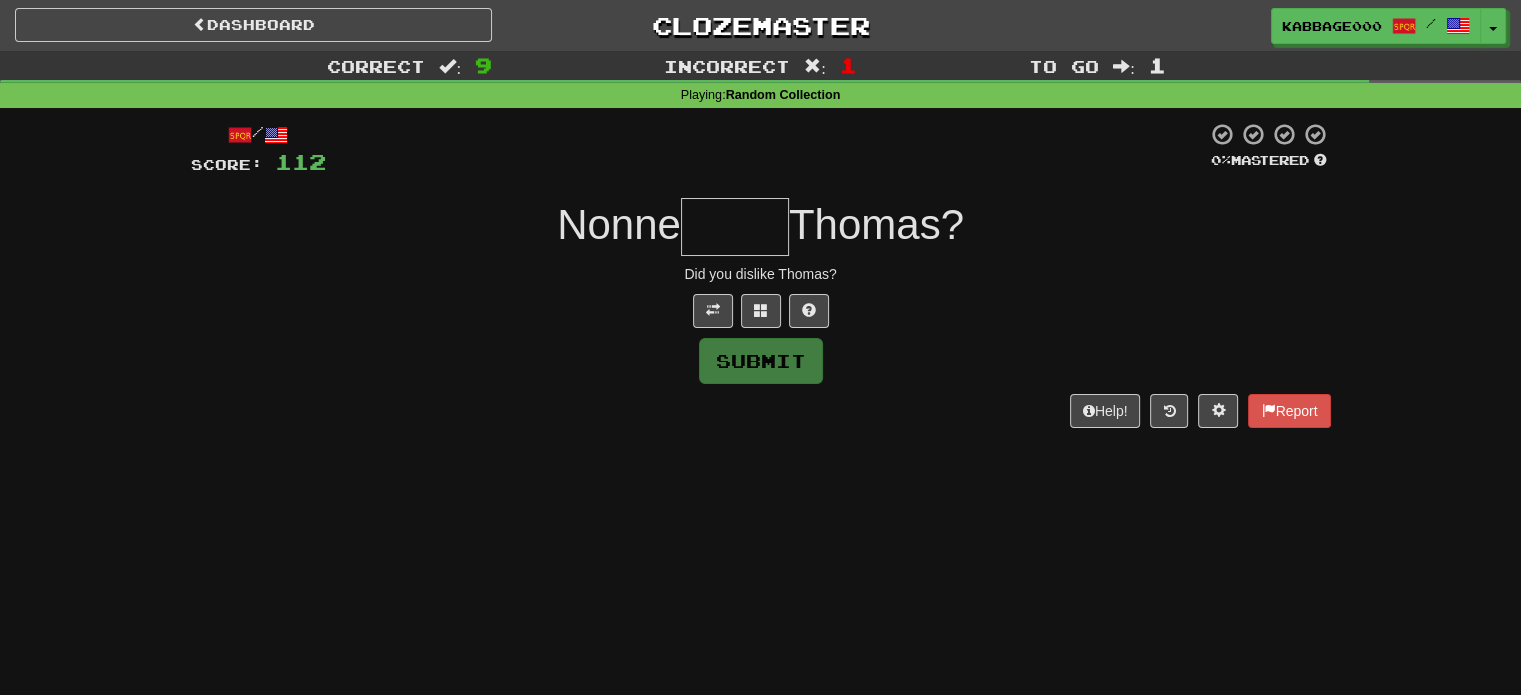 click at bounding box center [735, 227] 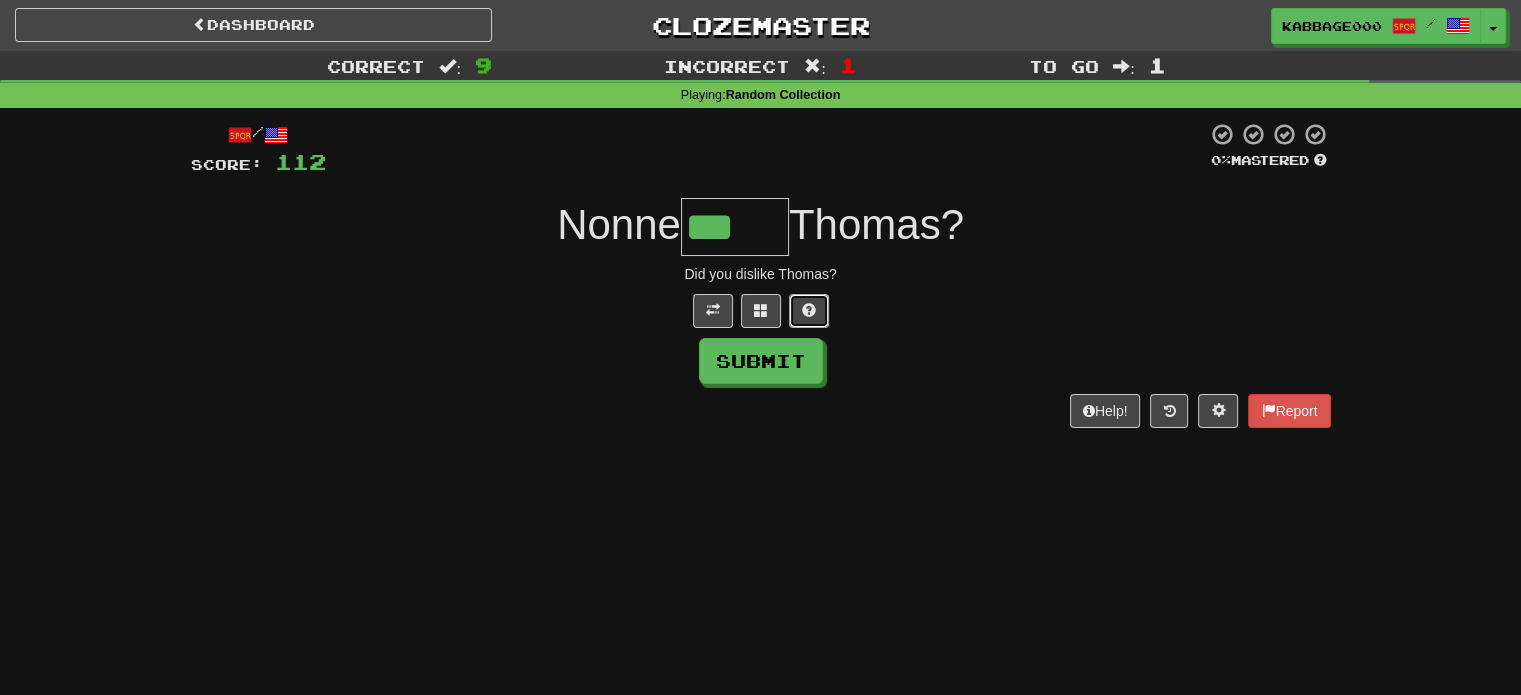 click at bounding box center (809, 311) 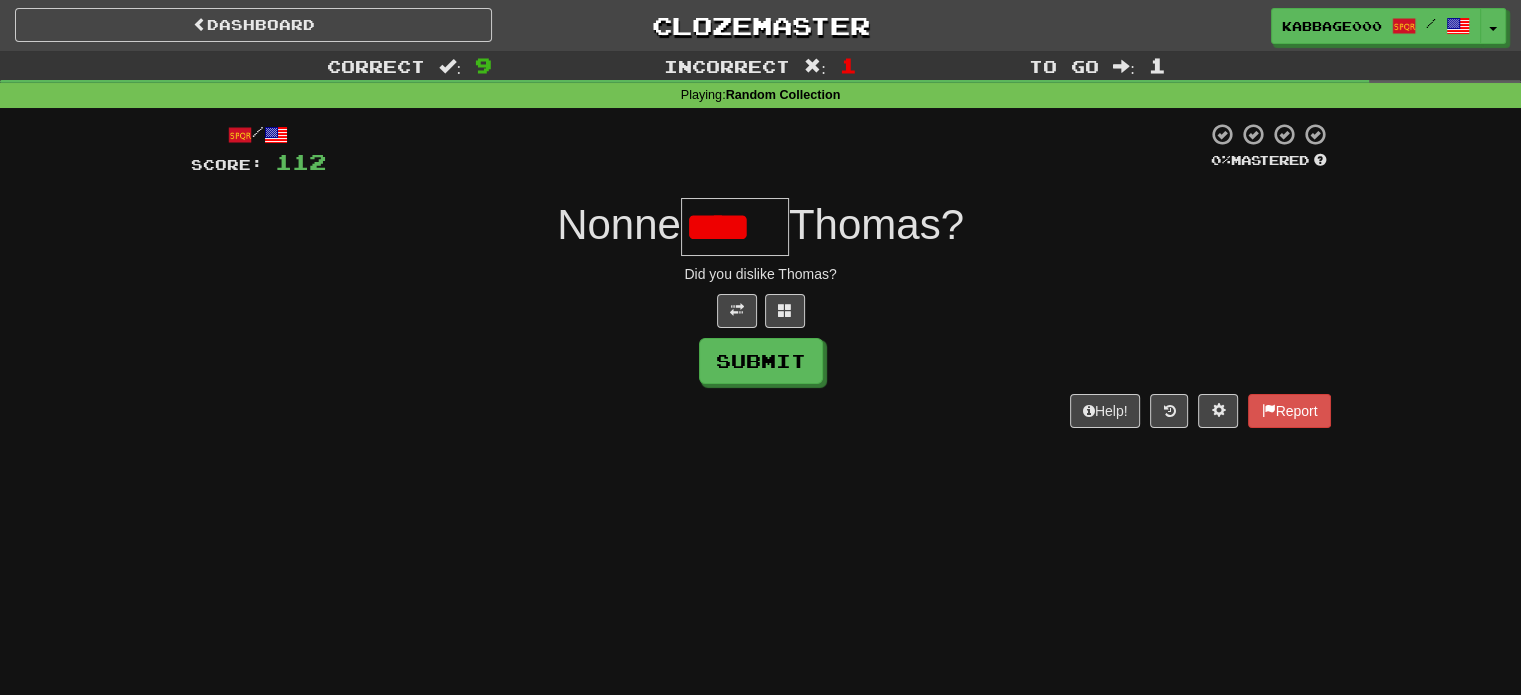 scroll, scrollTop: 0, scrollLeft: 0, axis: both 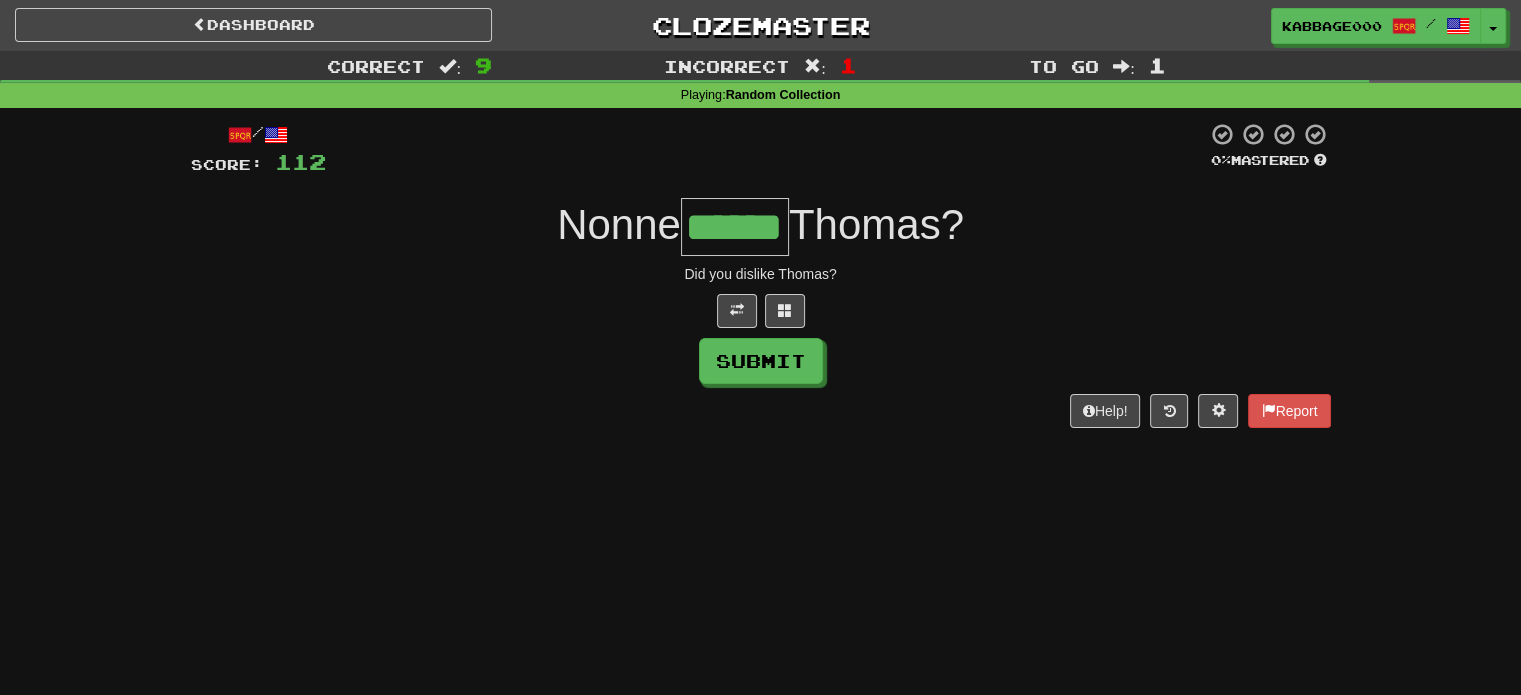 type on "******" 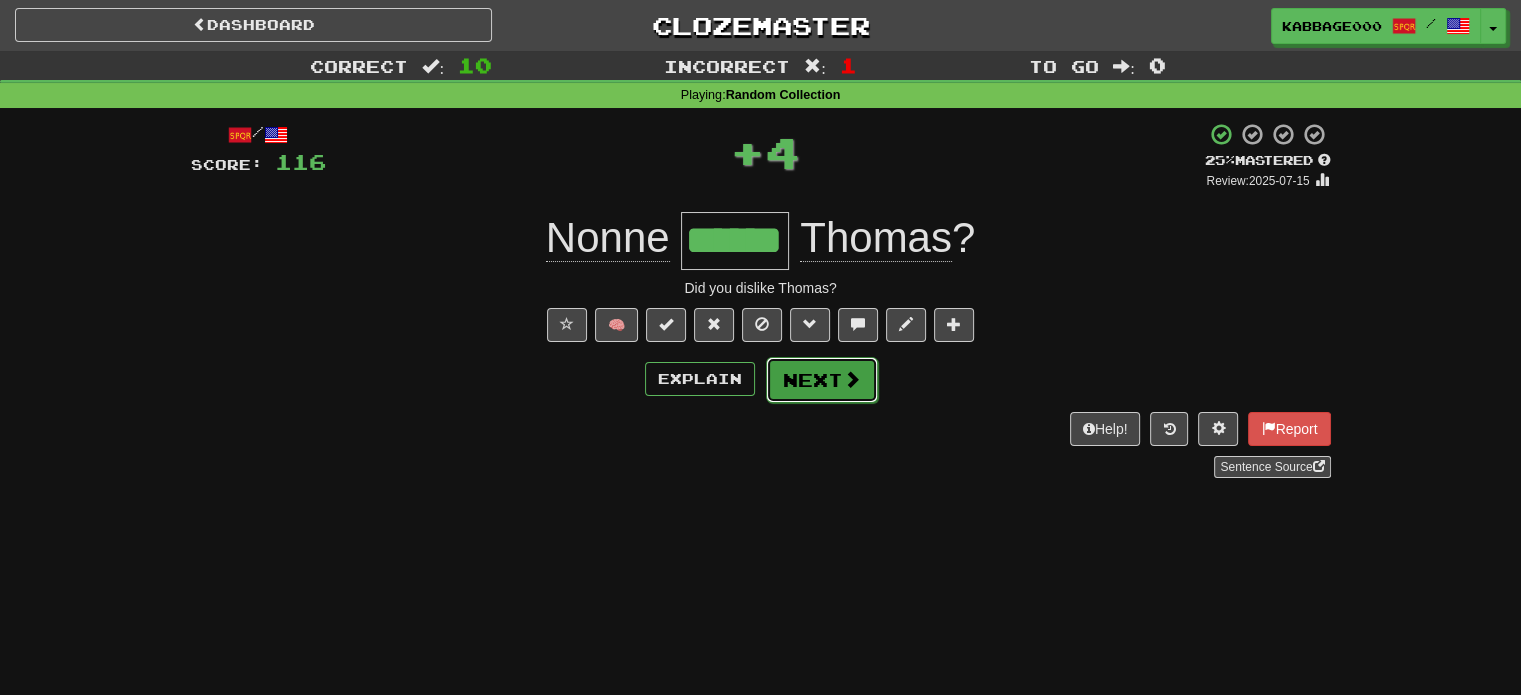 click at bounding box center (852, 379) 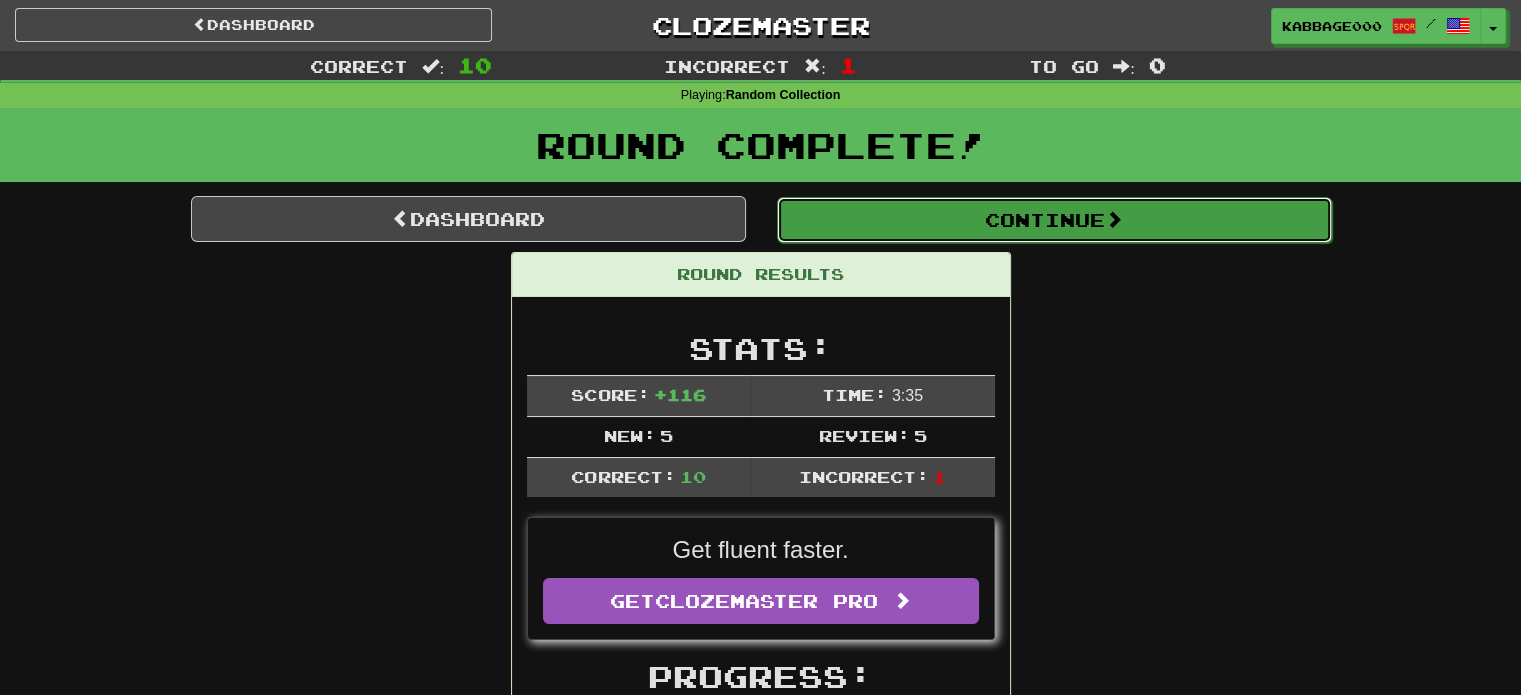 click on "Continue" at bounding box center (1054, 220) 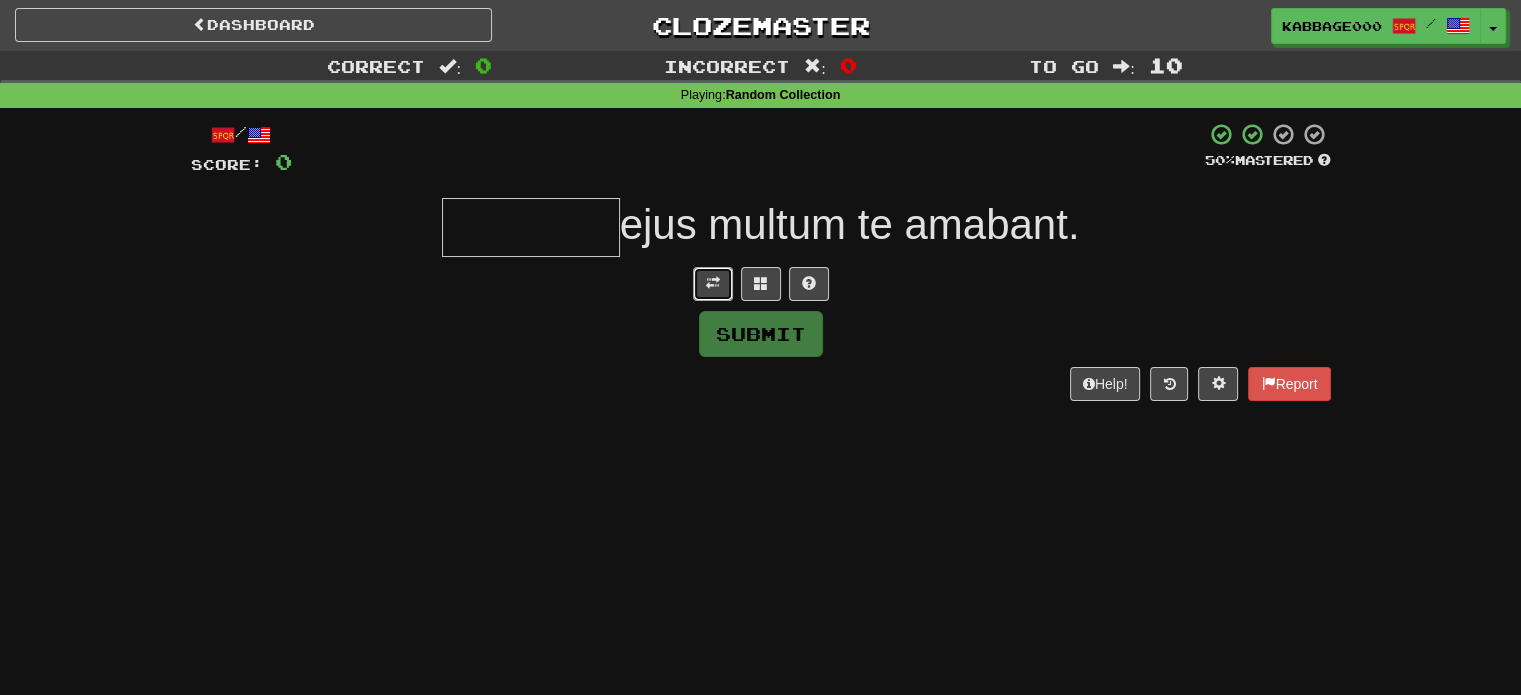 click at bounding box center [713, 283] 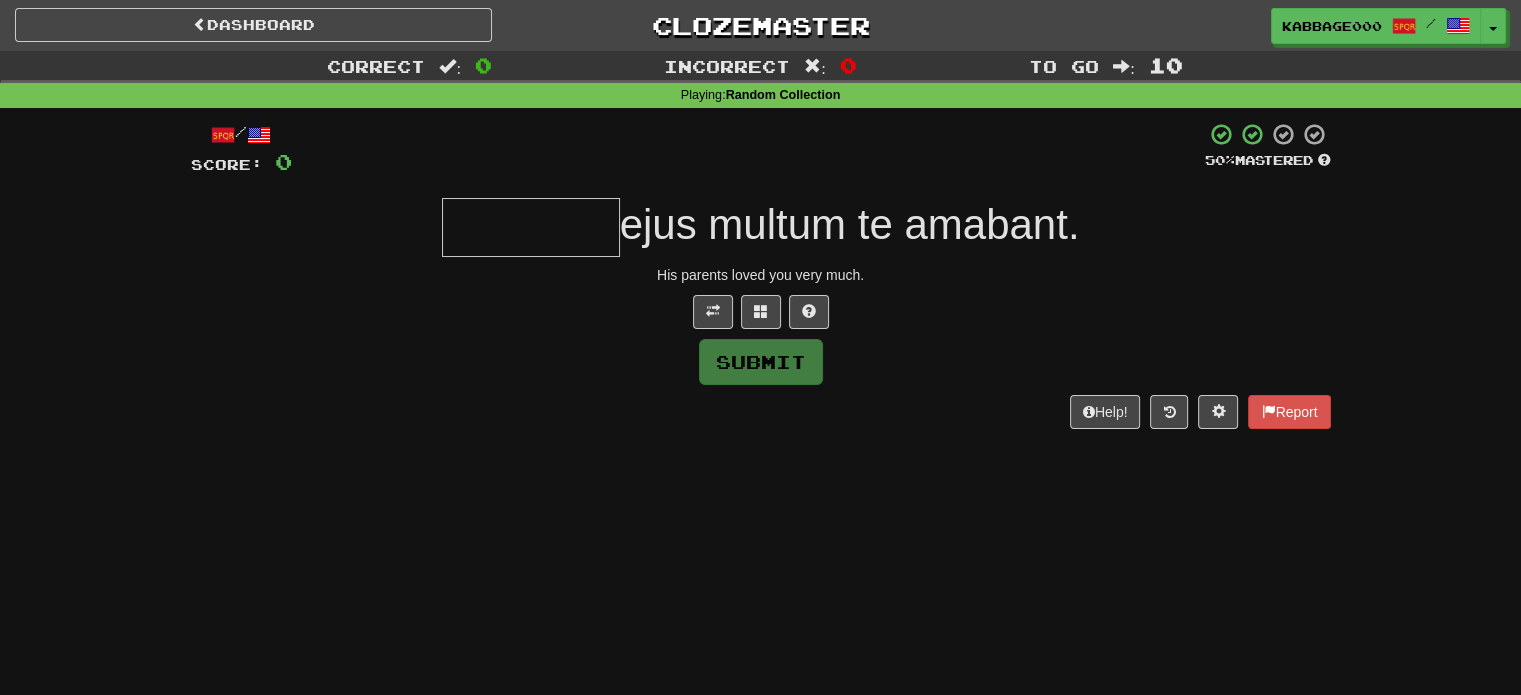 click at bounding box center (531, 227) 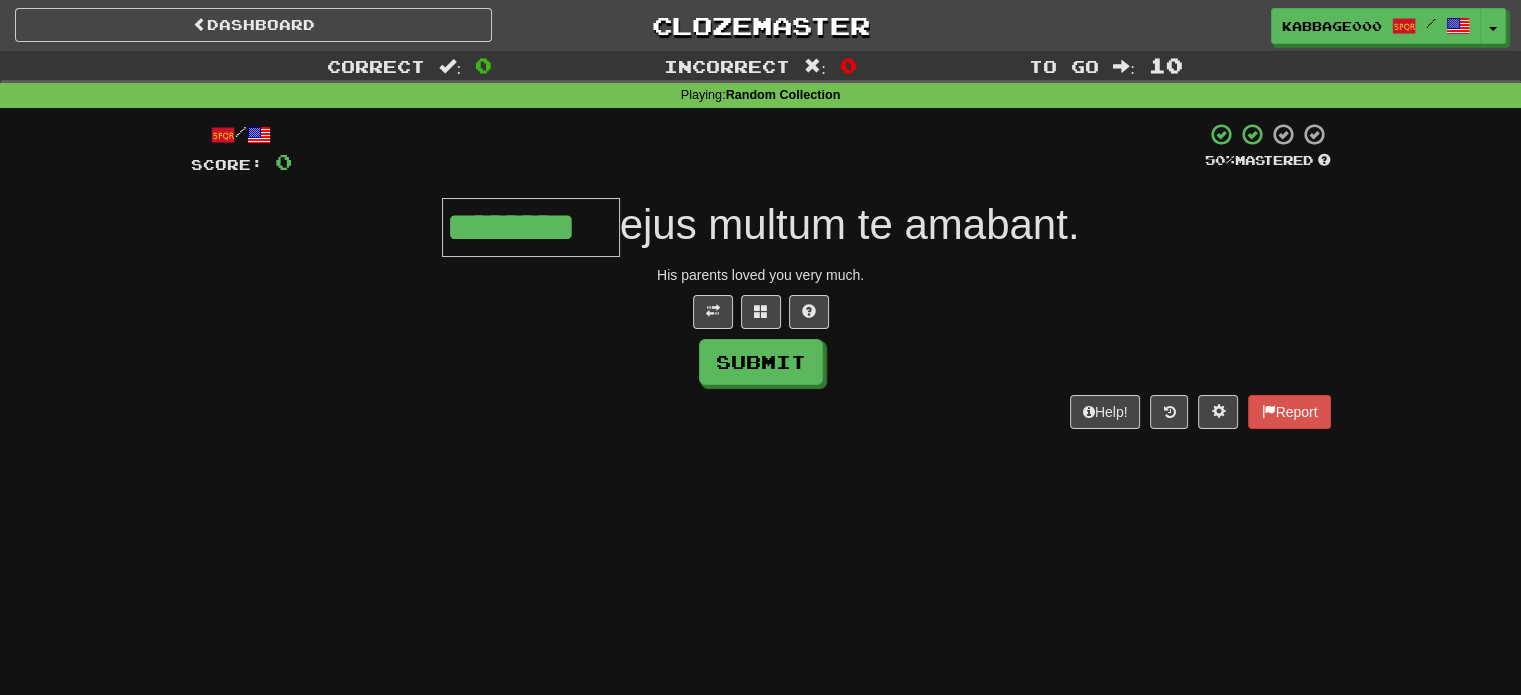 type on "********" 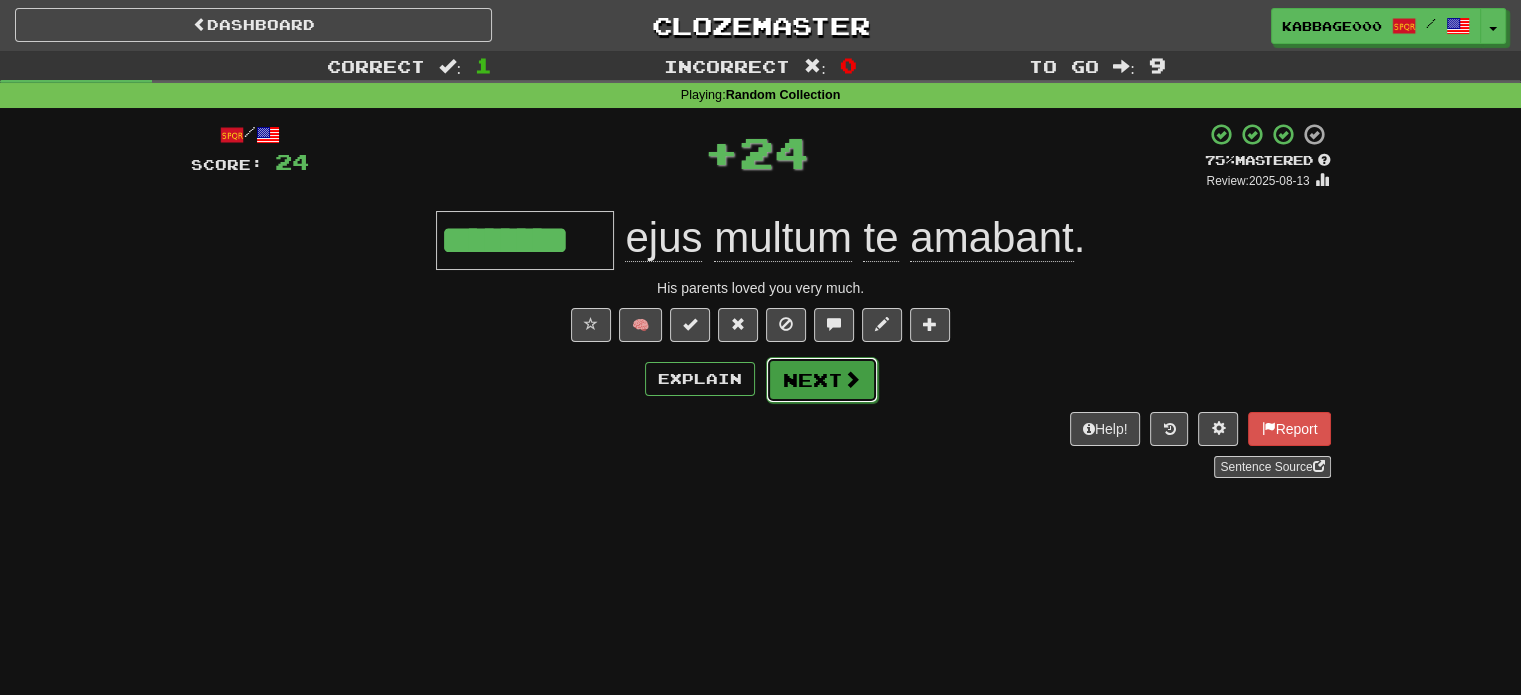 click at bounding box center [852, 379] 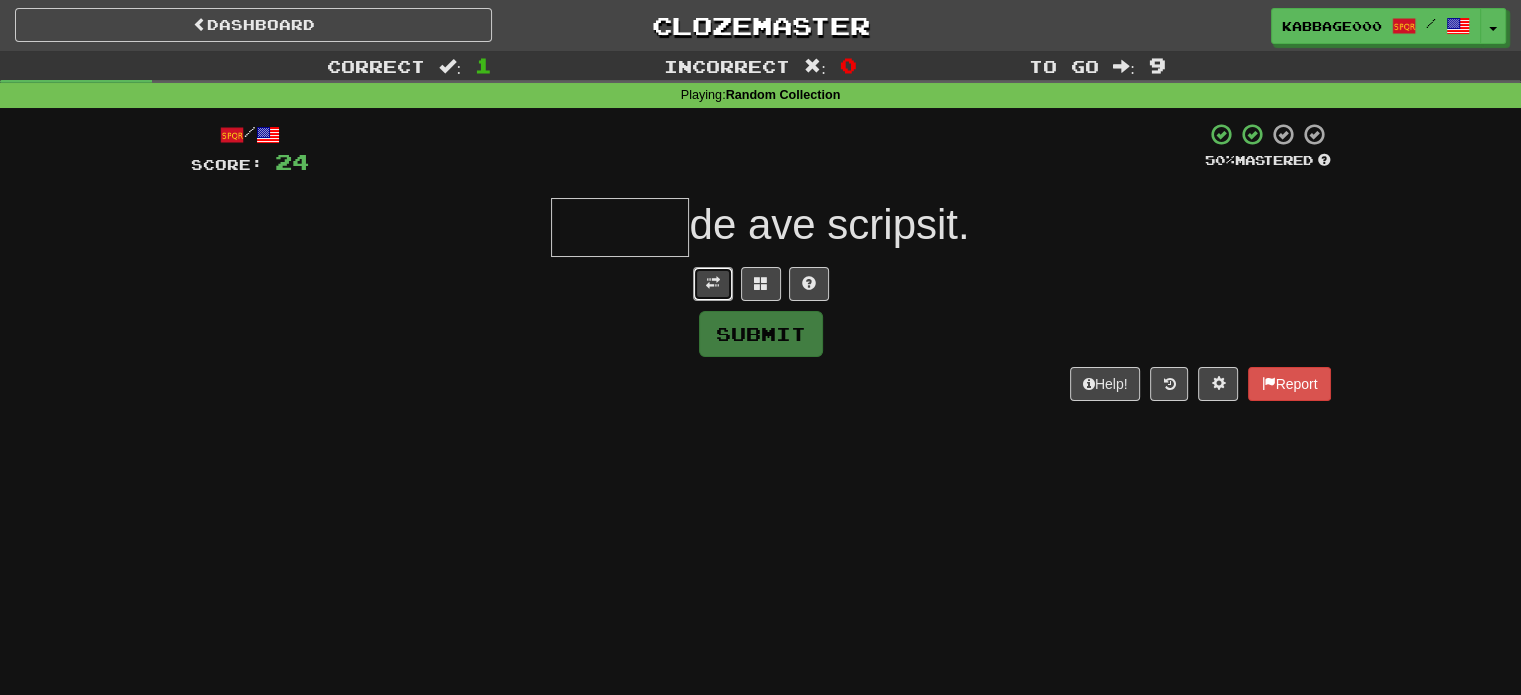 click at bounding box center [713, 283] 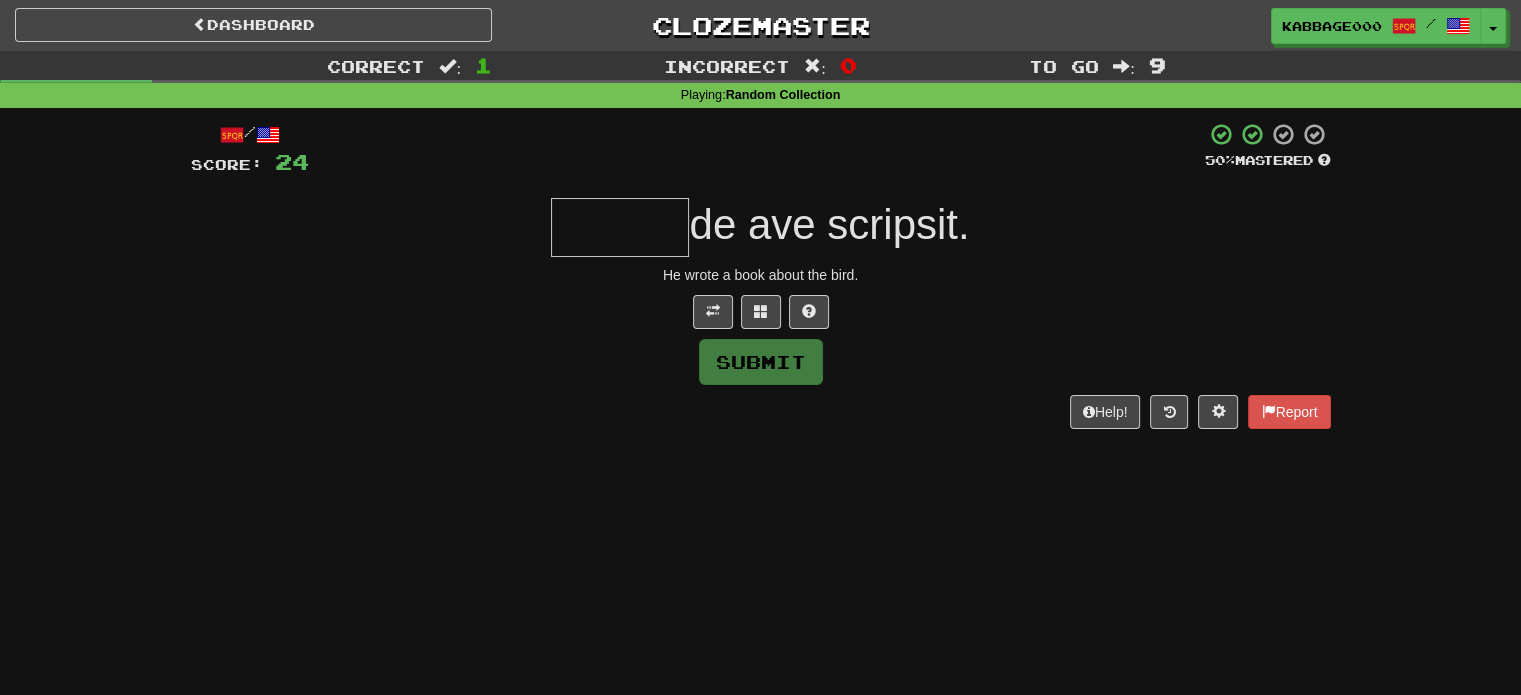click at bounding box center [620, 227] 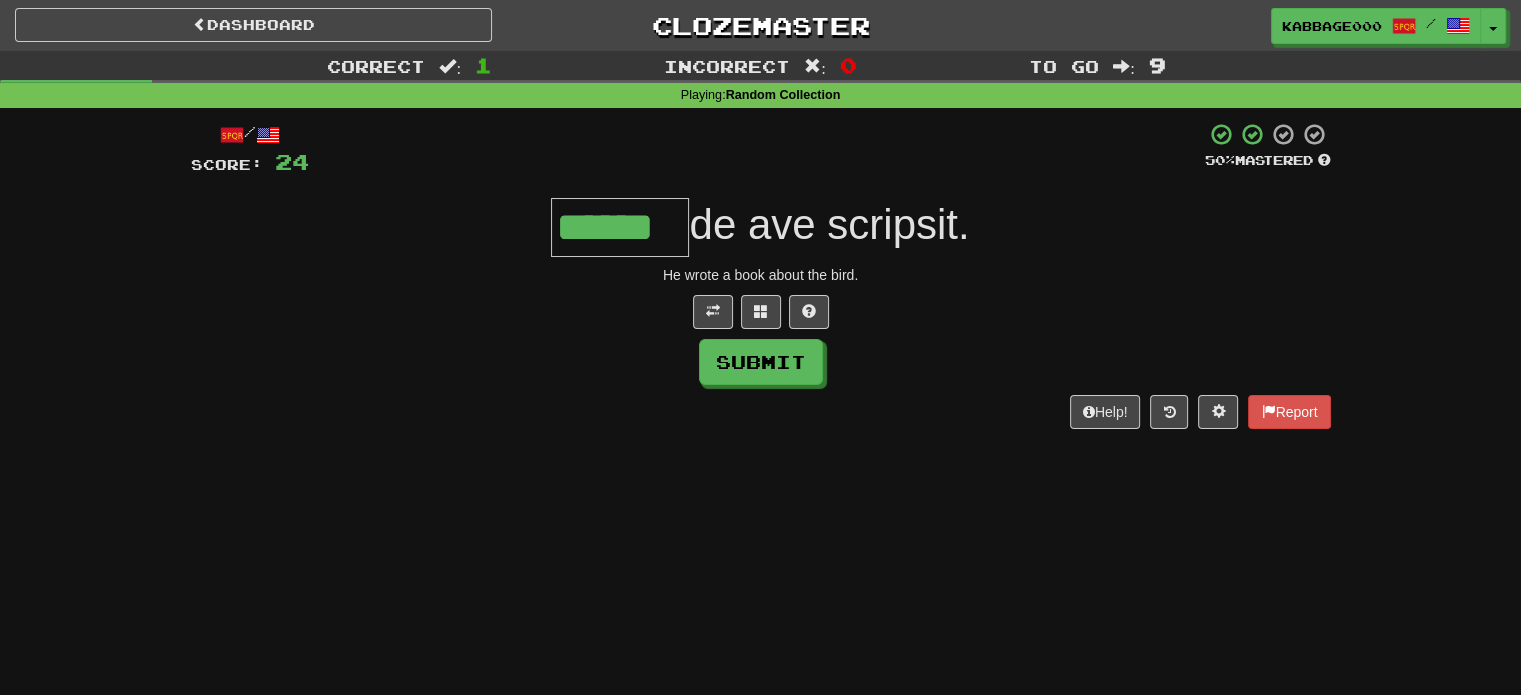 type on "******" 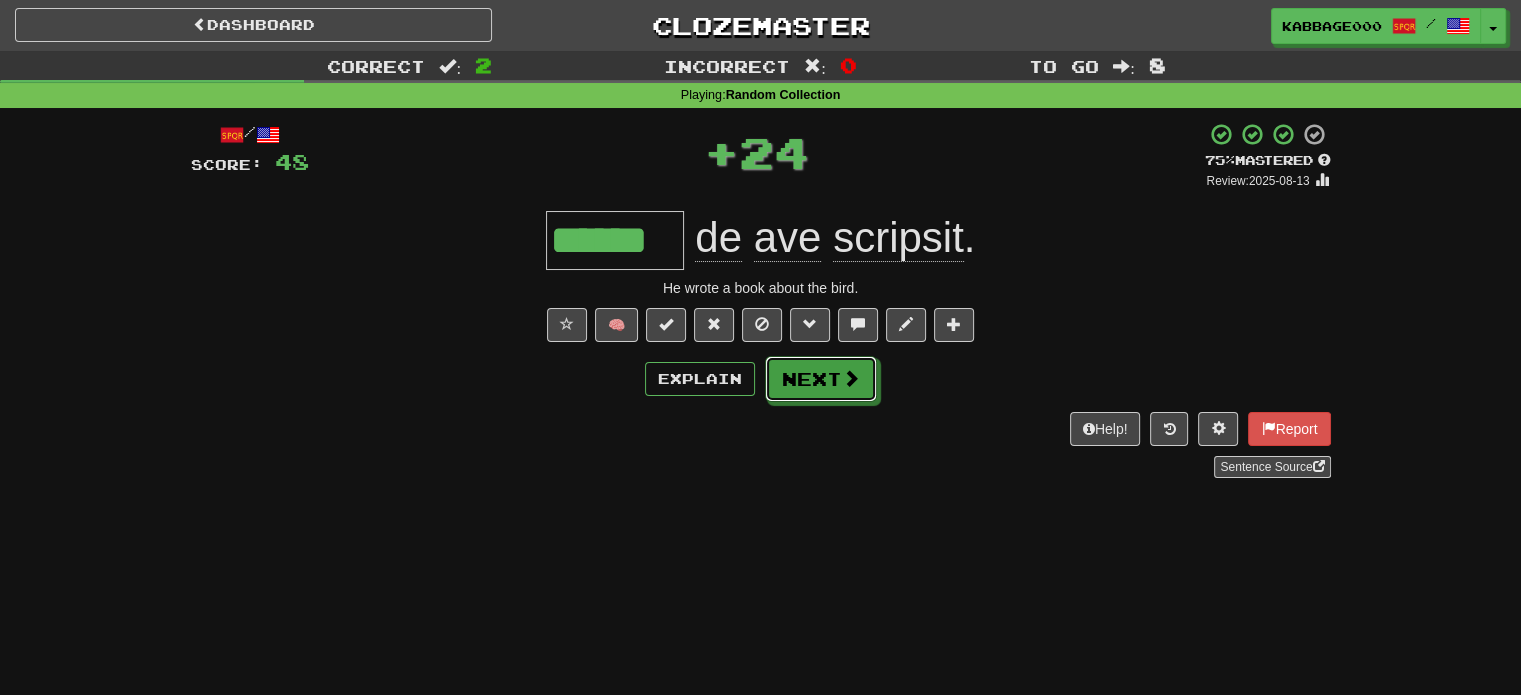 click on "Next" at bounding box center (821, 379) 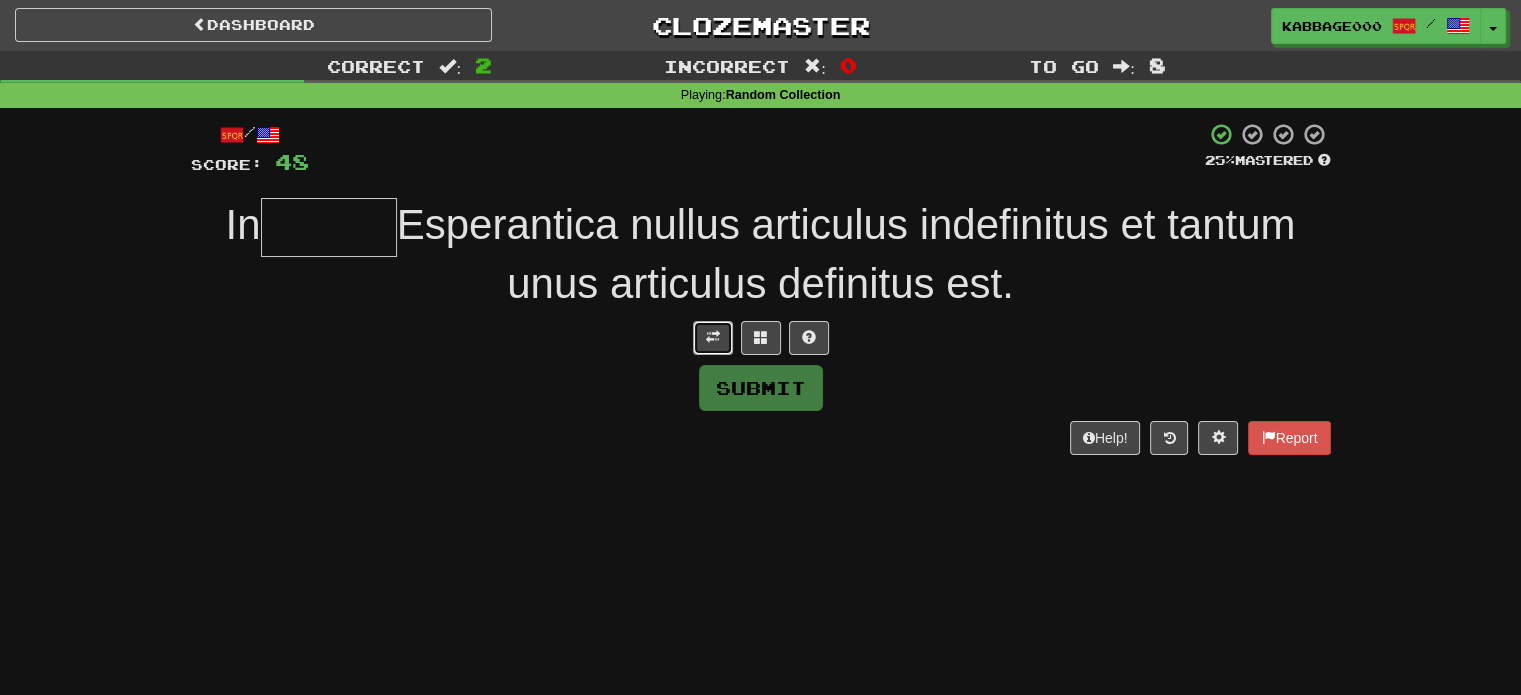 click at bounding box center (713, 337) 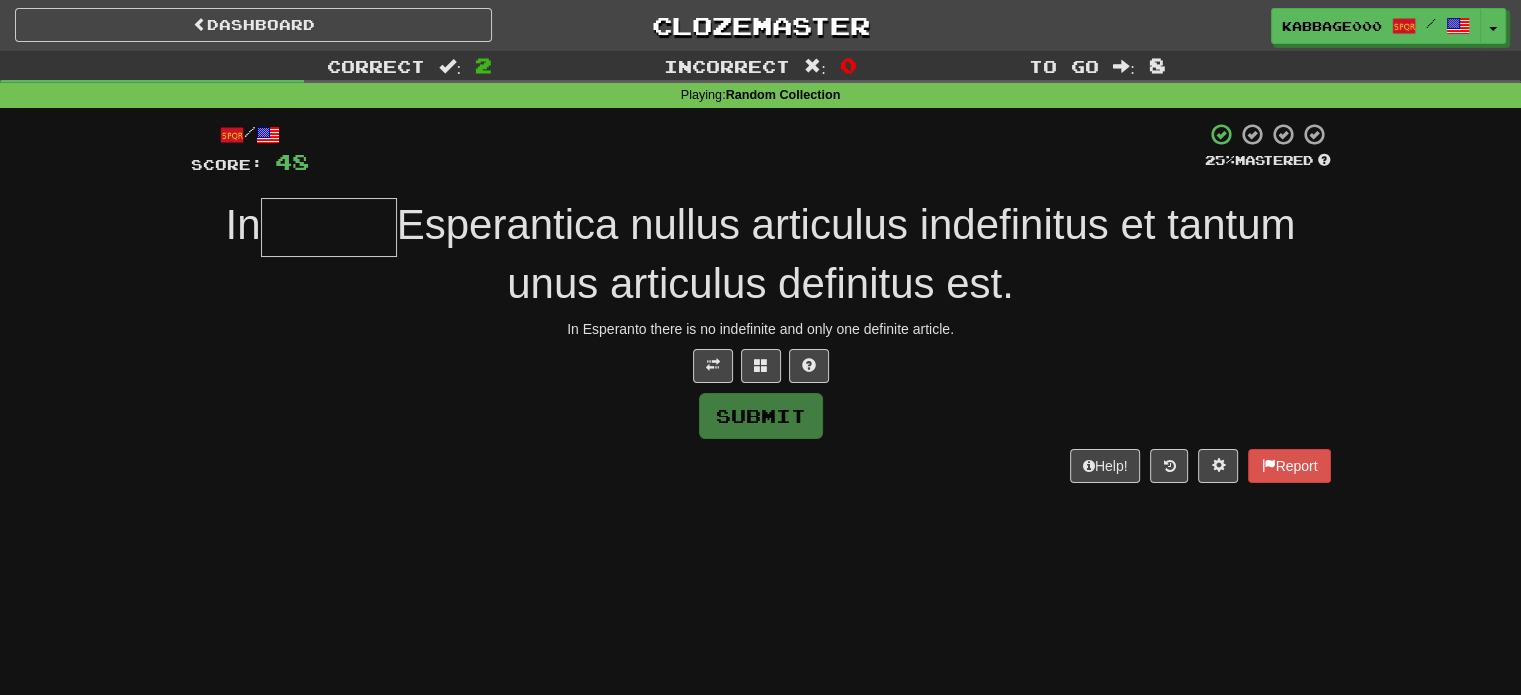 click at bounding box center [329, 227] 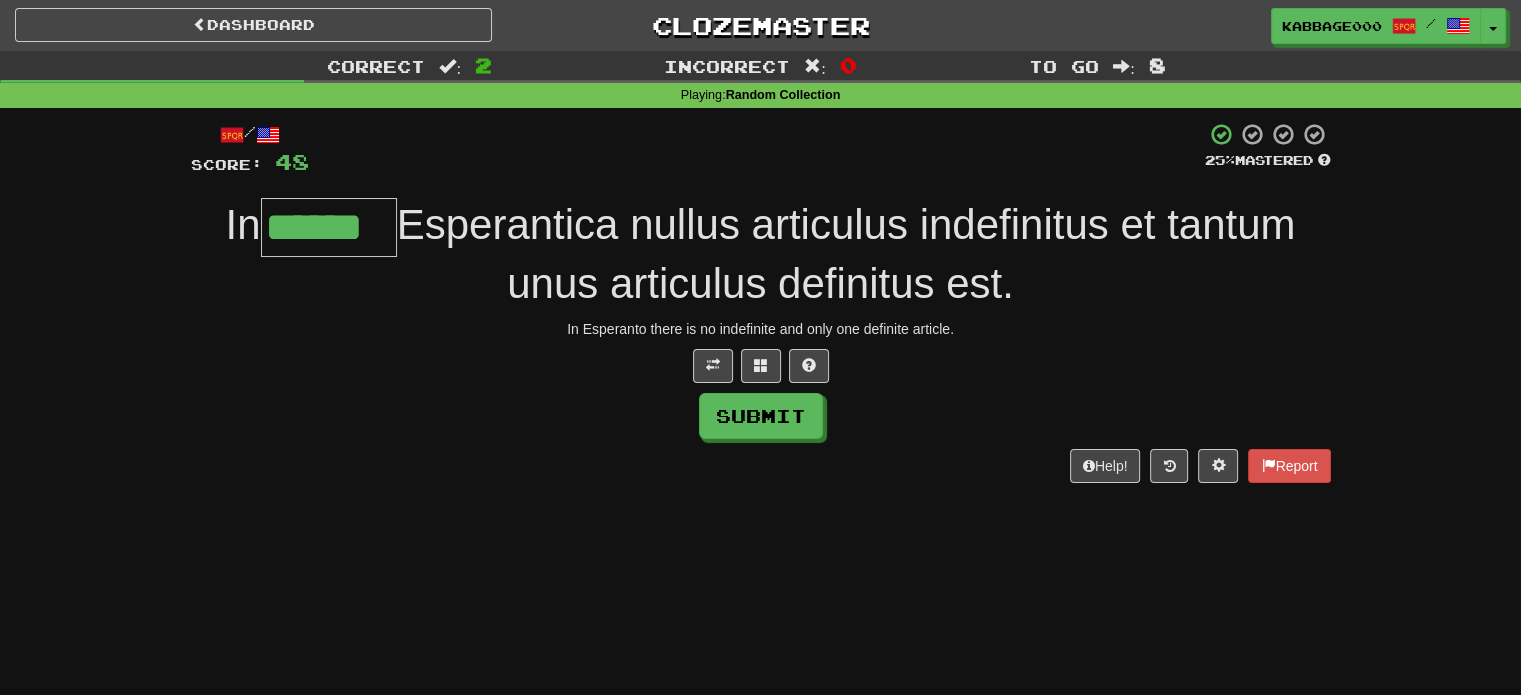 type on "******" 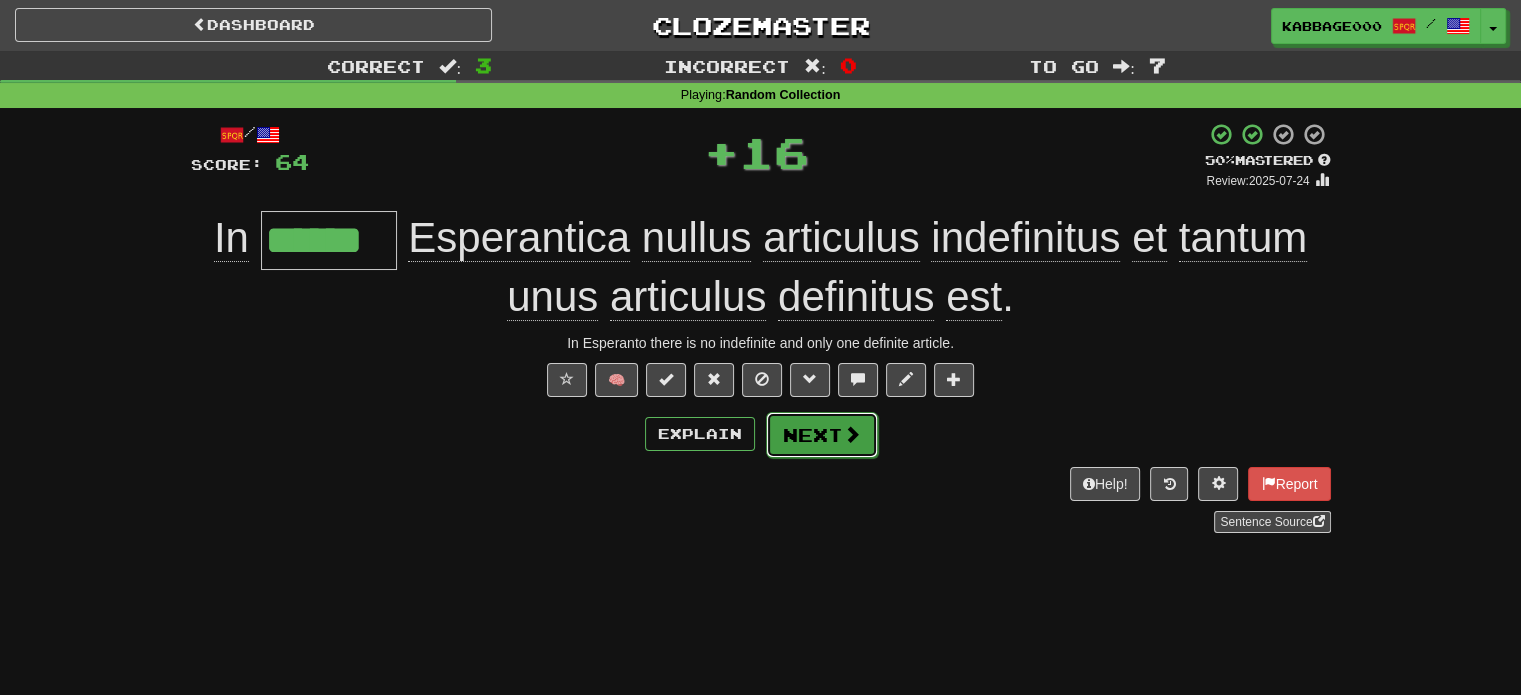 click on "Next" at bounding box center (822, 435) 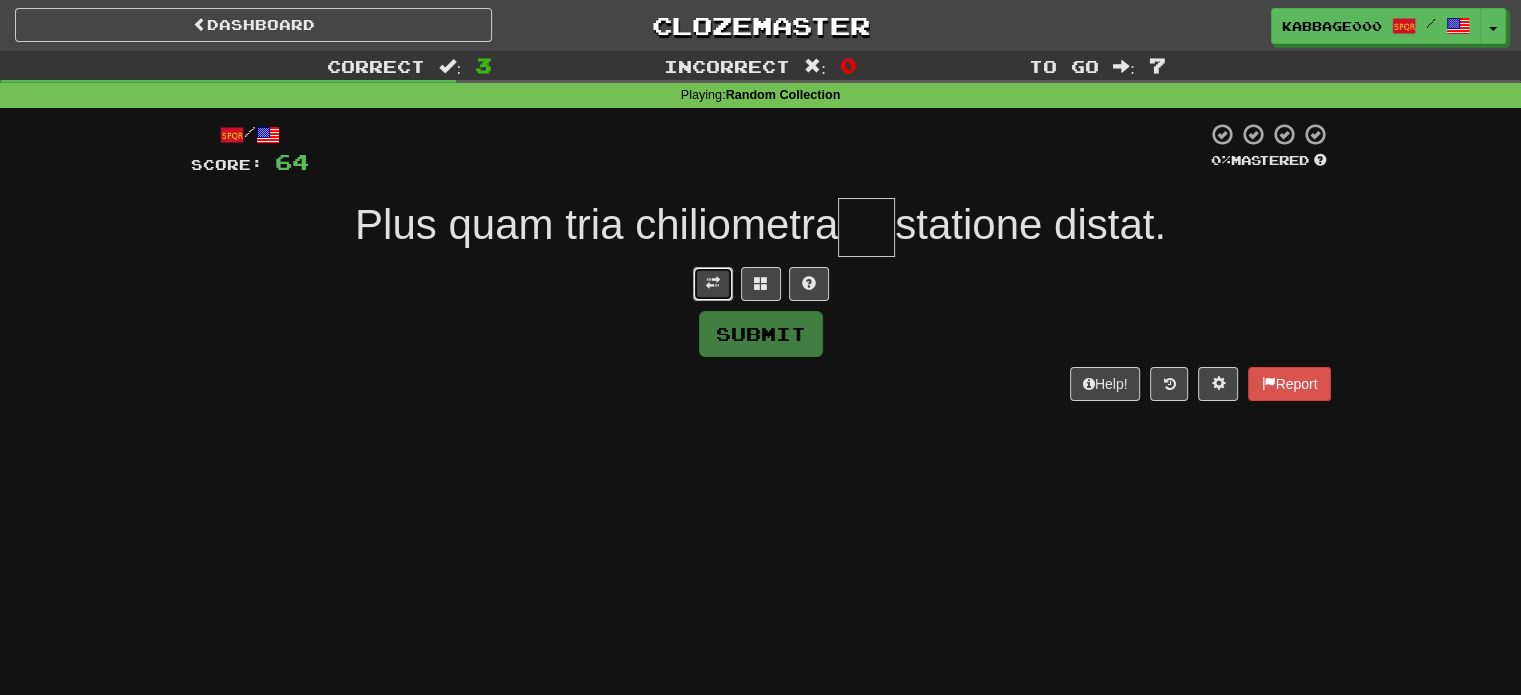 click at bounding box center (713, 283) 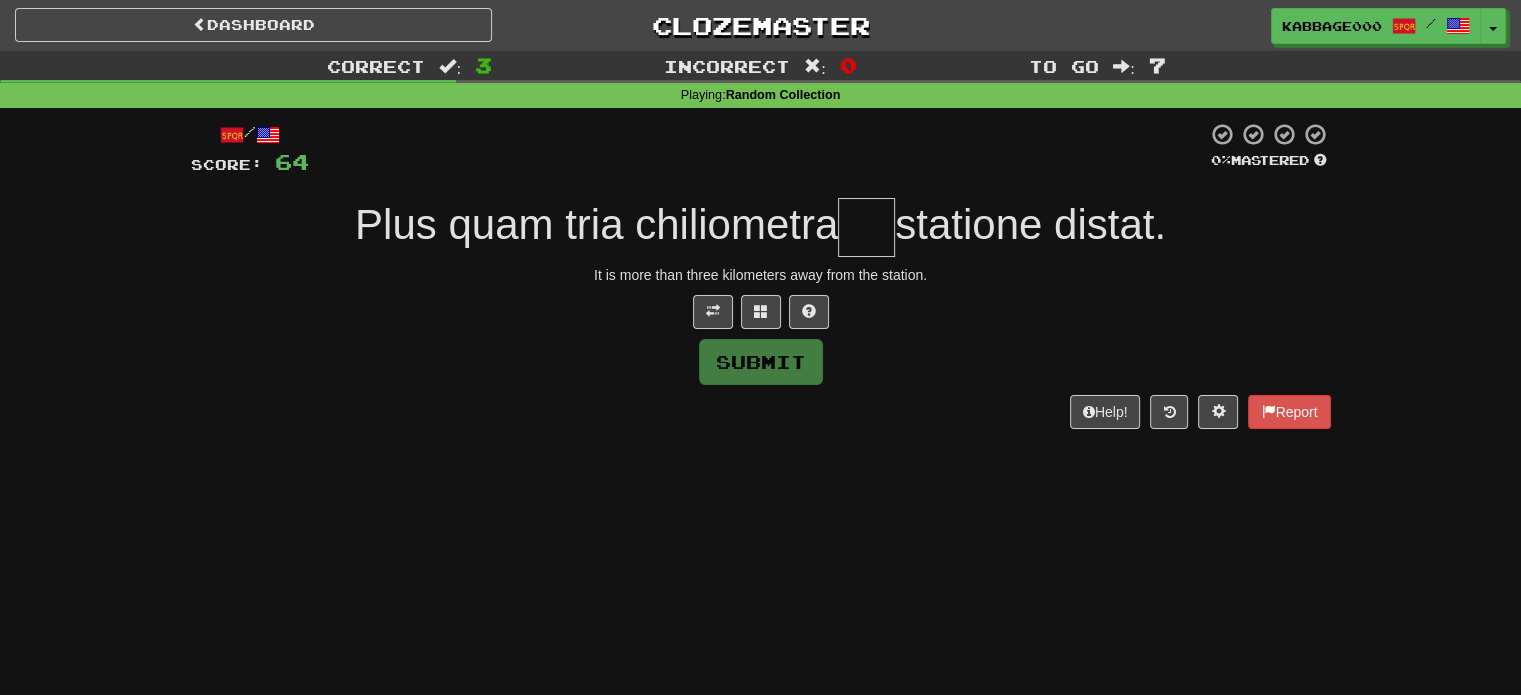click at bounding box center [866, 227] 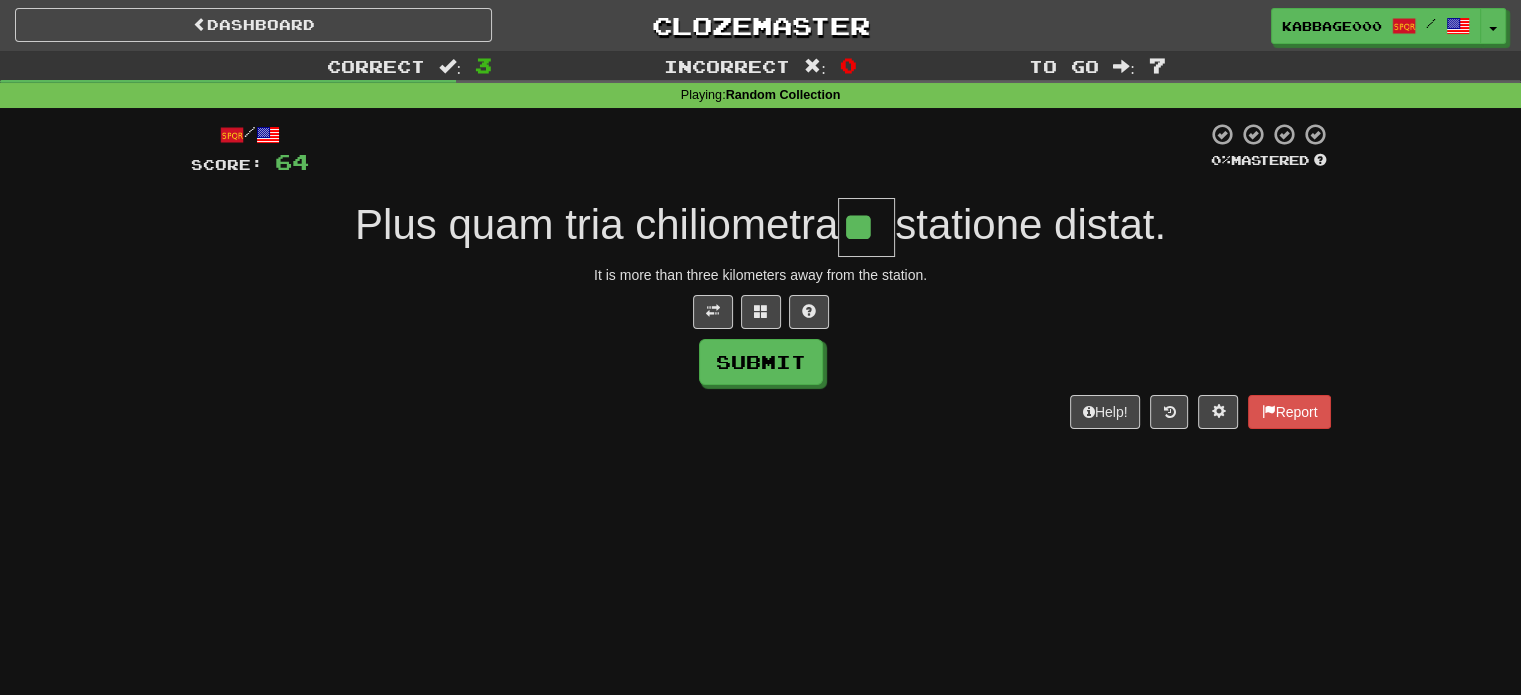 type on "**" 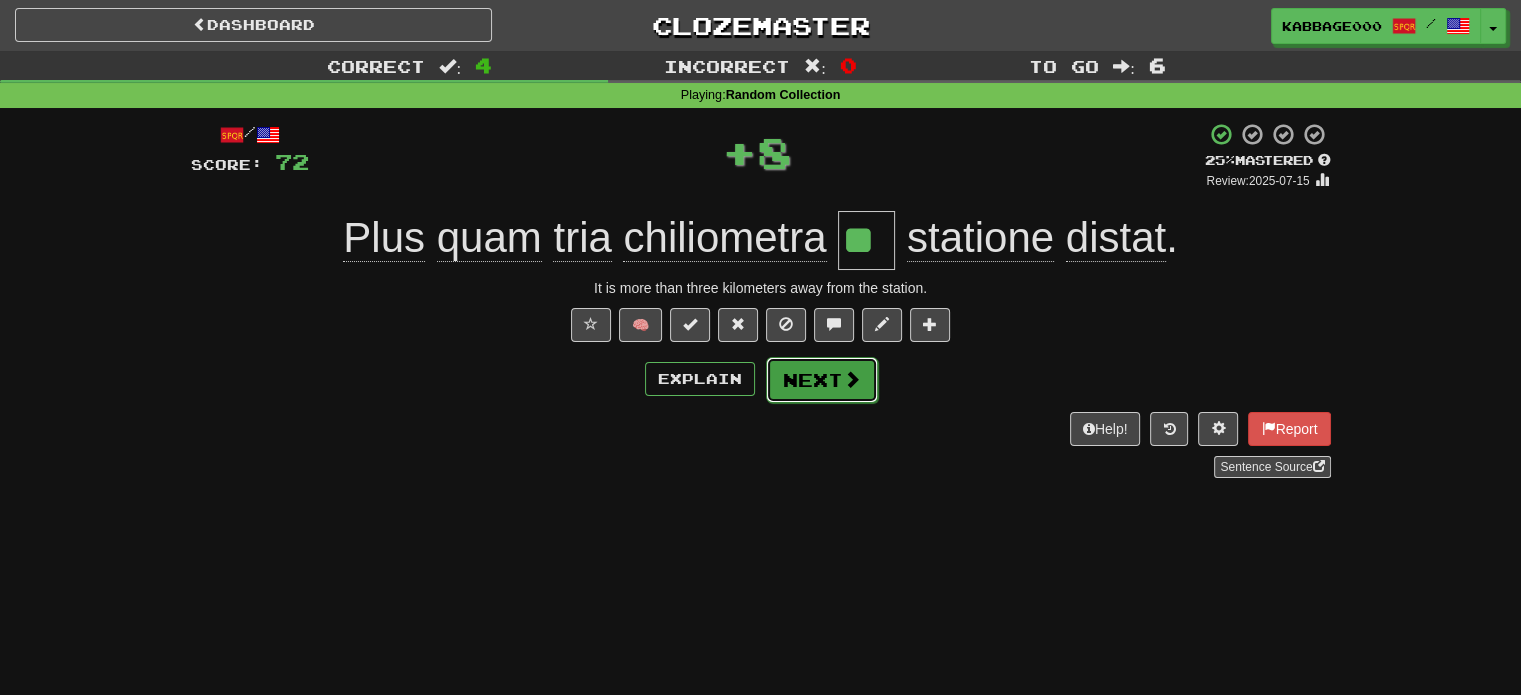 click on "Next" at bounding box center [822, 380] 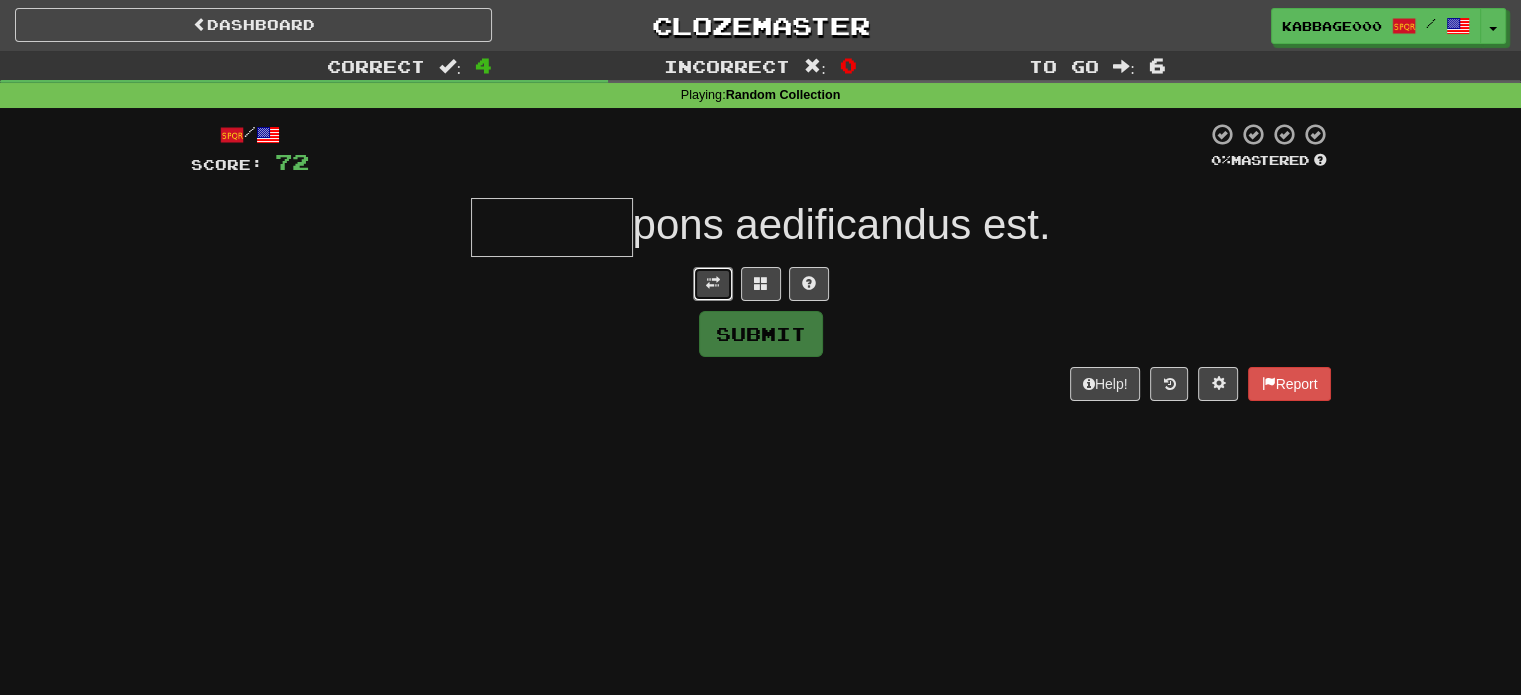 click at bounding box center (713, 284) 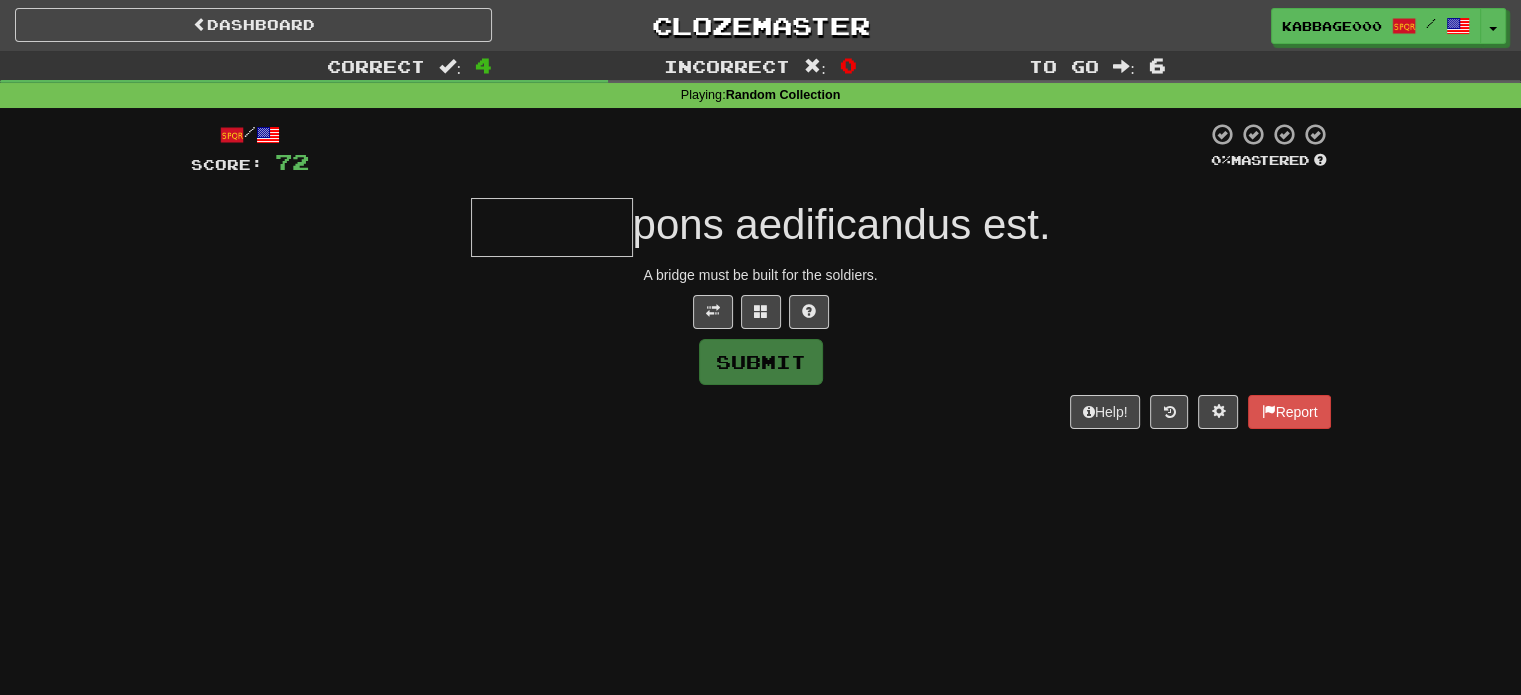 click at bounding box center (552, 227) 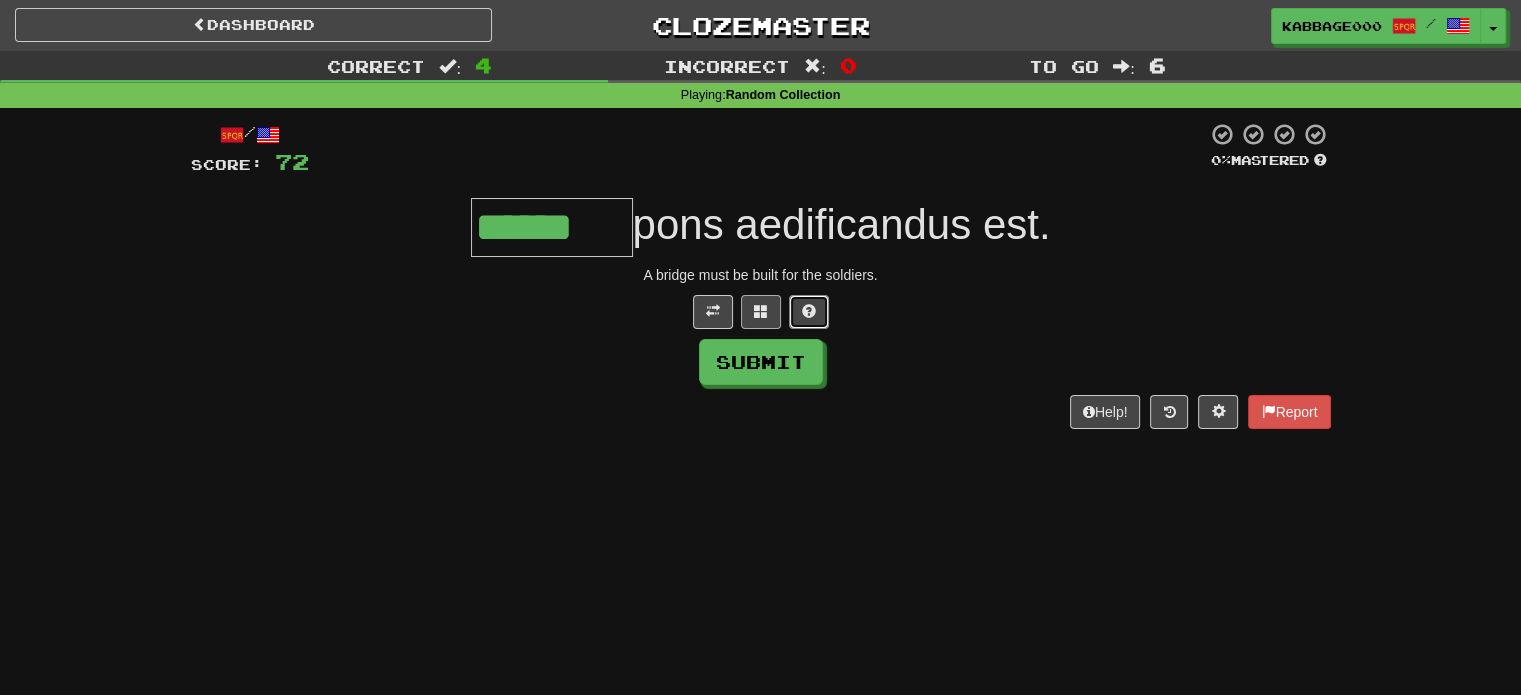 click at bounding box center (809, 312) 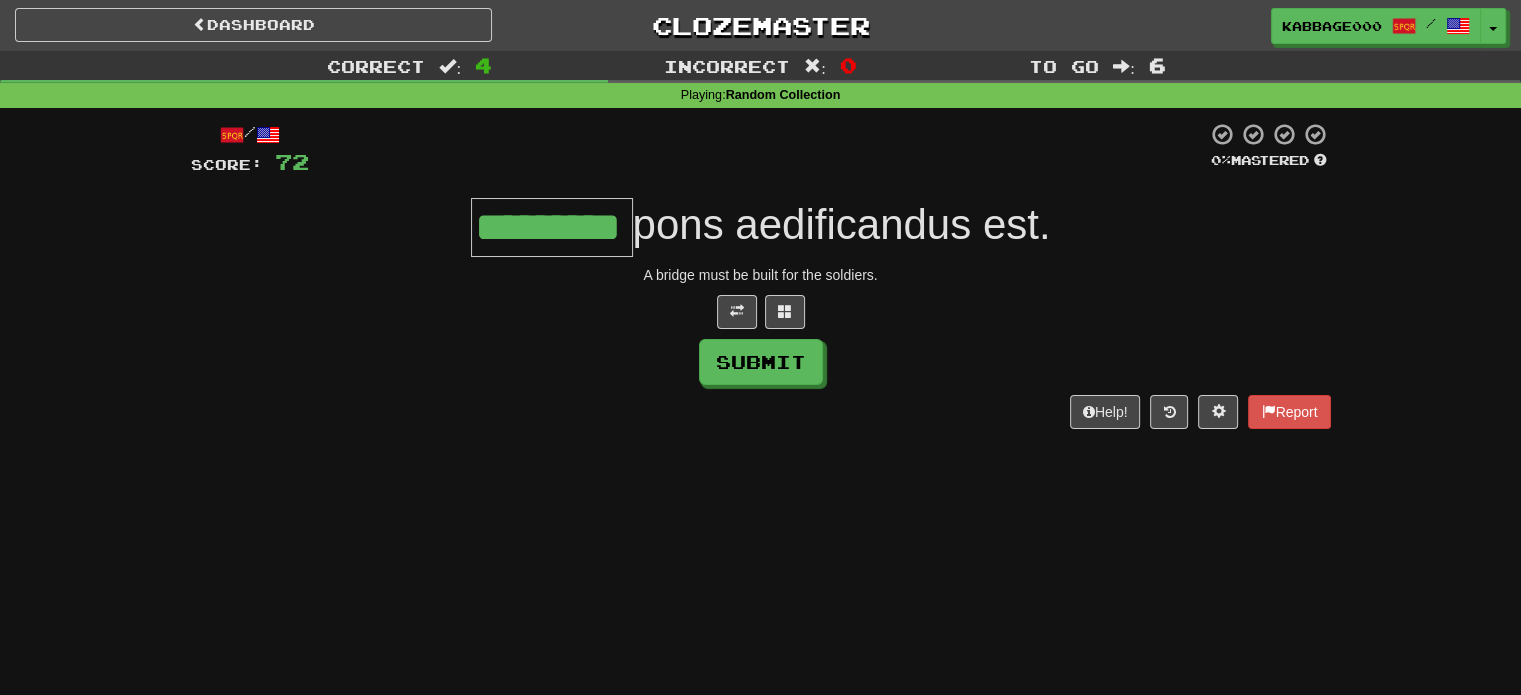 type on "*********" 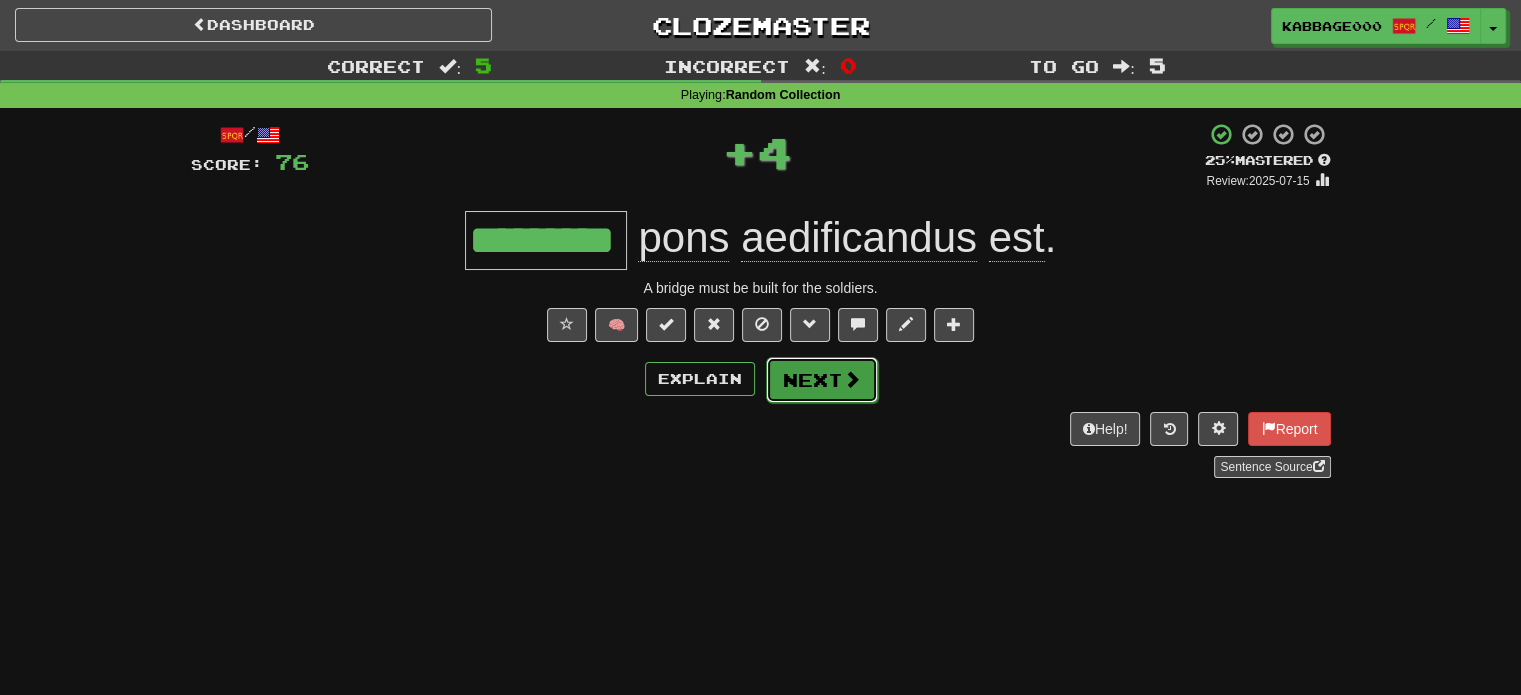 click on "Next" at bounding box center [822, 380] 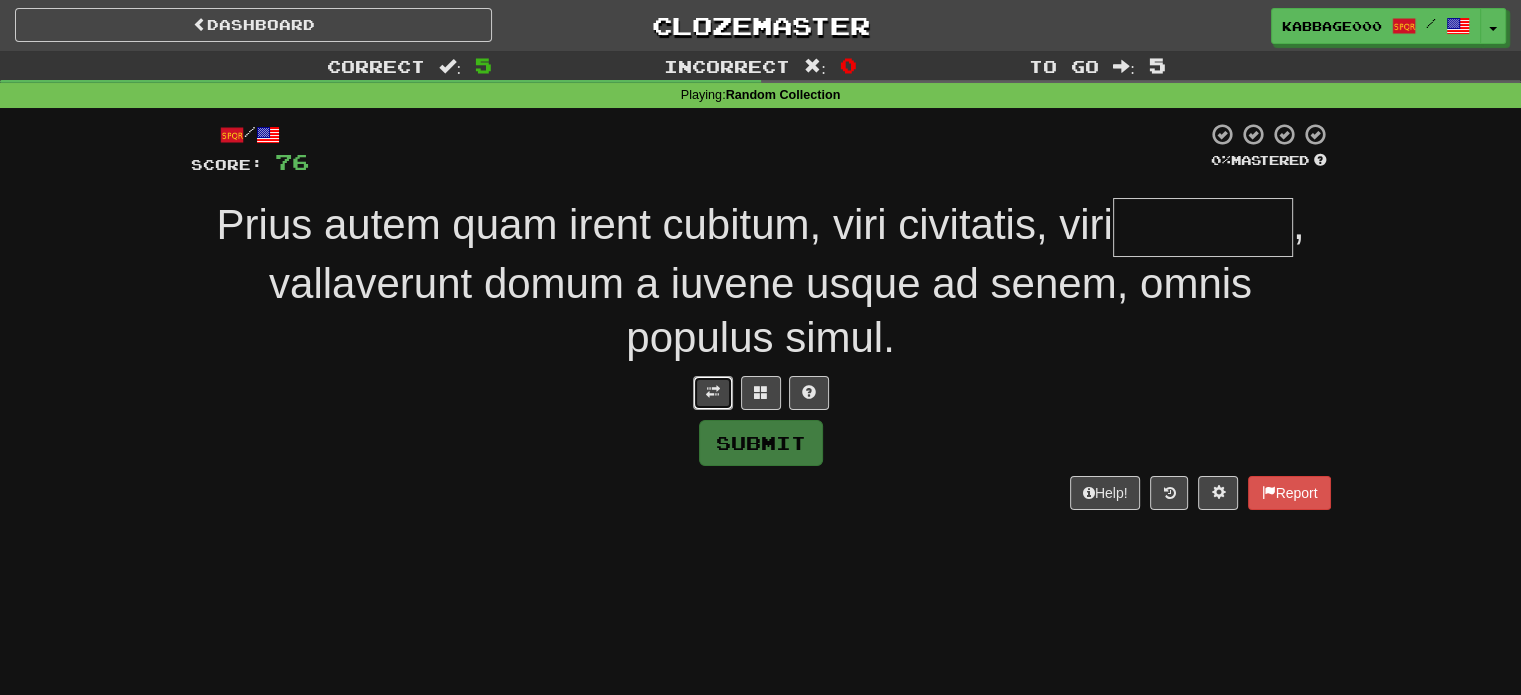 click at bounding box center (713, 392) 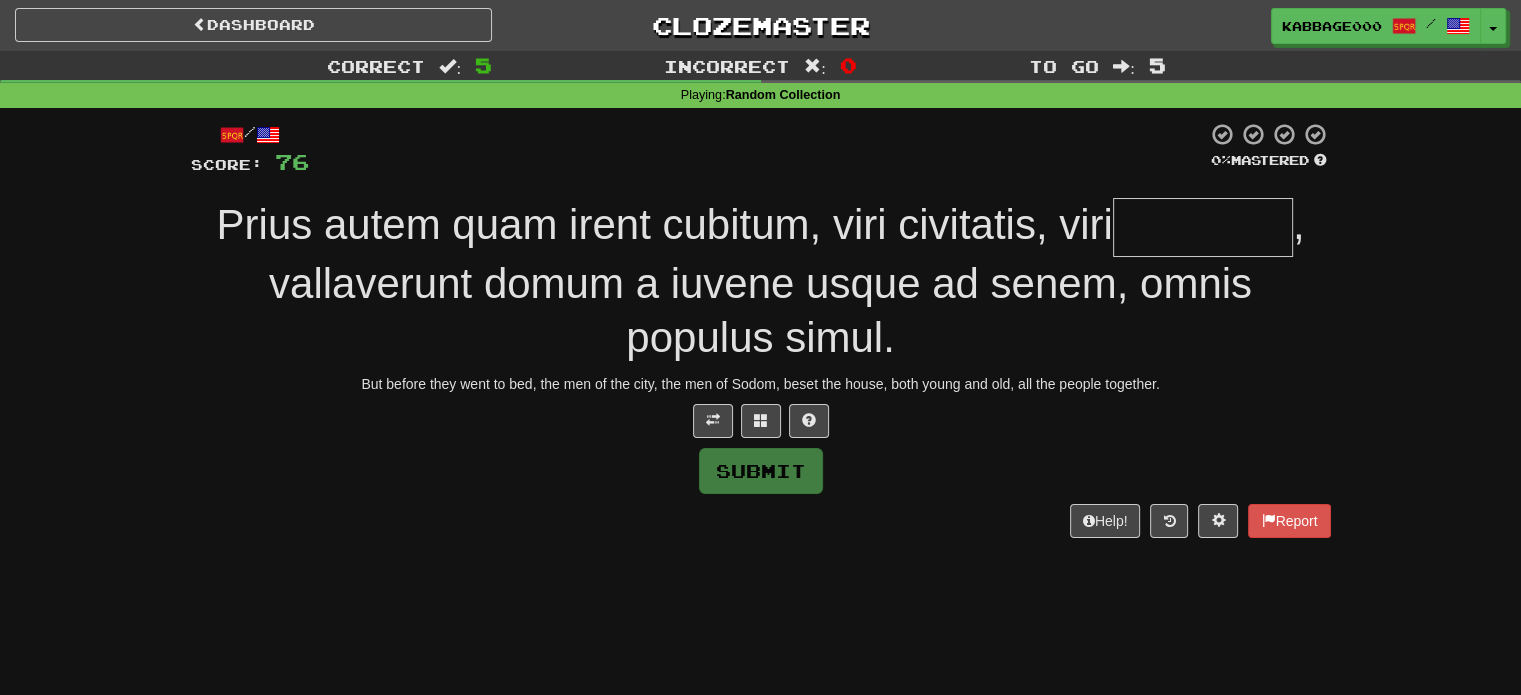 click at bounding box center (1203, 227) 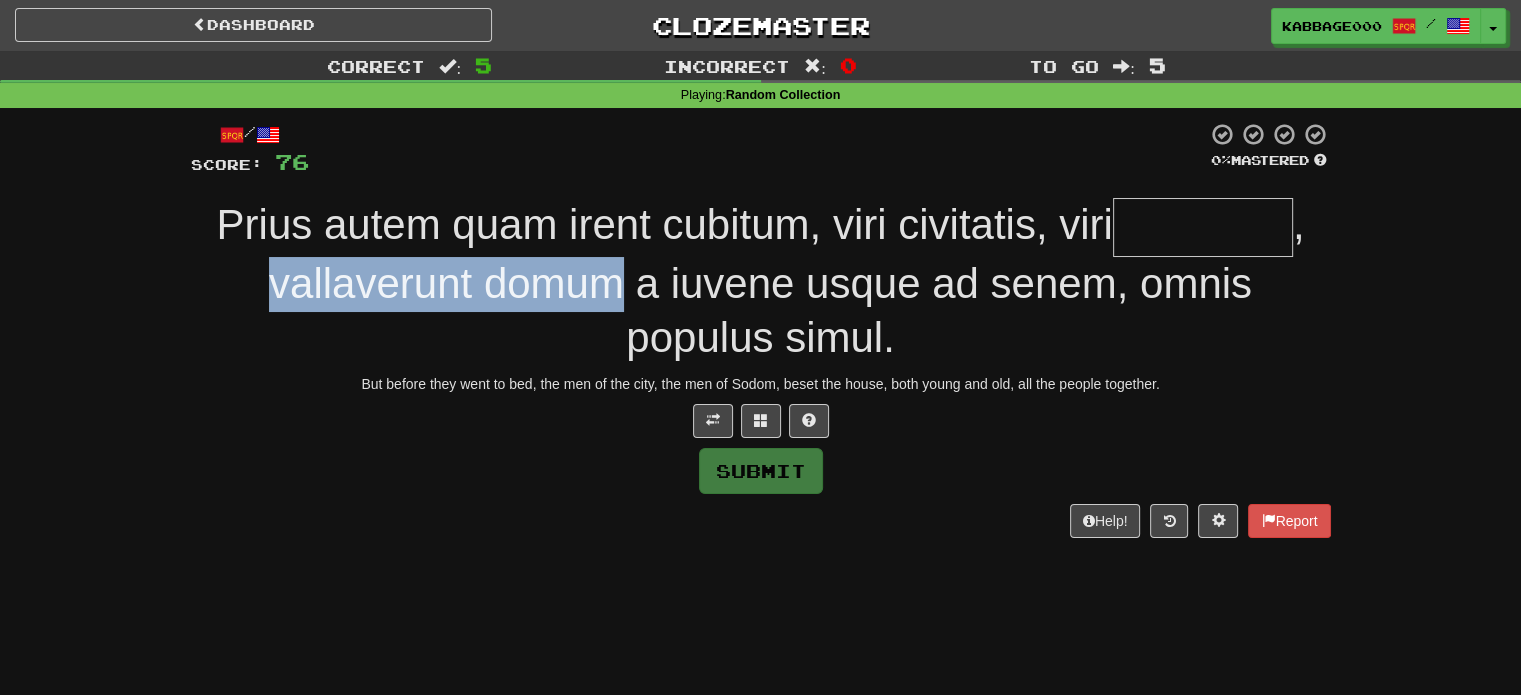 drag, startPoint x: 260, startPoint y: 300, endPoint x: 628, endPoint y: 291, distance: 368.11005 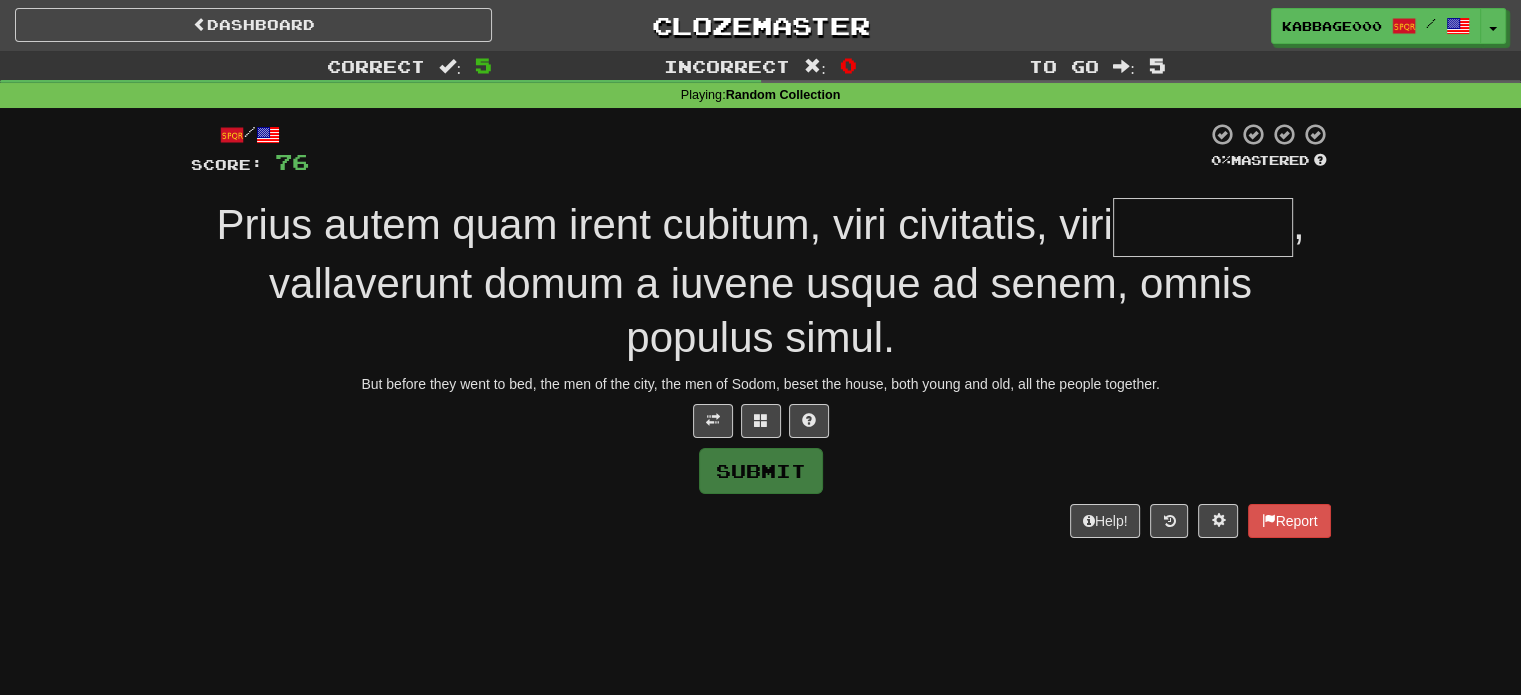 click on ", vallaverunt domum a iuvene usque ad senem, omnis populus simul." at bounding box center [786, 281] 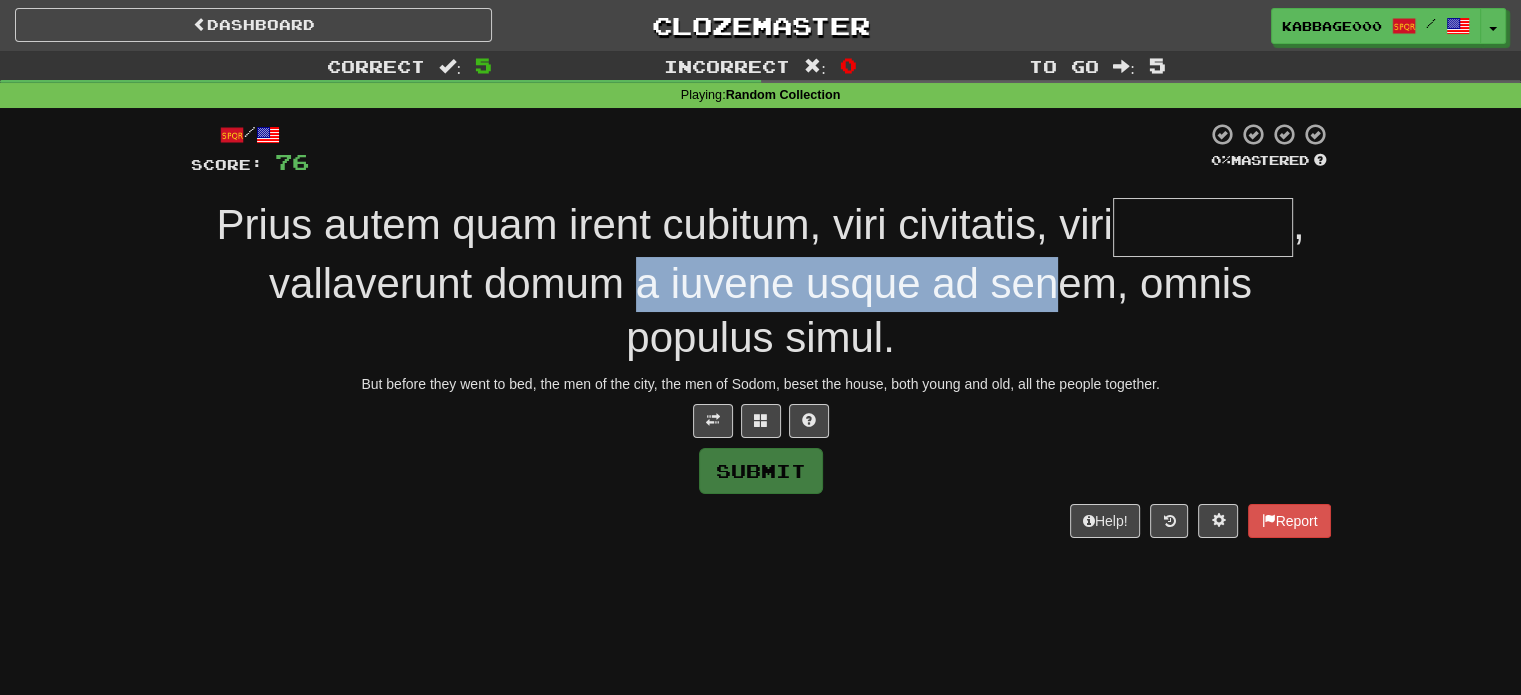 drag, startPoint x: 646, startPoint y: 293, endPoint x: 1052, endPoint y: 293, distance: 406 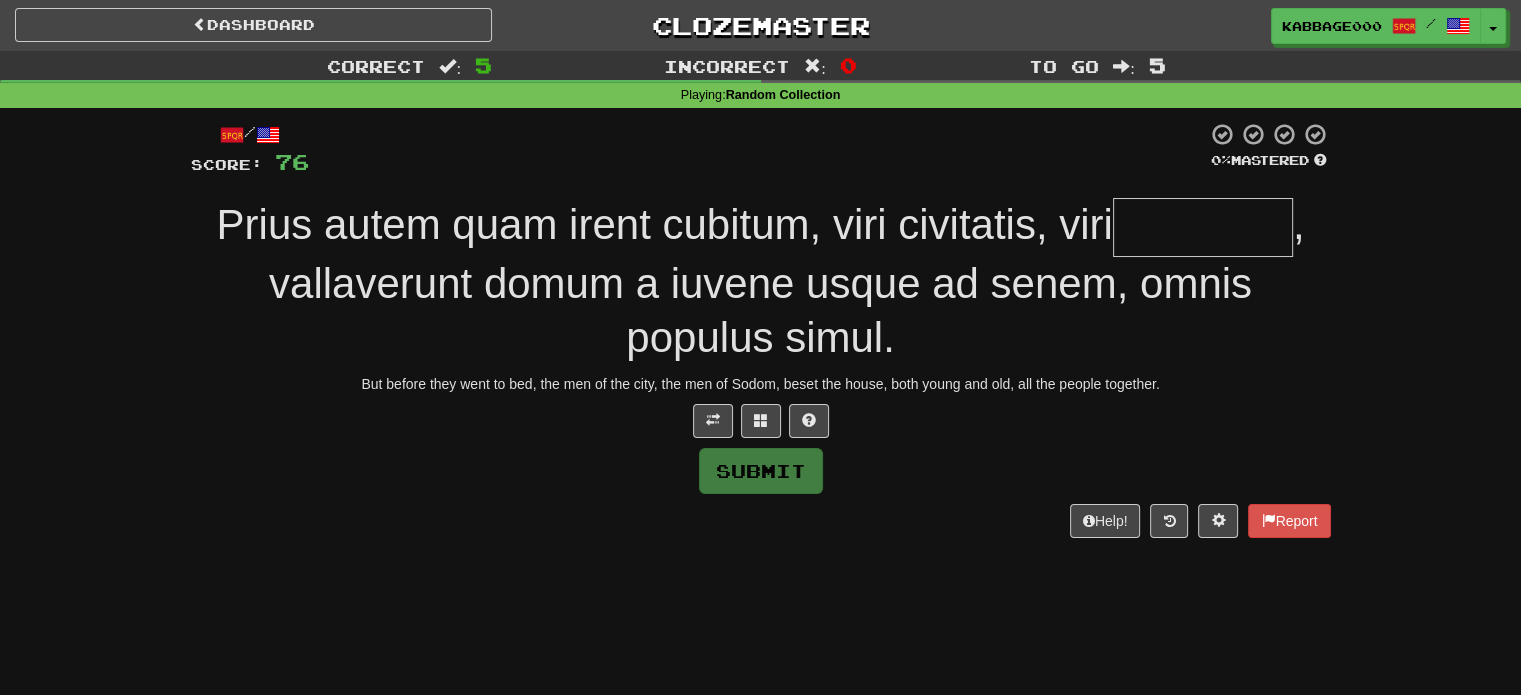 click at bounding box center [1203, 227] 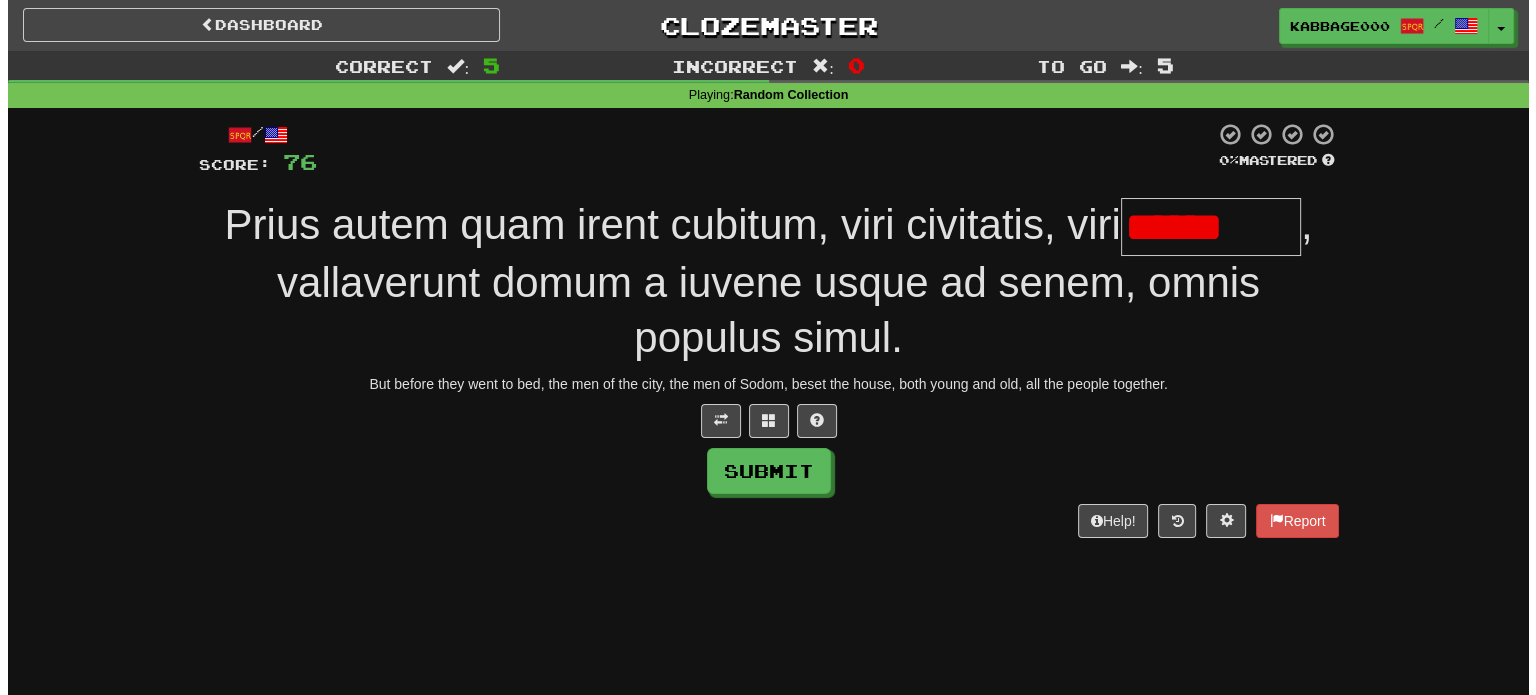 scroll, scrollTop: 0, scrollLeft: 0, axis: both 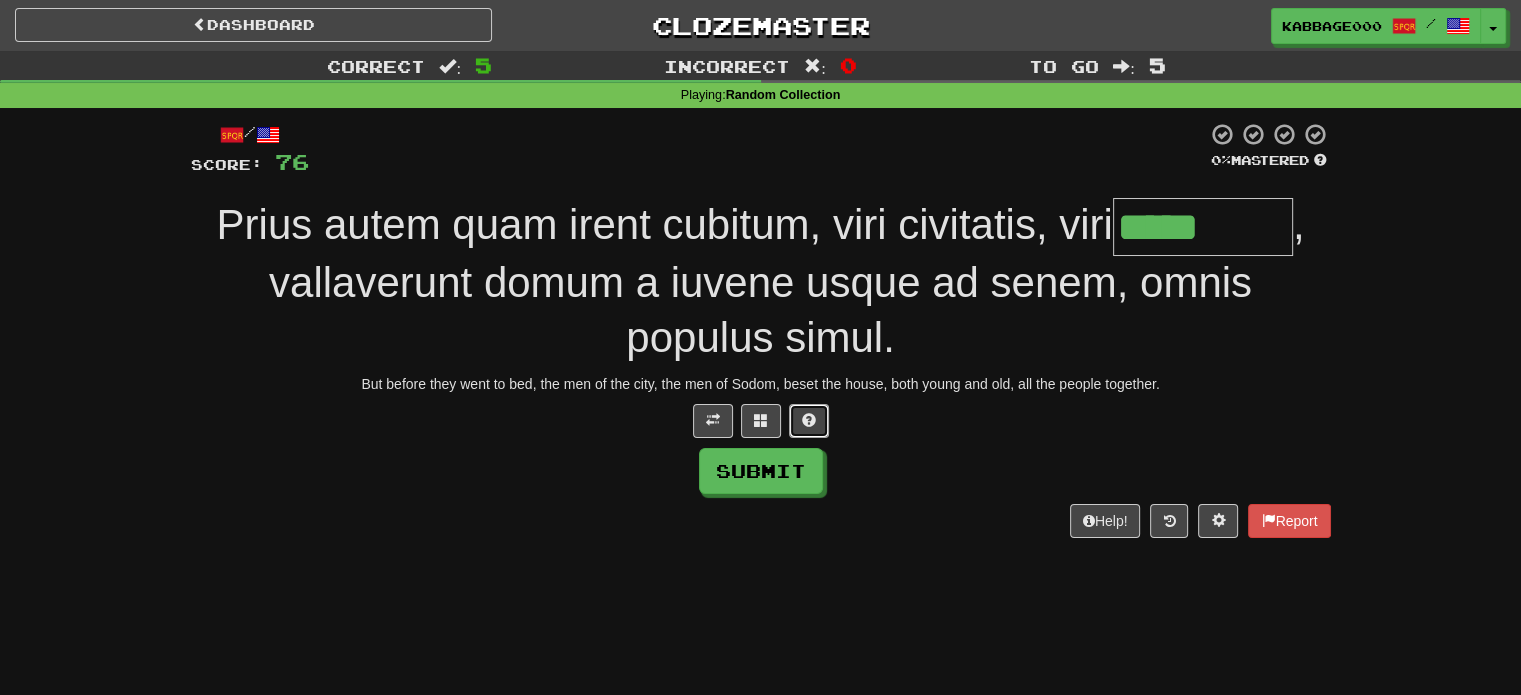 click at bounding box center [809, 421] 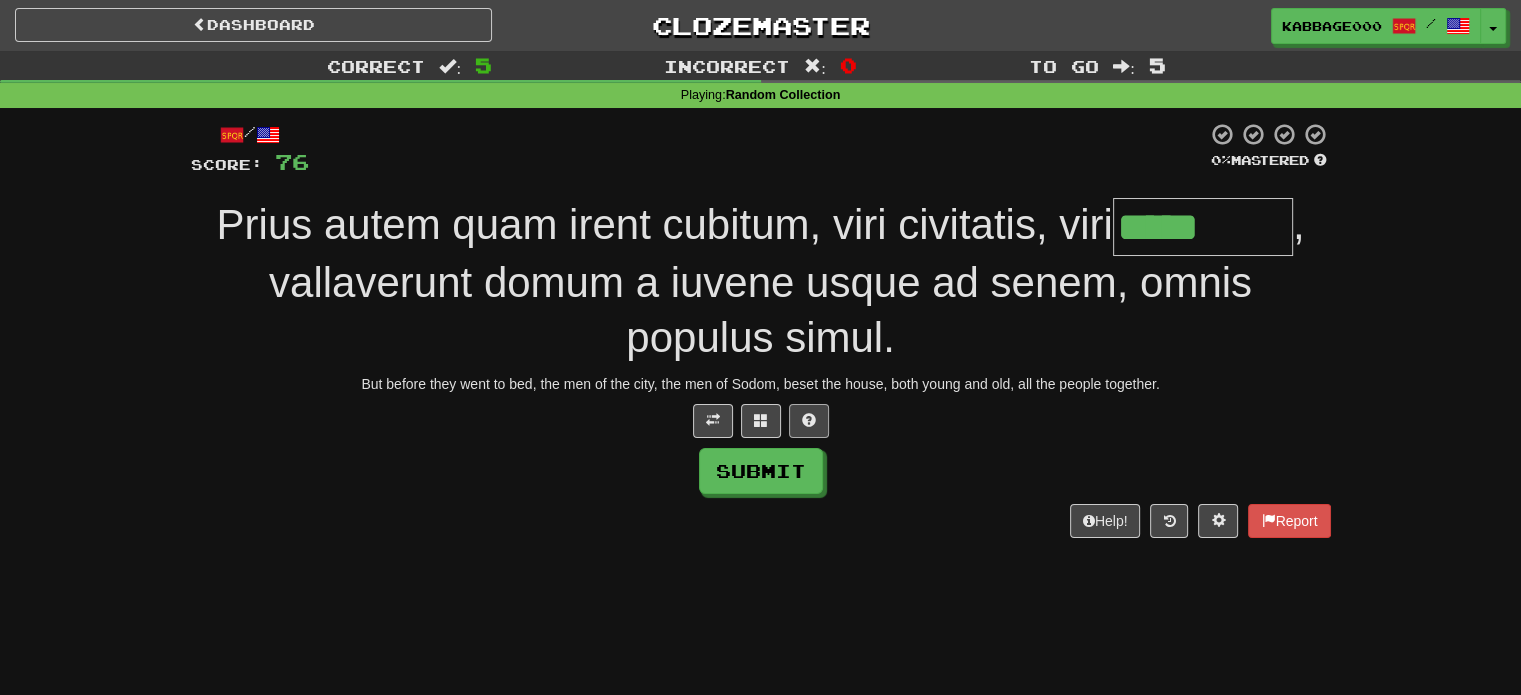 type on "******" 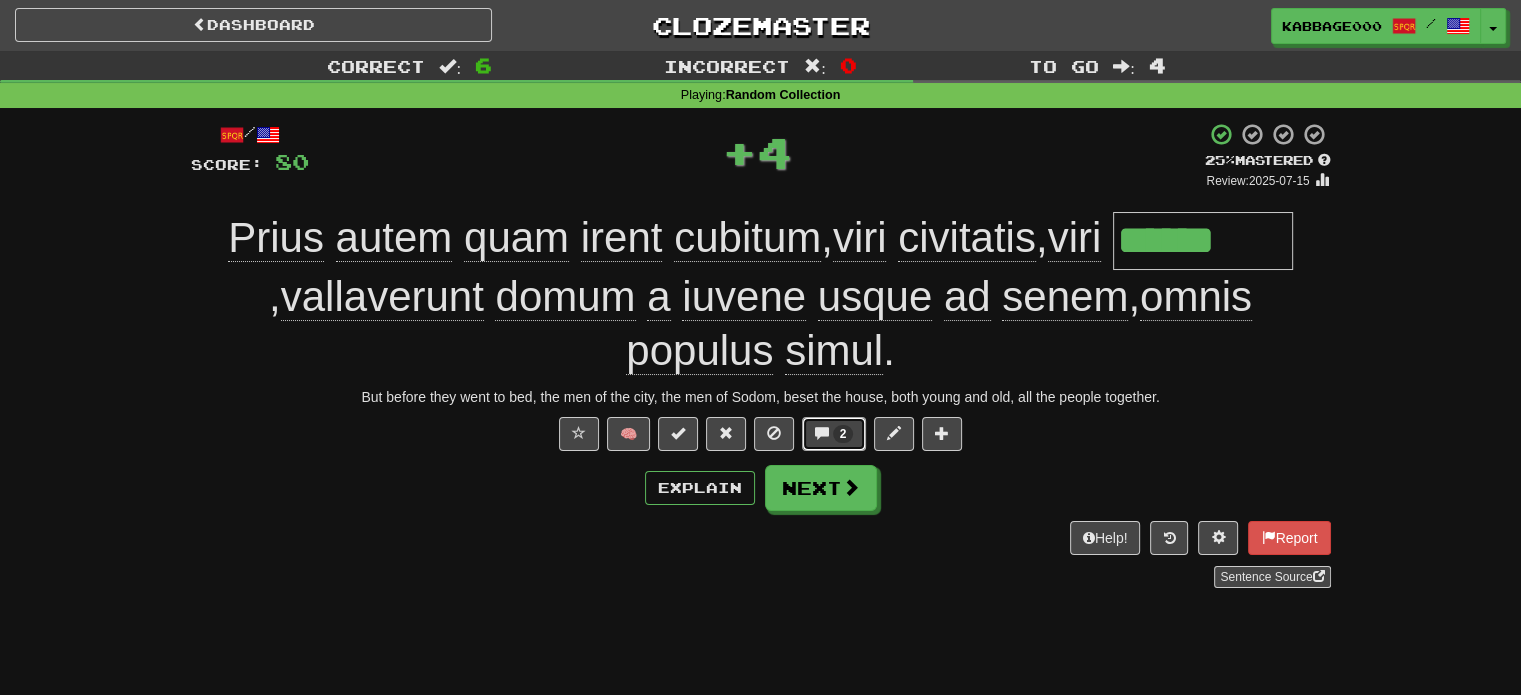 click on "2" at bounding box center (843, 434) 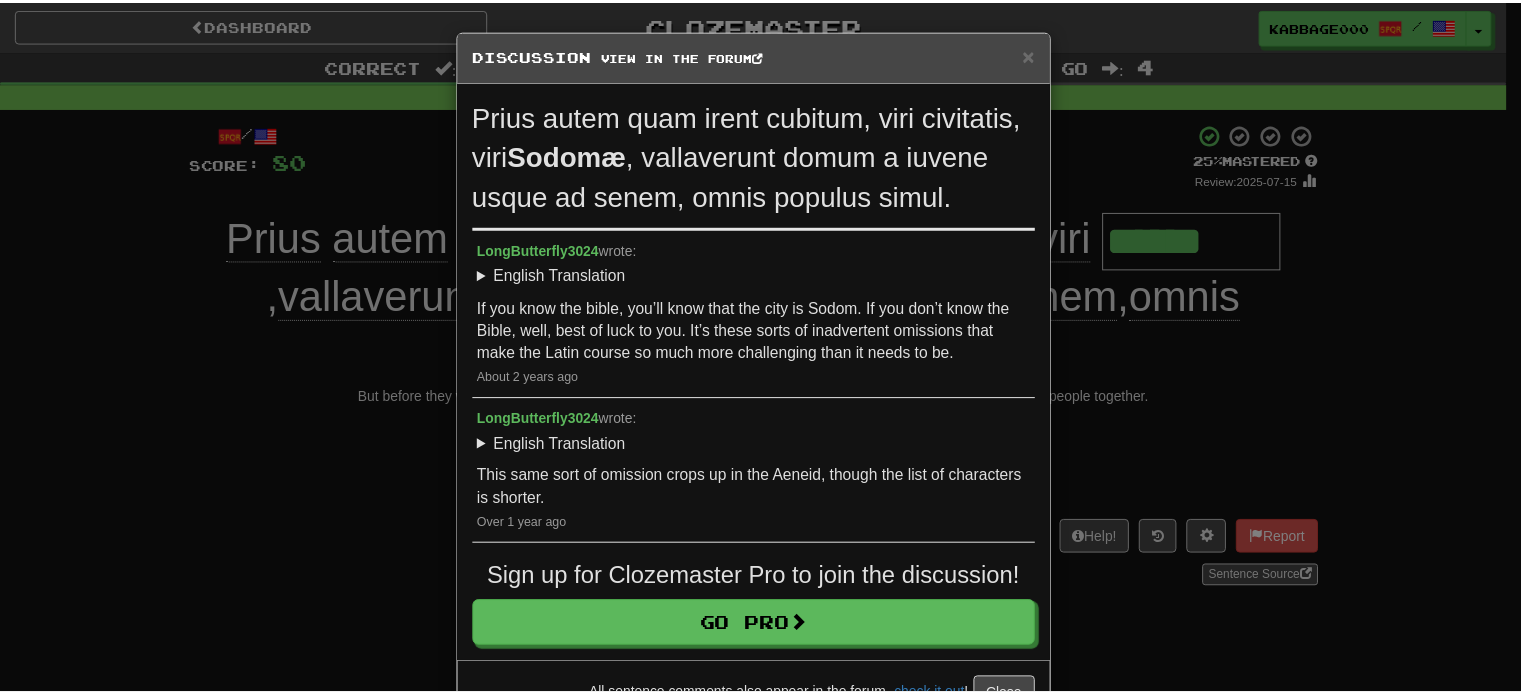 scroll, scrollTop: 60, scrollLeft: 0, axis: vertical 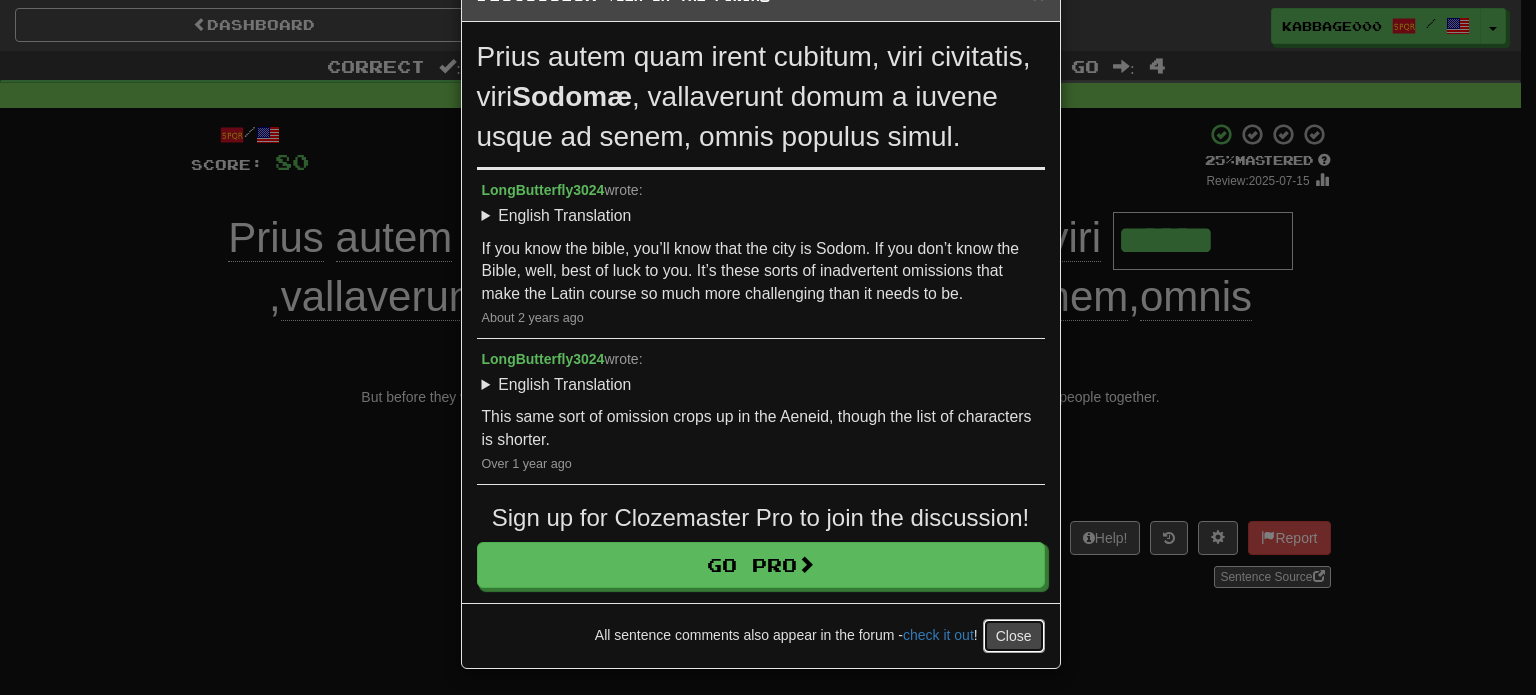 click on "Close" at bounding box center (1014, 636) 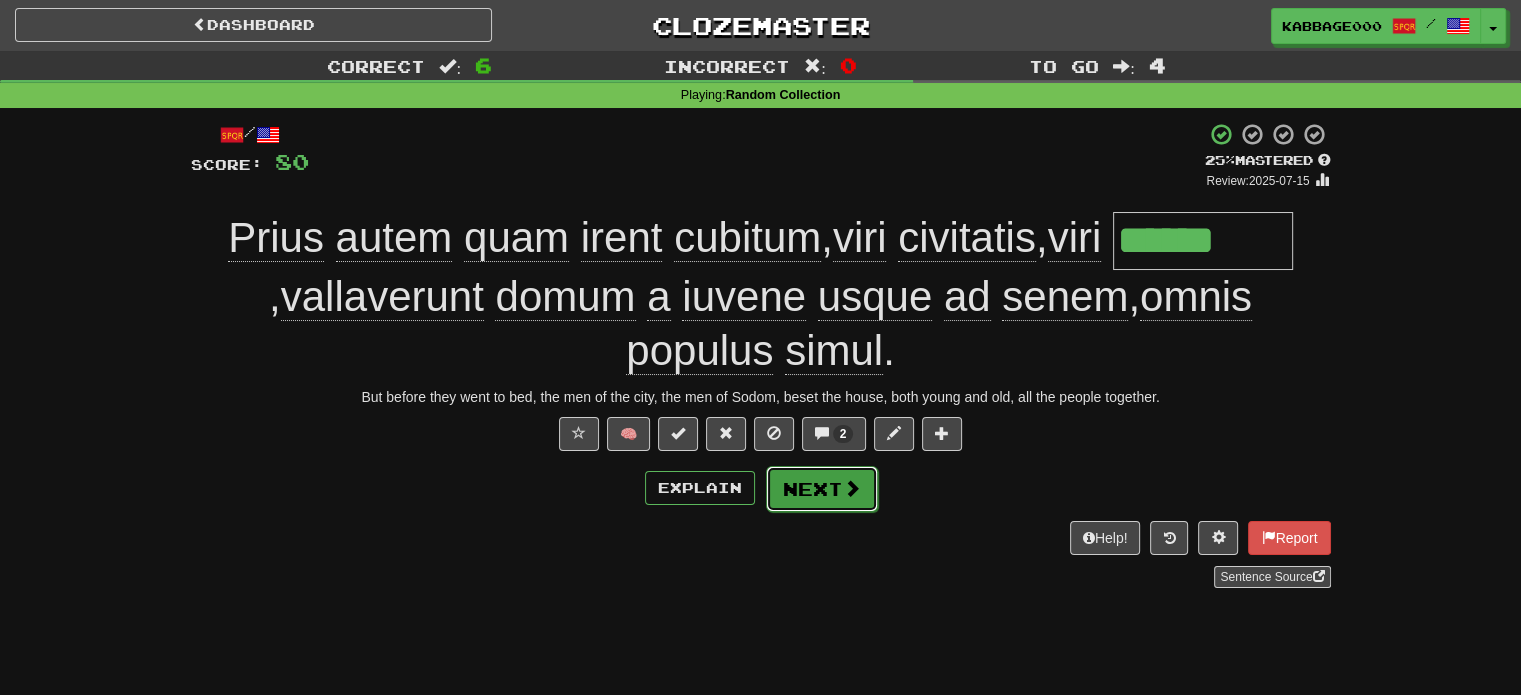 click on "Next" at bounding box center (822, 489) 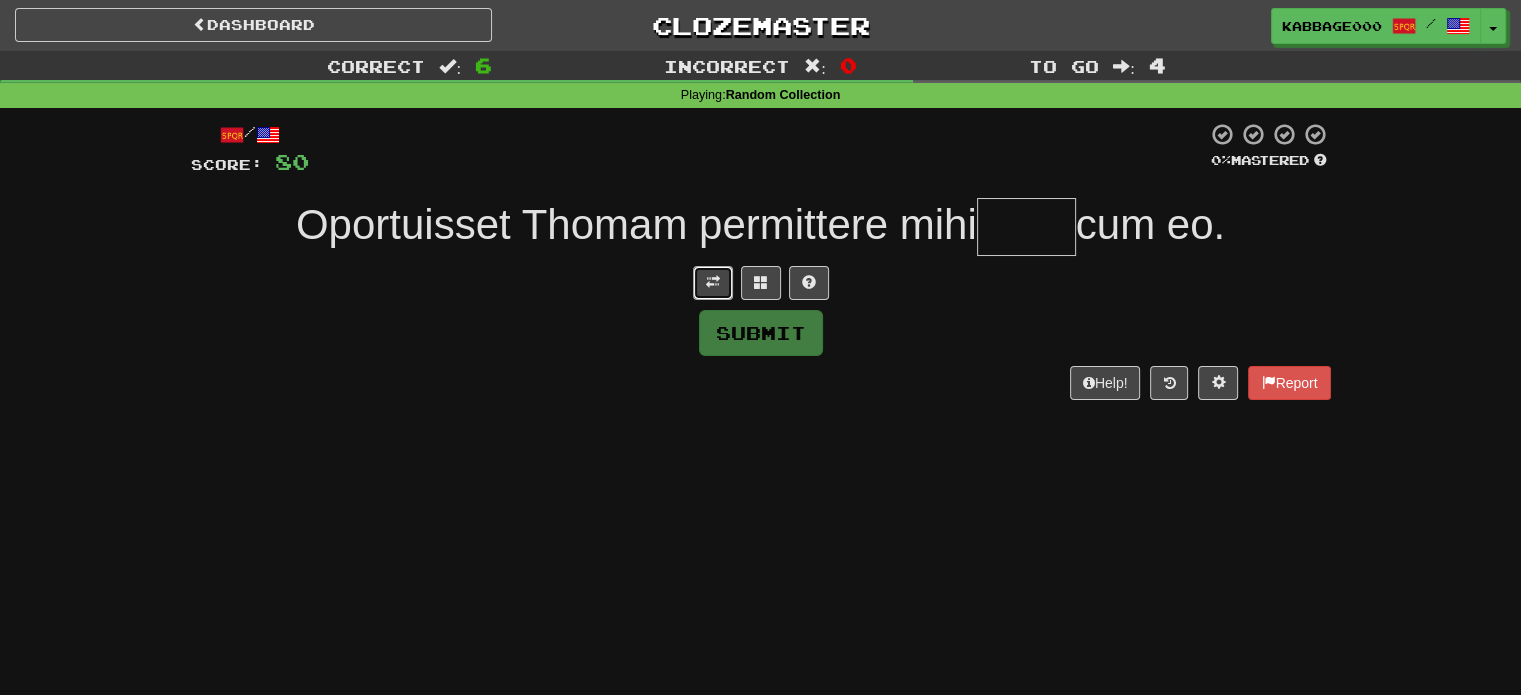 click at bounding box center [713, 283] 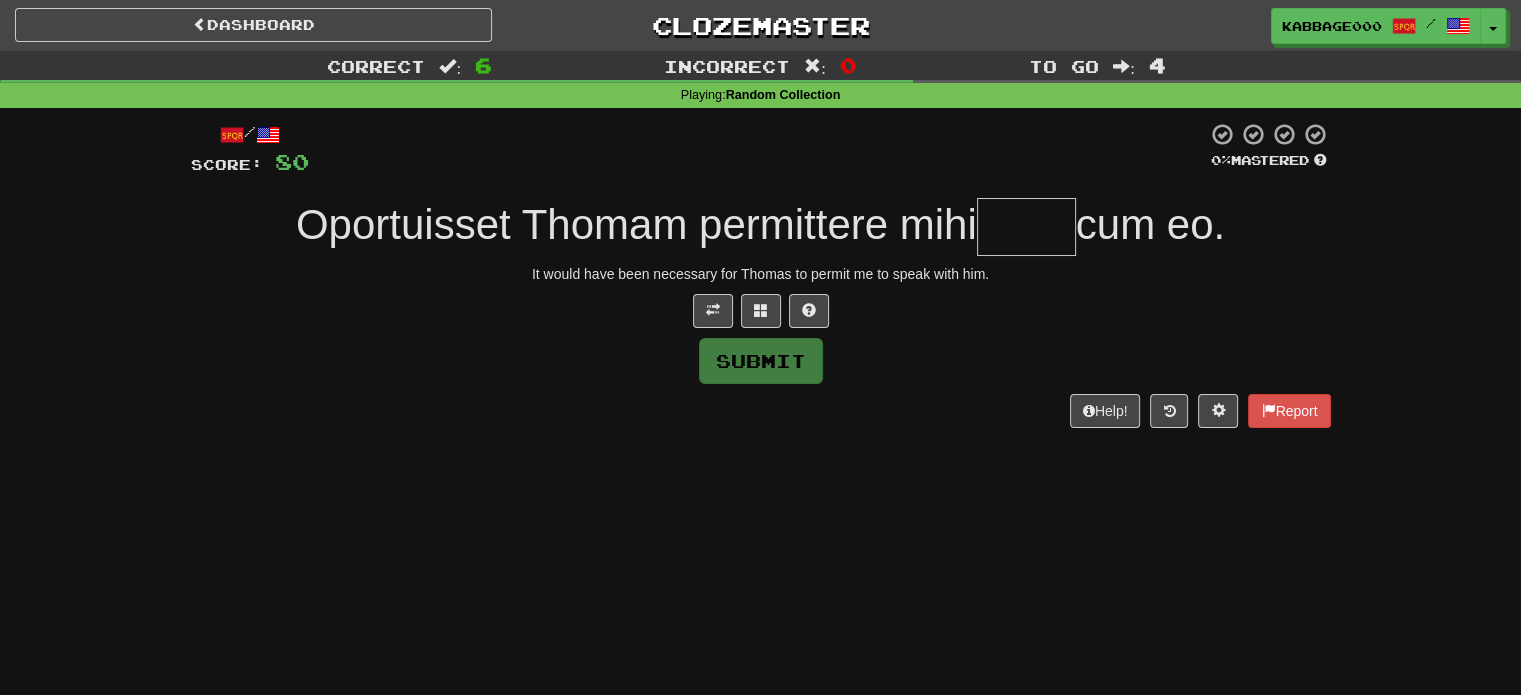 click at bounding box center (1026, 227) 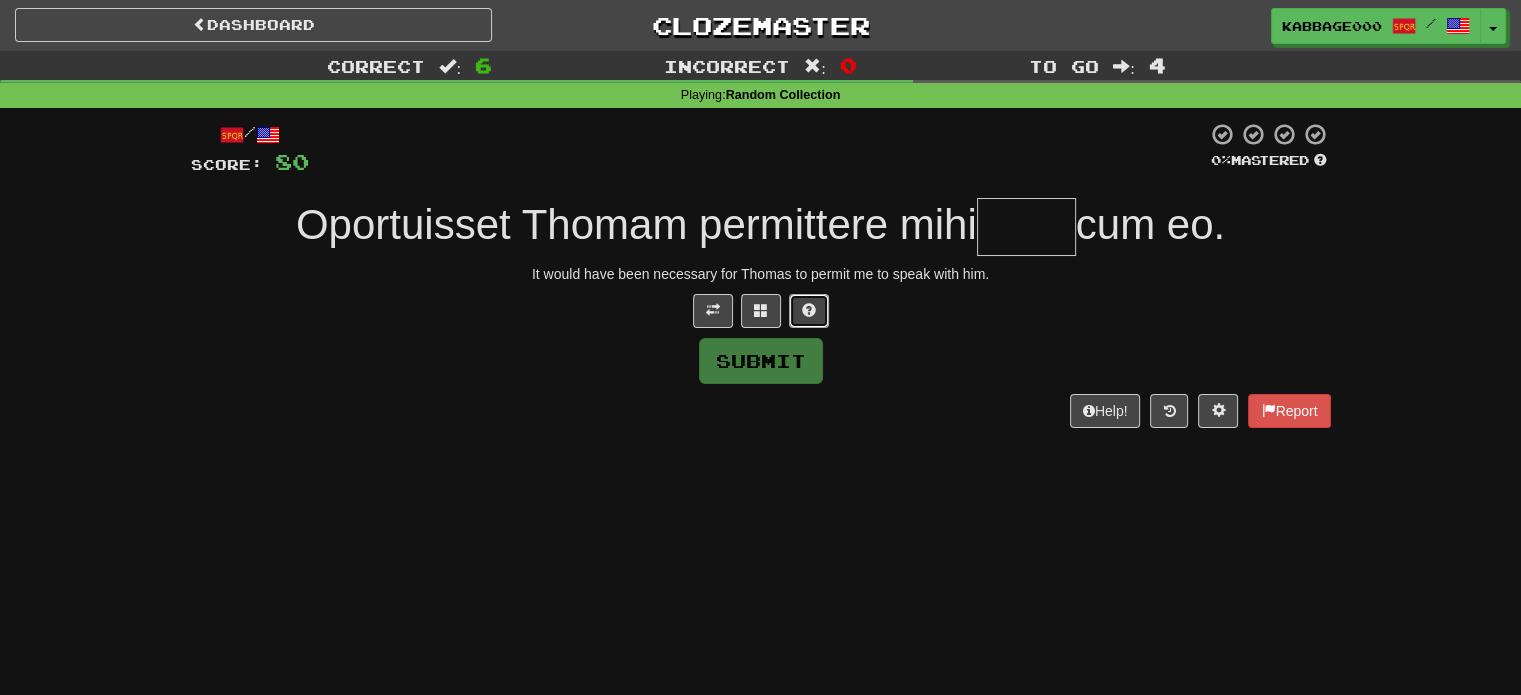 click at bounding box center (809, 311) 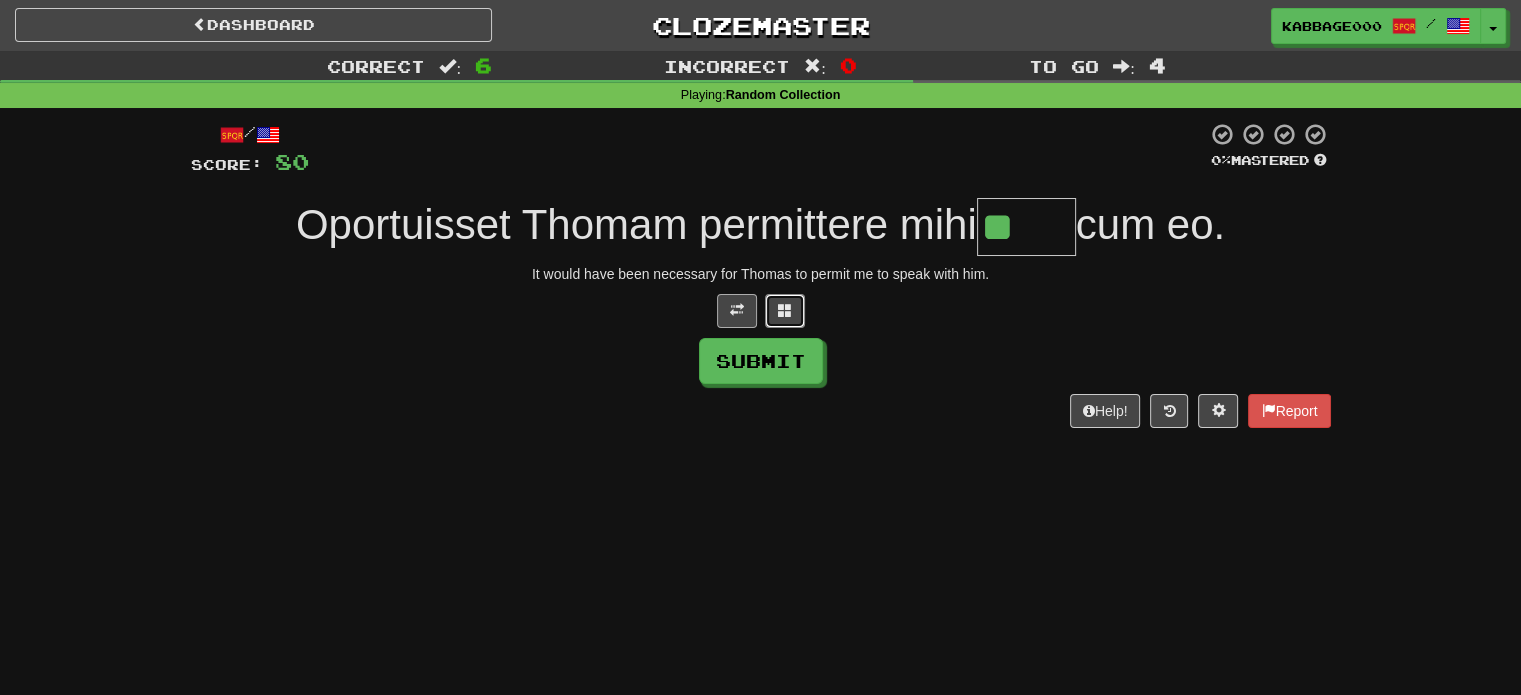 click at bounding box center [785, 311] 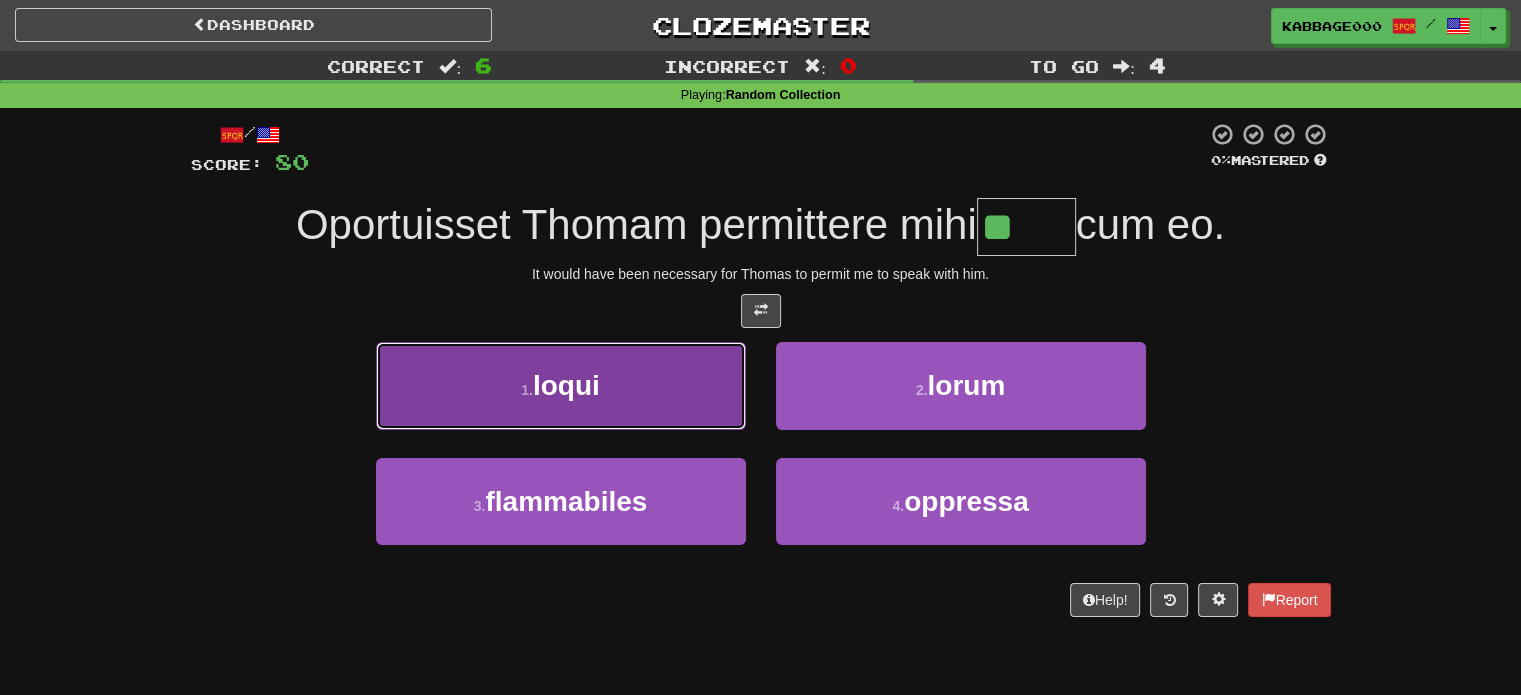 click on "1 .  loqui" at bounding box center [561, 385] 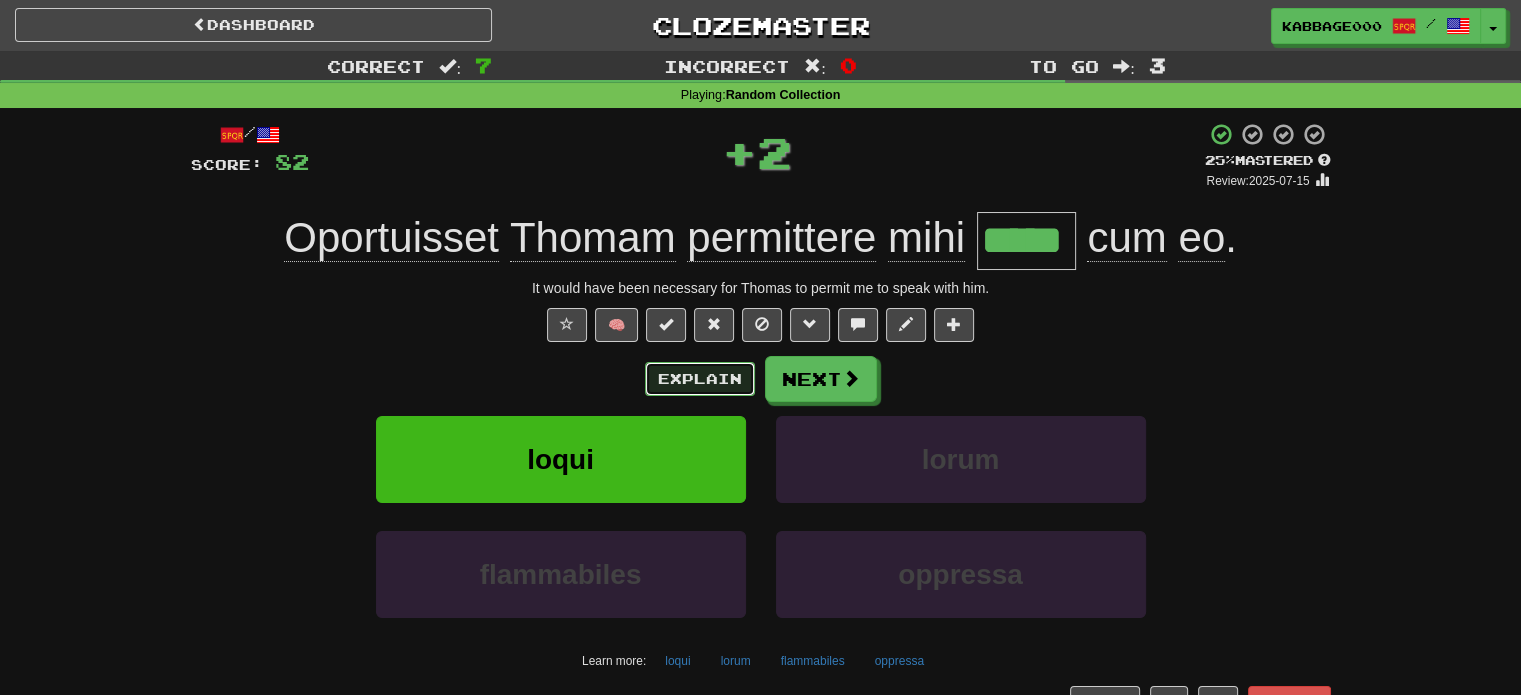 click on "Explain" at bounding box center (700, 379) 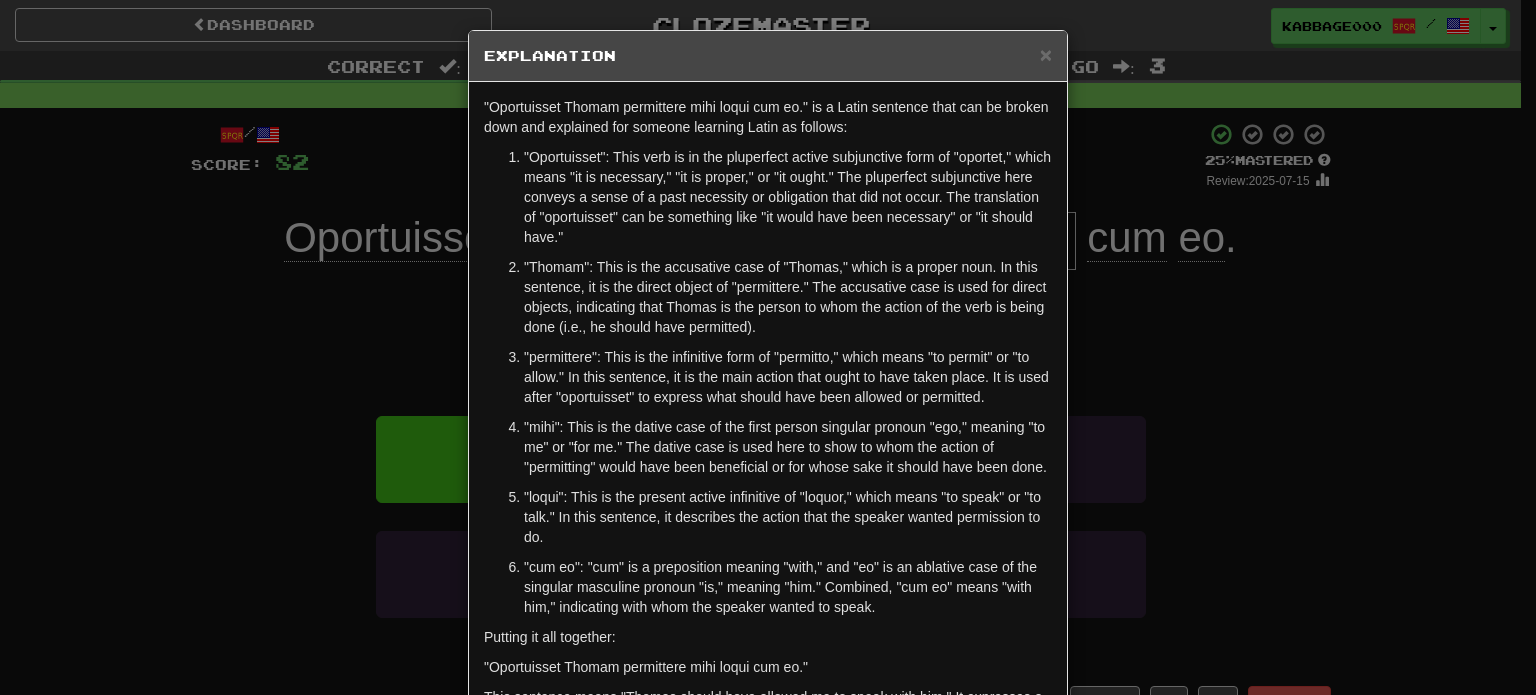 click on "× Explanation "Oportuisset Thomam permittere mihi loqui cum eo." is a Latin sentence that can be broken down and explained for someone learning Latin as follows:
"Oportuisset": This verb is in the pluperfect active subjunctive form of "oportet," which means "it is necessary," "it is proper," or "it ought." The pluperfect subjunctive here conveys a sense of a past necessity or obligation that did not occur. The translation of "oportuisset" can be something like "it would have been necessary" or "it should have."
"Thomam": This is the accusative case of "Thomas," which is a proper noun. In this sentence, it is the direct object of "permittere." The accusative case is used for direct objects, indicating that Thomas is the person to whom the action of the verb is being done (i.e., he should have permitted).
Putting it all together:
"Oportuisset Thomam permittere mihi loqui cum eo."
In beta. Generated by ChatGPT. Like it? Hate it?  Let us know ! Close" at bounding box center [768, 347] 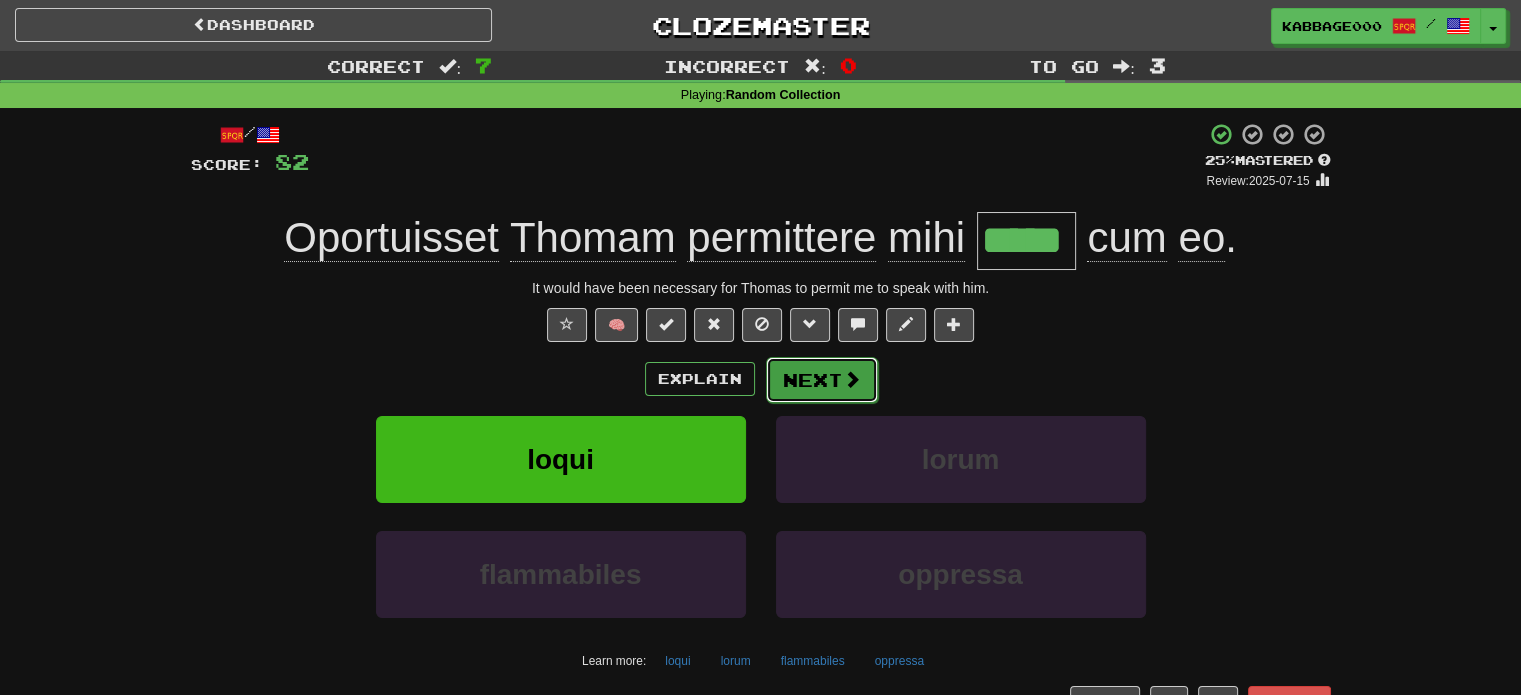 click on "Next" at bounding box center (822, 380) 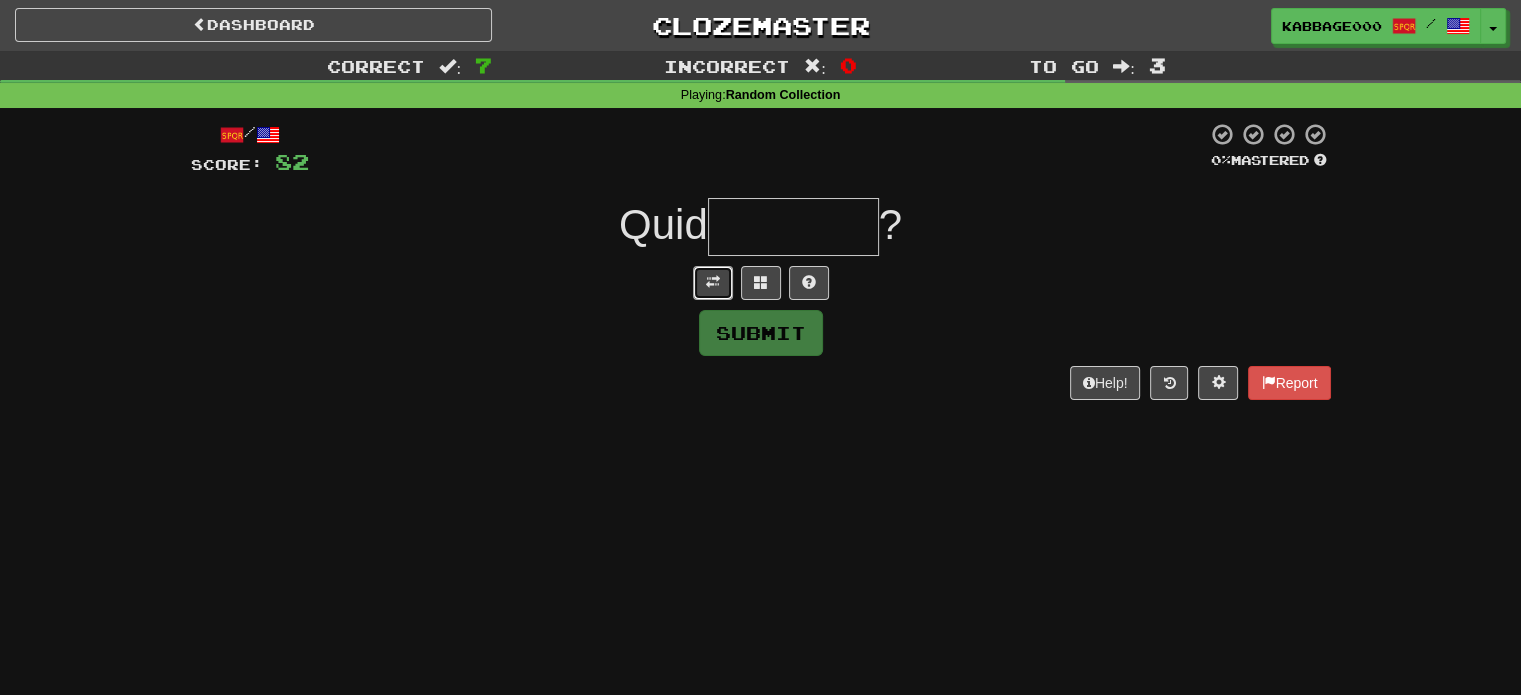 click at bounding box center (713, 282) 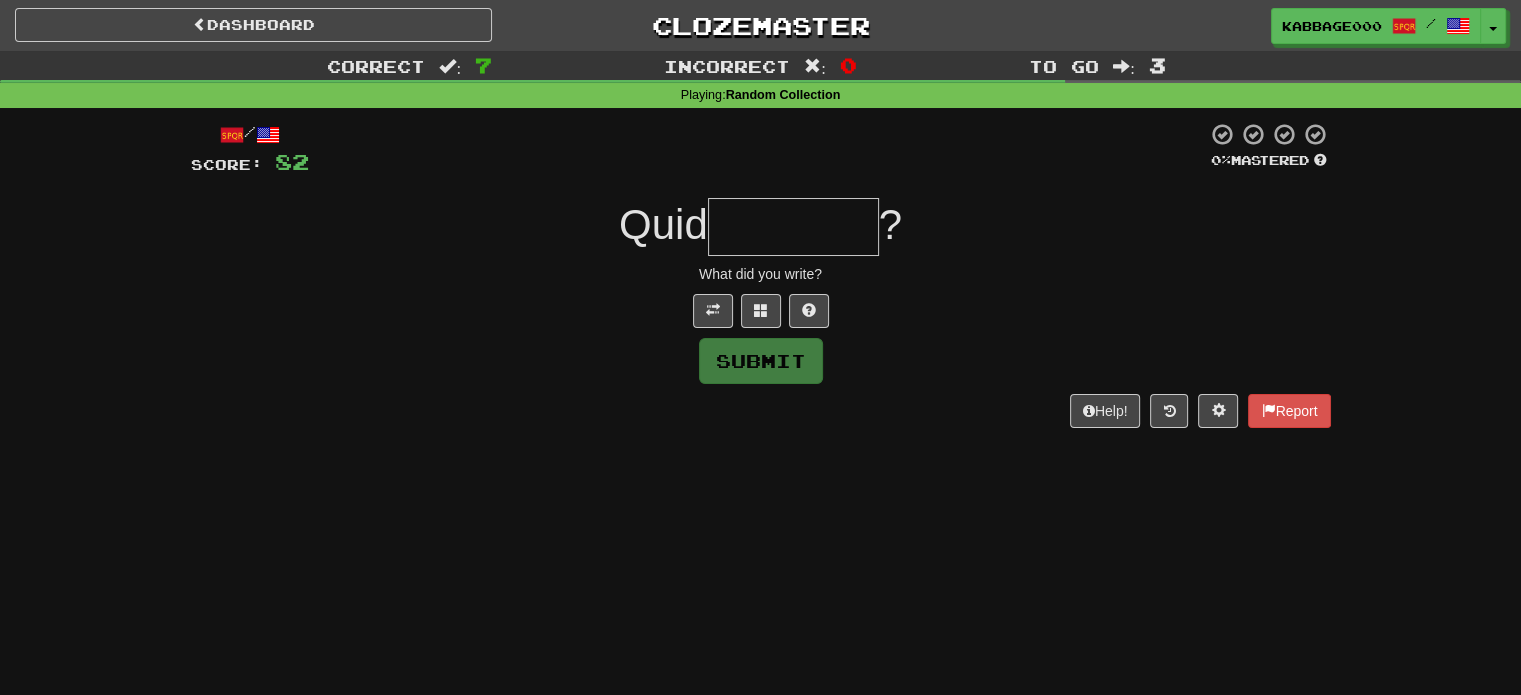 click at bounding box center [793, 227] 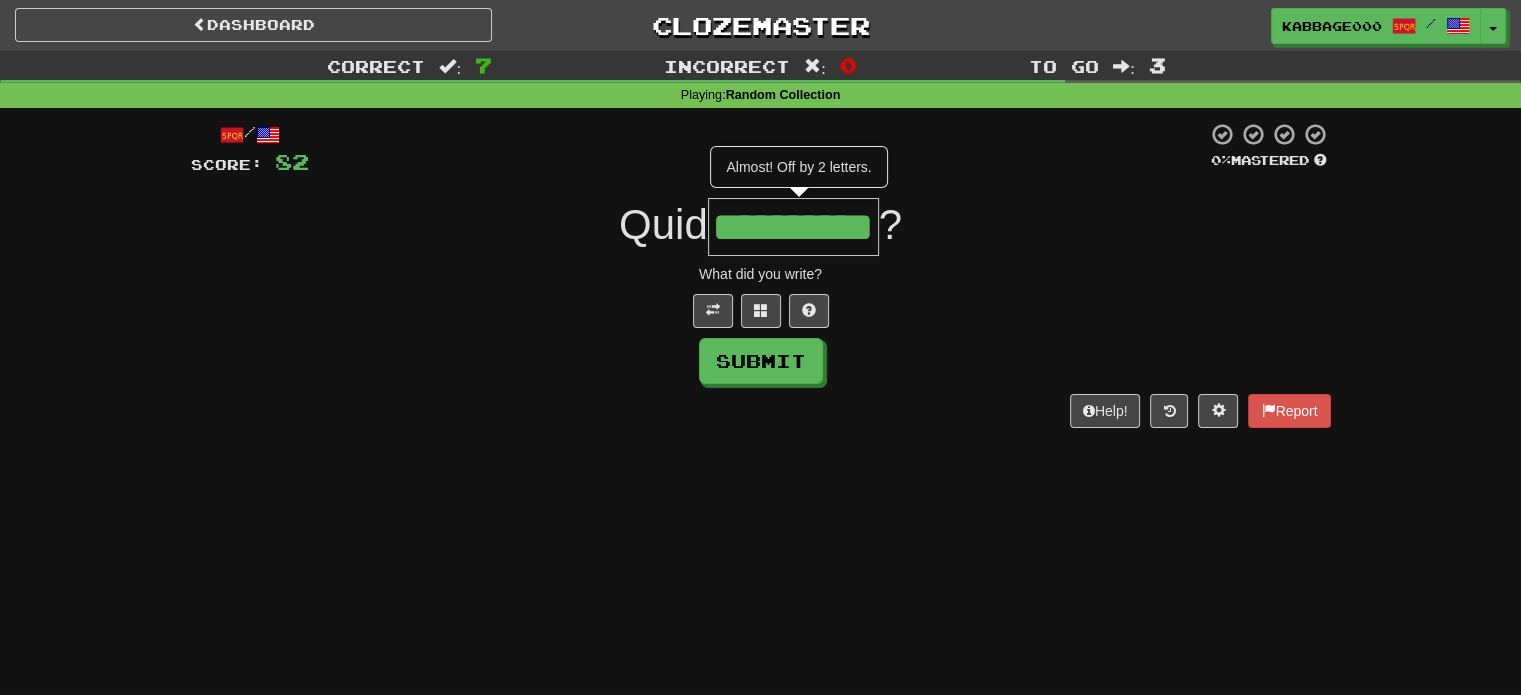 type on "**********" 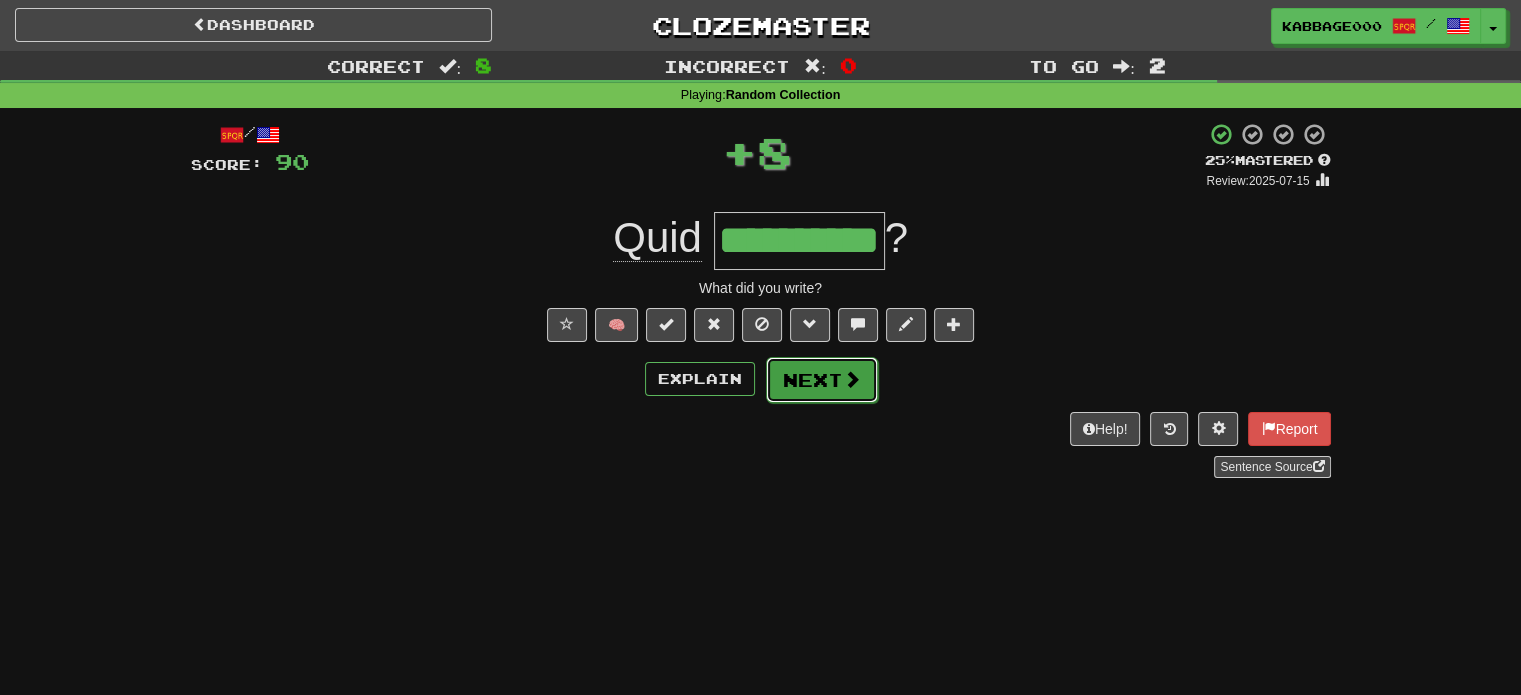 click on "Next" at bounding box center [822, 380] 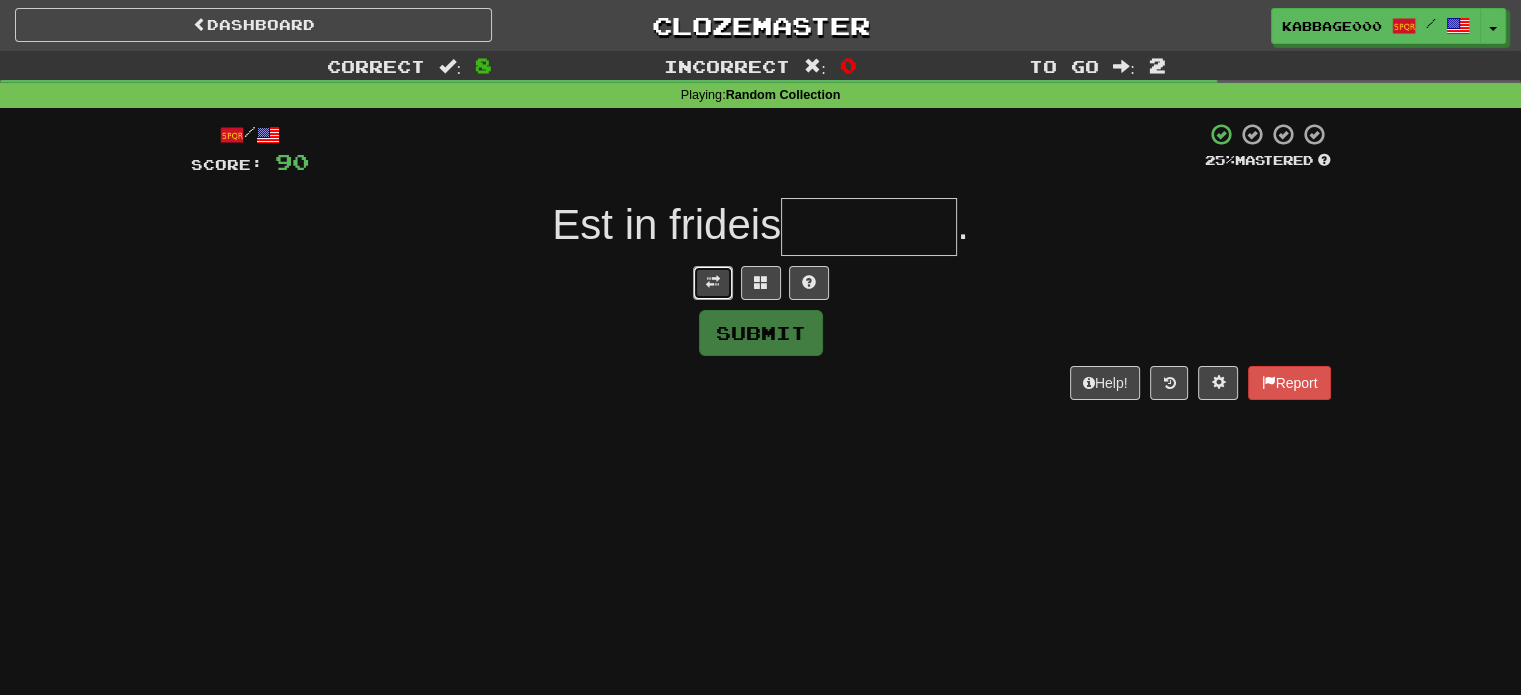 click at bounding box center (713, 282) 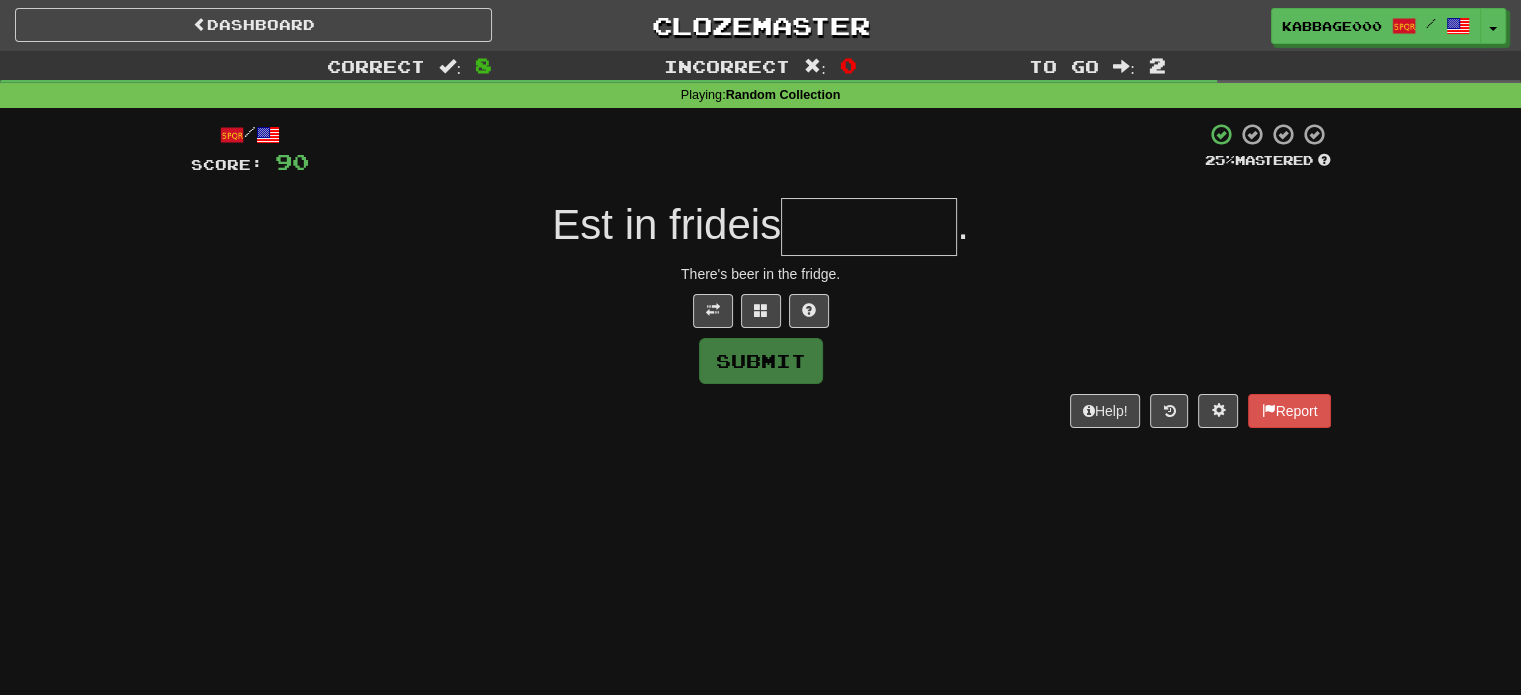 click at bounding box center [869, 227] 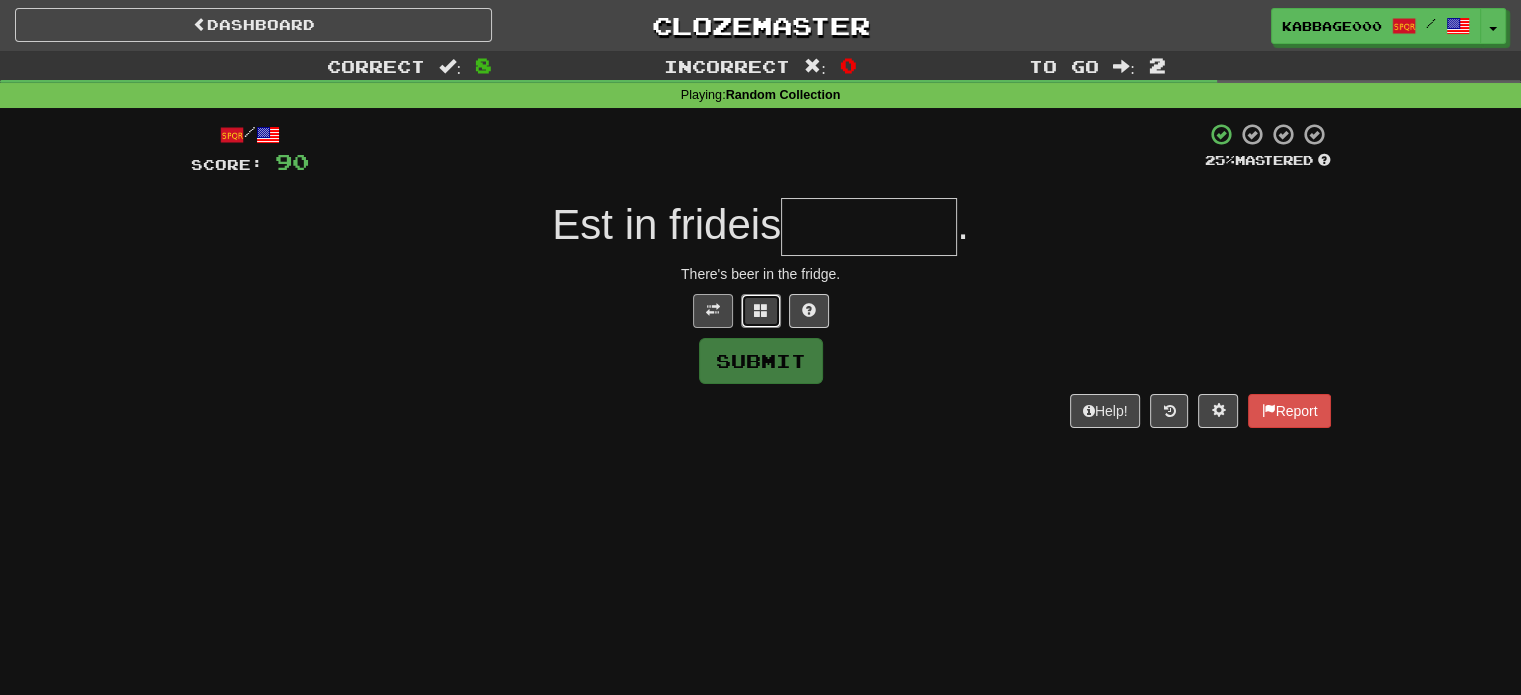 click at bounding box center [761, 311] 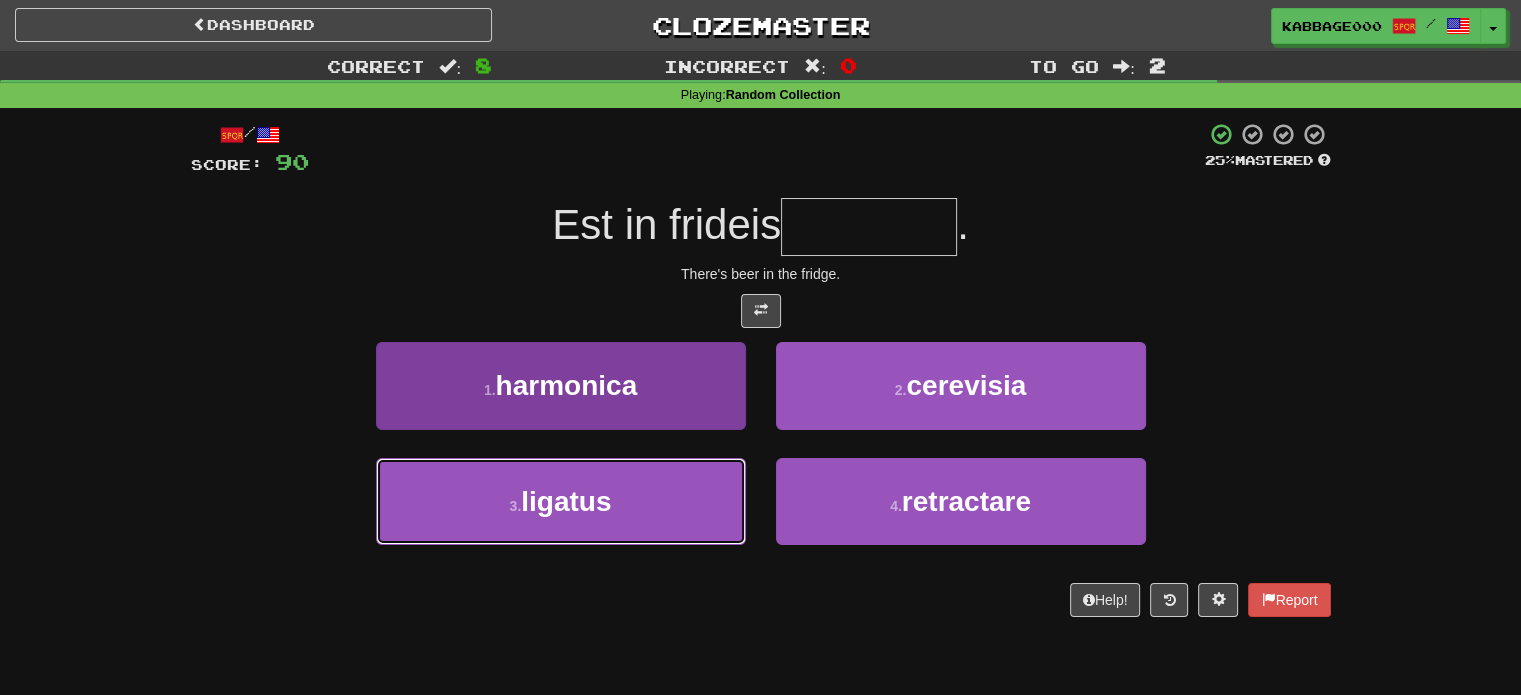 click on "3 .  ligatus" at bounding box center (561, 501) 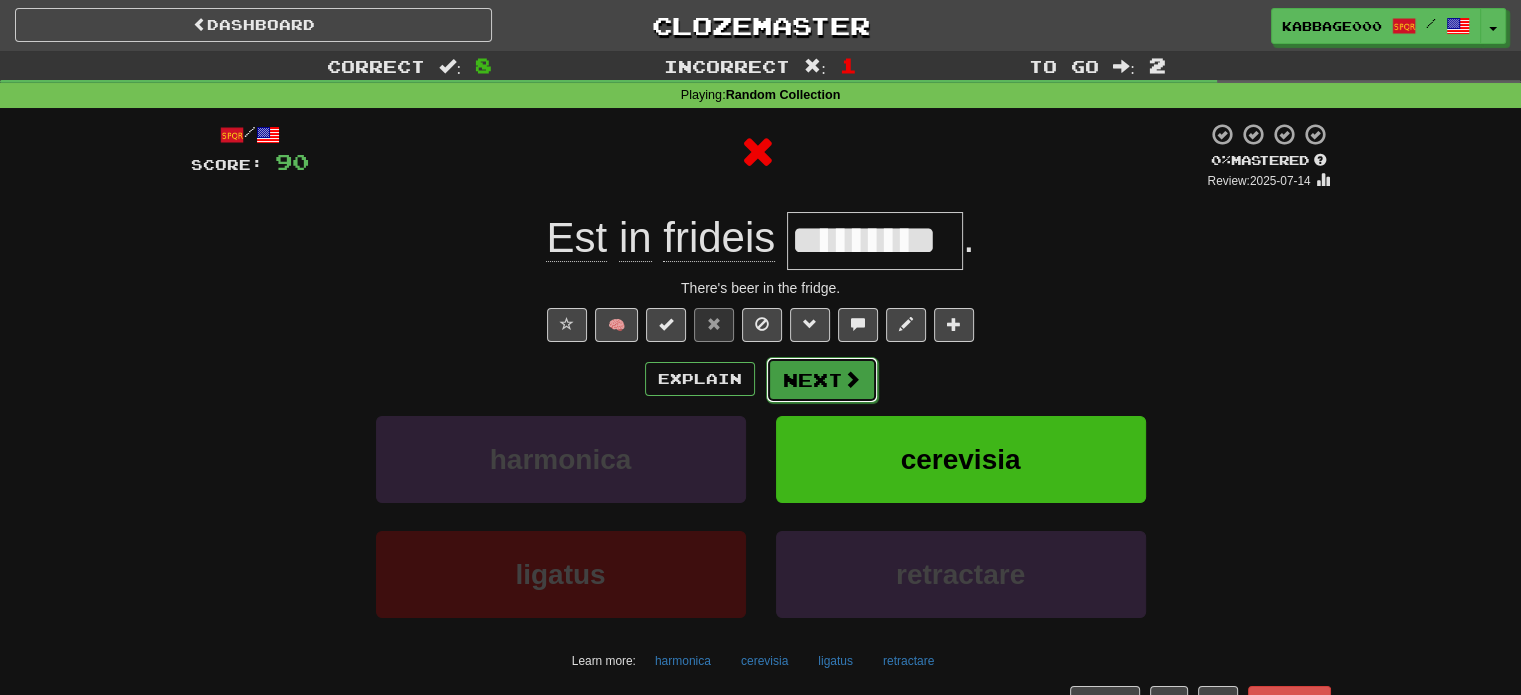 click on "Next" at bounding box center [822, 380] 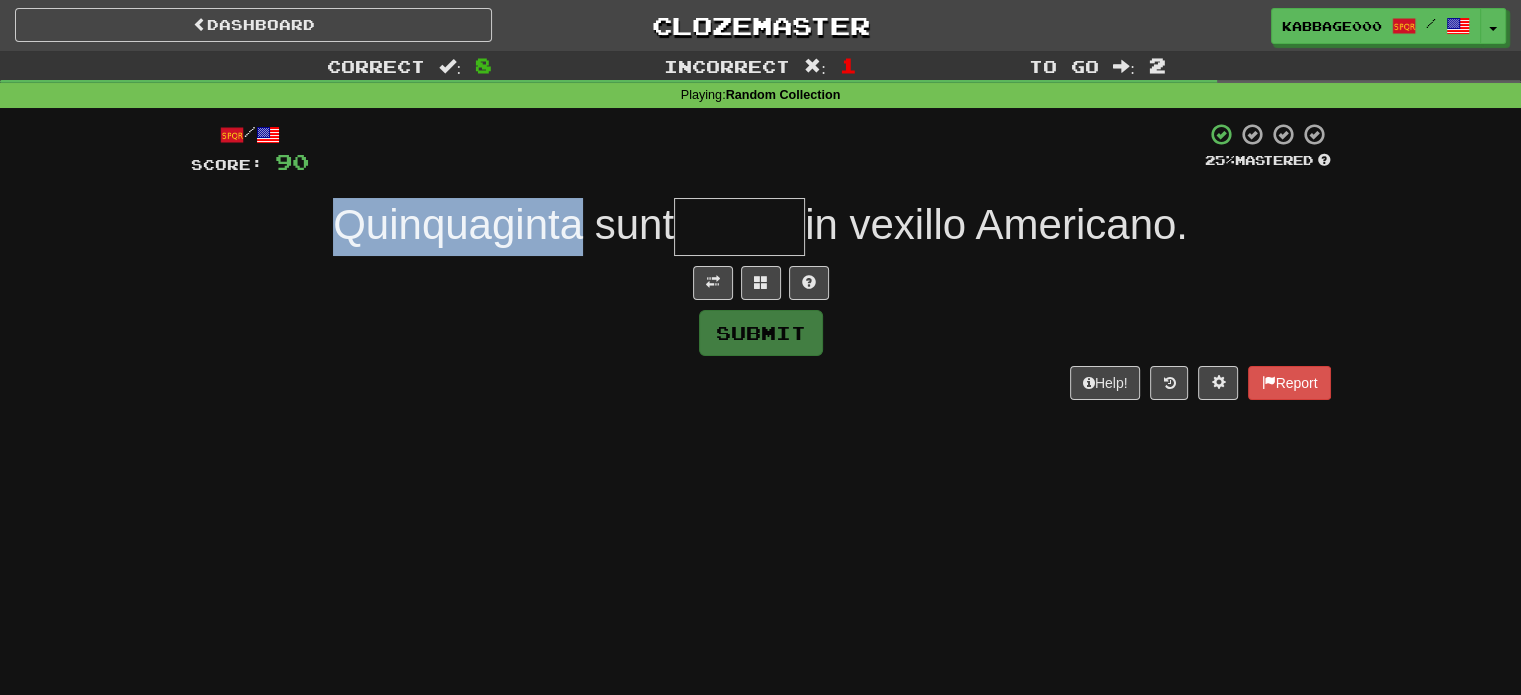 drag, startPoint x: 568, startPoint y: 254, endPoint x: 320, endPoint y: 233, distance: 248.88753 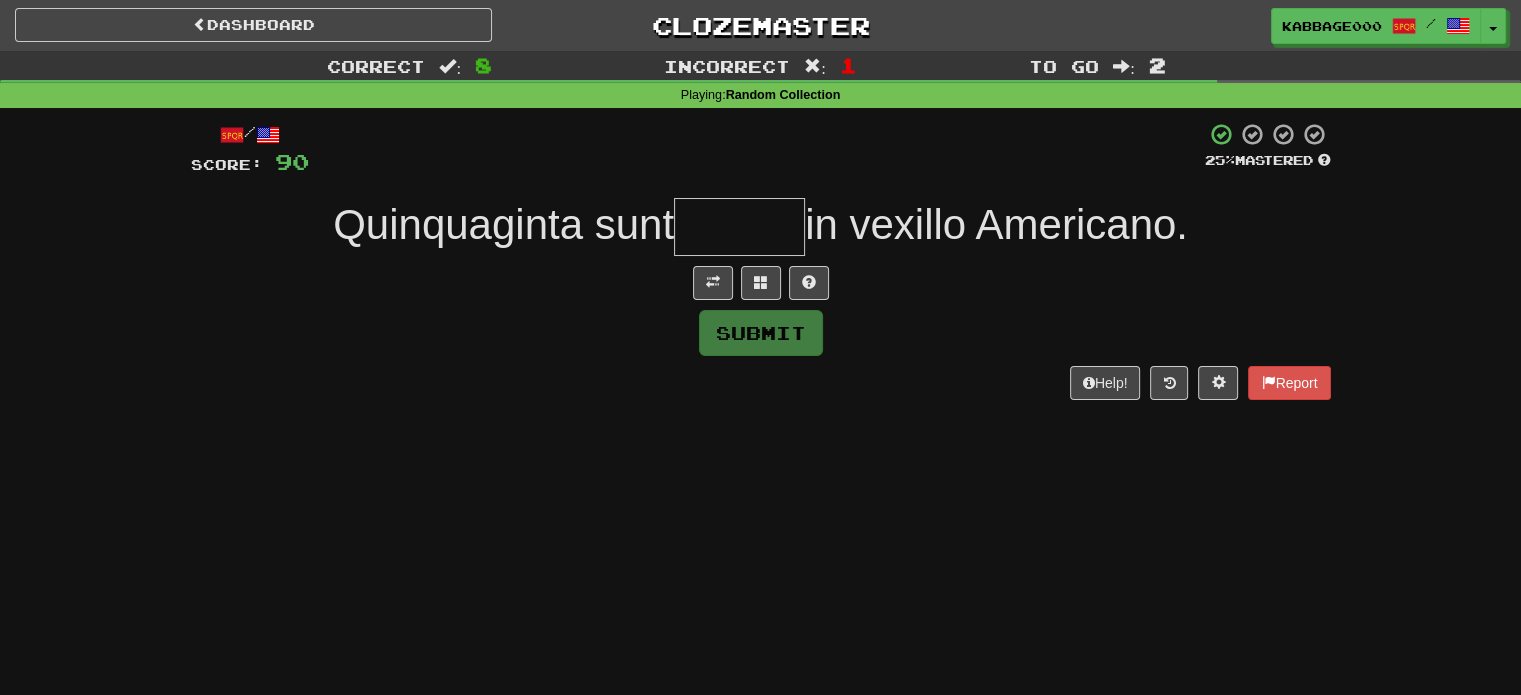 click at bounding box center [739, 227] 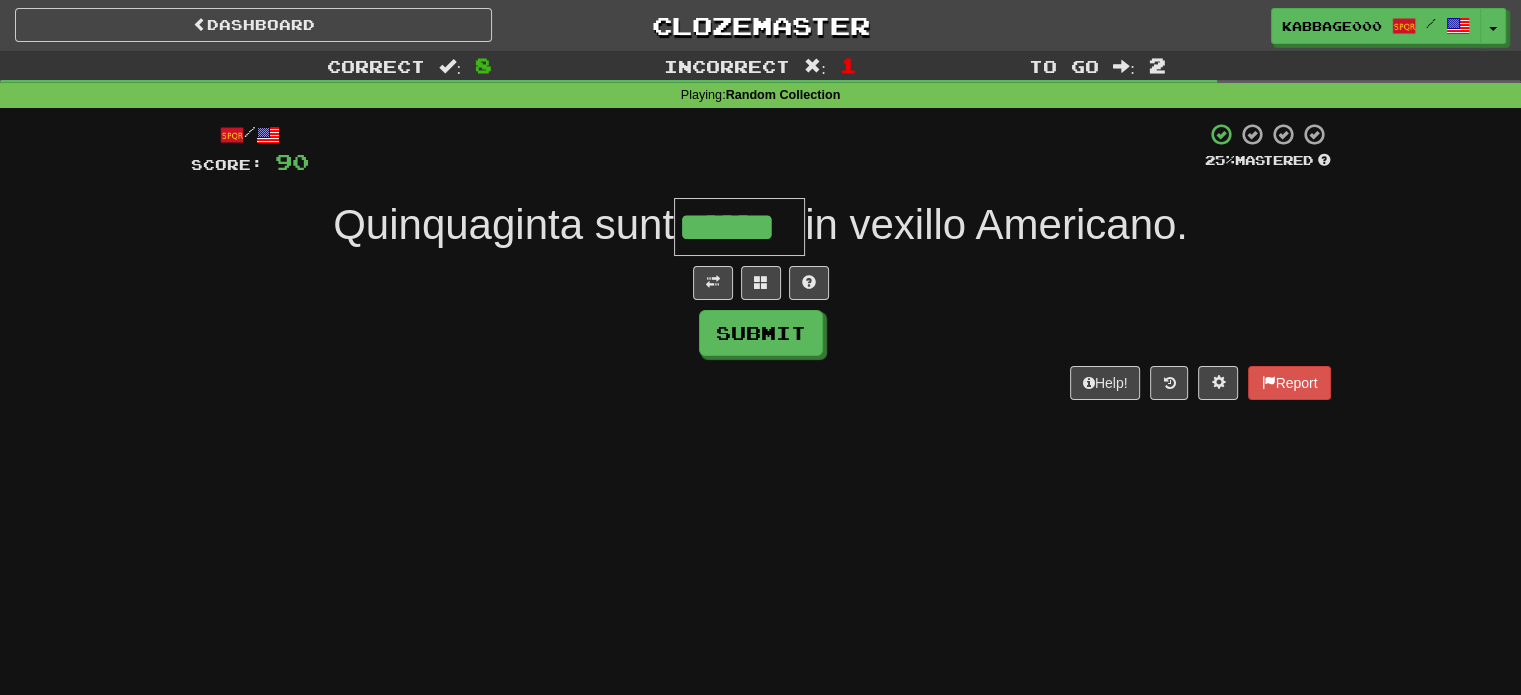 scroll, scrollTop: 0, scrollLeft: 0, axis: both 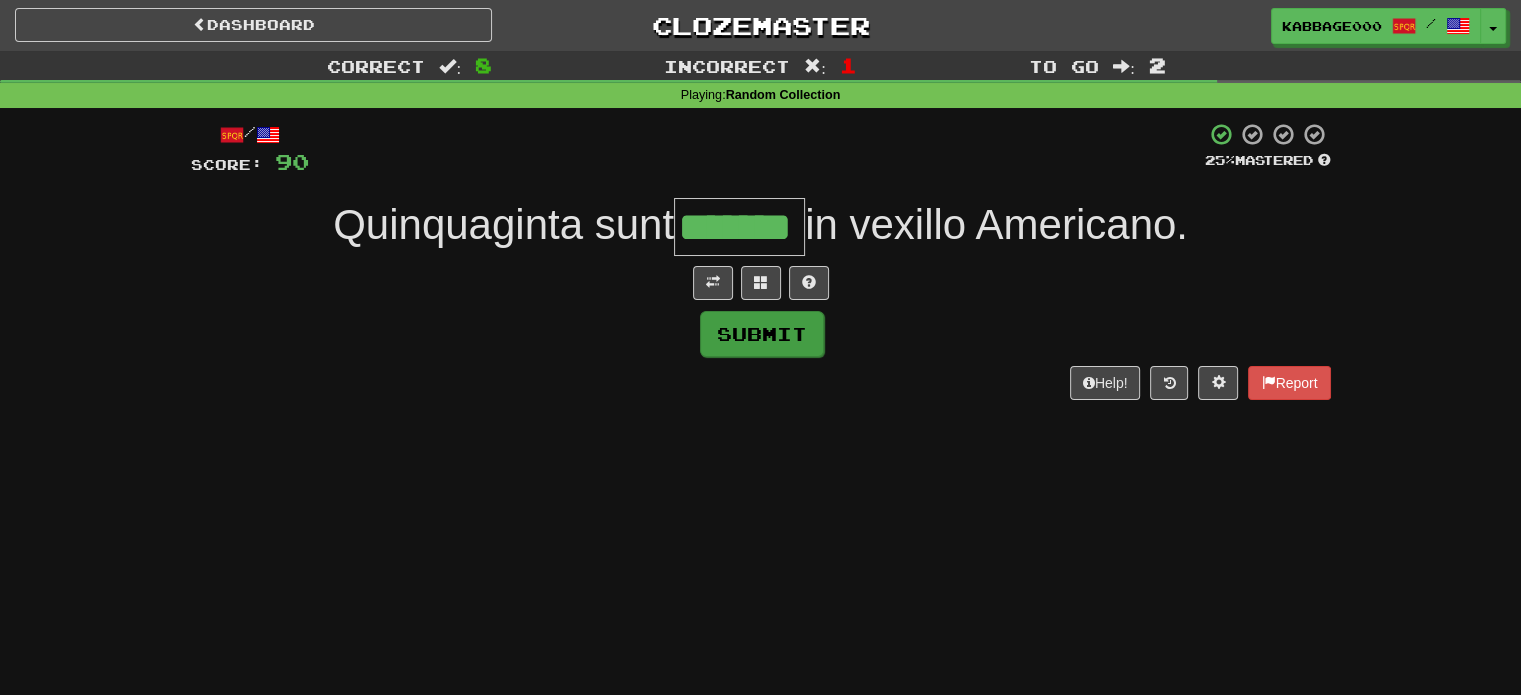 type on "*******" 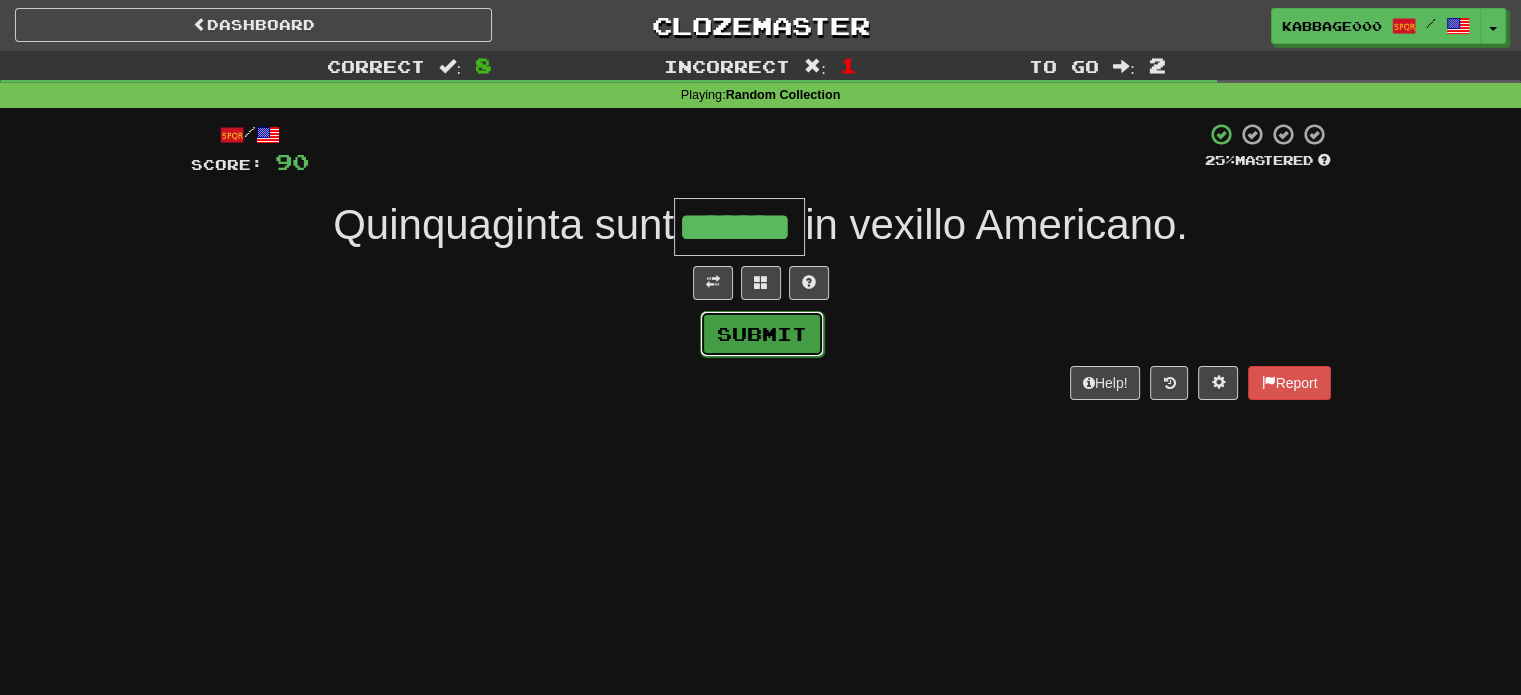 click on "Submit" at bounding box center (762, 334) 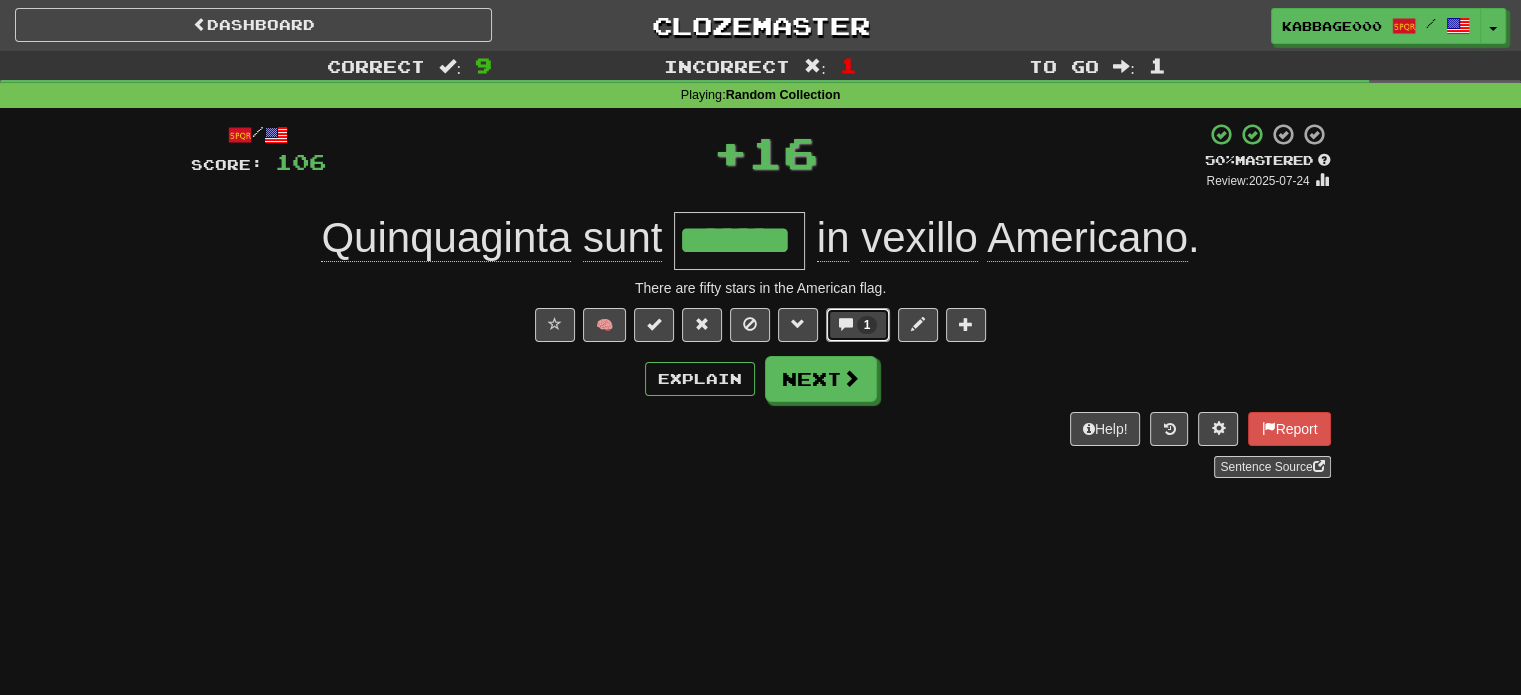 click on "1" at bounding box center [858, 325] 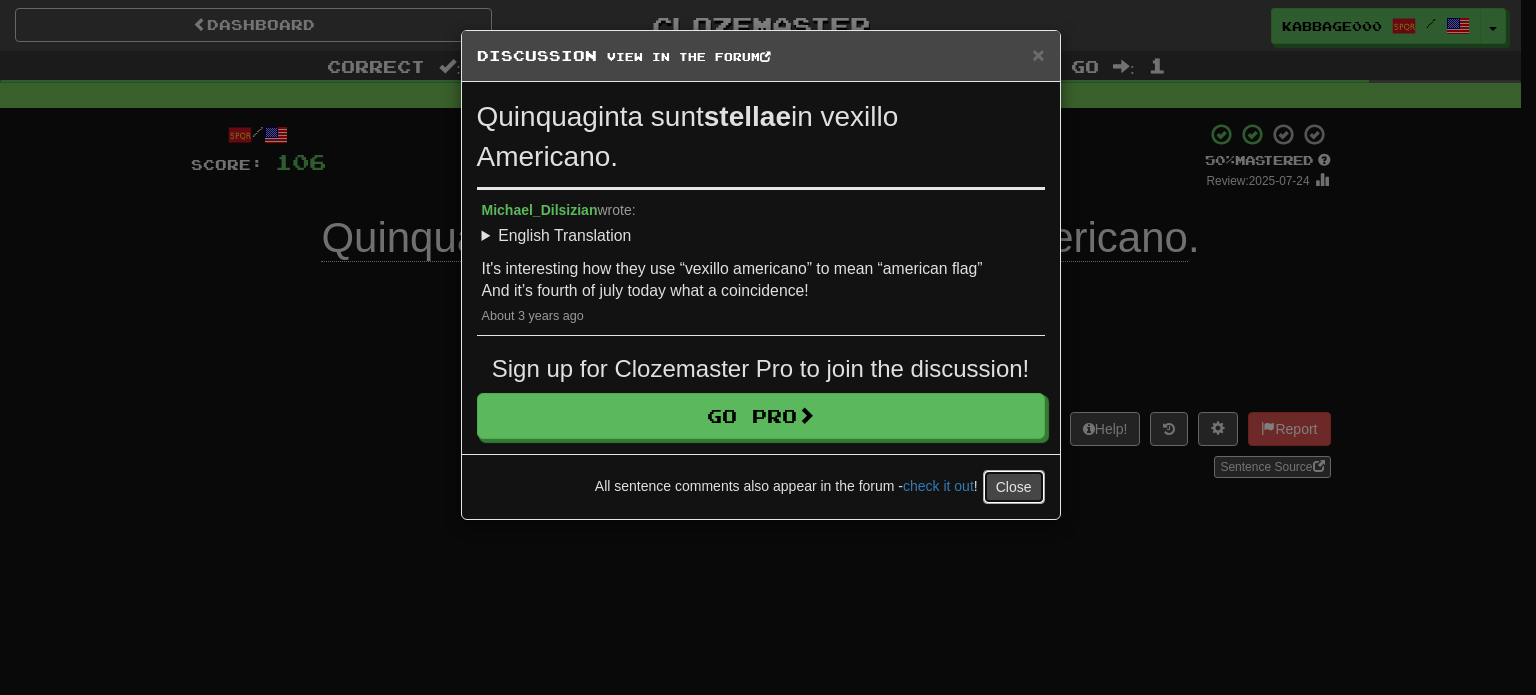 click on "Close" at bounding box center (1014, 487) 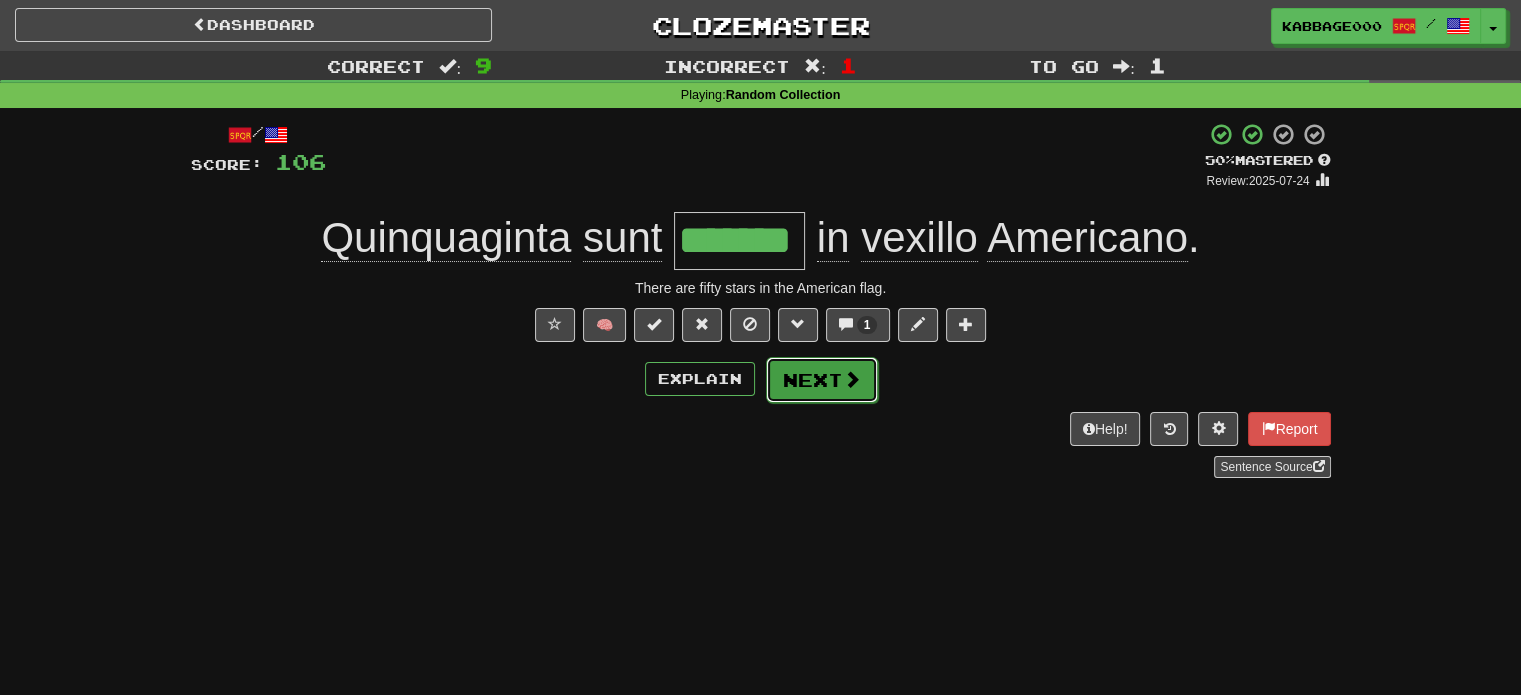 click on "Next" at bounding box center (822, 380) 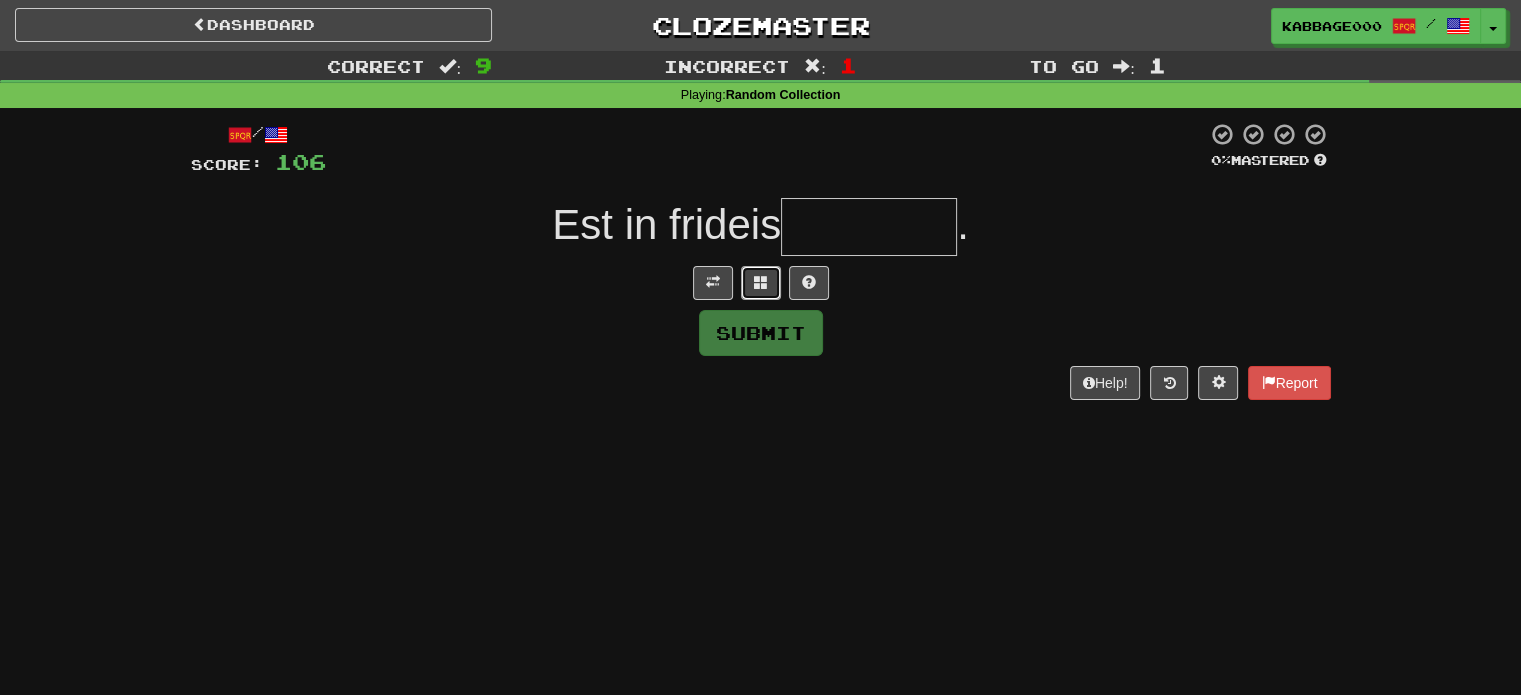click at bounding box center (761, 282) 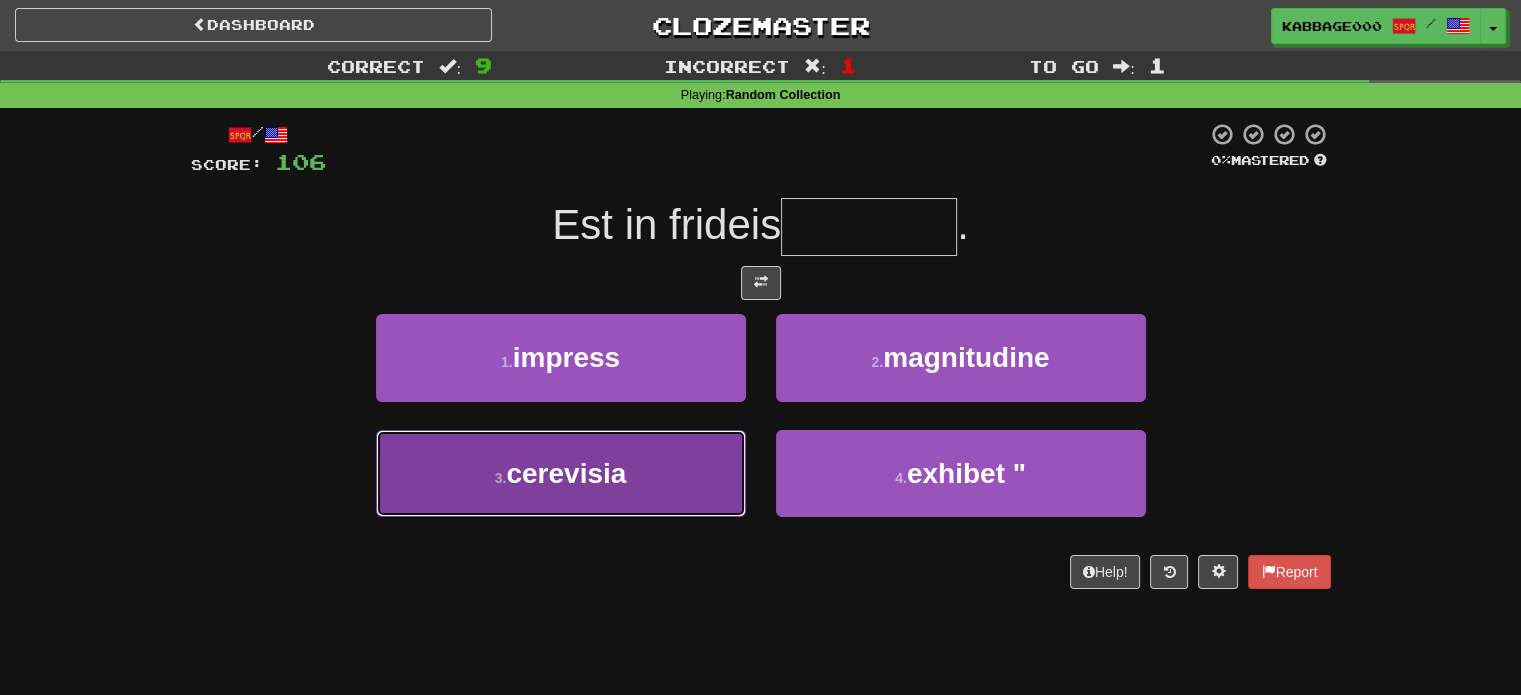 click on "cerevisia" at bounding box center (566, 473) 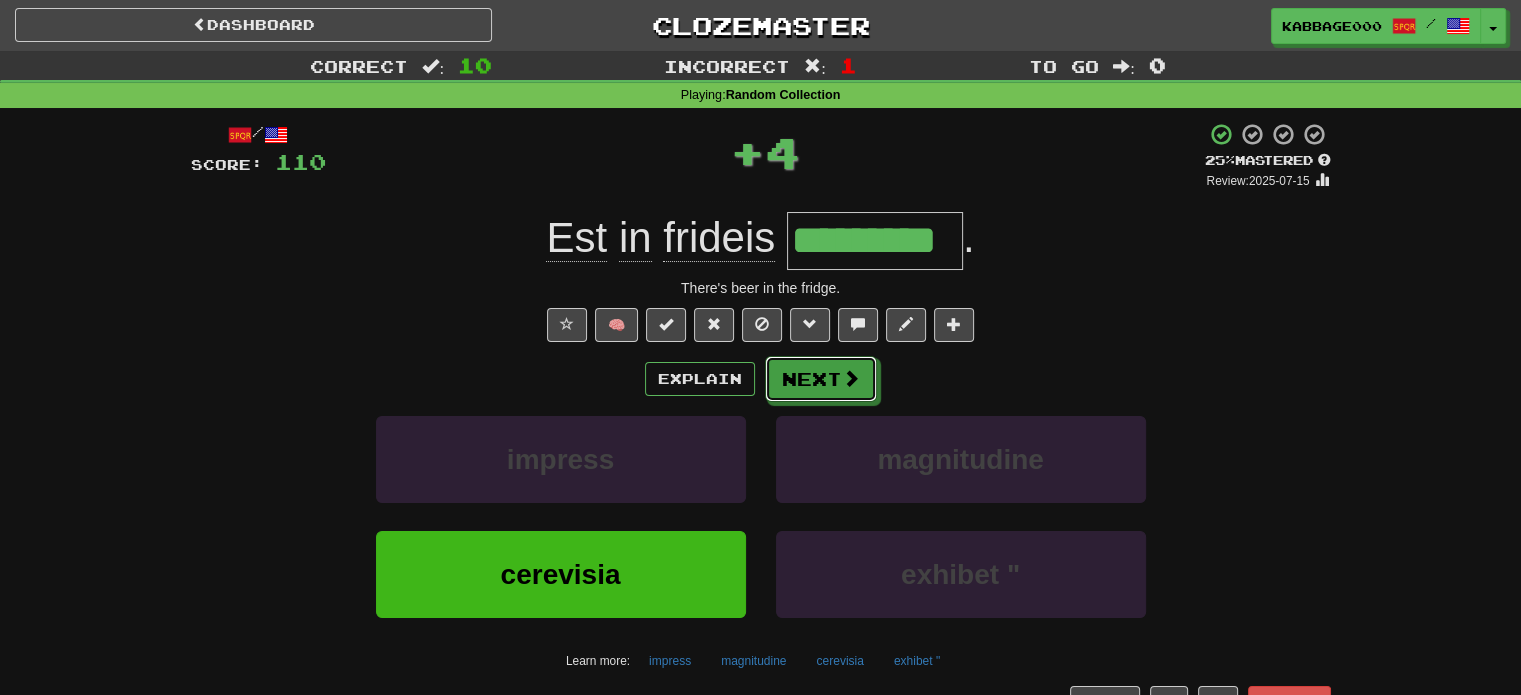 click on "Next" at bounding box center (821, 379) 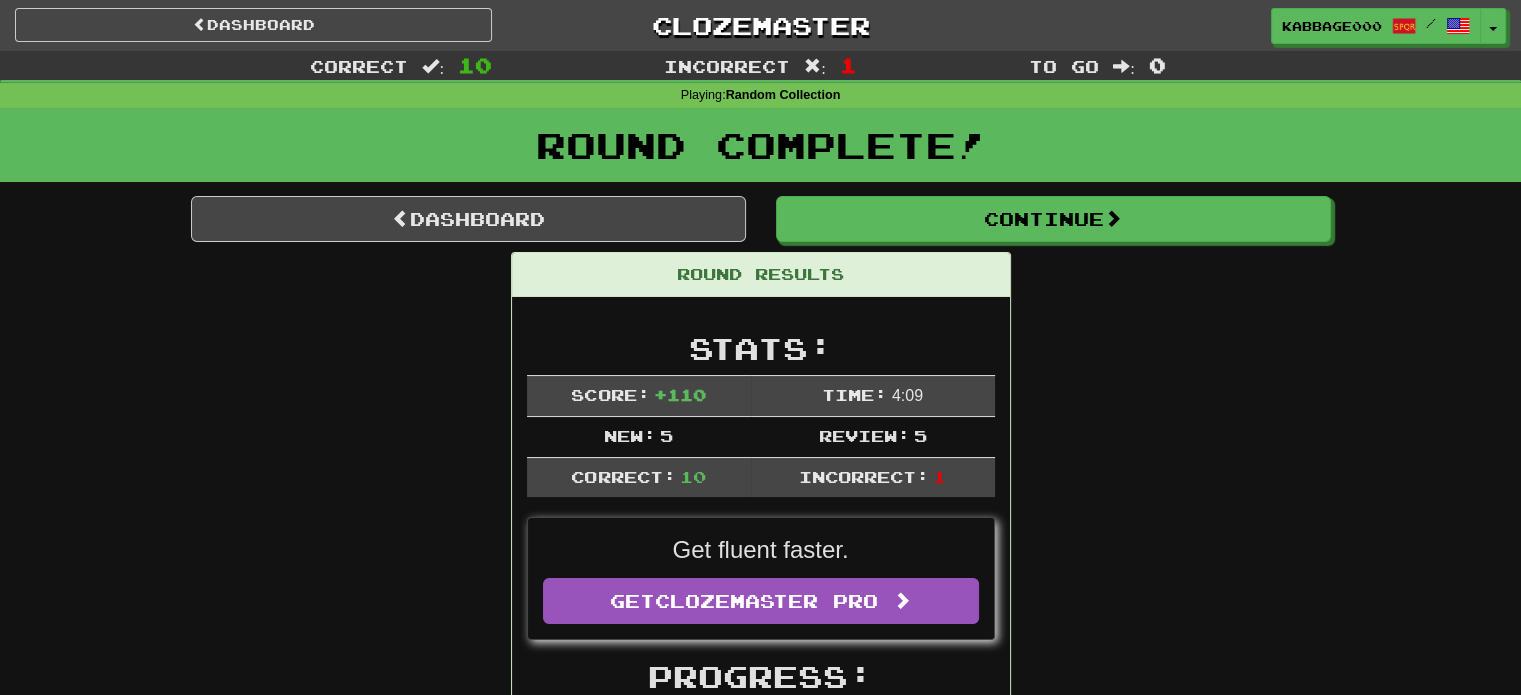 click on "Round Complete!" at bounding box center [760, 145] 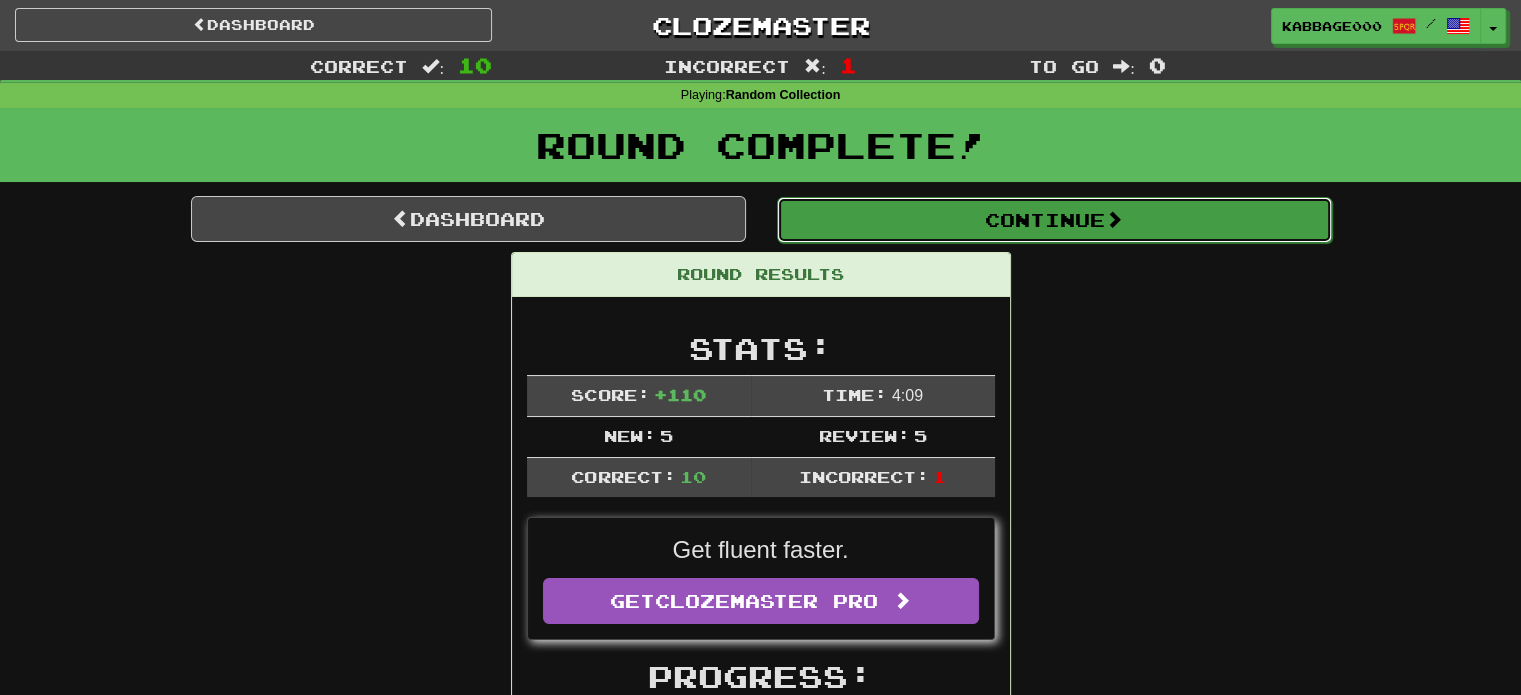 click on "Continue" at bounding box center [1054, 220] 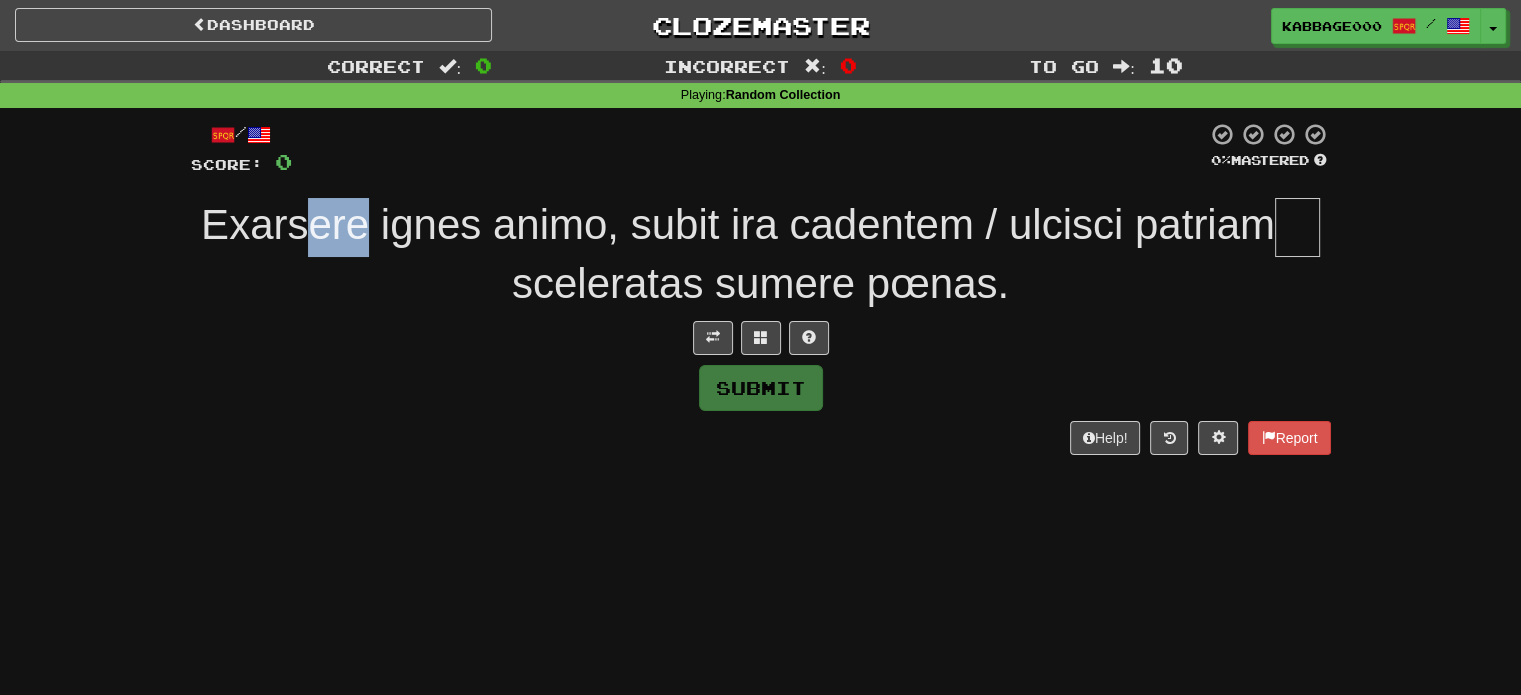 drag, startPoint x: 335, startPoint y: 231, endPoint x: 298, endPoint y: 235, distance: 37.215588 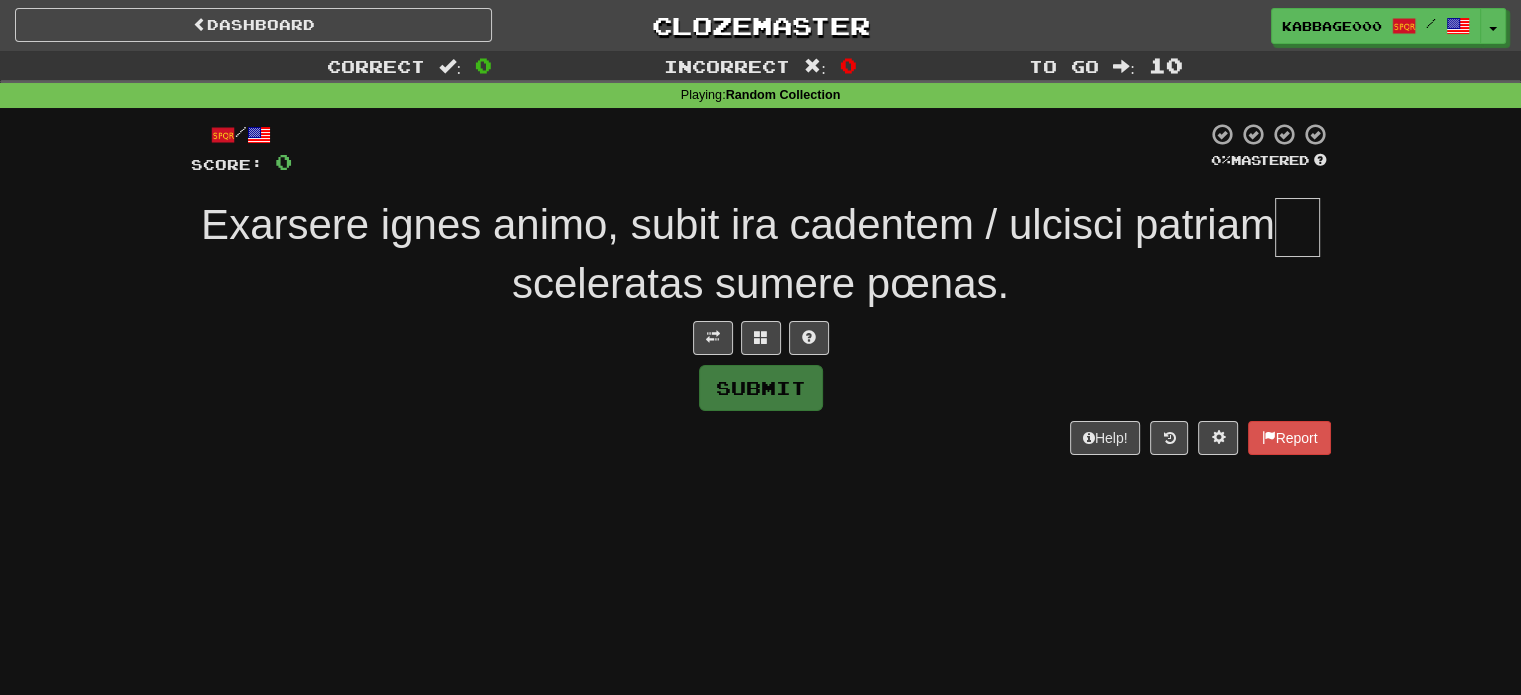 click on "Exarsere ignes animo, subit ira cadentem / ulcisci patriam" at bounding box center [738, 224] 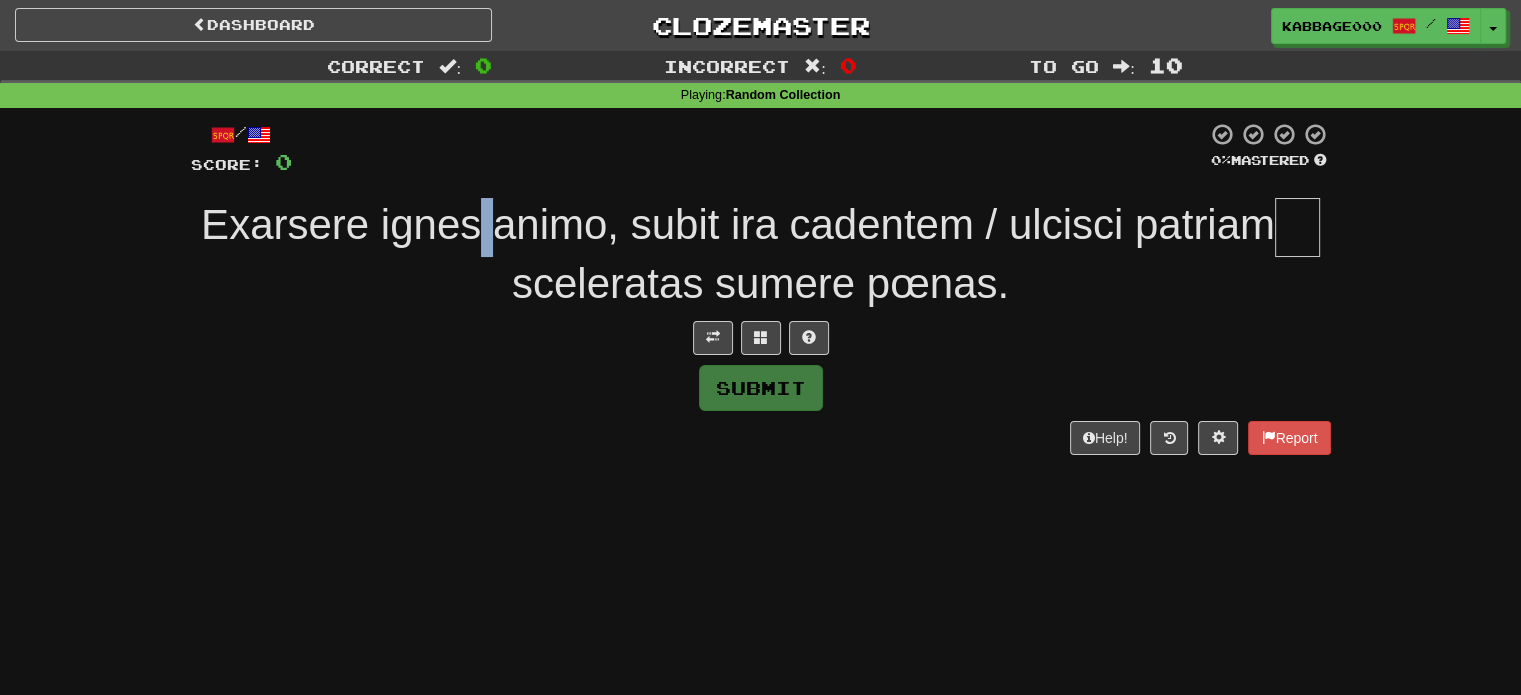 drag, startPoint x: 480, startPoint y: 237, endPoint x: 492, endPoint y: 242, distance: 13 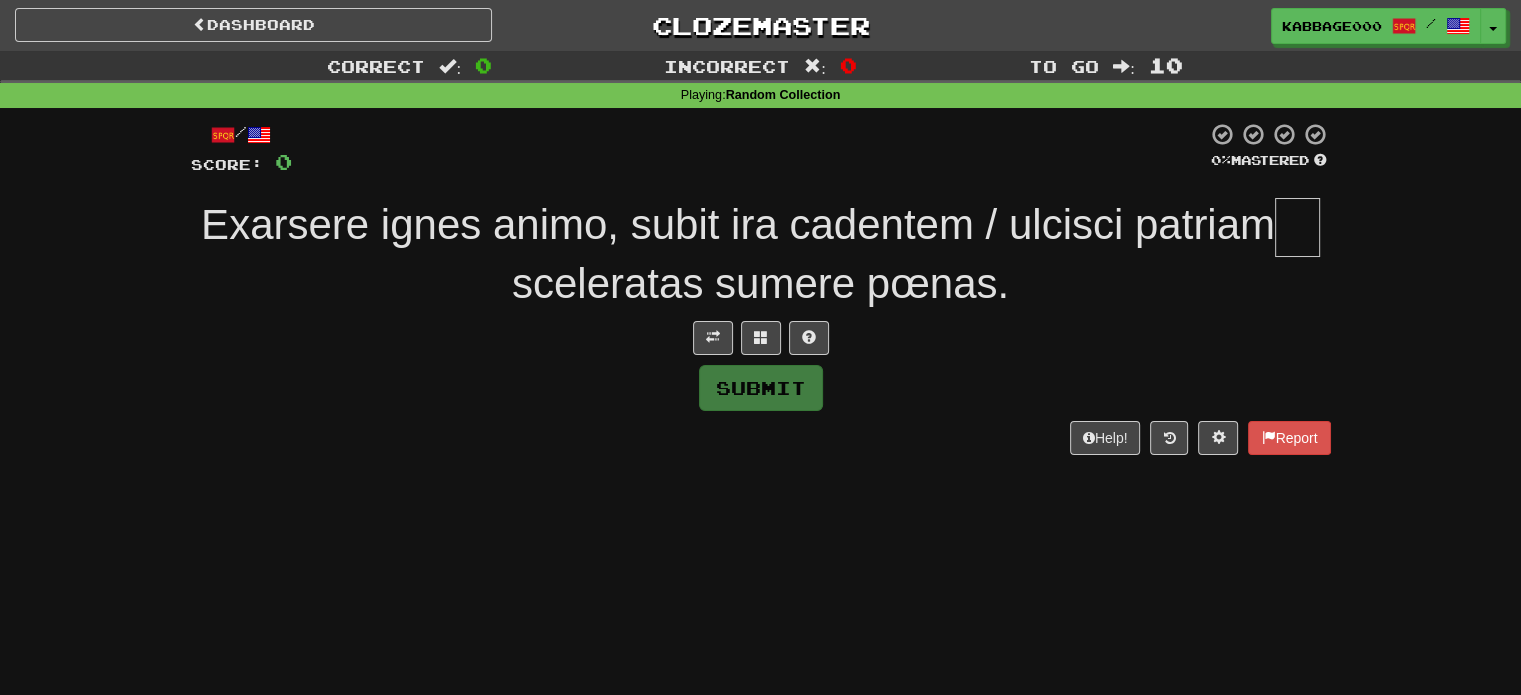 click on "Exarsere ignes animo, subit ira cadentem / ulcisci patriam   sceleratas sumere pœnas." at bounding box center (761, 254) 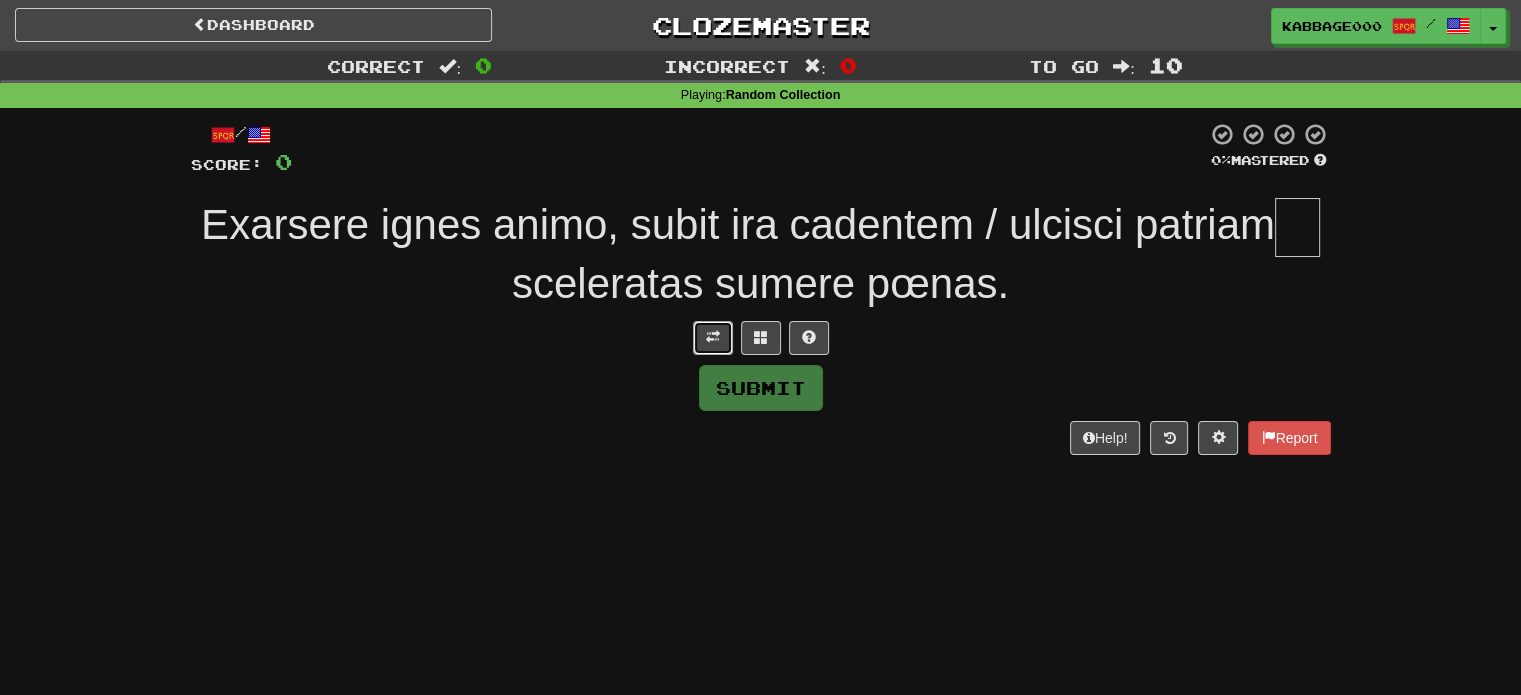 click at bounding box center (713, 337) 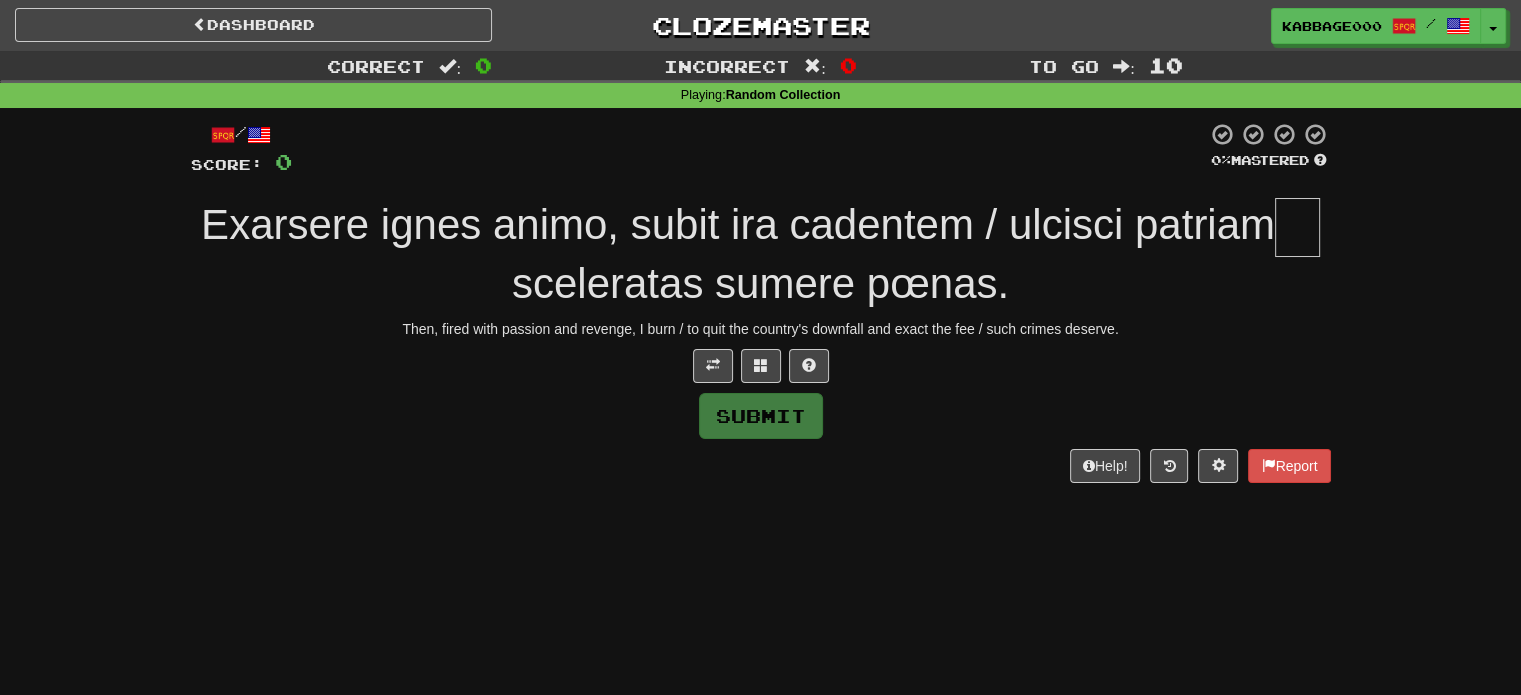 click at bounding box center (1297, 227) 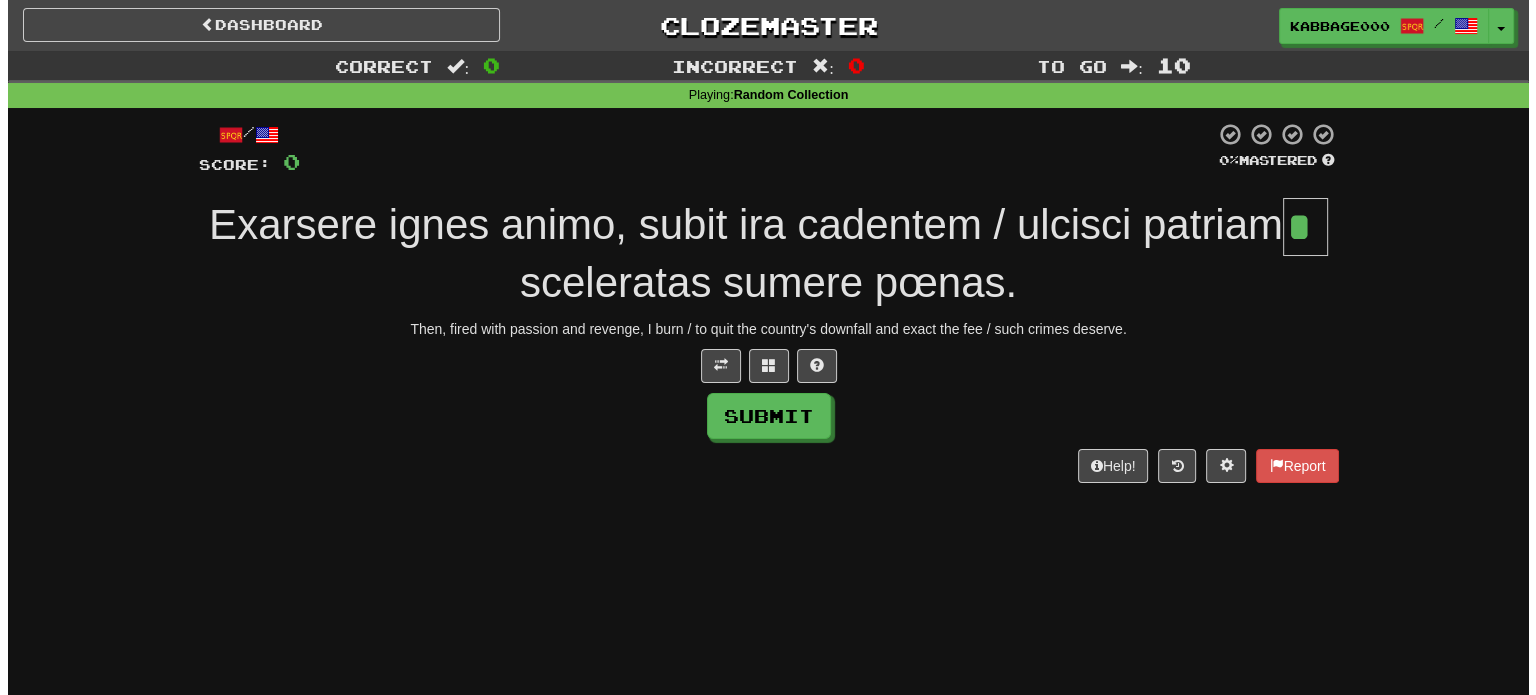 scroll, scrollTop: 0, scrollLeft: 0, axis: both 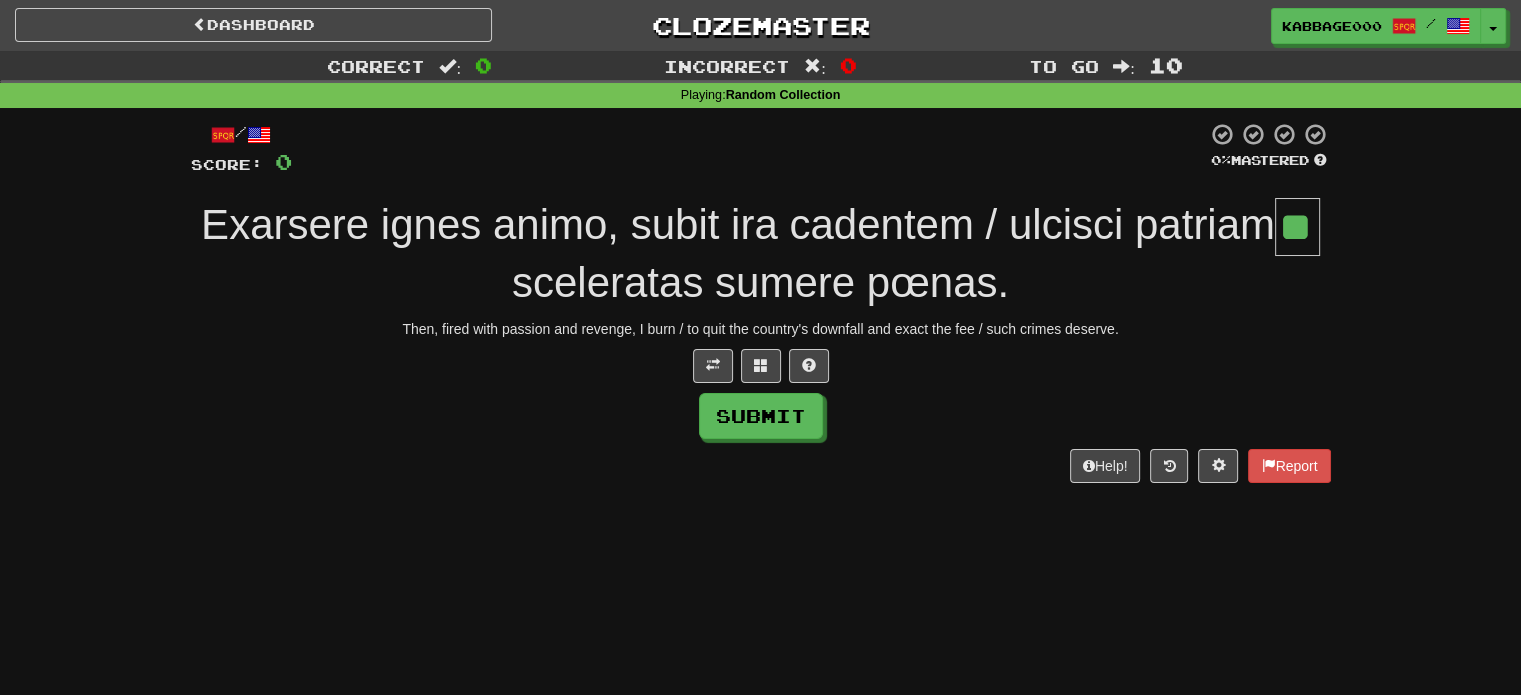 type on "**" 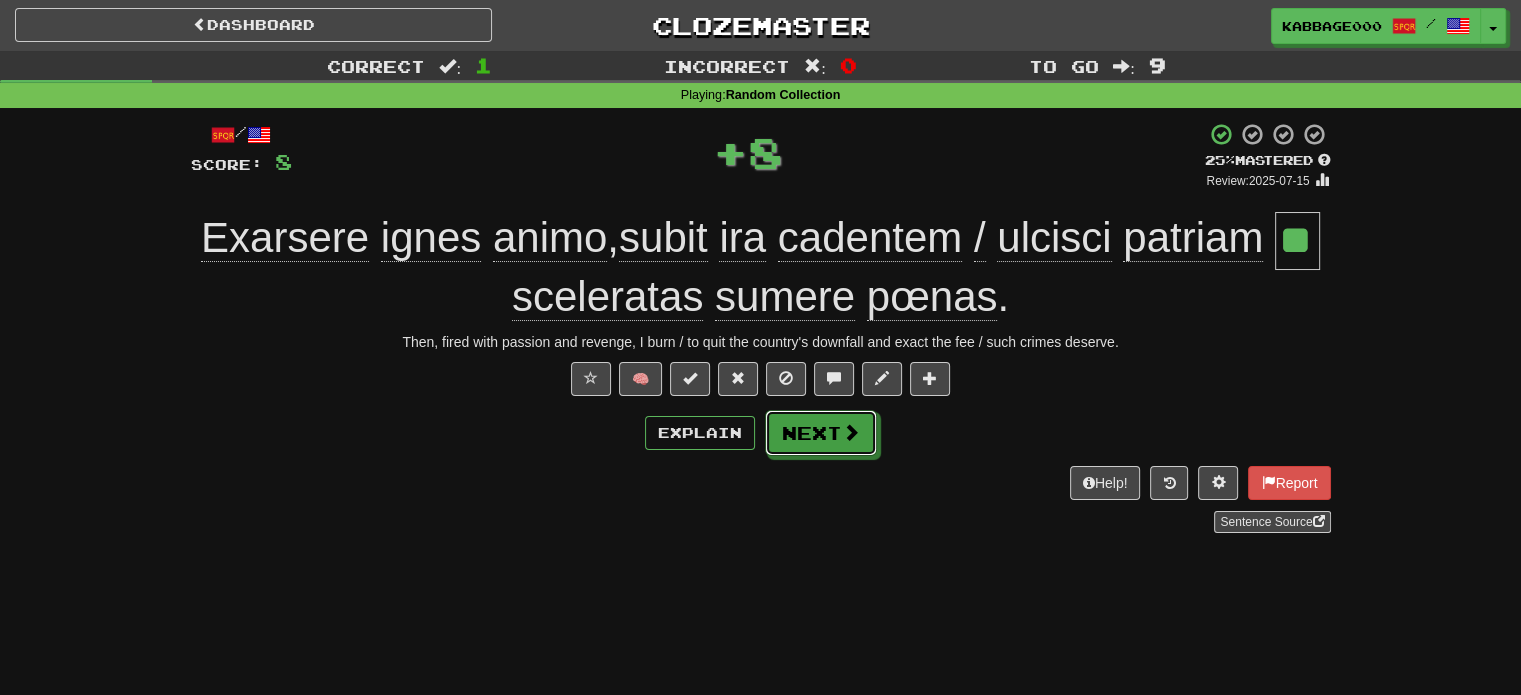 click on "Next" at bounding box center [821, 433] 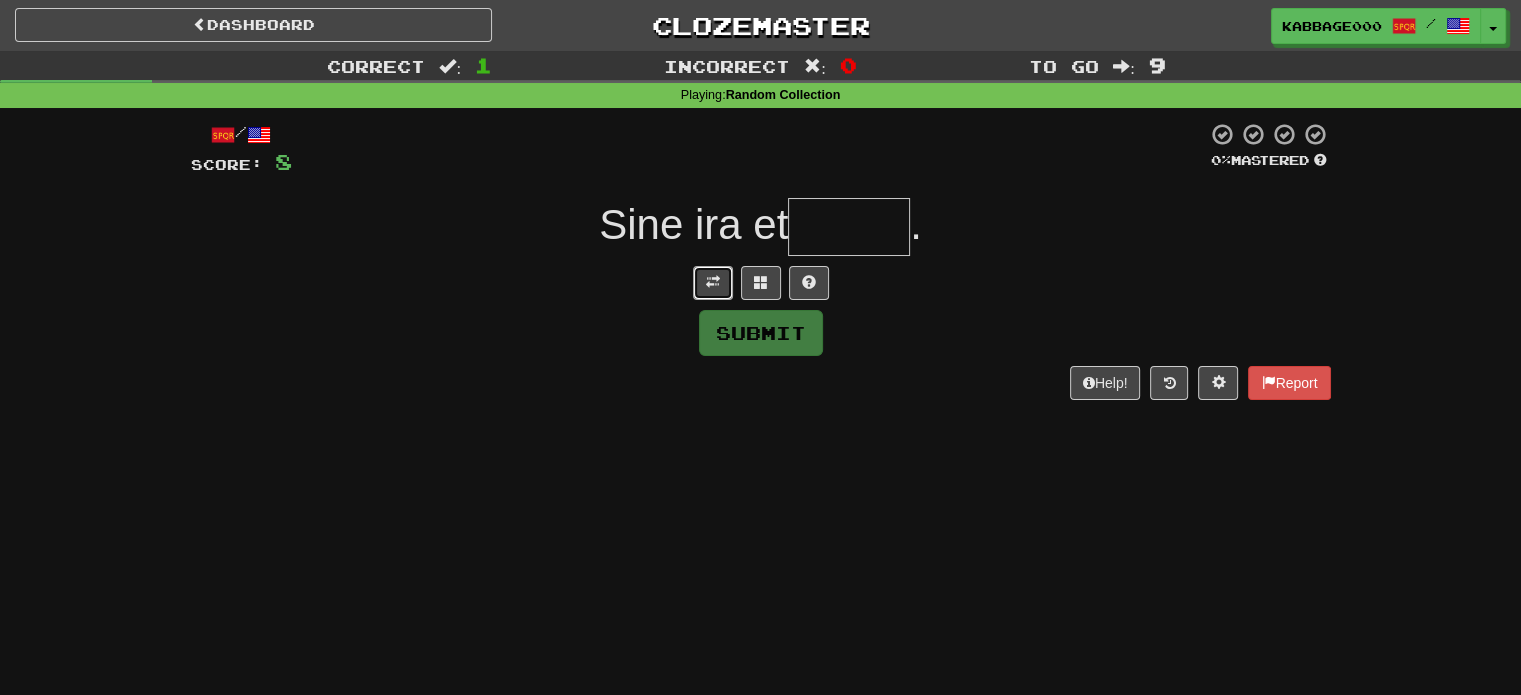 click at bounding box center (713, 283) 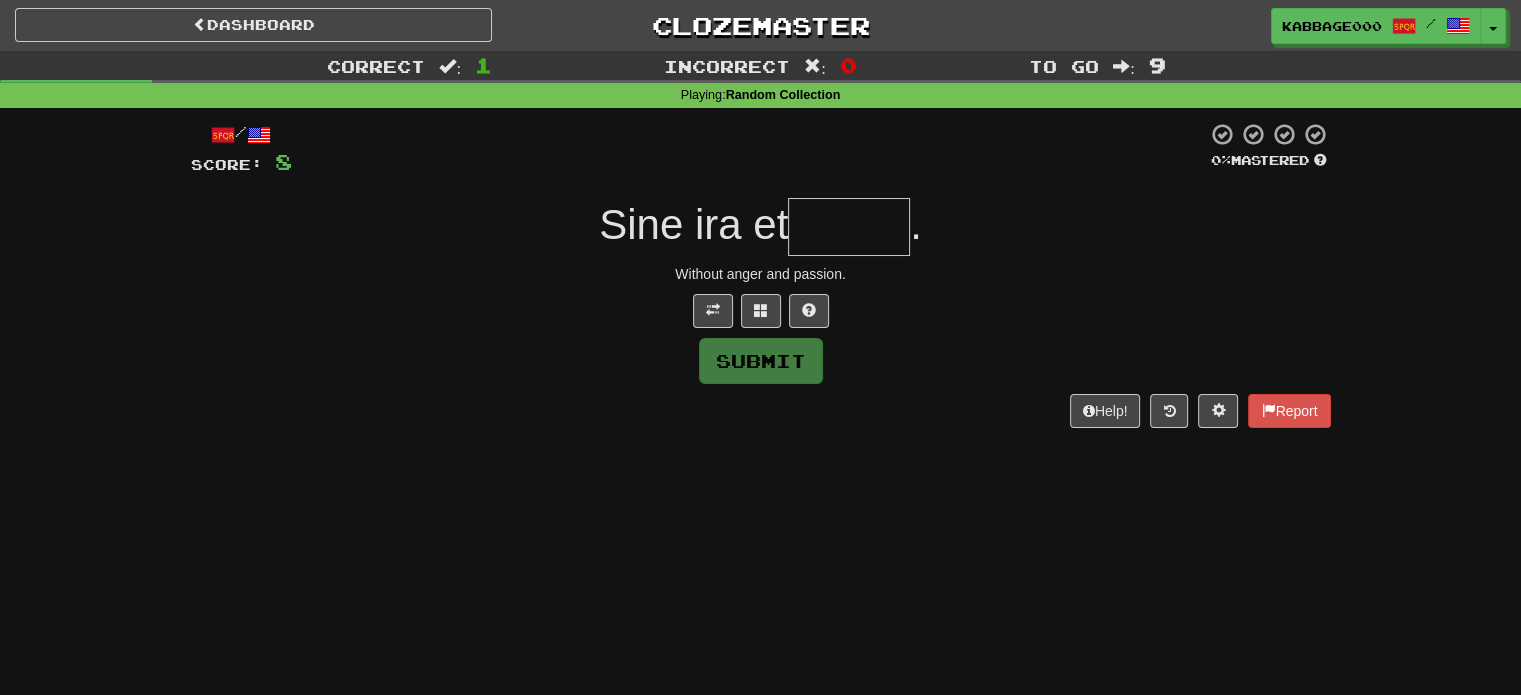click at bounding box center (849, 227) 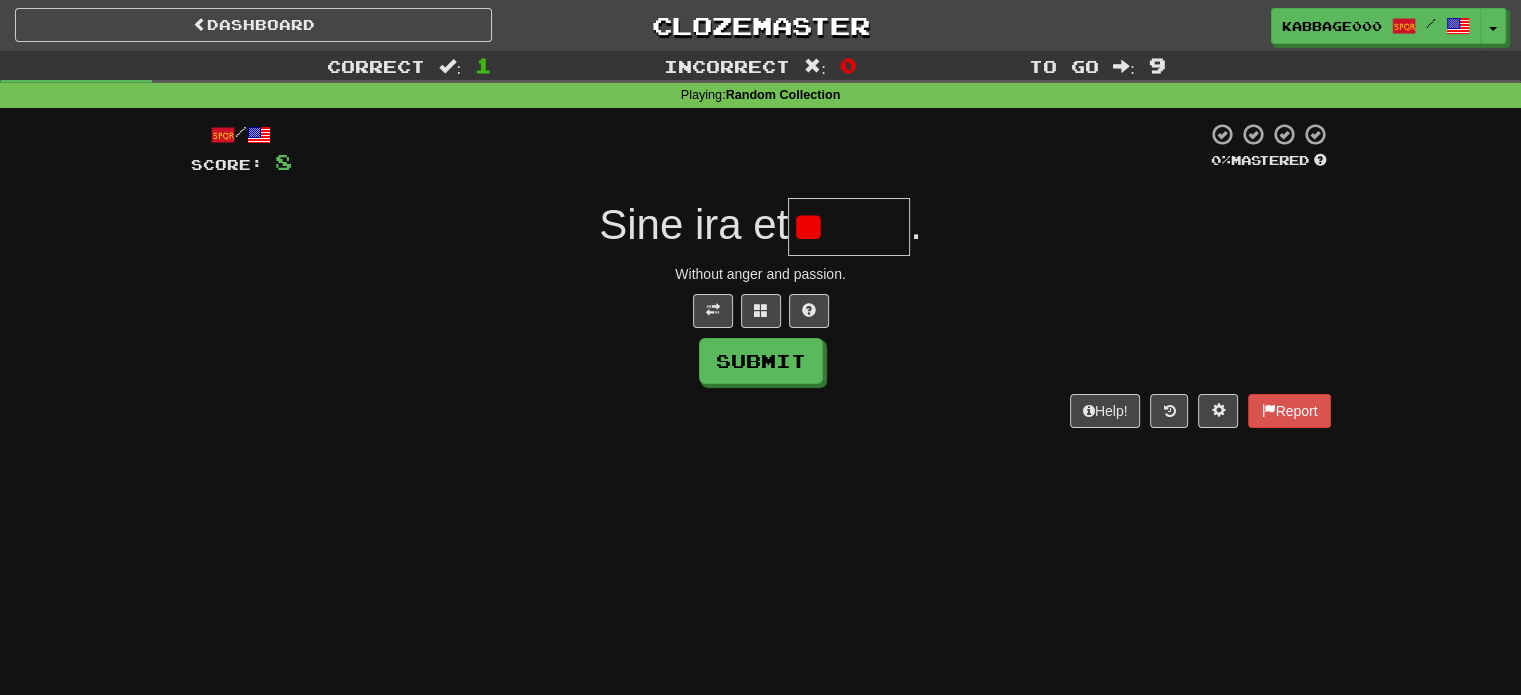 type on "*" 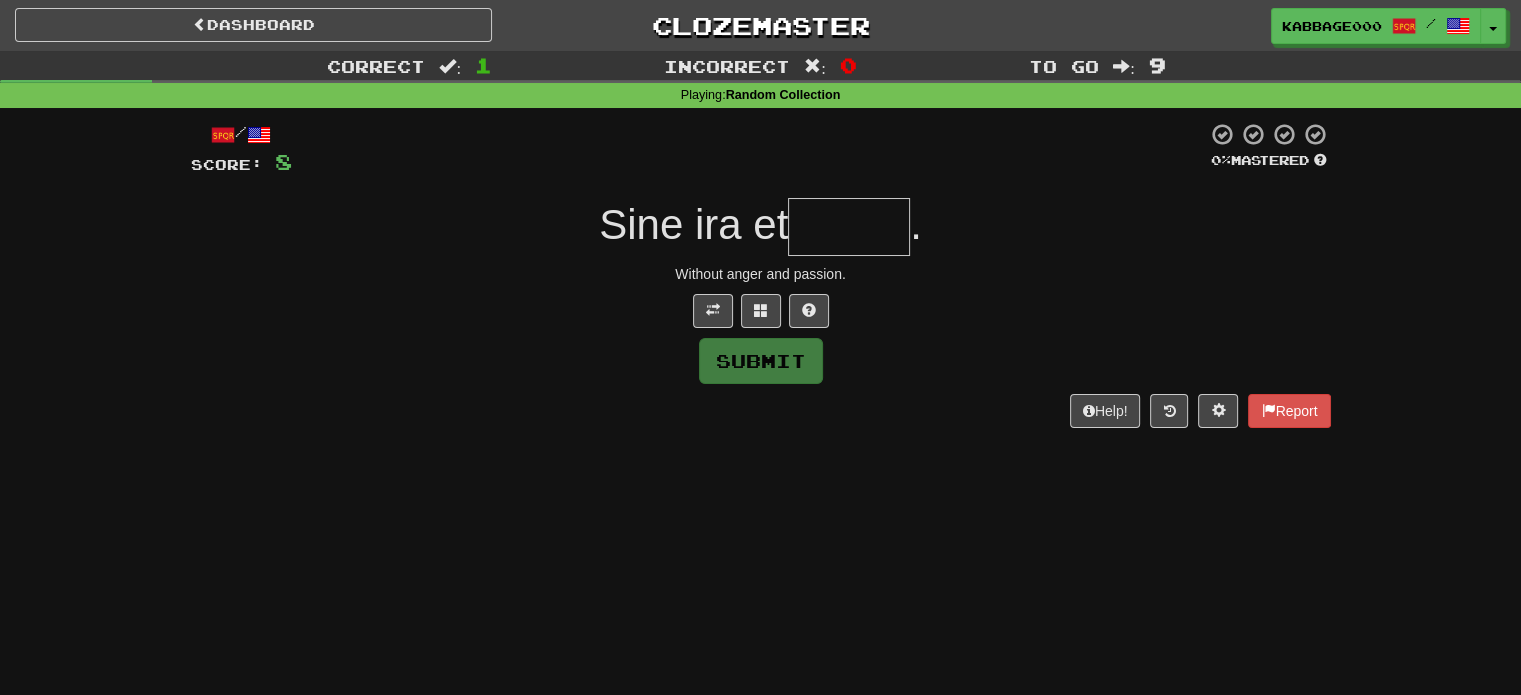 type on "*" 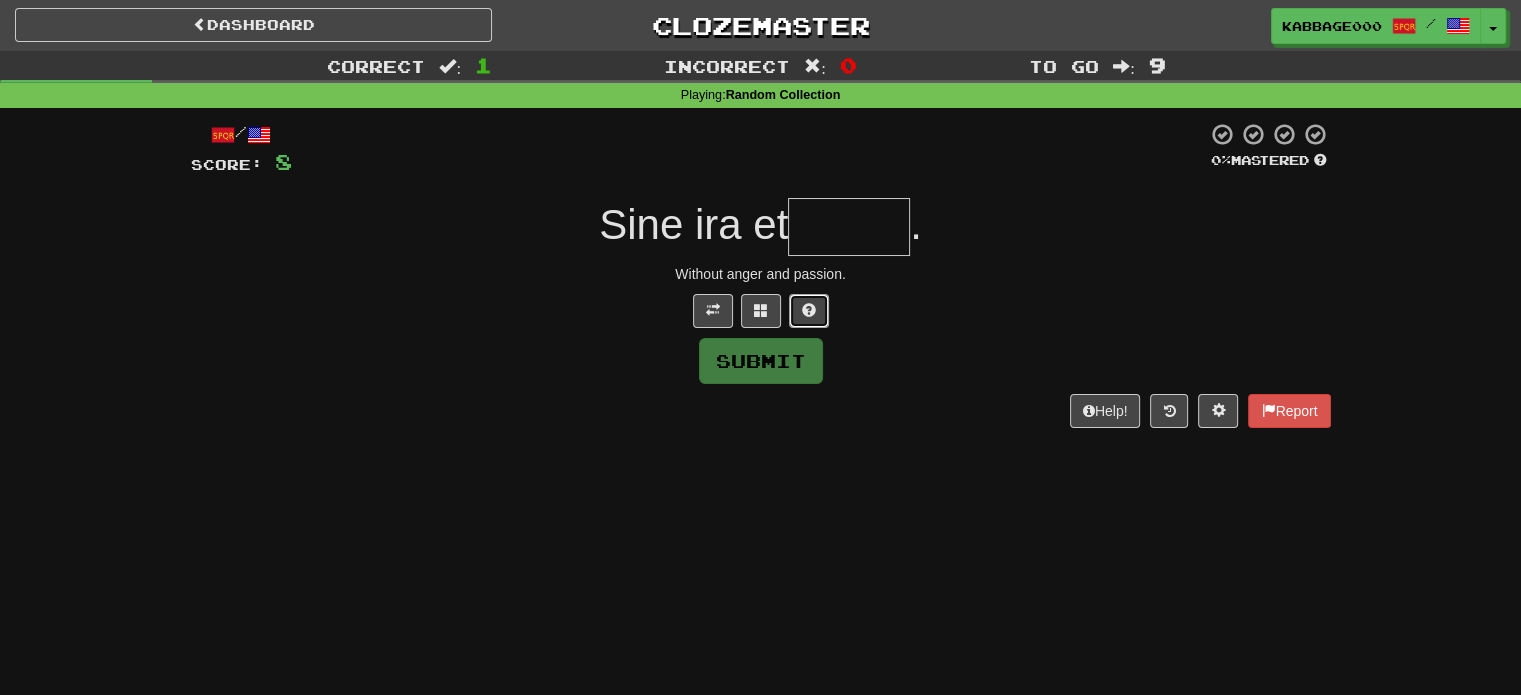 click at bounding box center (809, 311) 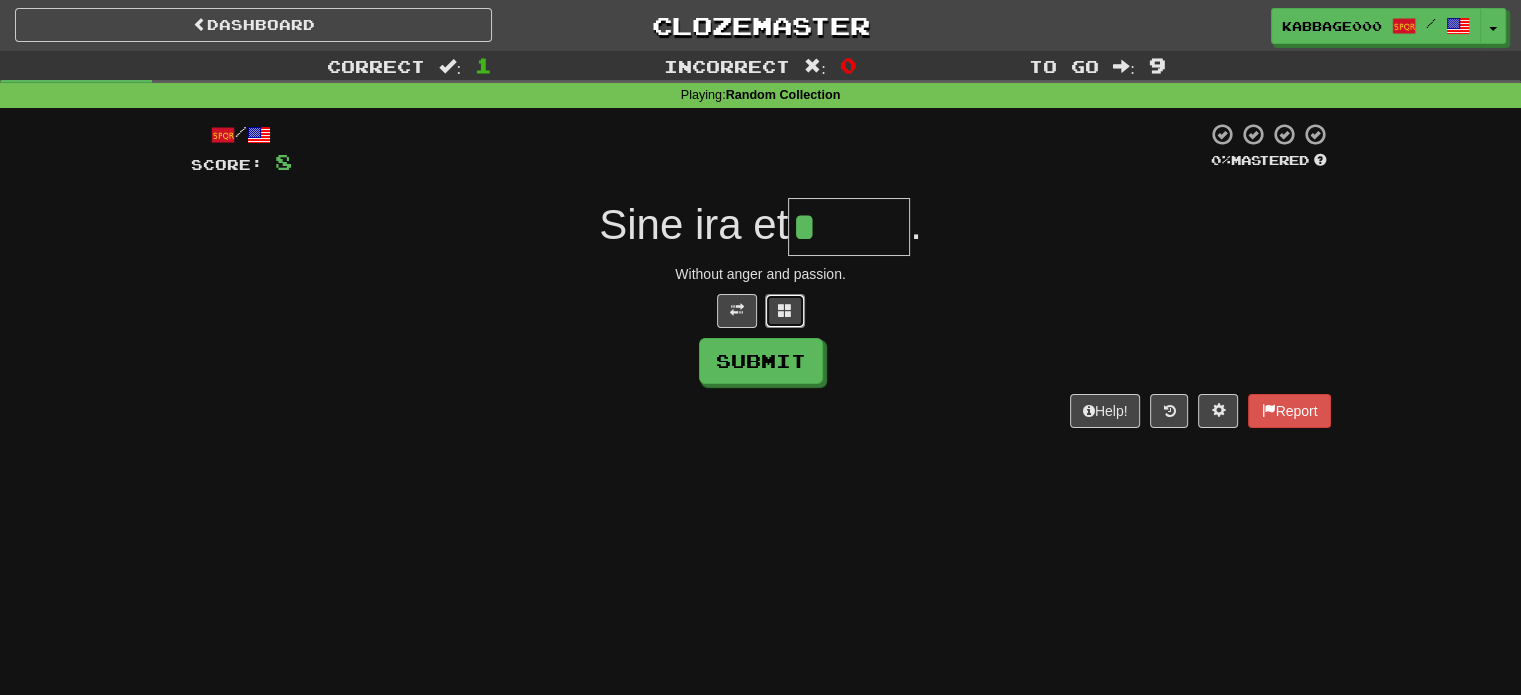 click at bounding box center (785, 311) 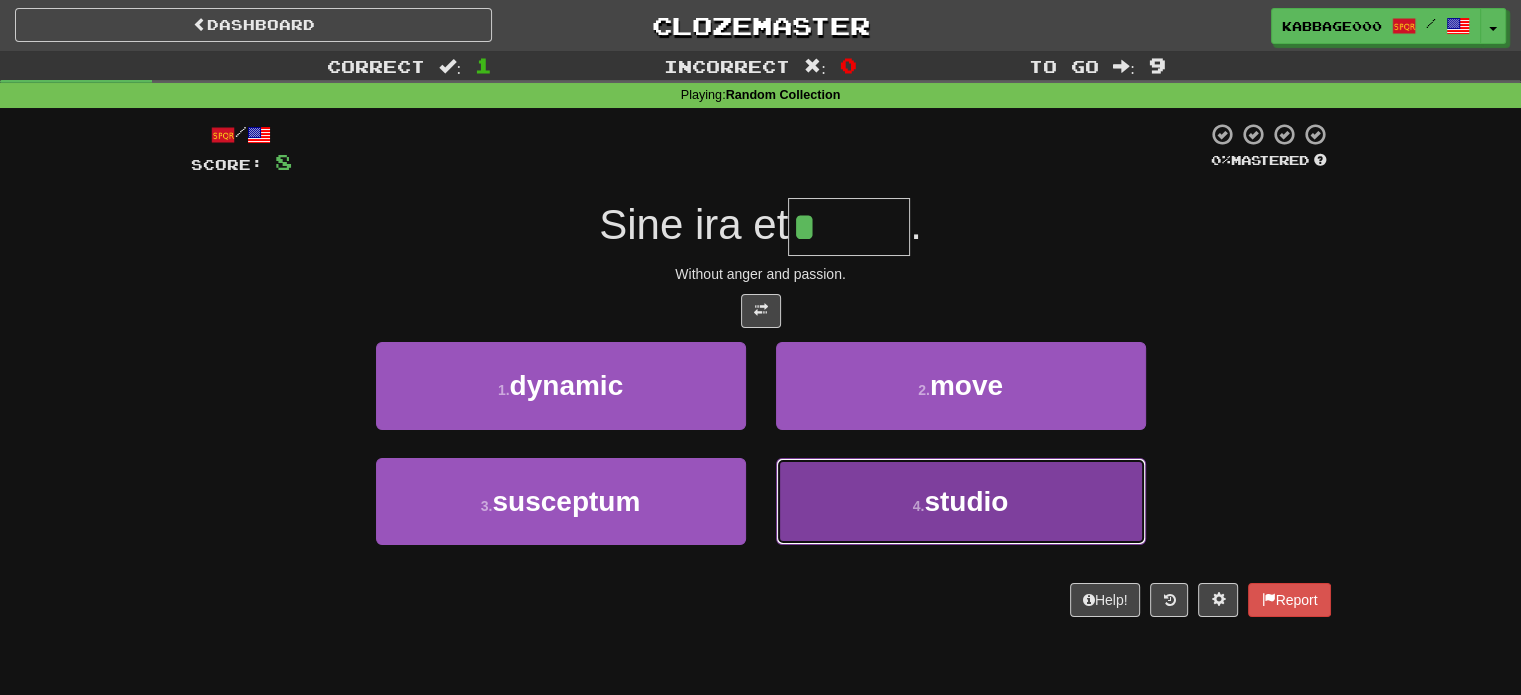 click on "4 .  studio" at bounding box center (961, 501) 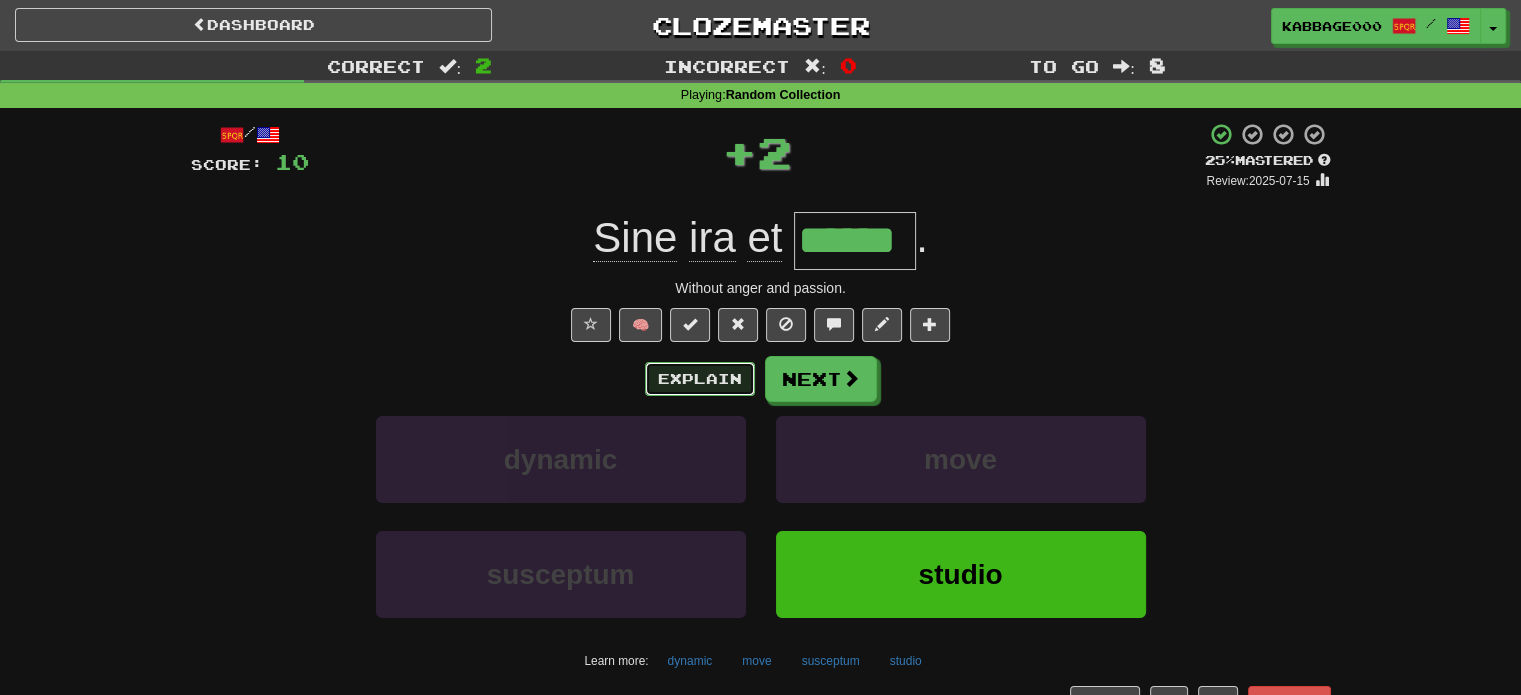 click on "Explain" at bounding box center [700, 379] 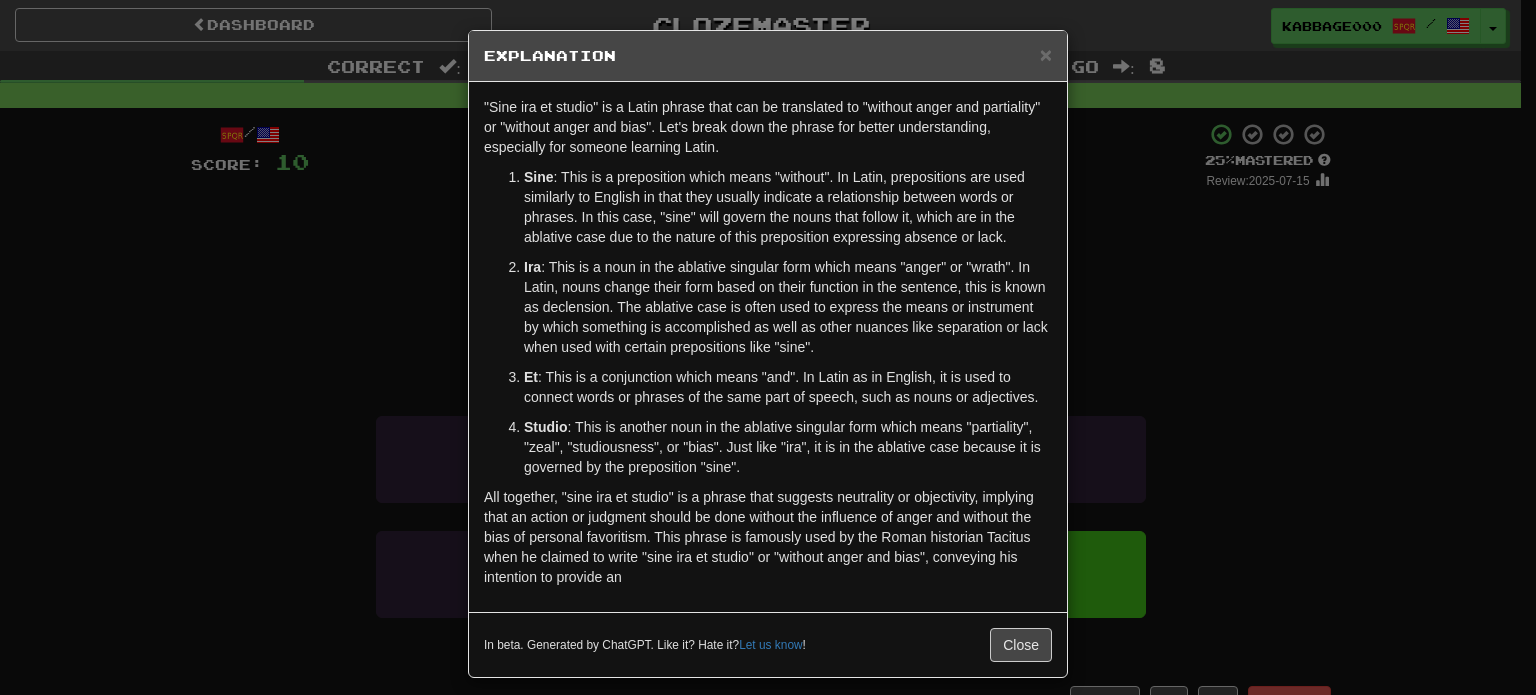 click on "× Explanation "Sine ira et studio" is a Latin phrase that can be translated to "without anger and partiality" or "without anger and bias". Let's break down the phrase for better understanding, especially for someone learning Latin.
Sine : This is a preposition which means "without". In Latin, prepositions are used similarly to English in that they usually indicate a relationship between words or phrases. In this case, "sine" will govern the nouns that follow it, which are in the ablative case due to the nature of this preposition expressing absence or lack.
Ira : This is a noun in the ablative singular form which means "anger" or "wrath". In Latin, nouns change their form based on their function in the sentence, this is known as declension. The ablative case is often used to express the means or instrument by which something is accomplished as well as other nuances like separation or lack when used with certain prepositions like "sine".
Et
Studio
Let us know ! Close" at bounding box center (768, 347) 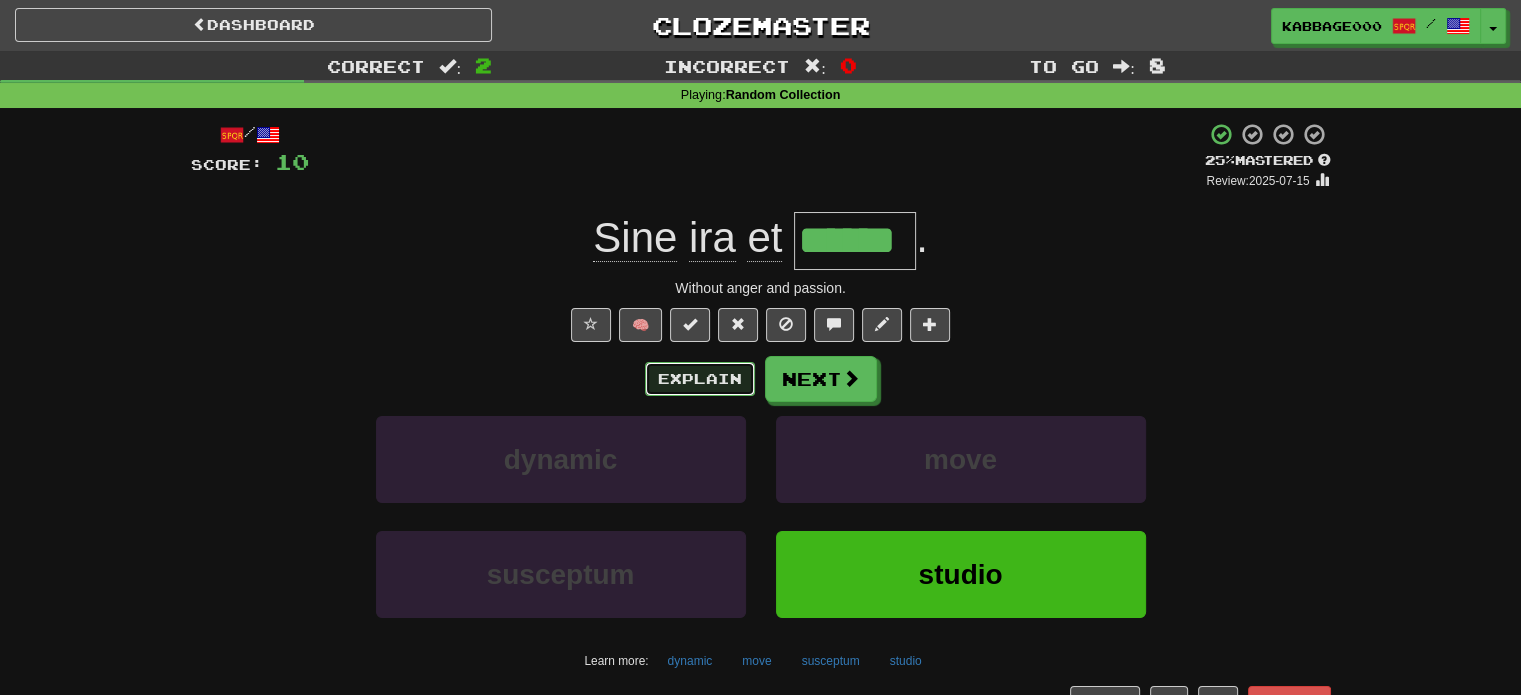 click on "Explain" at bounding box center [700, 379] 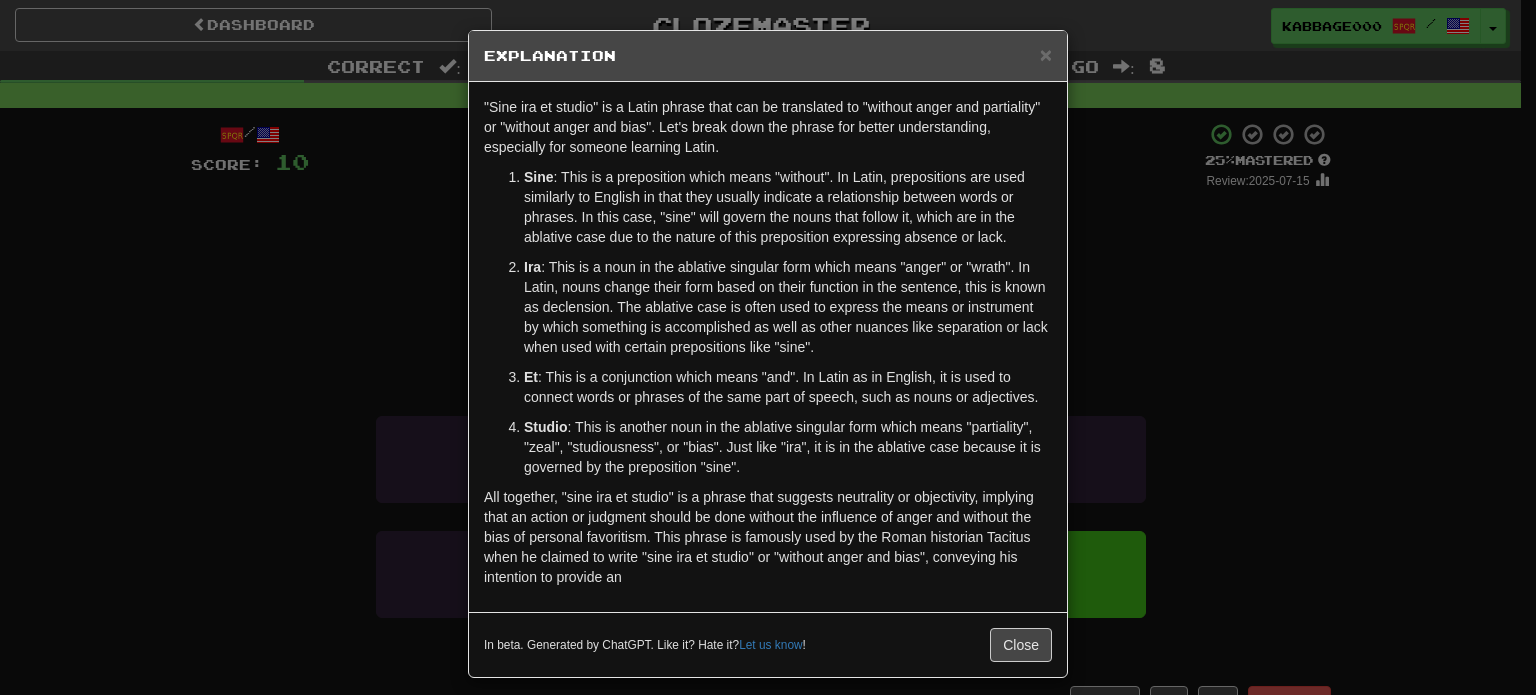 click on "× Explanation "Sine ira et studio" is a Latin phrase that can be translated to "without anger and partiality" or "without anger and bias". Let's break down the phrase for better understanding, especially for someone learning Latin.
Sine : This is a preposition which means "without". In Latin, prepositions are used similarly to English in that they usually indicate a relationship between words or phrases. In this case, "sine" will govern the nouns that follow it, which are in the ablative case due to the nature of this preposition expressing absence or lack.
Ira : This is a noun in the ablative singular form which means "anger" or "wrath". In Latin, nouns change their form based on their function in the sentence, this is known as declension. The ablative case is often used to express the means or instrument by which something is accomplished as well as other nuances like separation or lack when used with certain prepositions like "sine".
Et
Studio
Let us know ! Close" at bounding box center [768, 347] 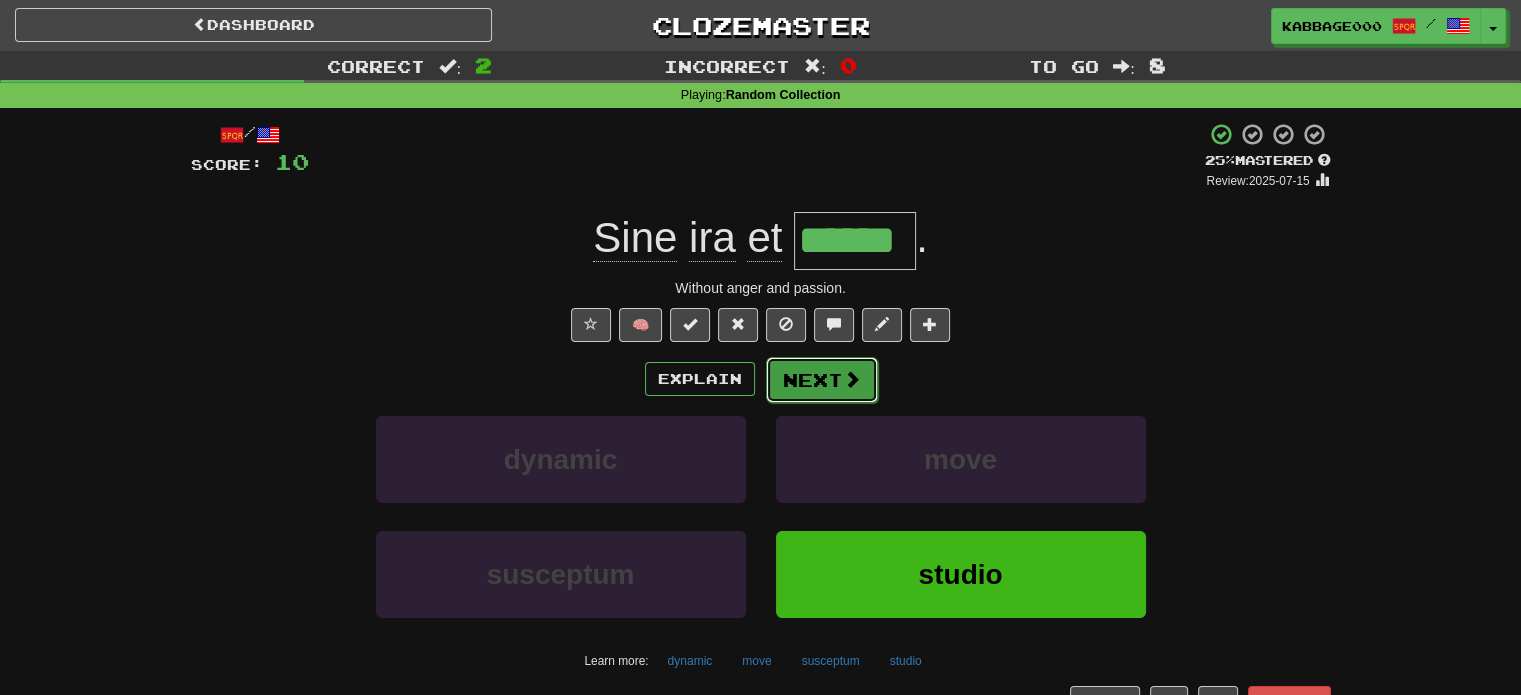 click on "Next" at bounding box center [822, 380] 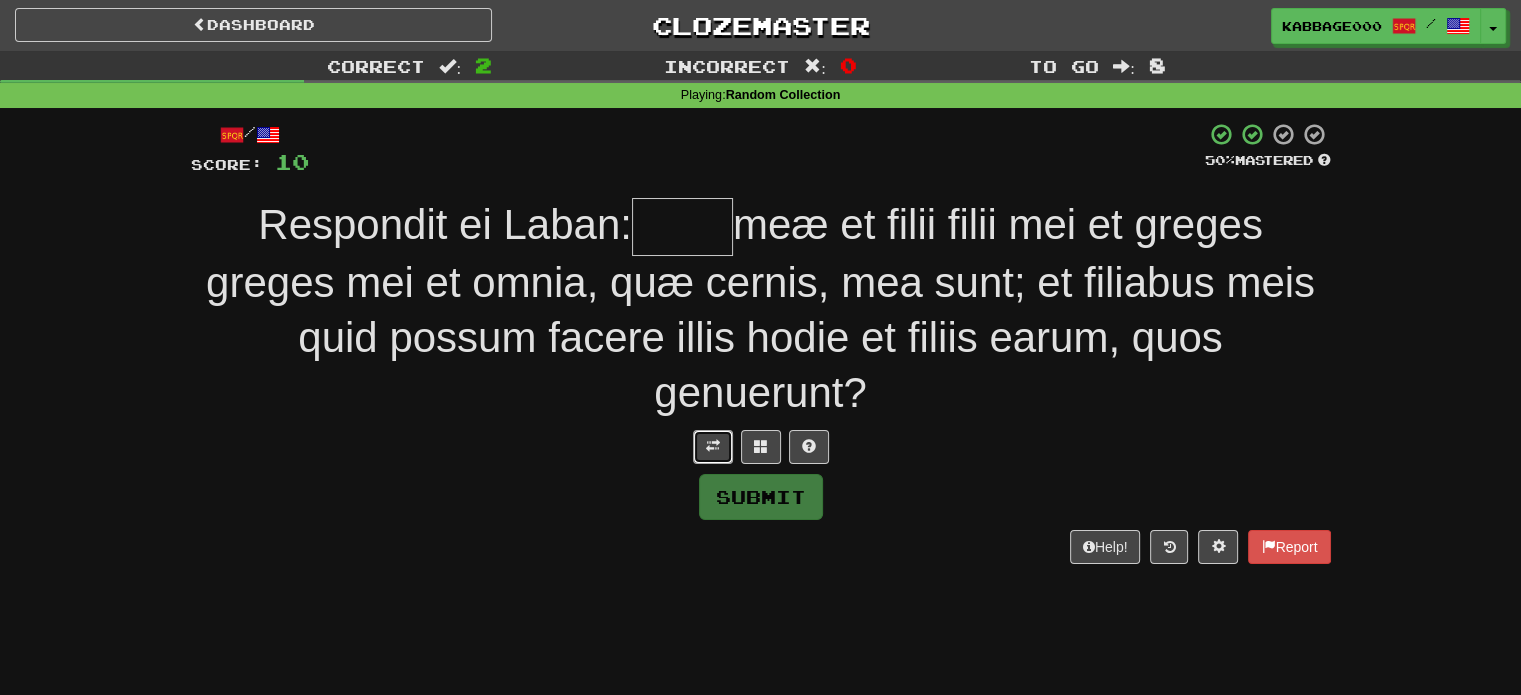 click at bounding box center [713, 447] 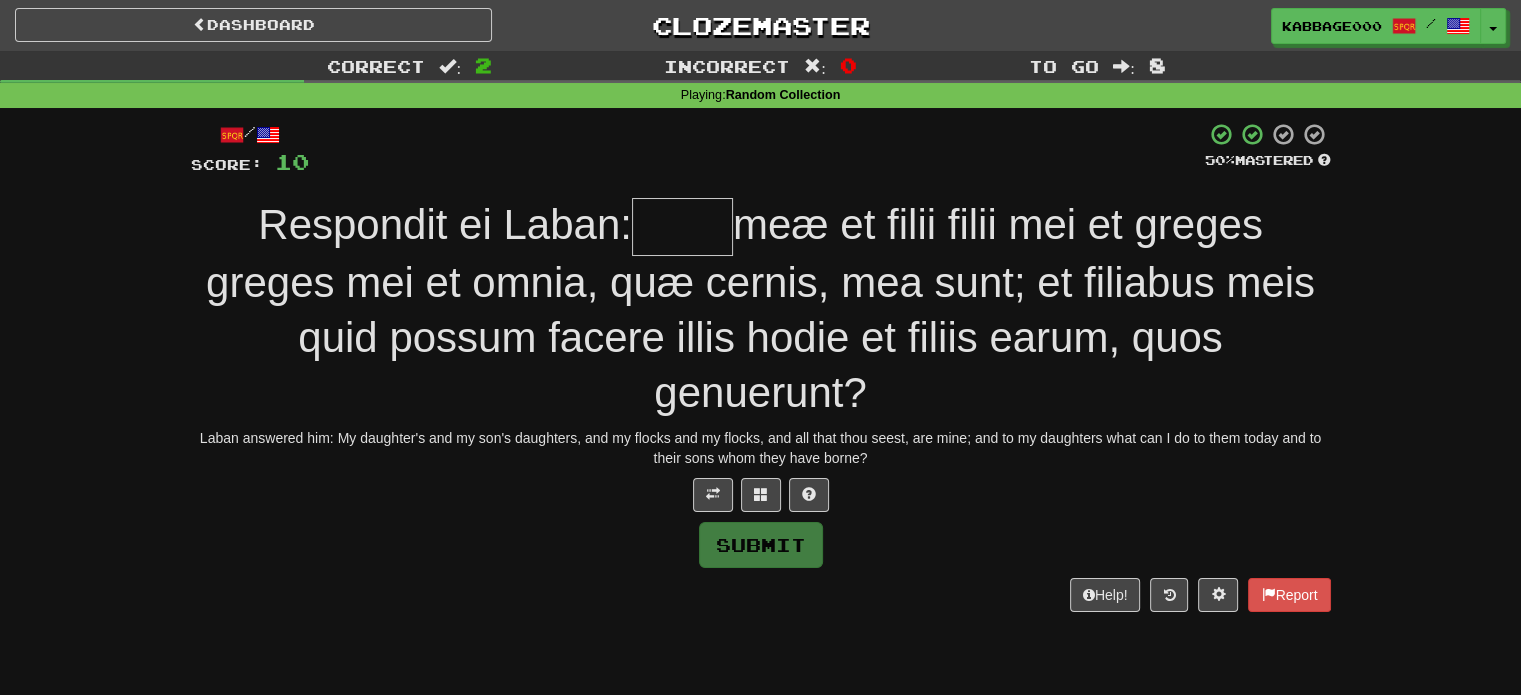 click at bounding box center [682, 227] 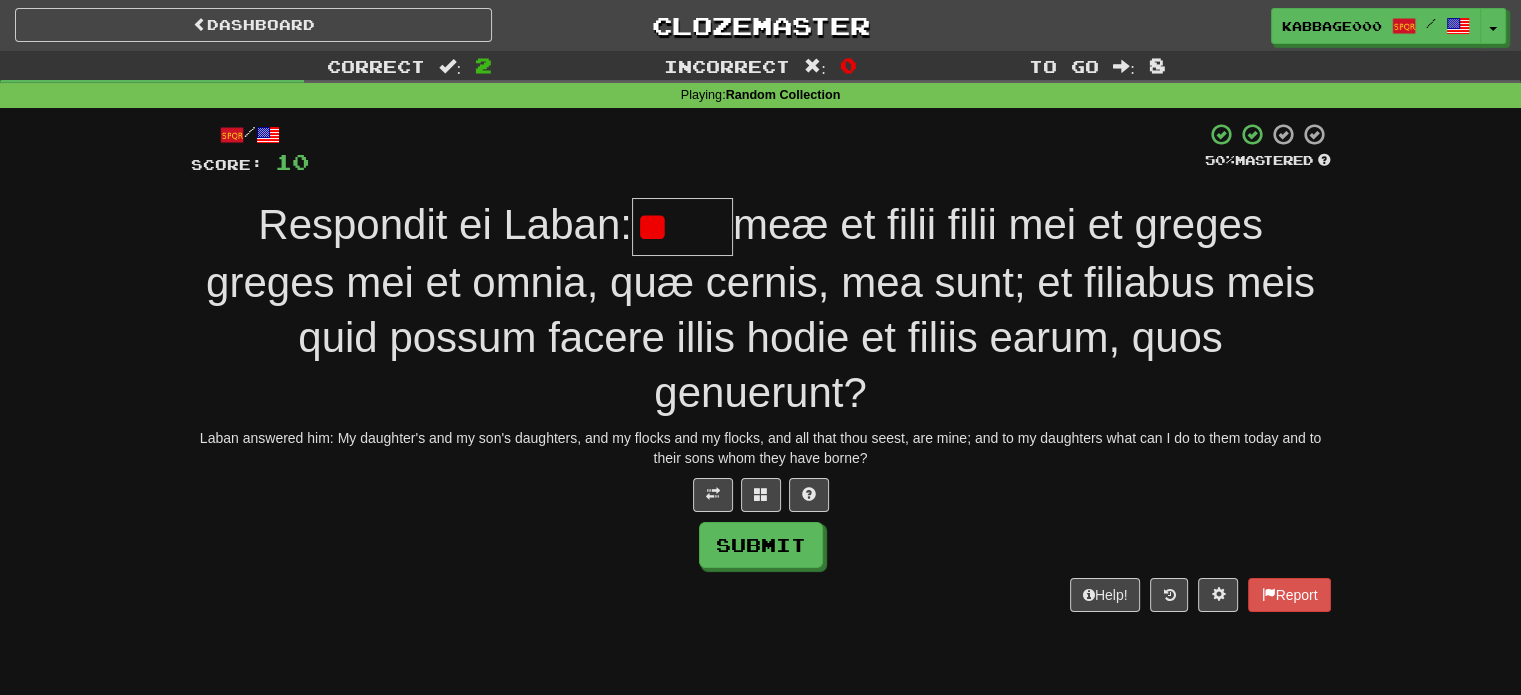 type on "*" 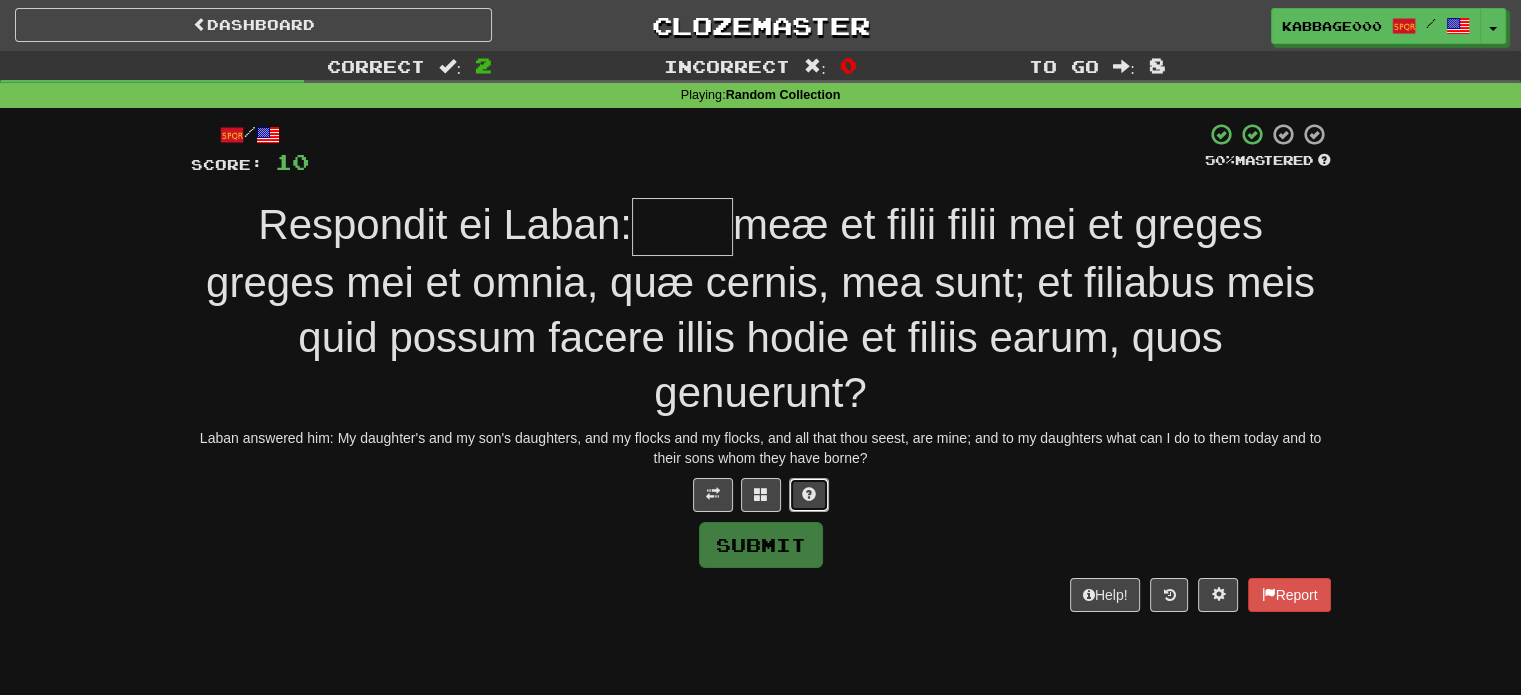 click at bounding box center (809, 494) 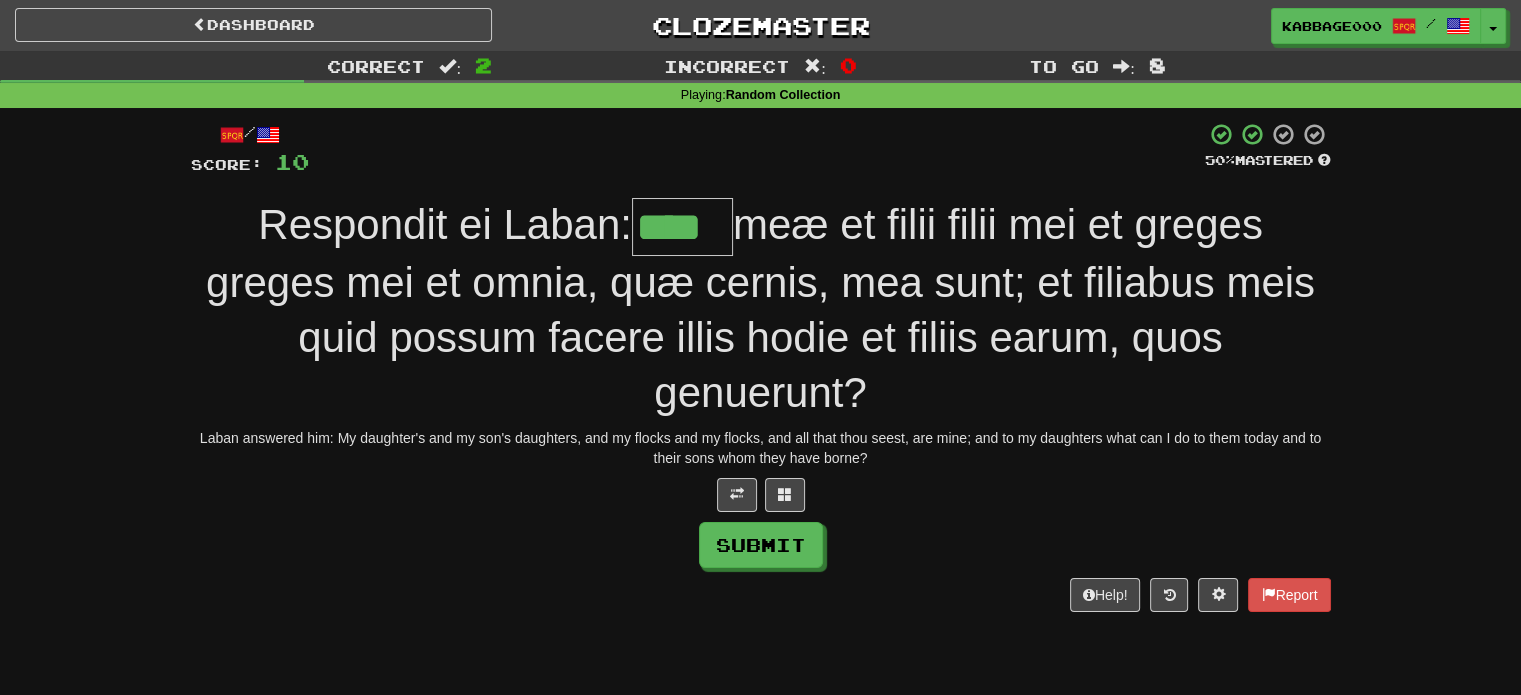 click at bounding box center (761, 495) 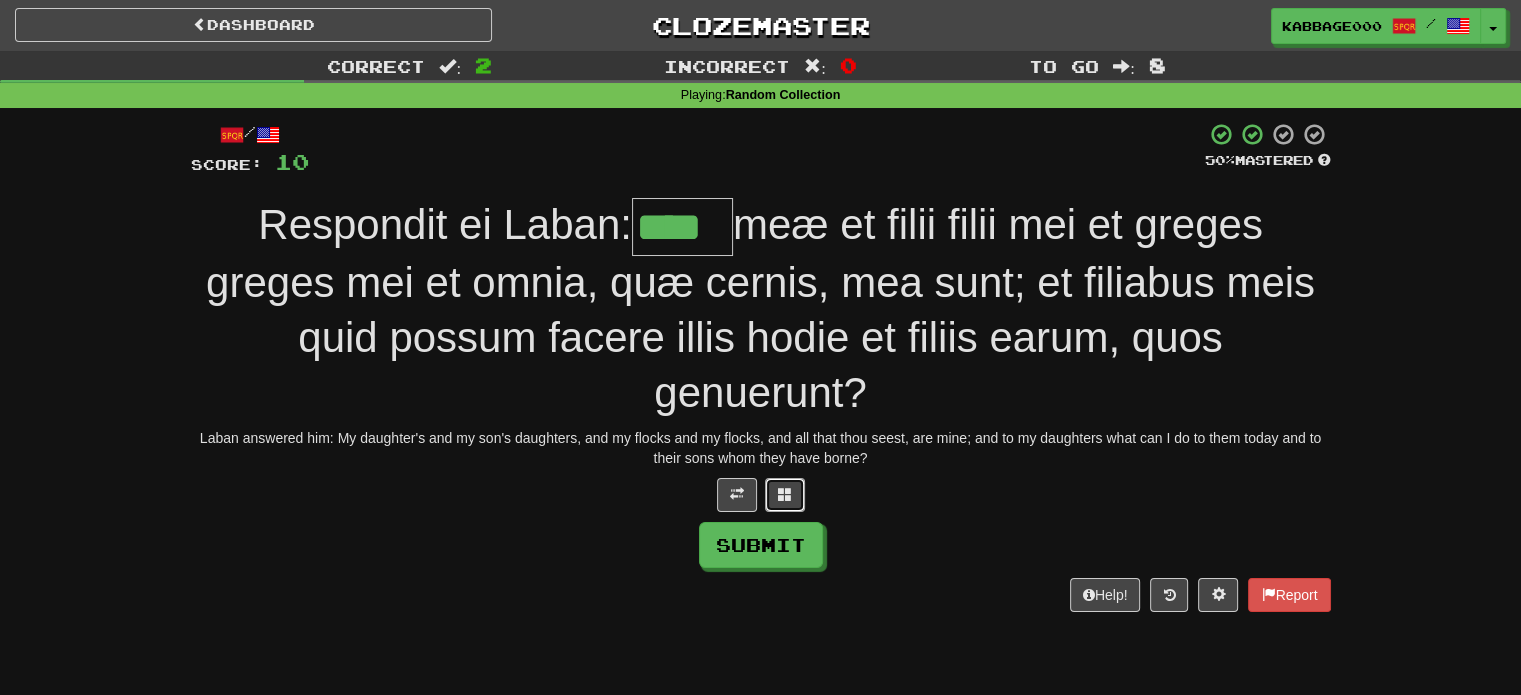 click at bounding box center [785, 495] 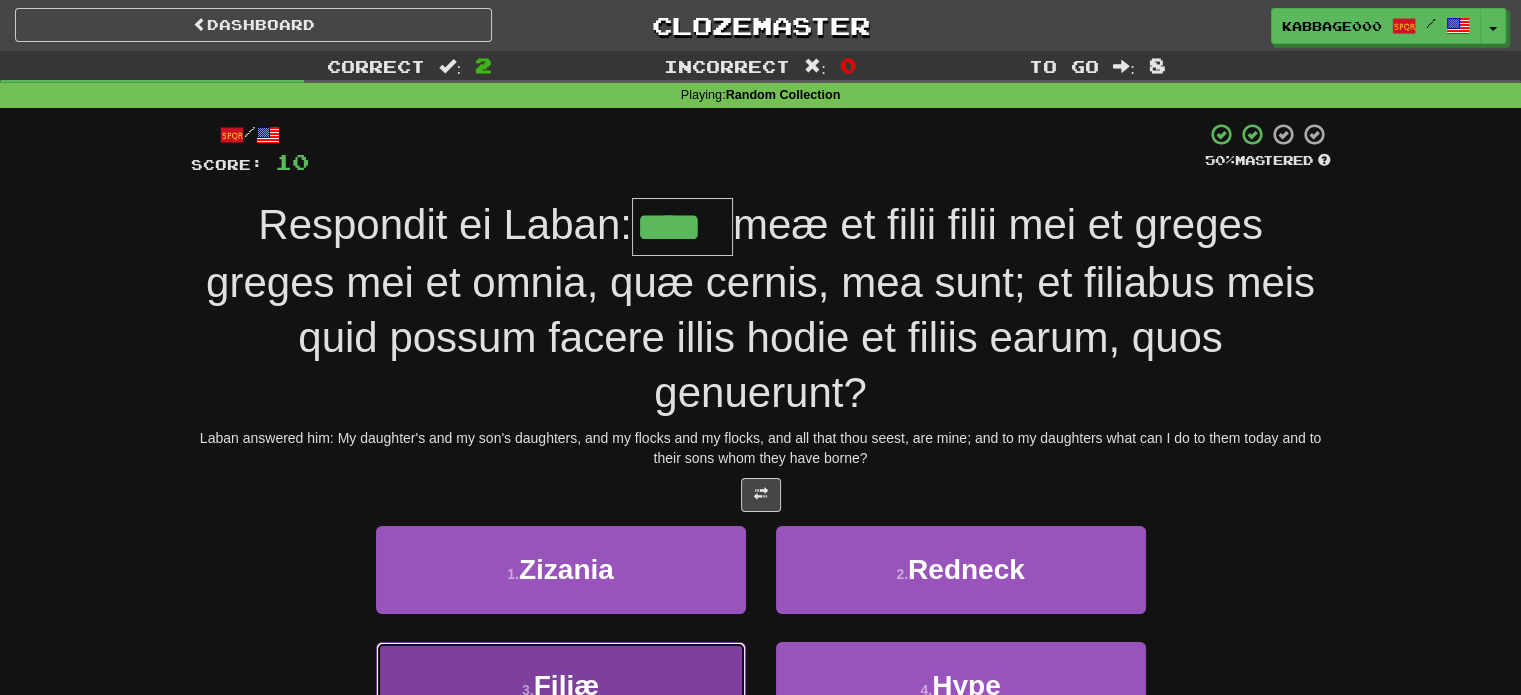 click on "3 .  Filiæ" at bounding box center [561, 685] 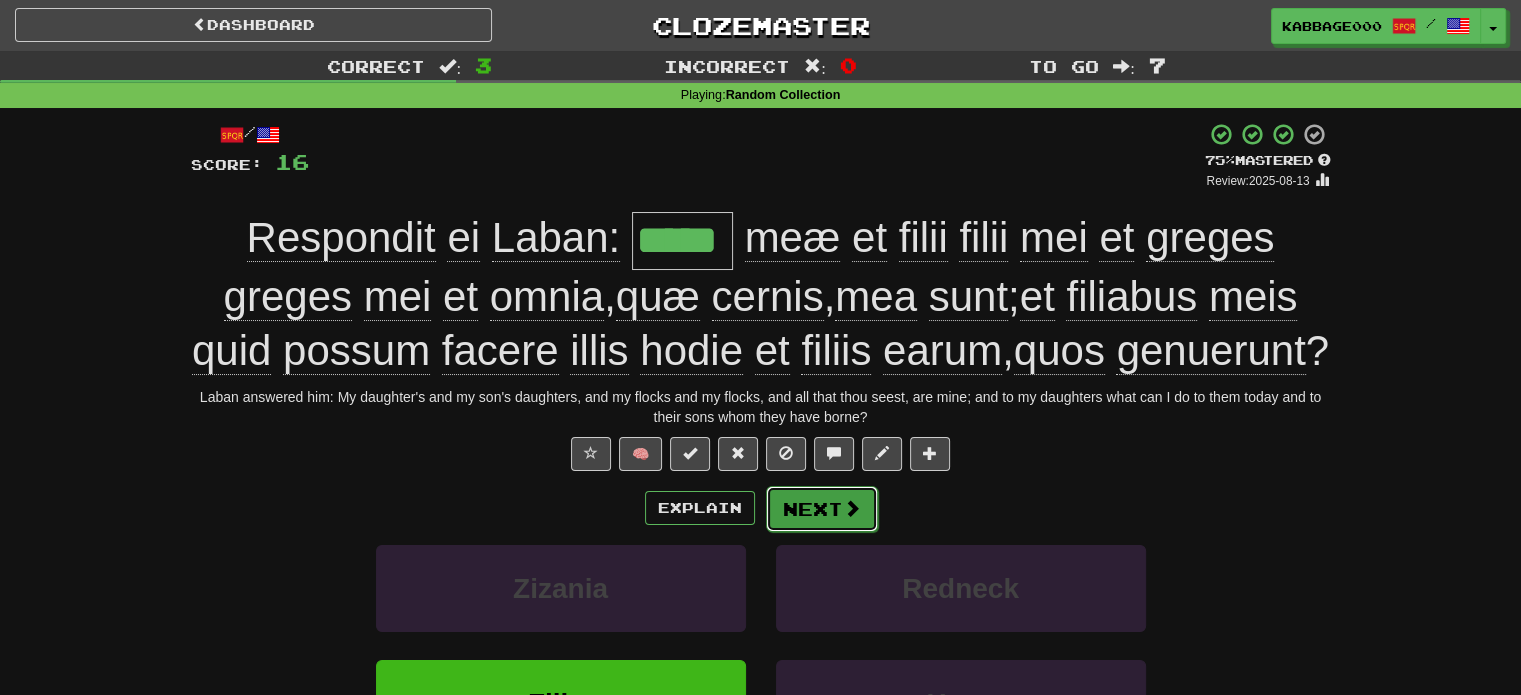 click on "Next" at bounding box center (822, 509) 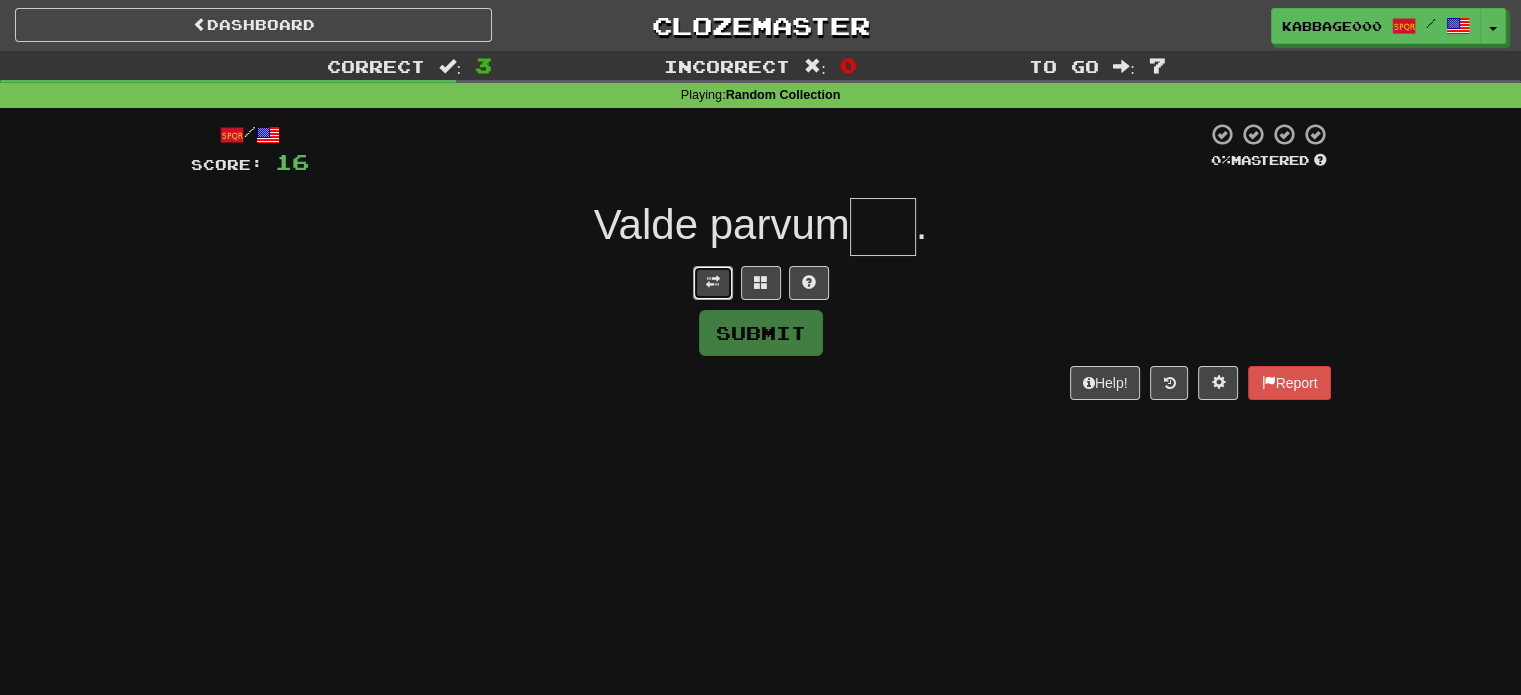 click at bounding box center (713, 282) 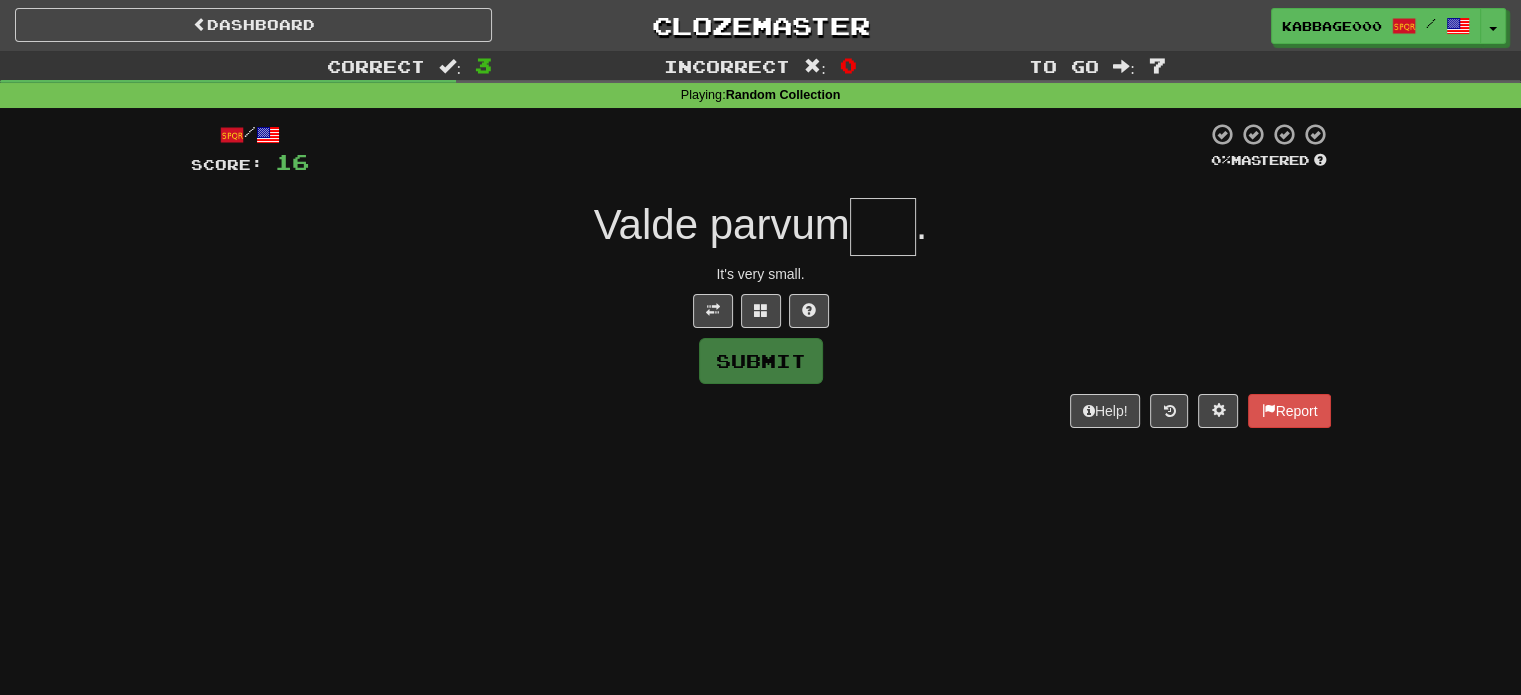 click at bounding box center [883, 227] 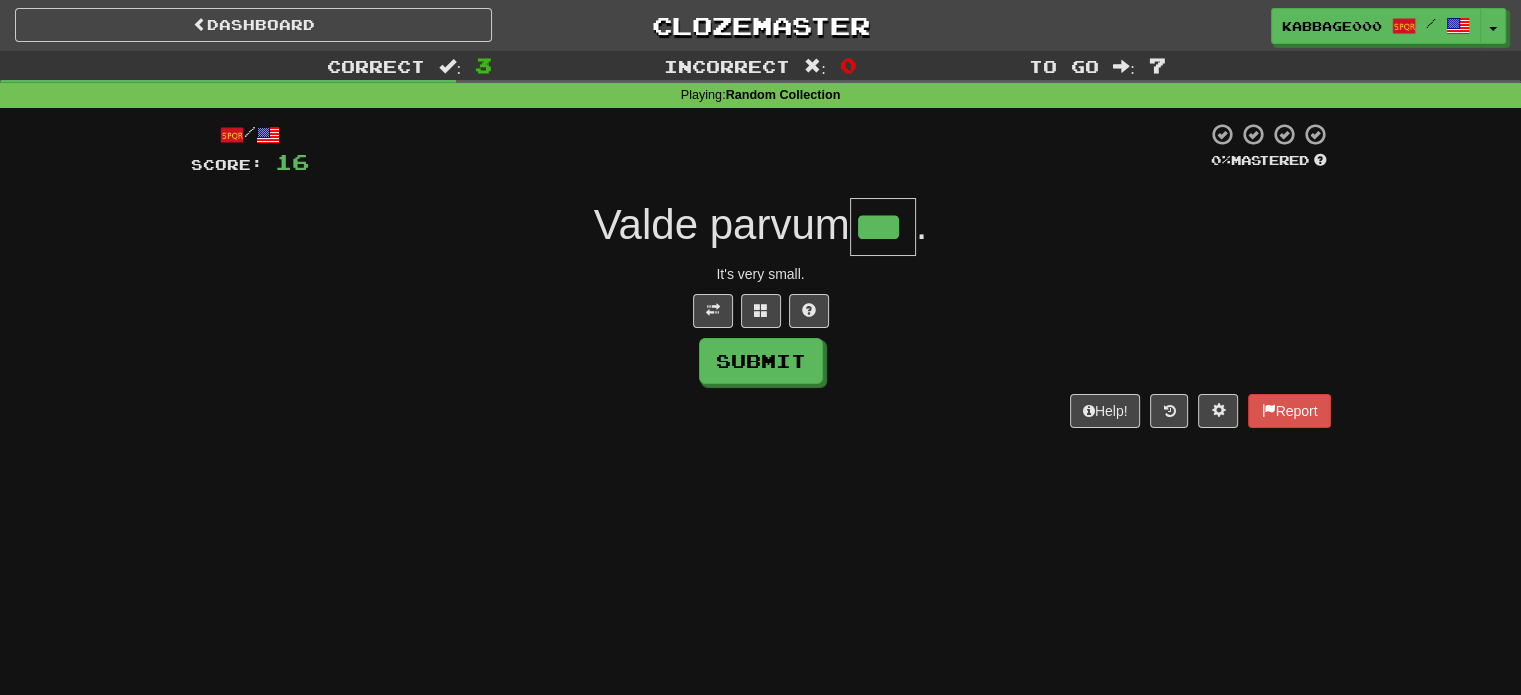 type on "***" 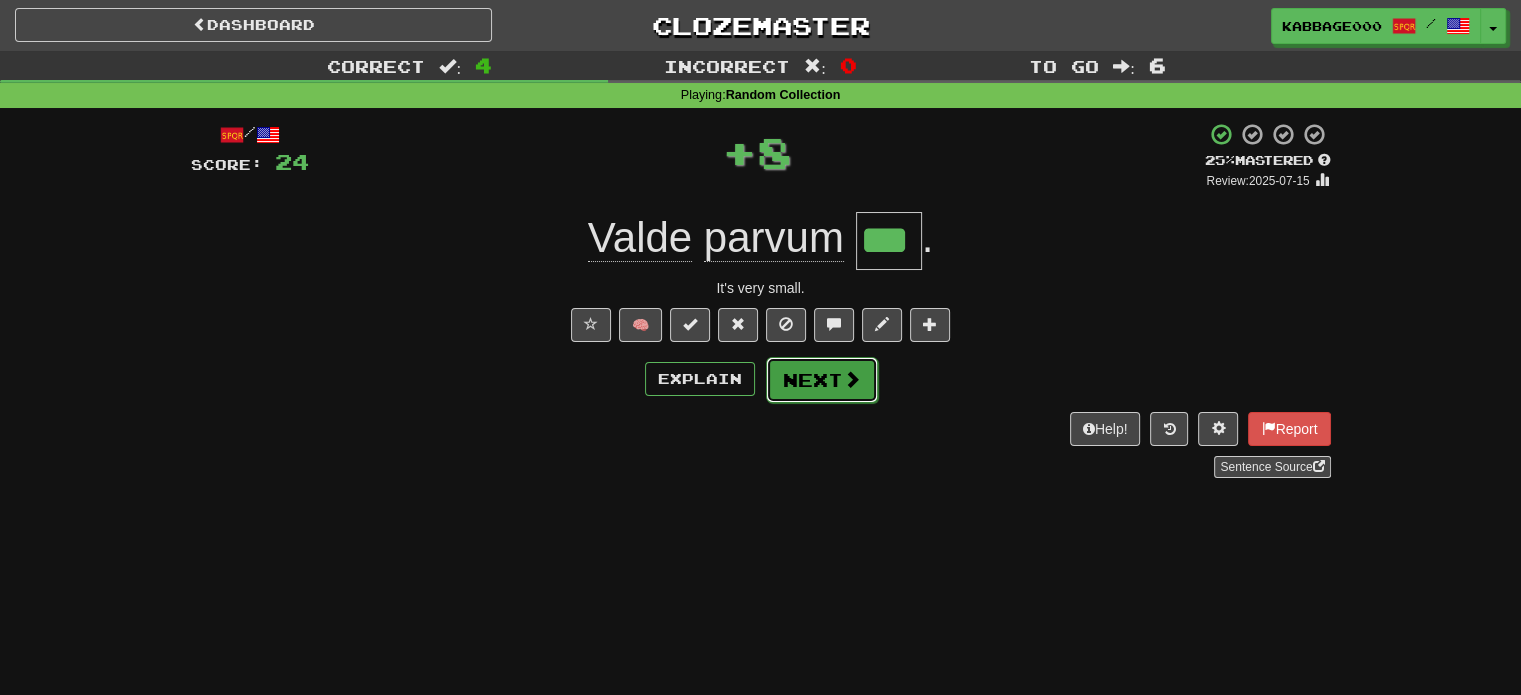 click at bounding box center [852, 379] 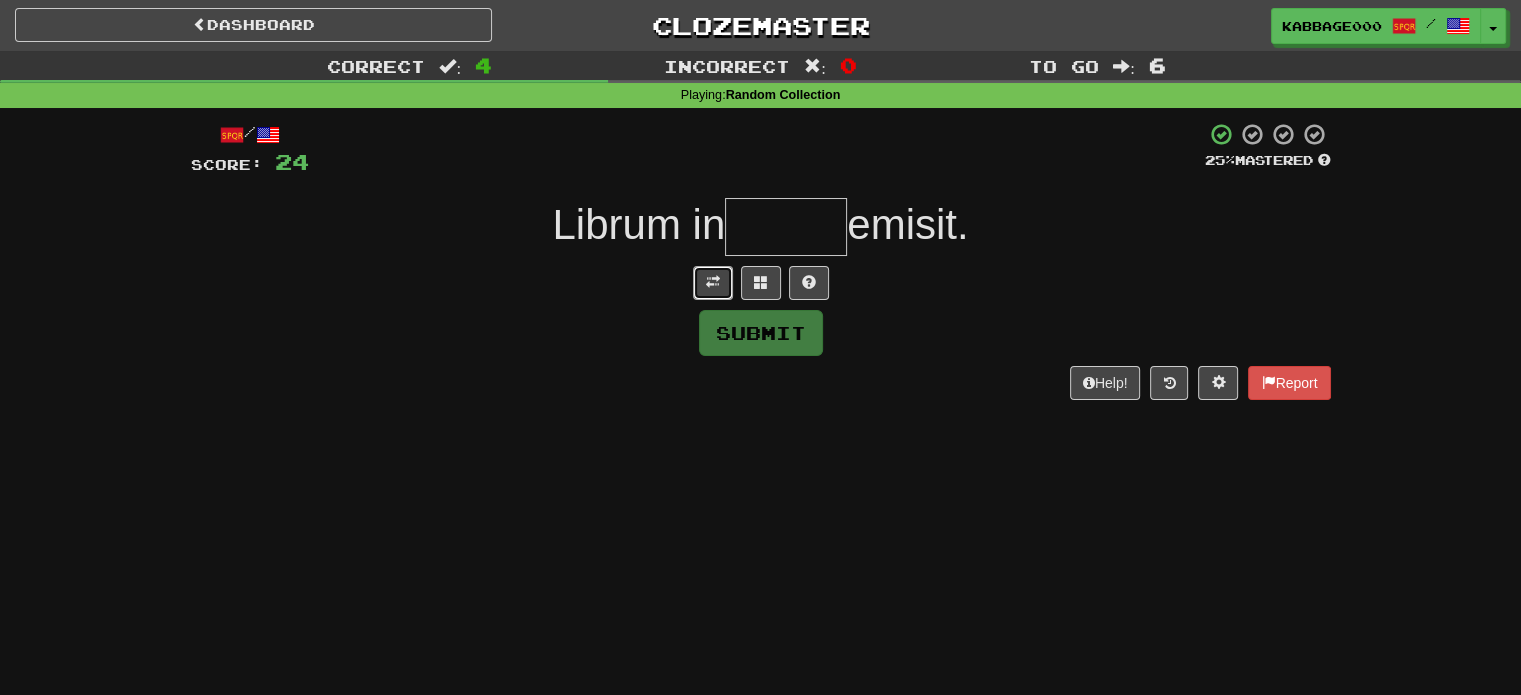 click at bounding box center (713, 283) 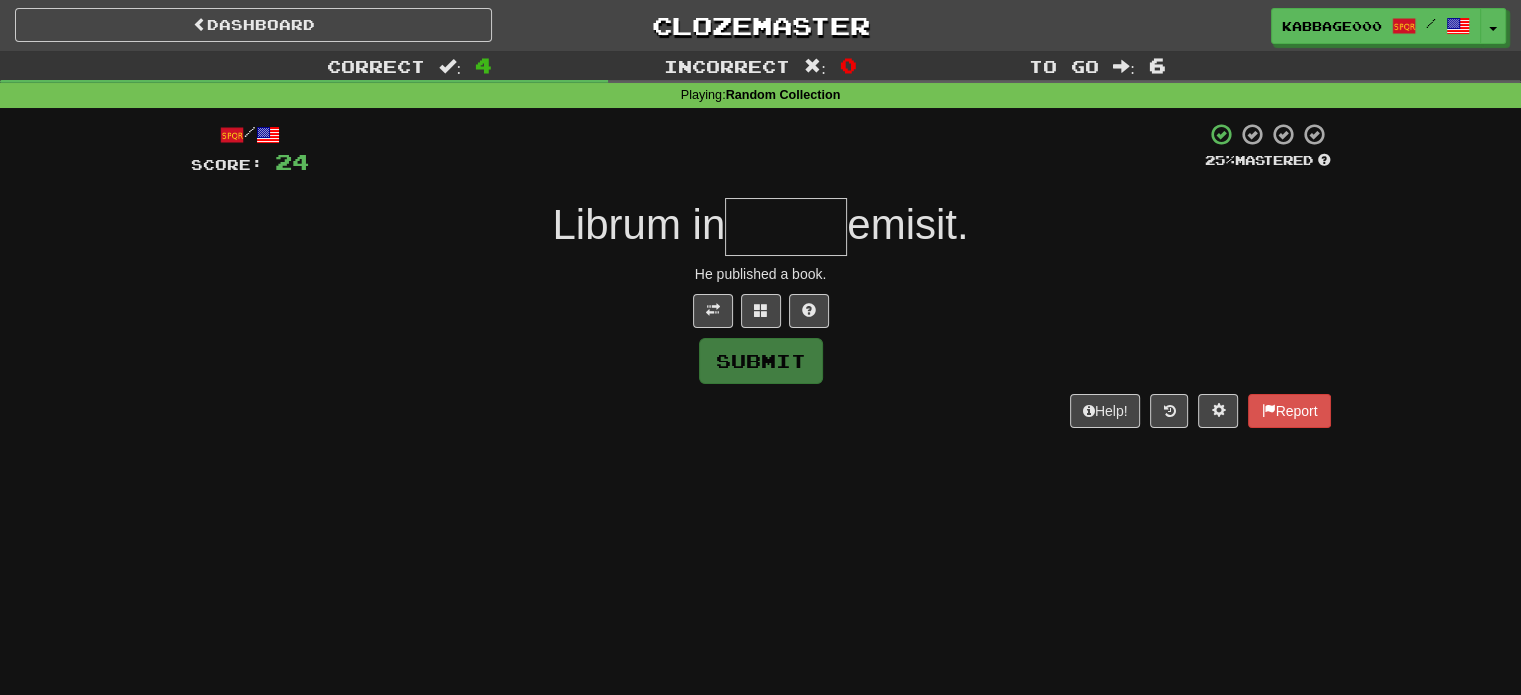 click at bounding box center [786, 227] 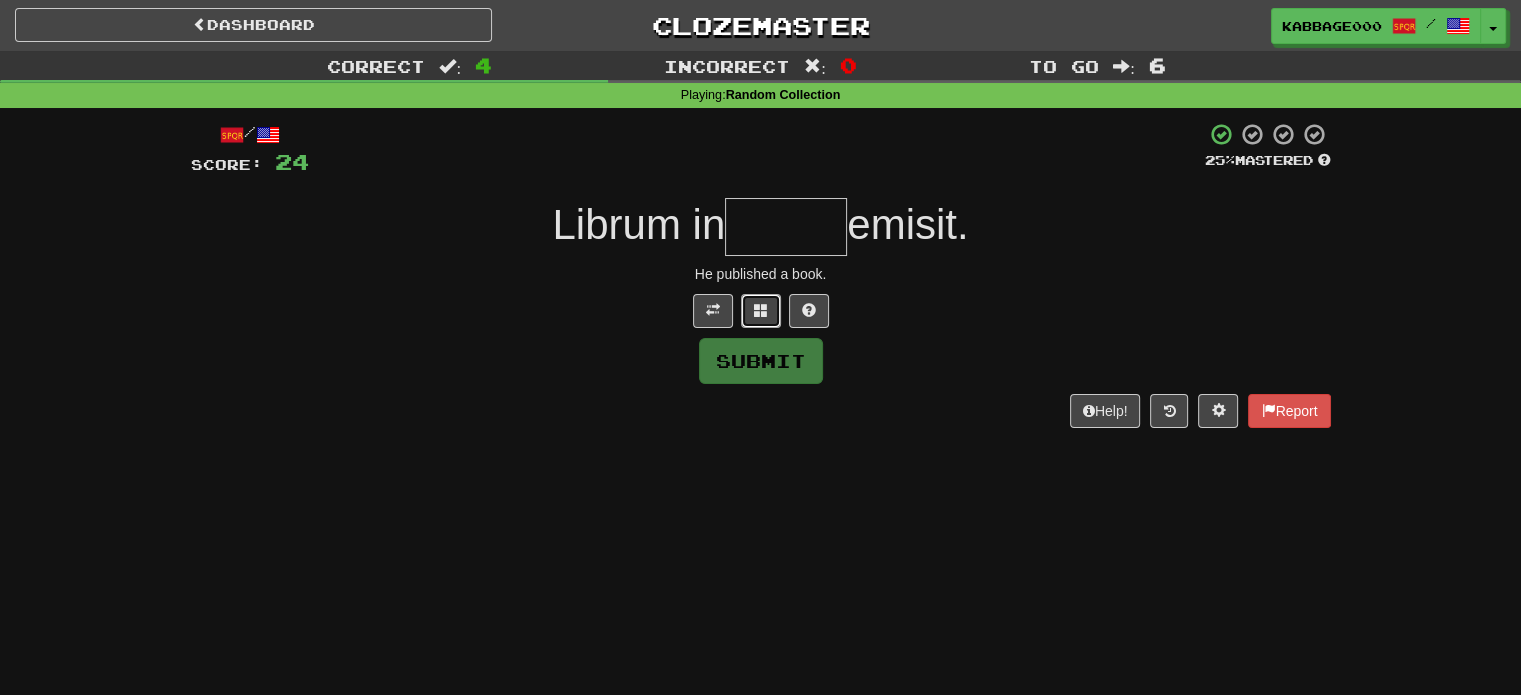 click at bounding box center [761, 311] 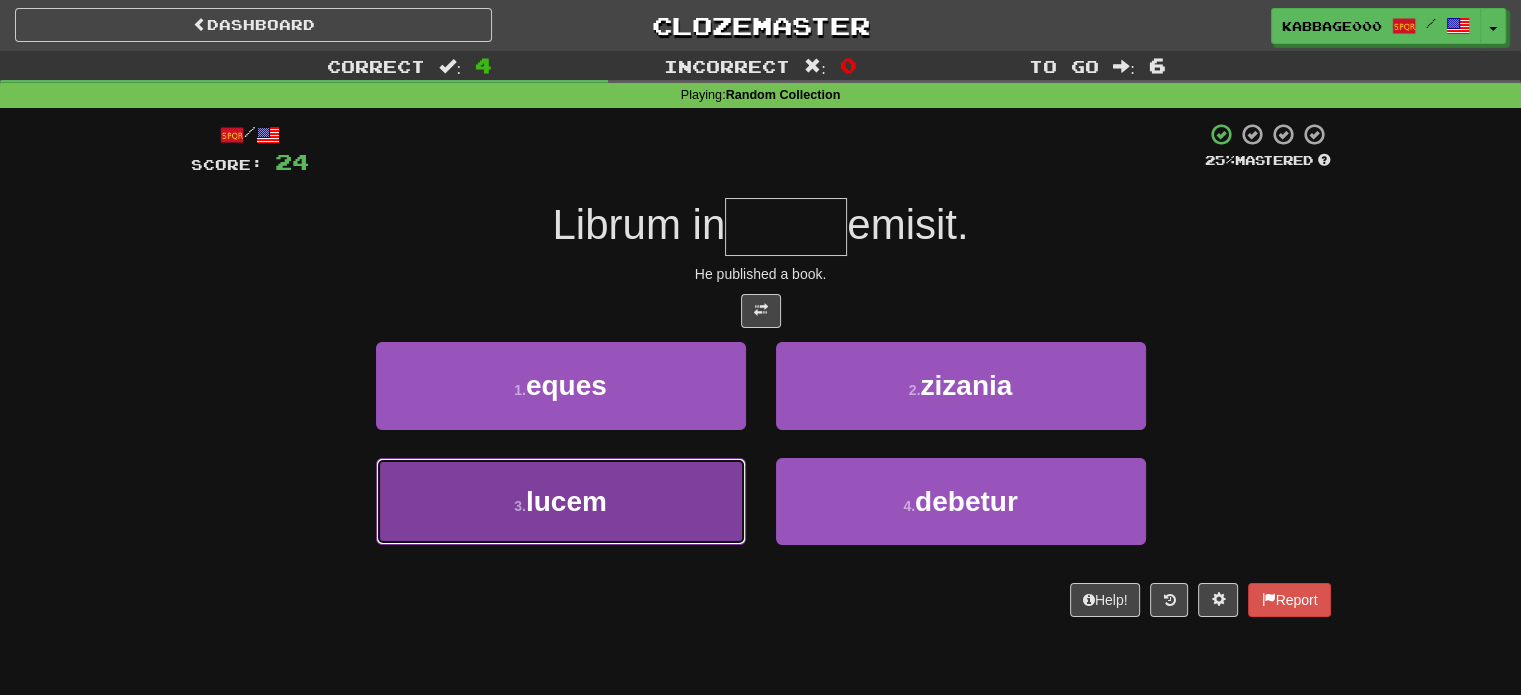 drag, startPoint x: 681, startPoint y: 528, endPoint x: 669, endPoint y: 529, distance: 12.0415945 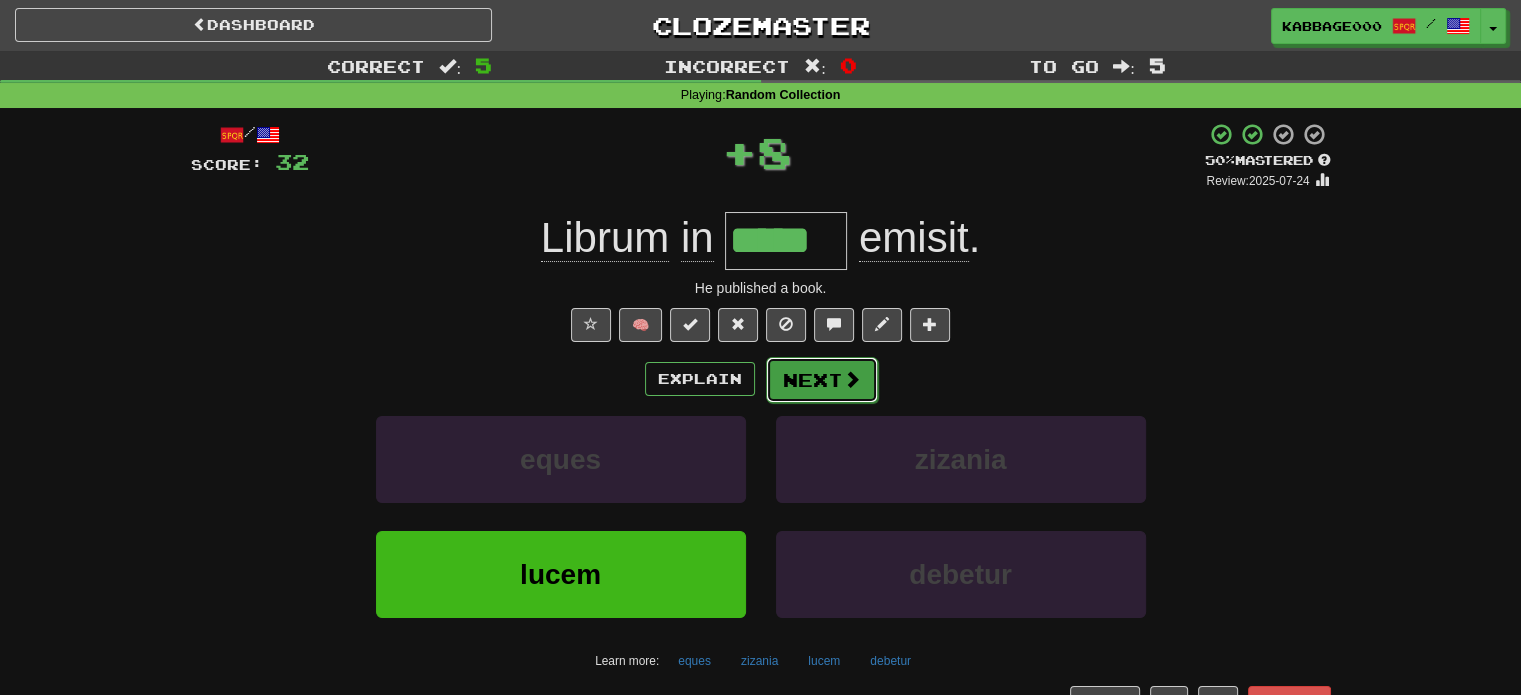 click on "Next" at bounding box center [822, 380] 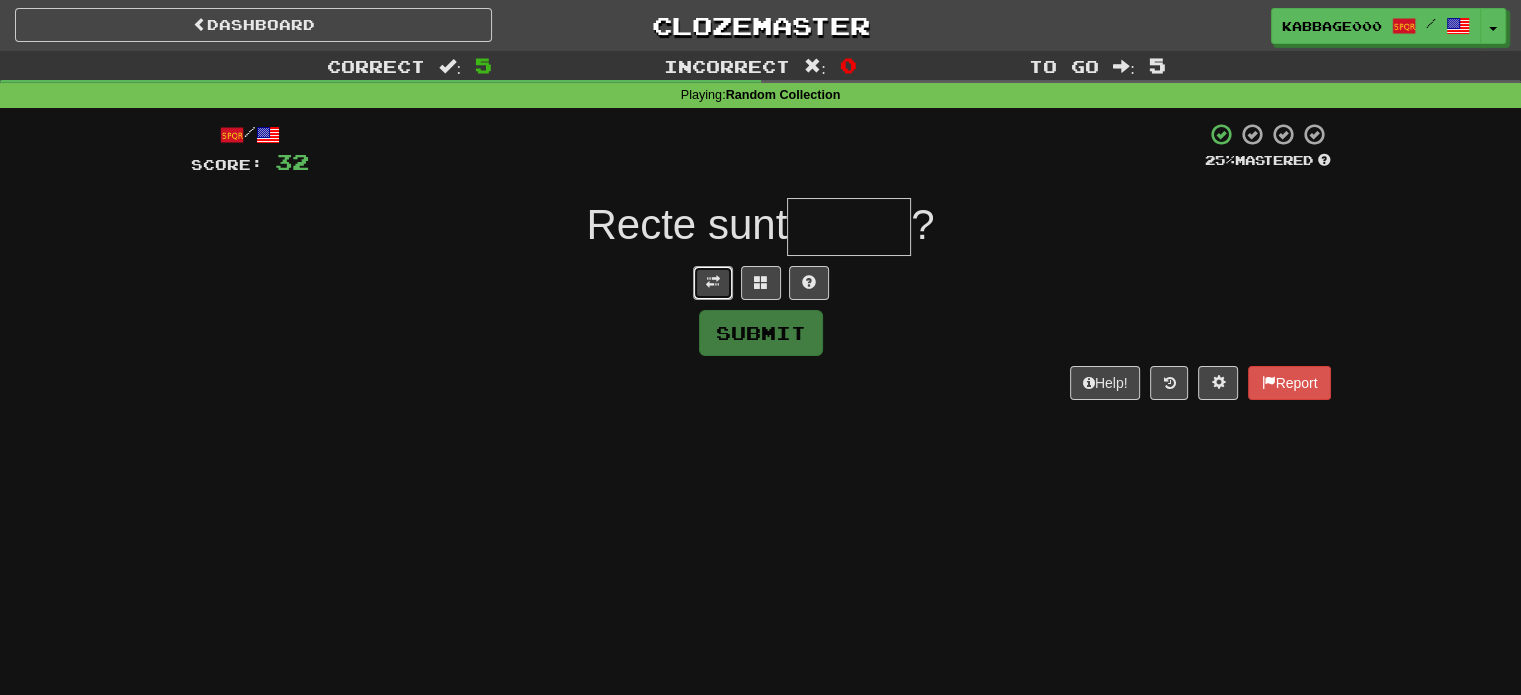 click at bounding box center (713, 283) 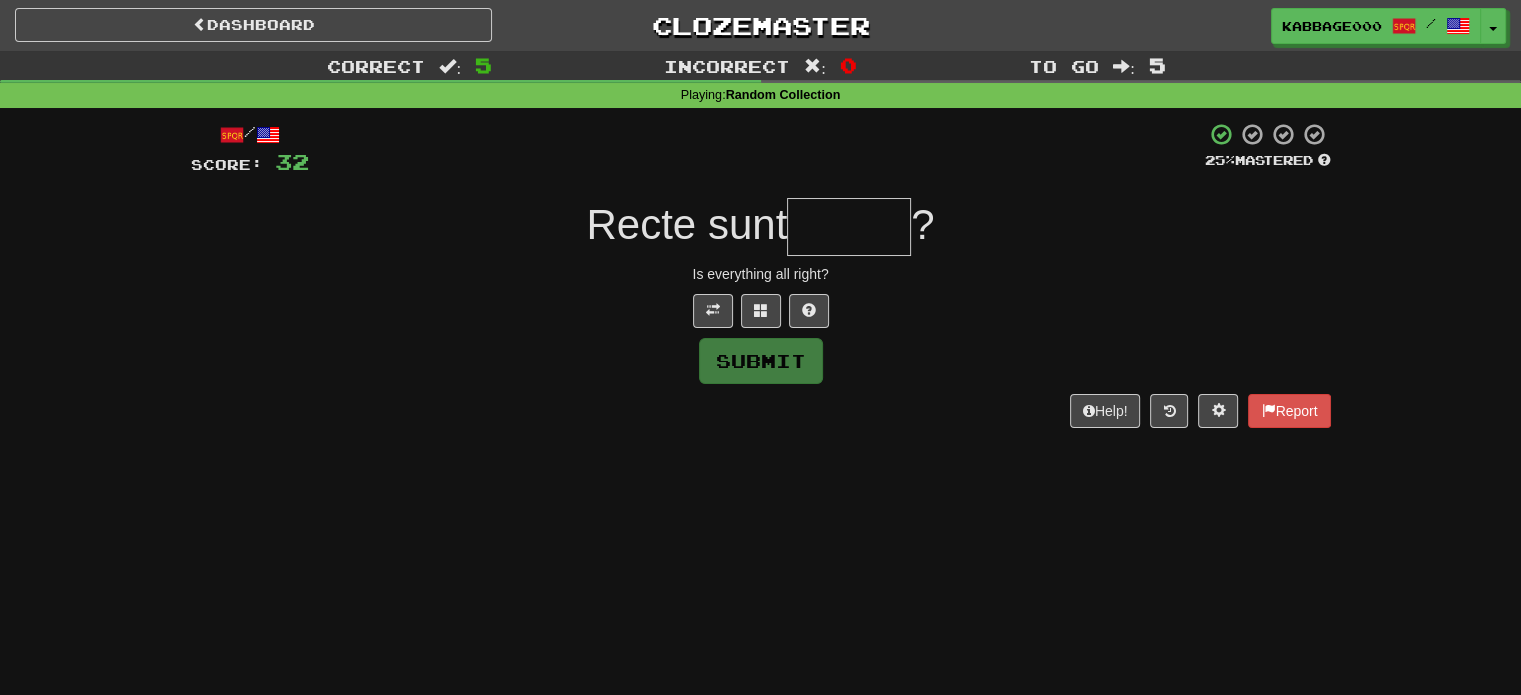 click at bounding box center (849, 227) 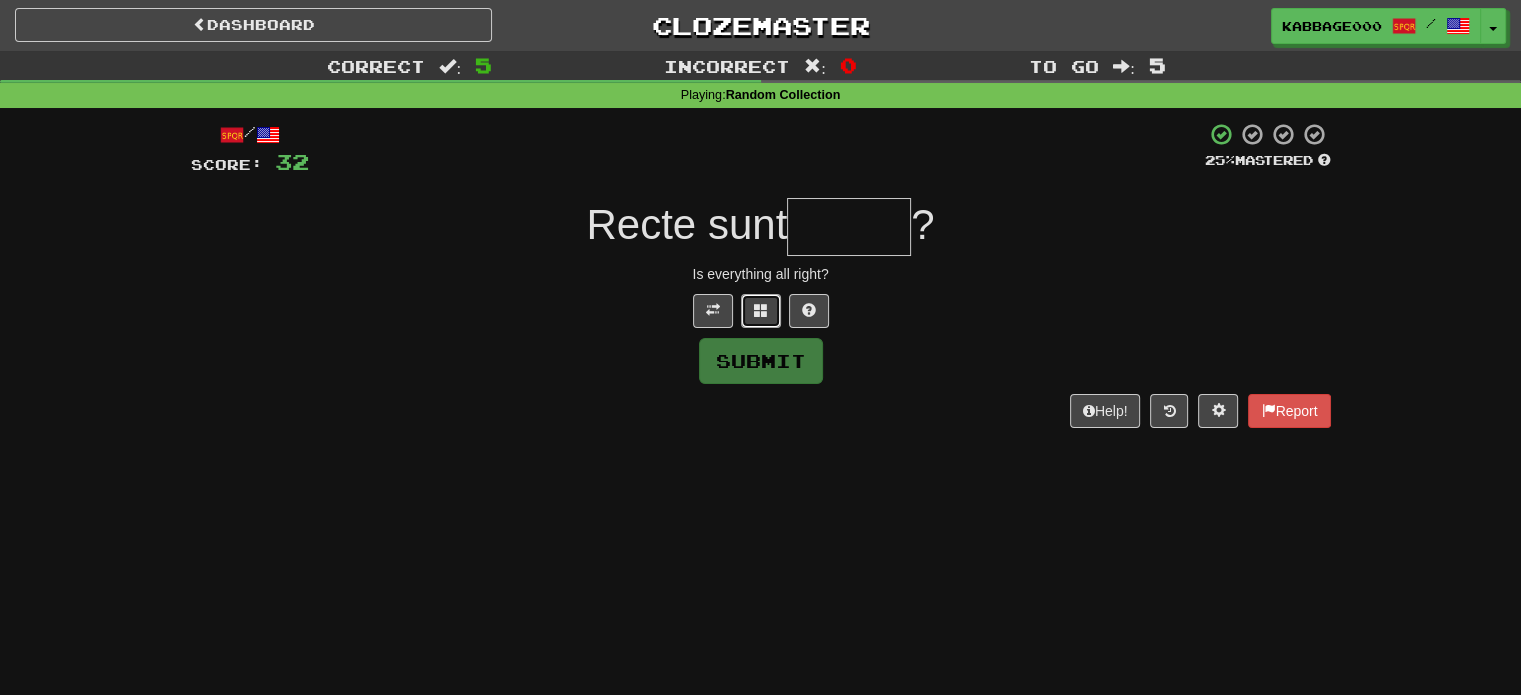 click at bounding box center (761, 310) 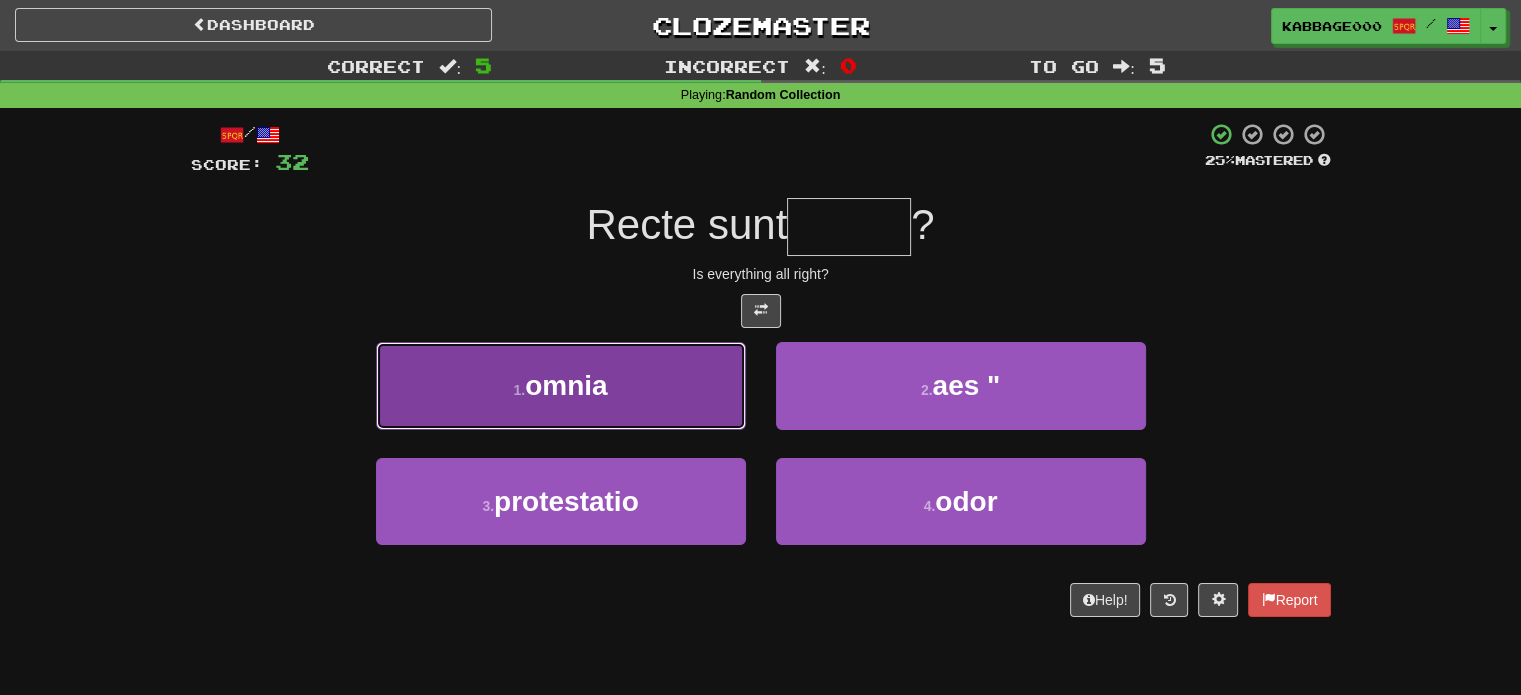click on "1 .  omnia" at bounding box center [561, 385] 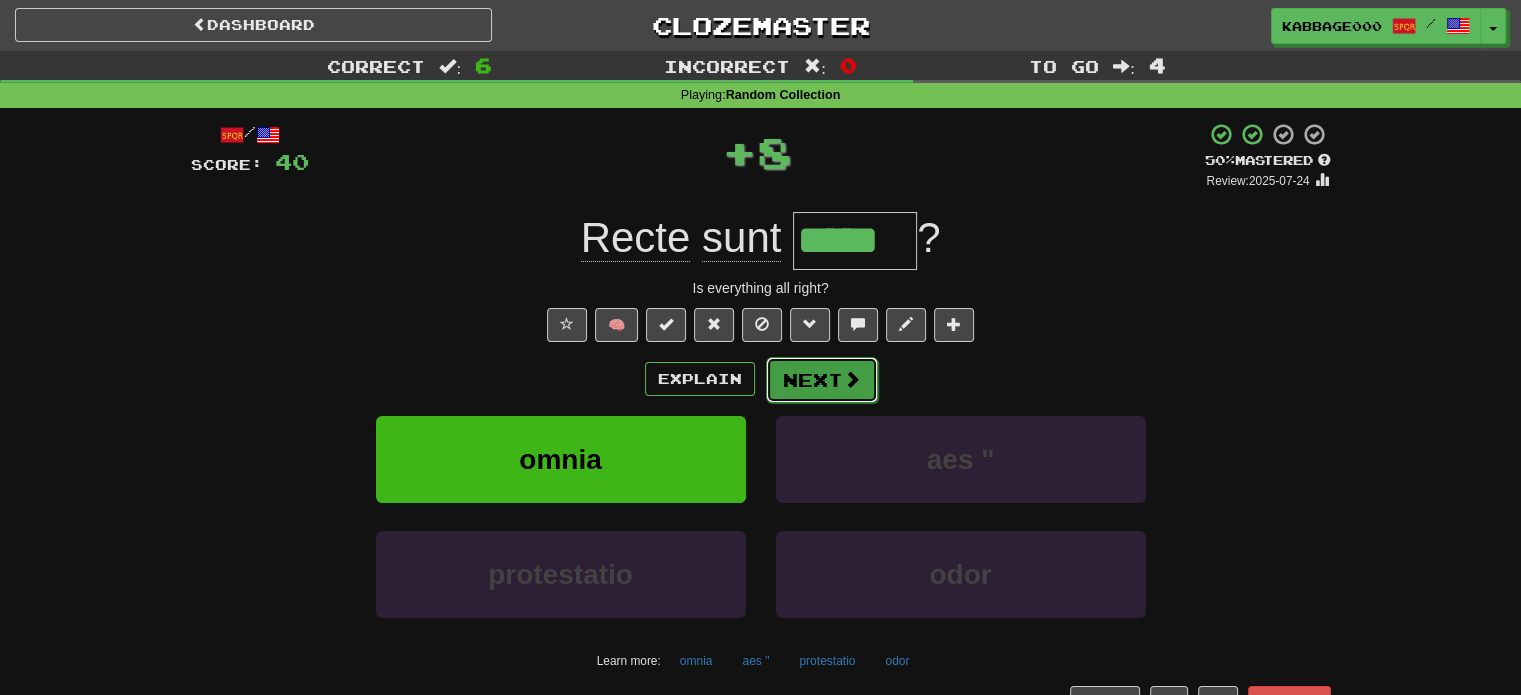 click on "Next" at bounding box center (822, 380) 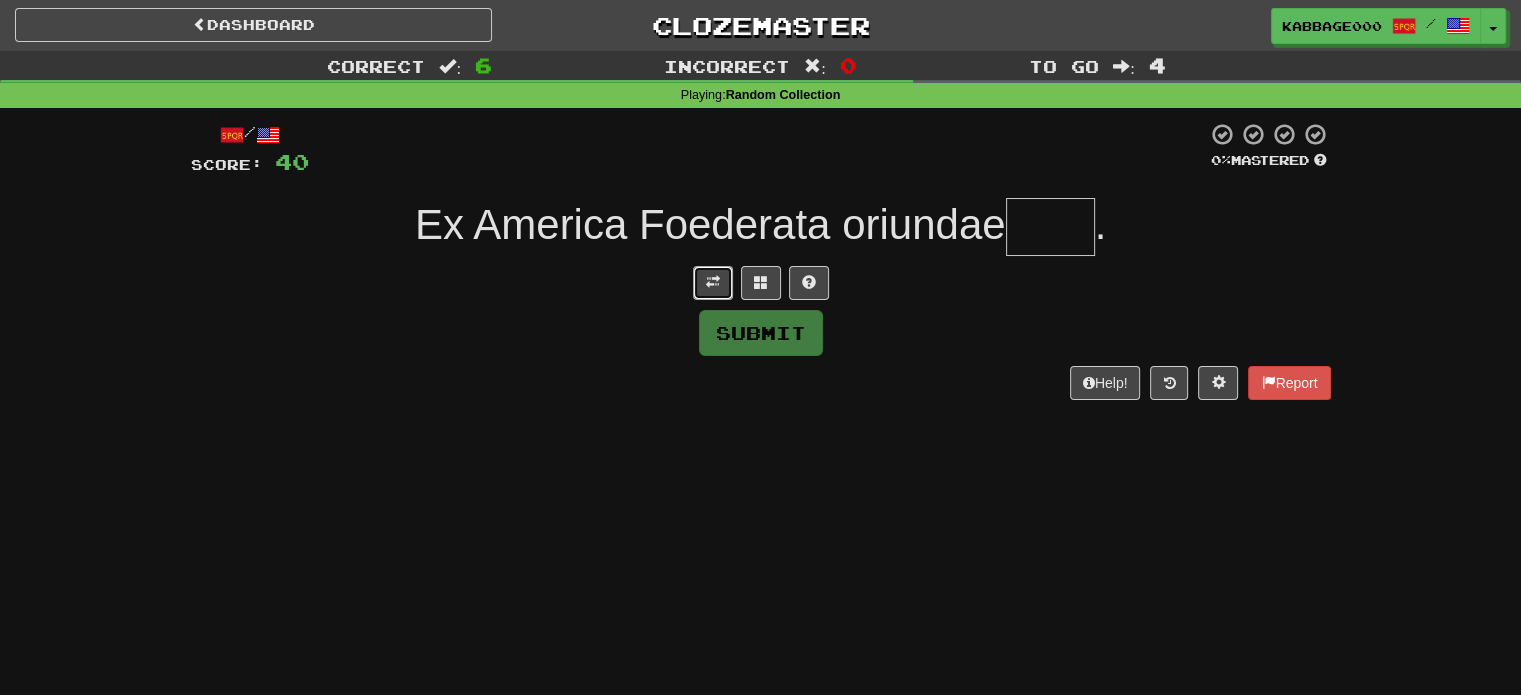 click at bounding box center [713, 283] 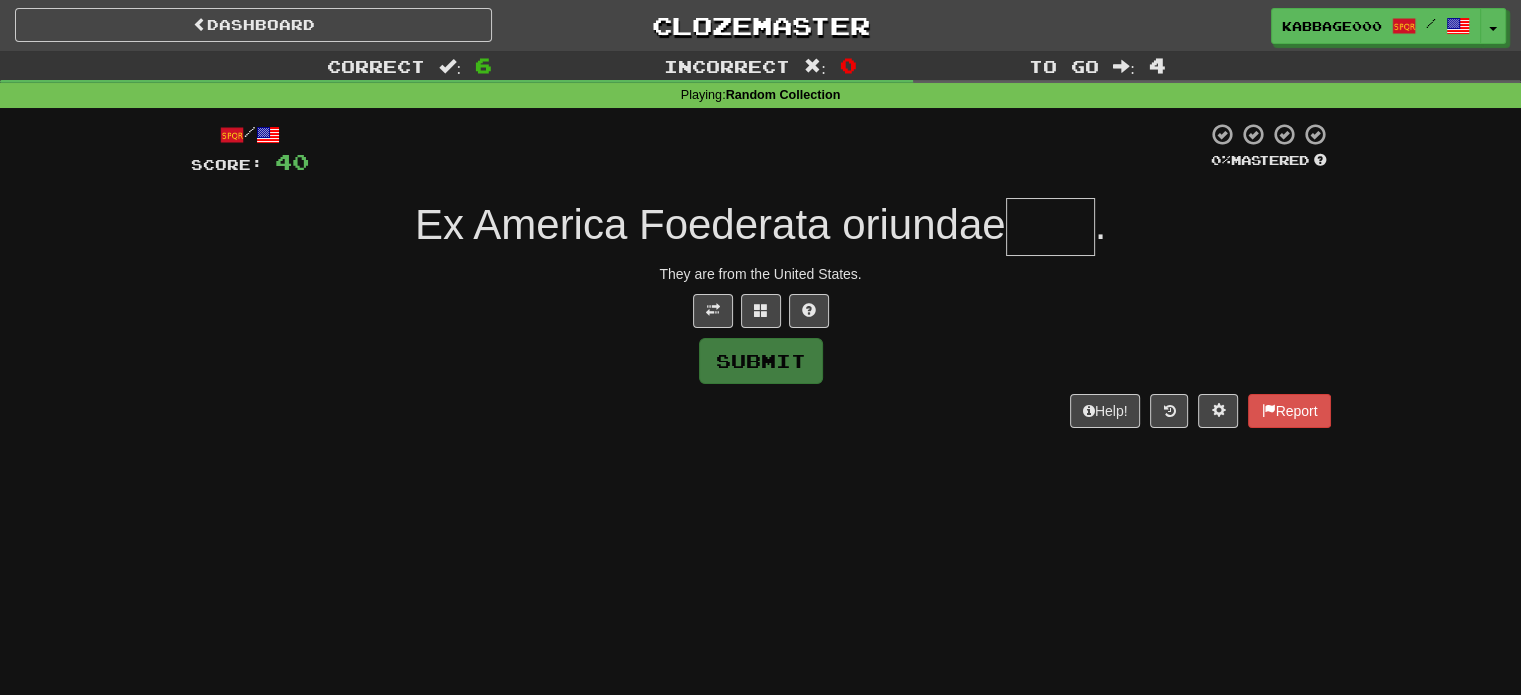 click at bounding box center [1050, 227] 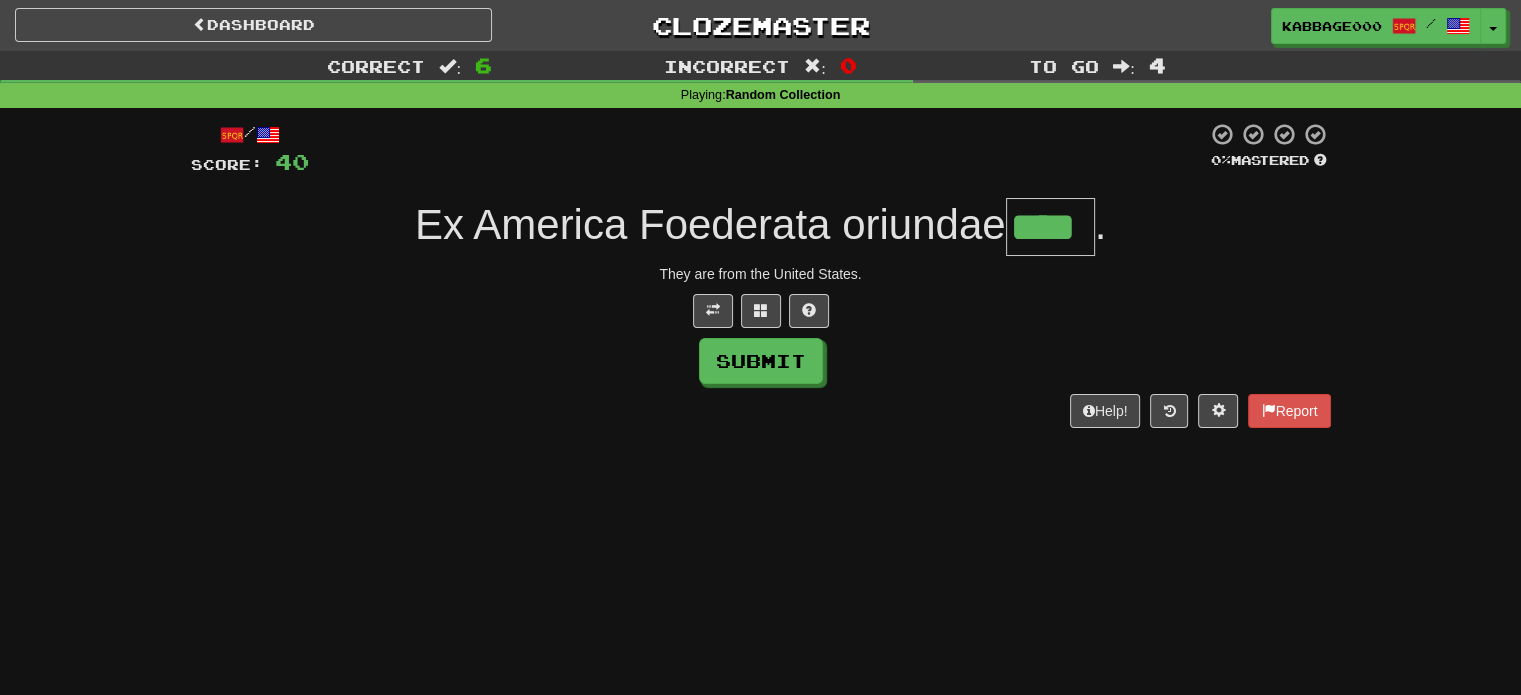 type on "****" 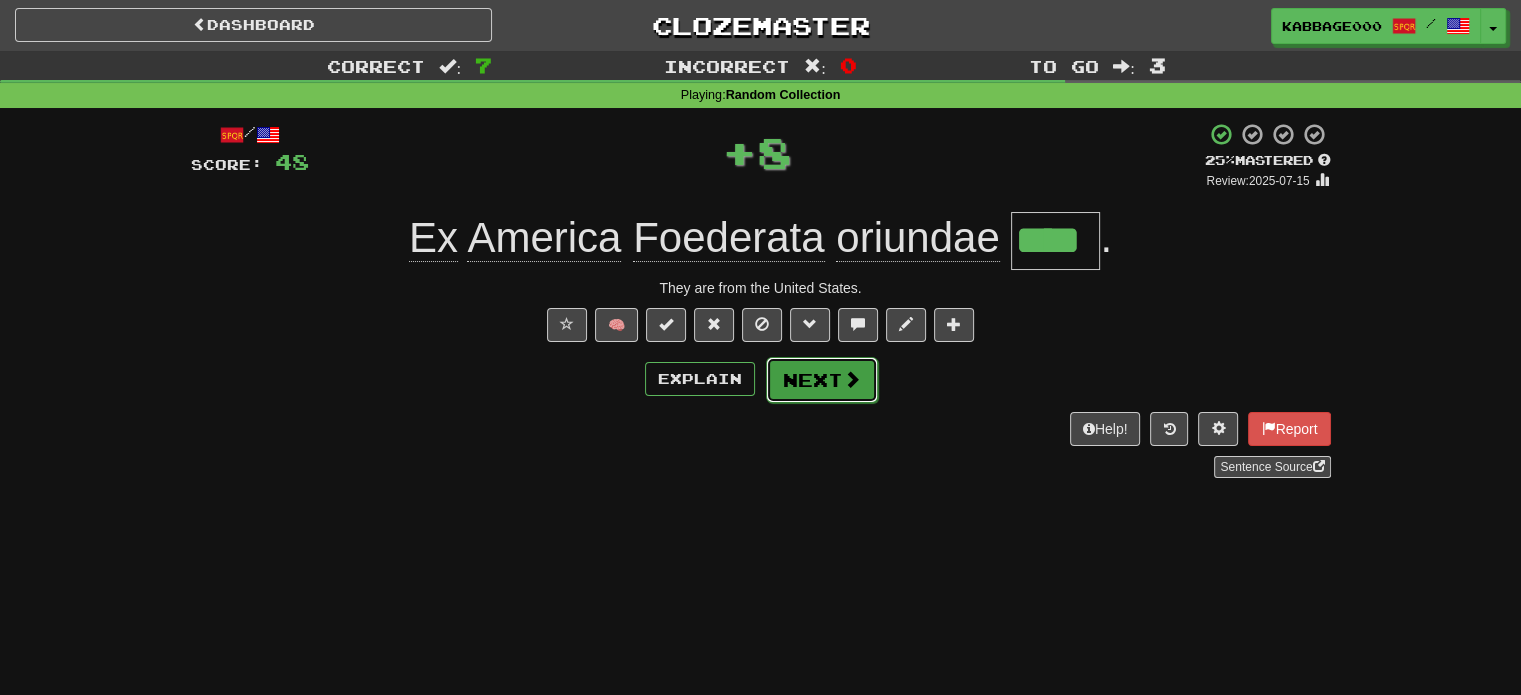 click on "Next" at bounding box center (822, 380) 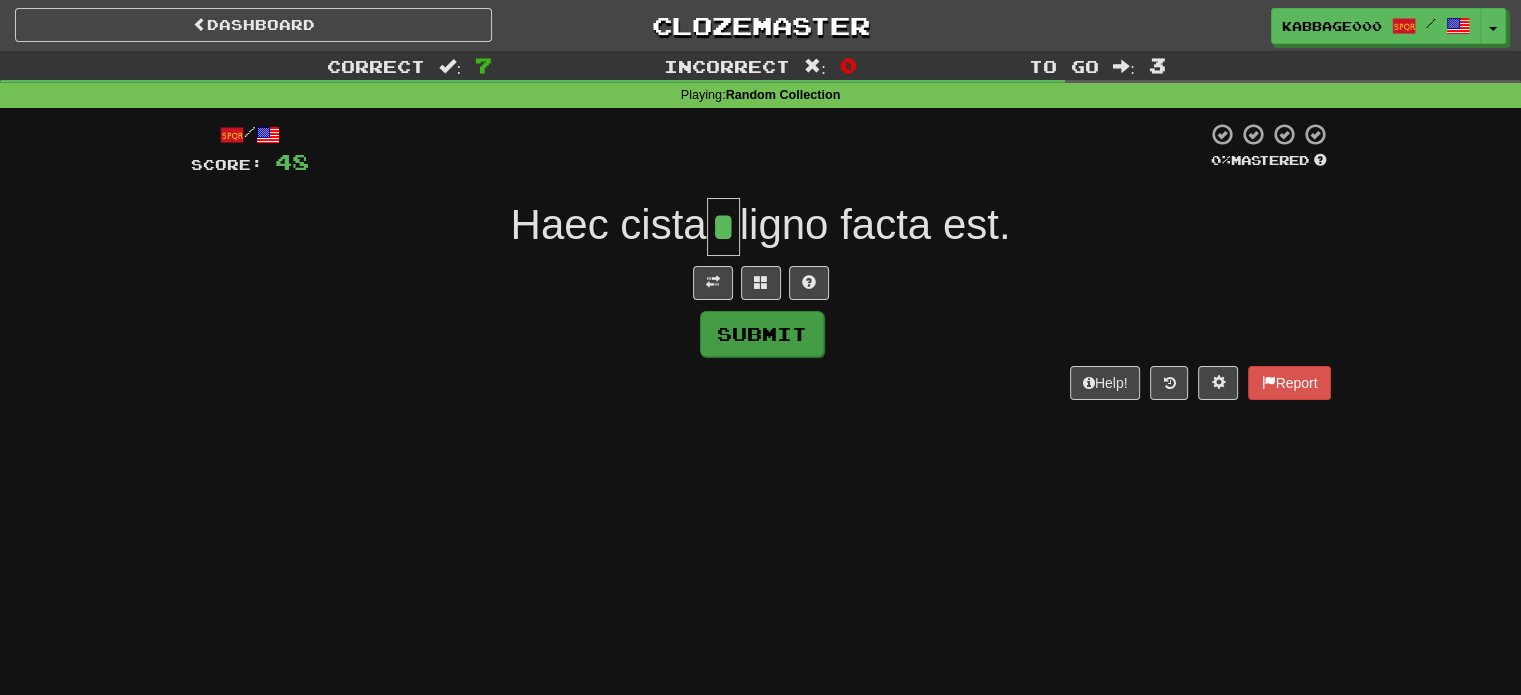type on "*" 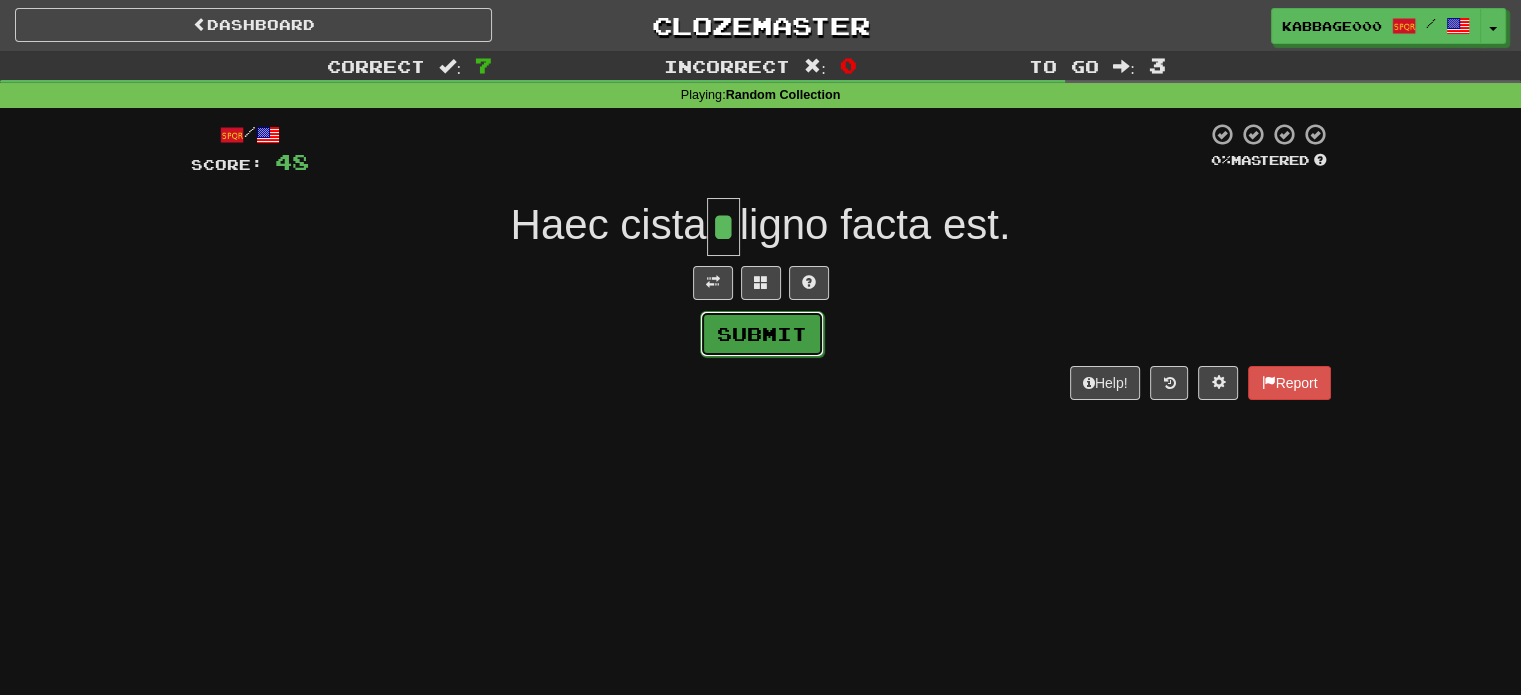 click on "Submit" at bounding box center (762, 334) 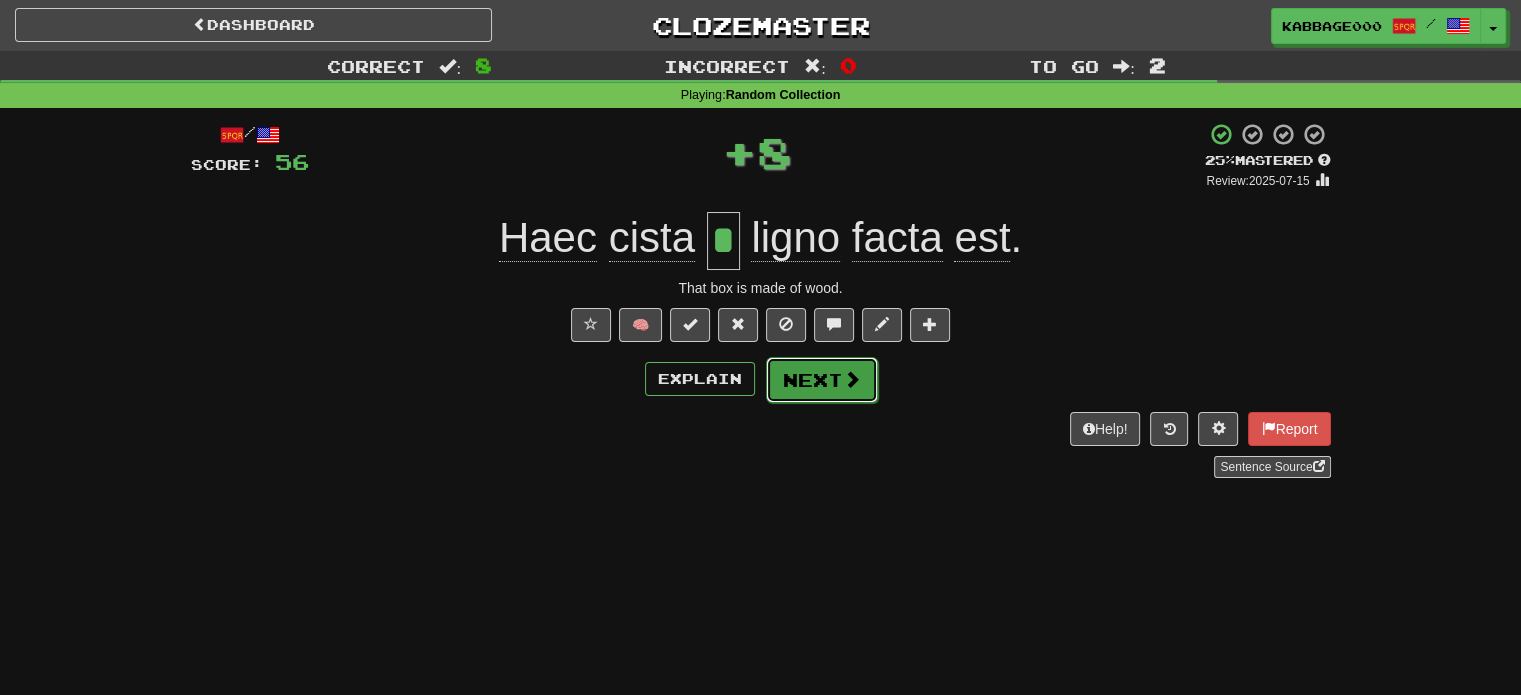 click on "Next" at bounding box center [822, 380] 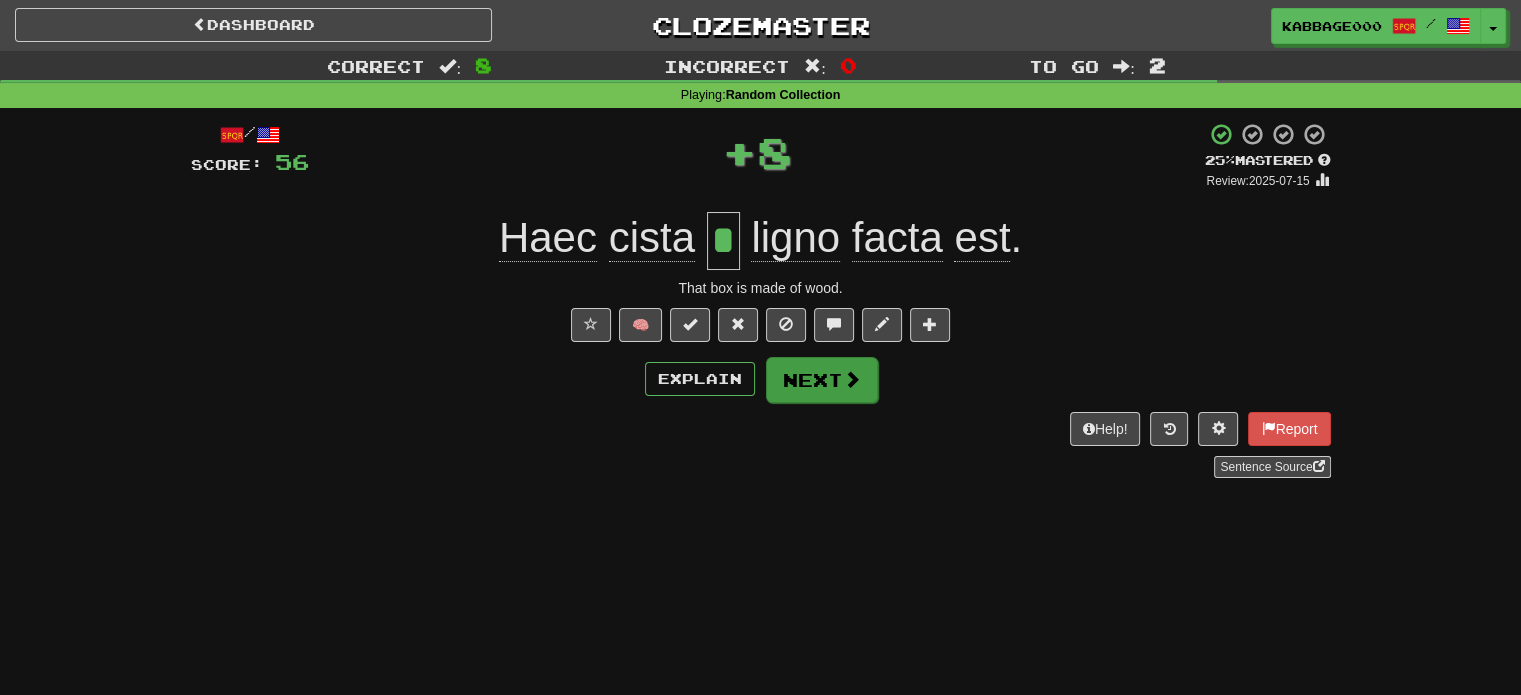 type 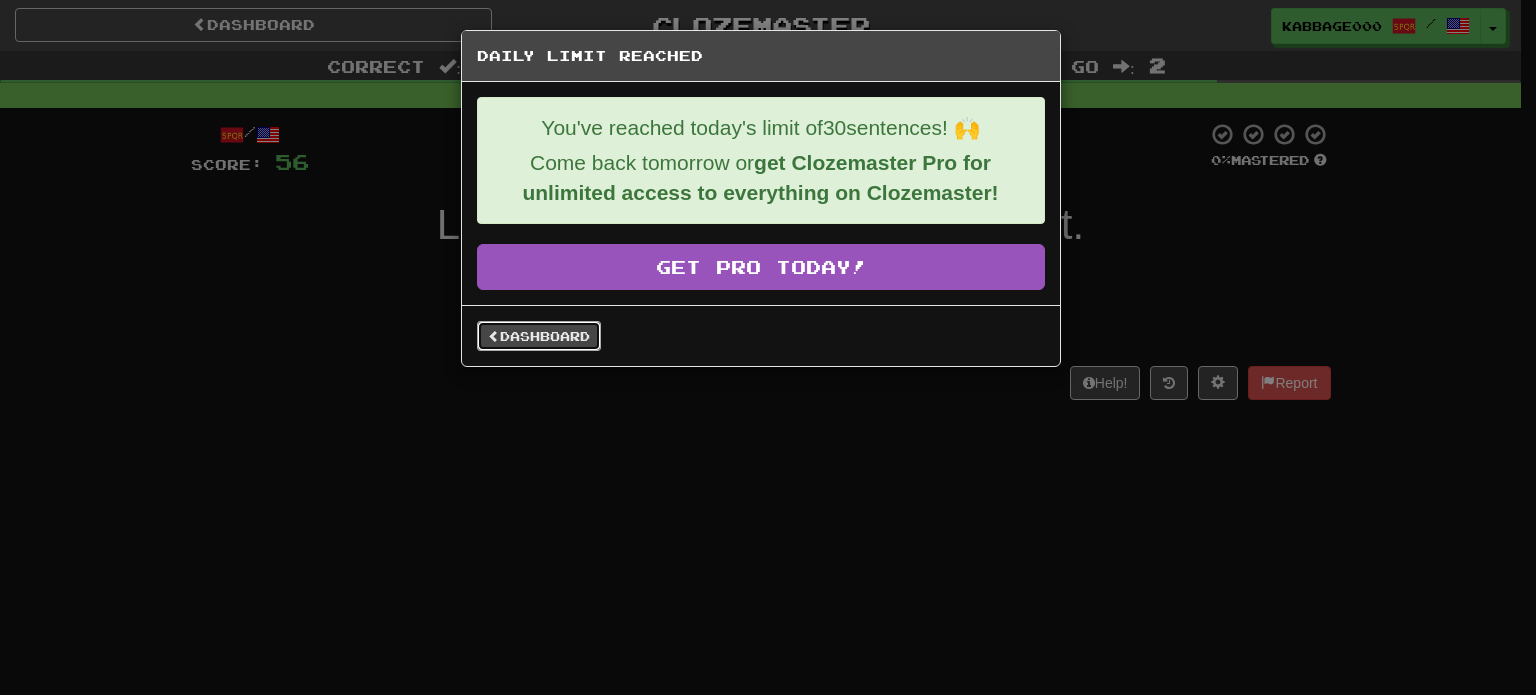 click on "Dashboard" at bounding box center [539, 336] 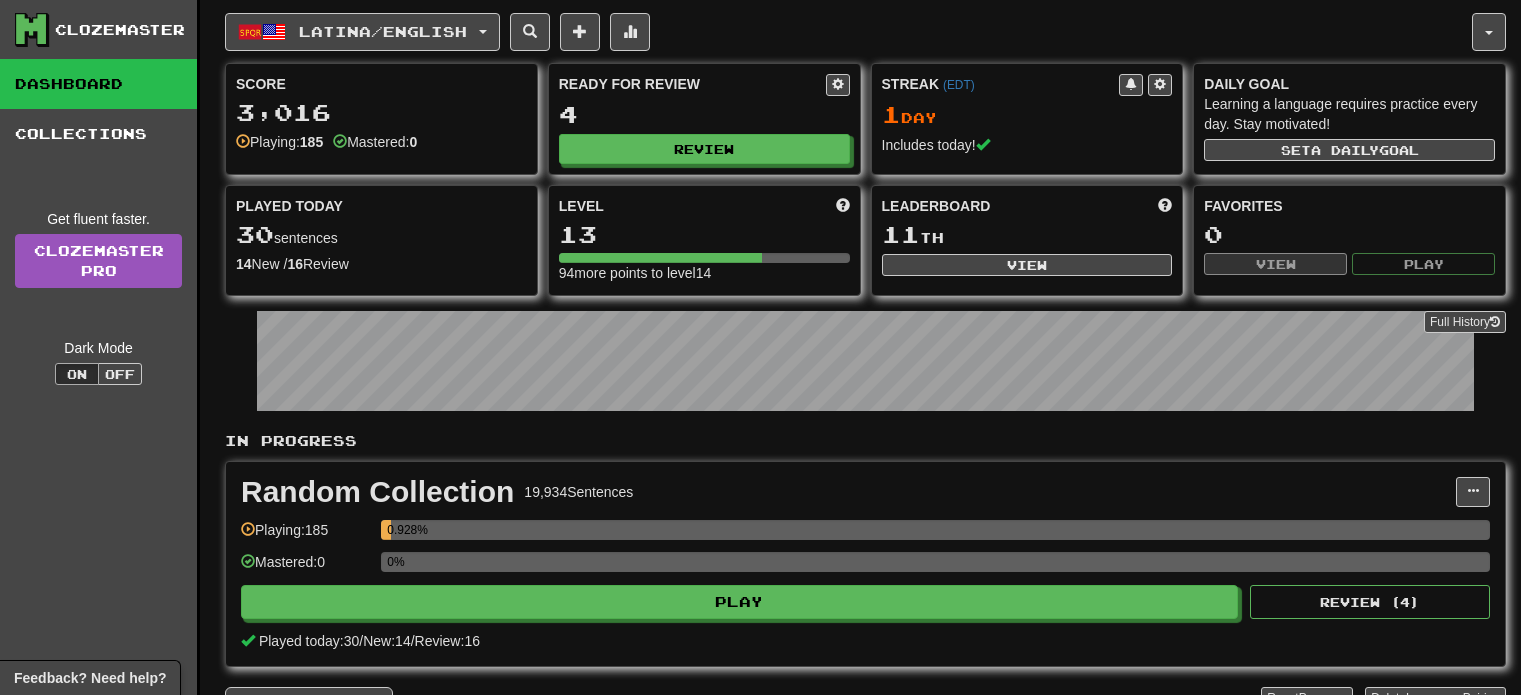 scroll, scrollTop: 0, scrollLeft: 0, axis: both 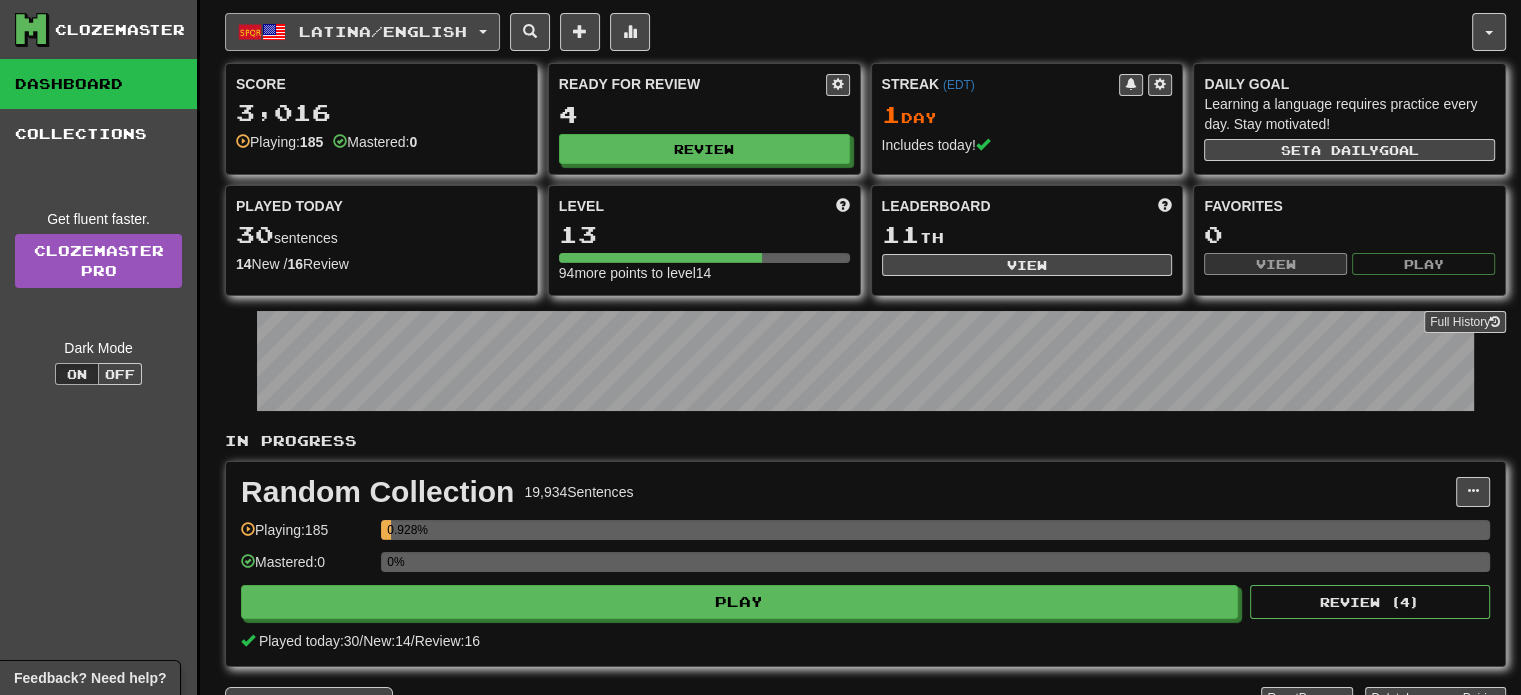 click on "Latina  /  English" at bounding box center [383, 31] 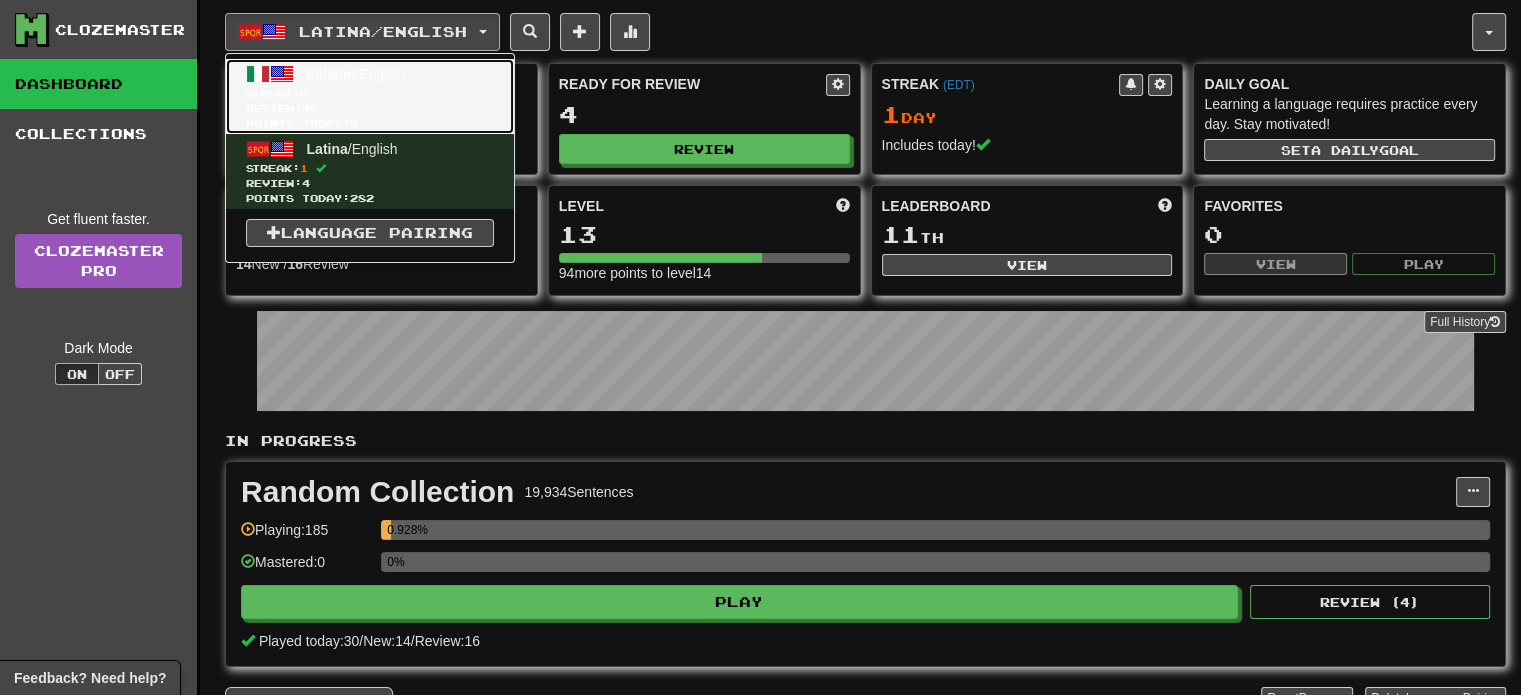 click on "Streak:  0" at bounding box center [370, 93] 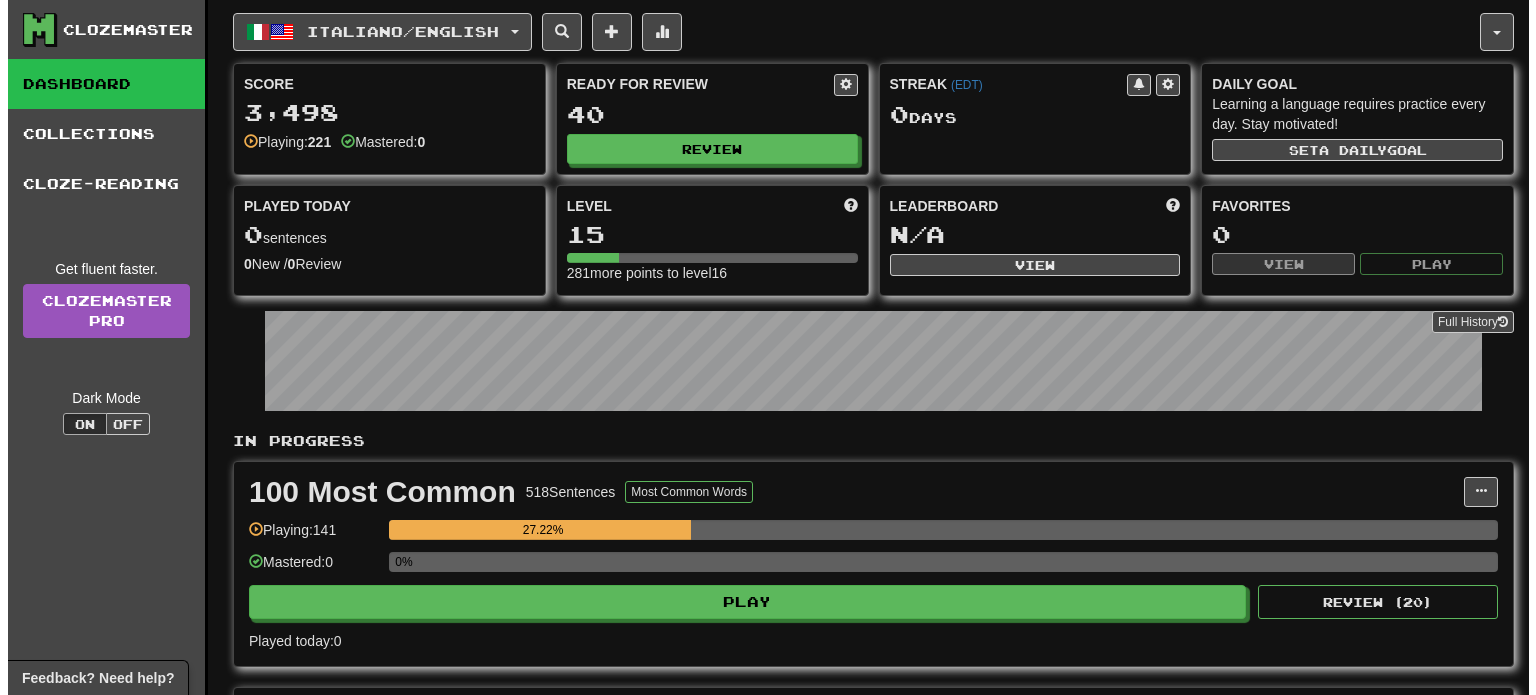 scroll, scrollTop: 0, scrollLeft: 0, axis: both 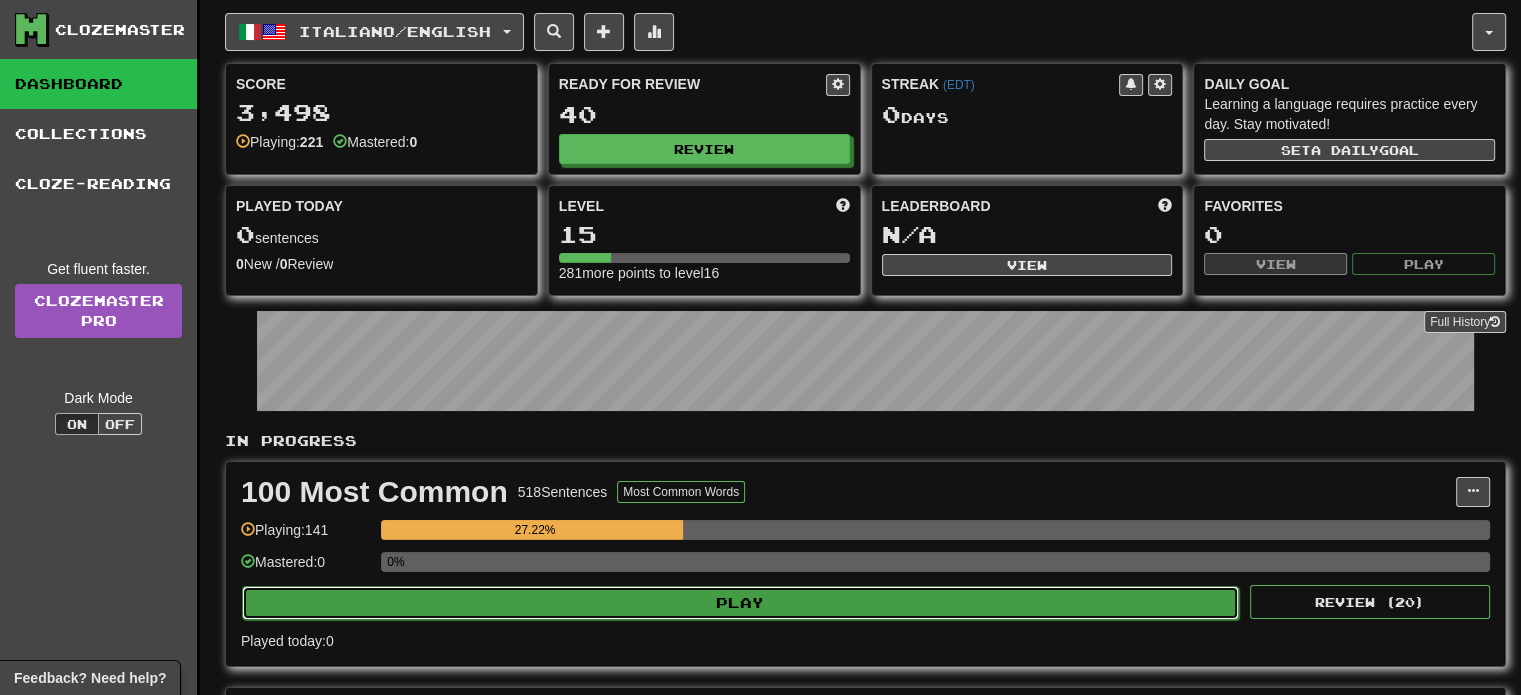 click on "Play" at bounding box center [740, 603] 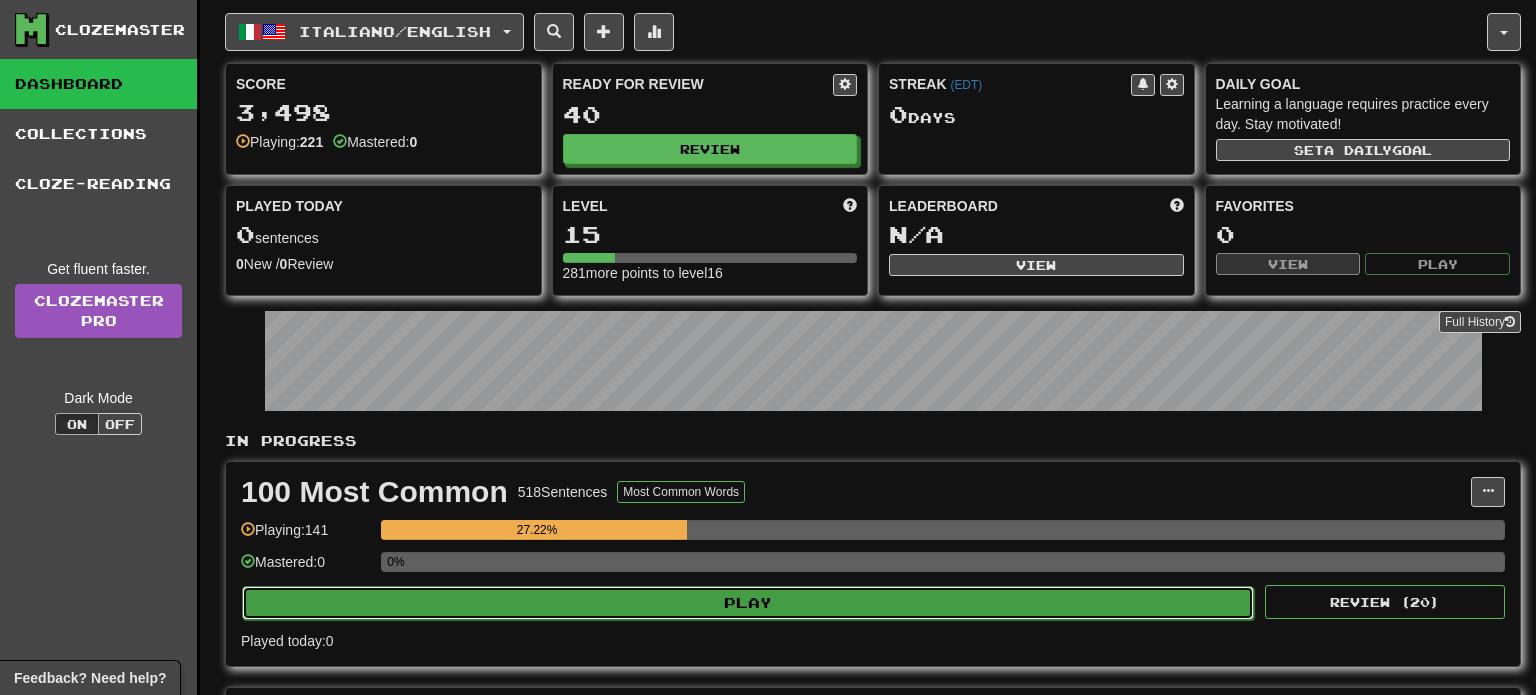 select on "**" 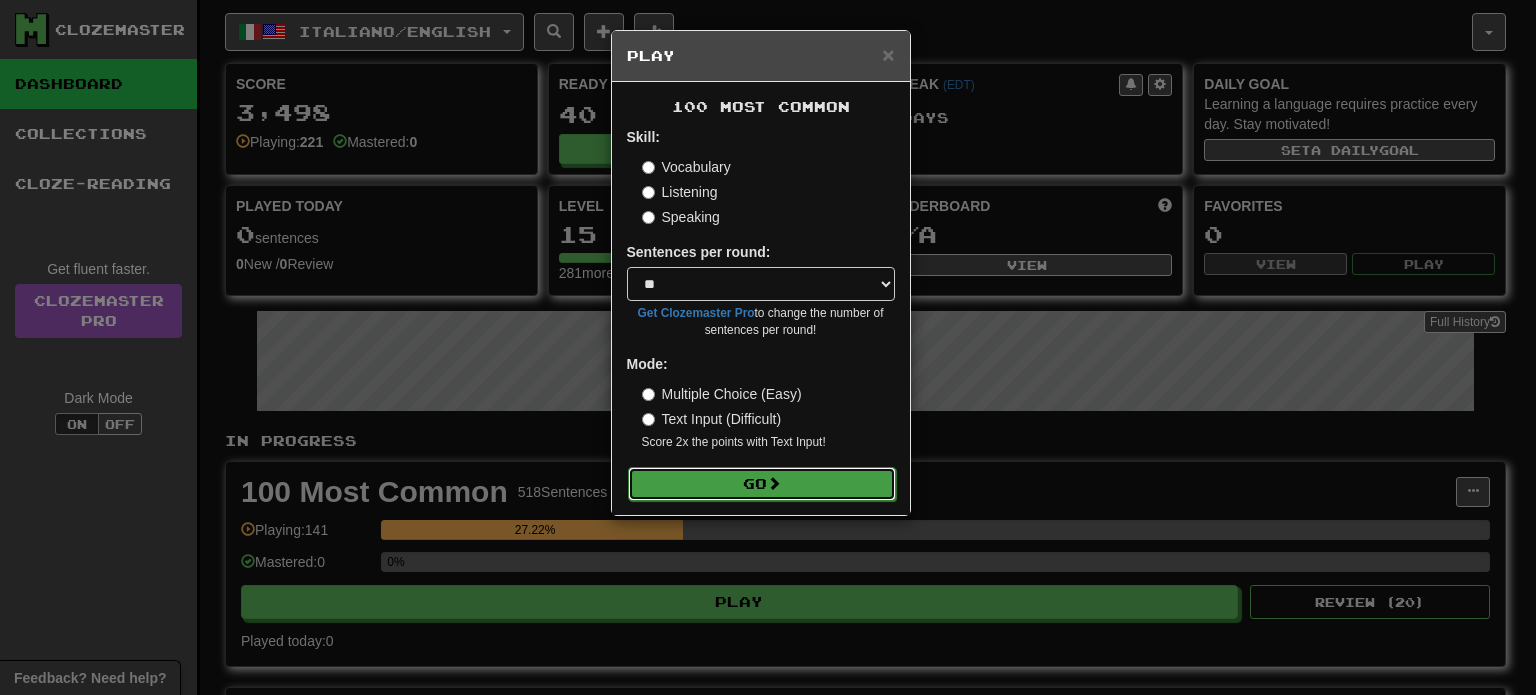 click on "Go" at bounding box center [762, 484] 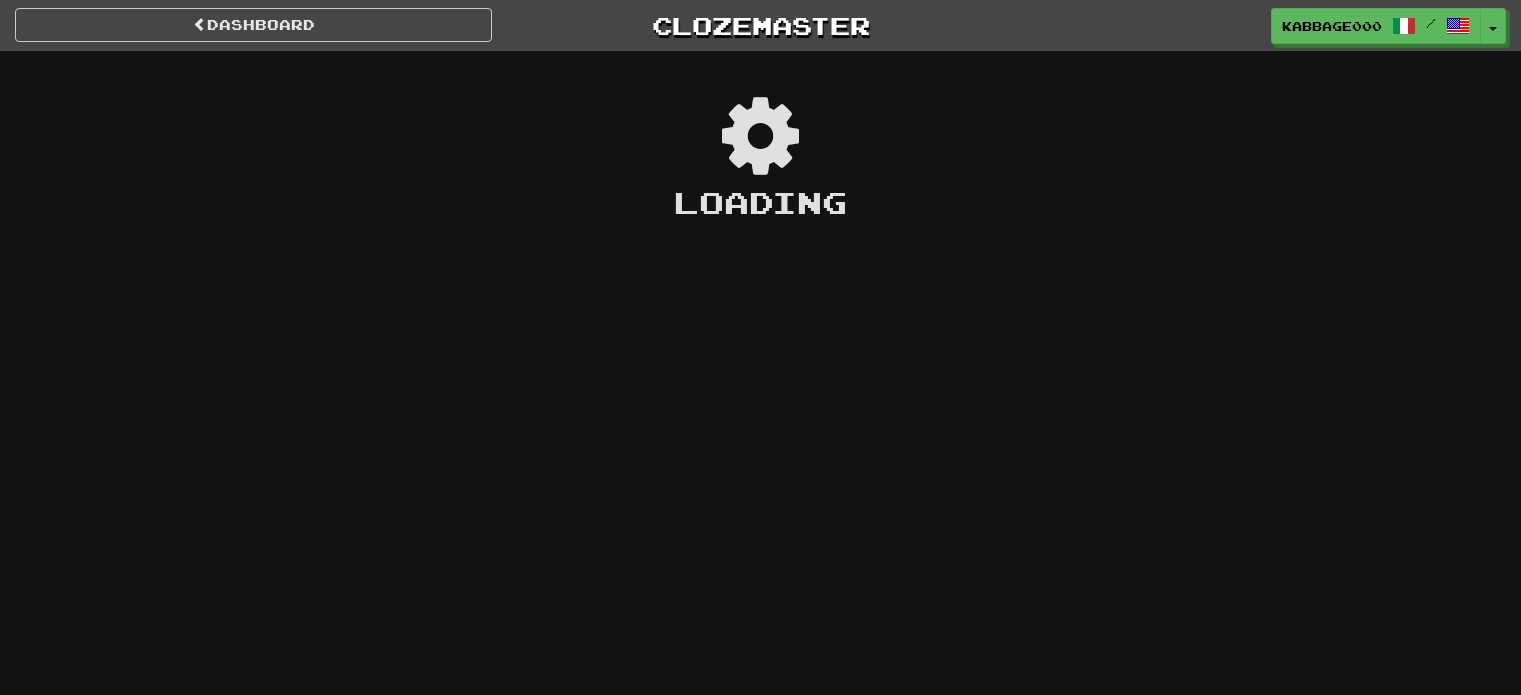 scroll, scrollTop: 0, scrollLeft: 0, axis: both 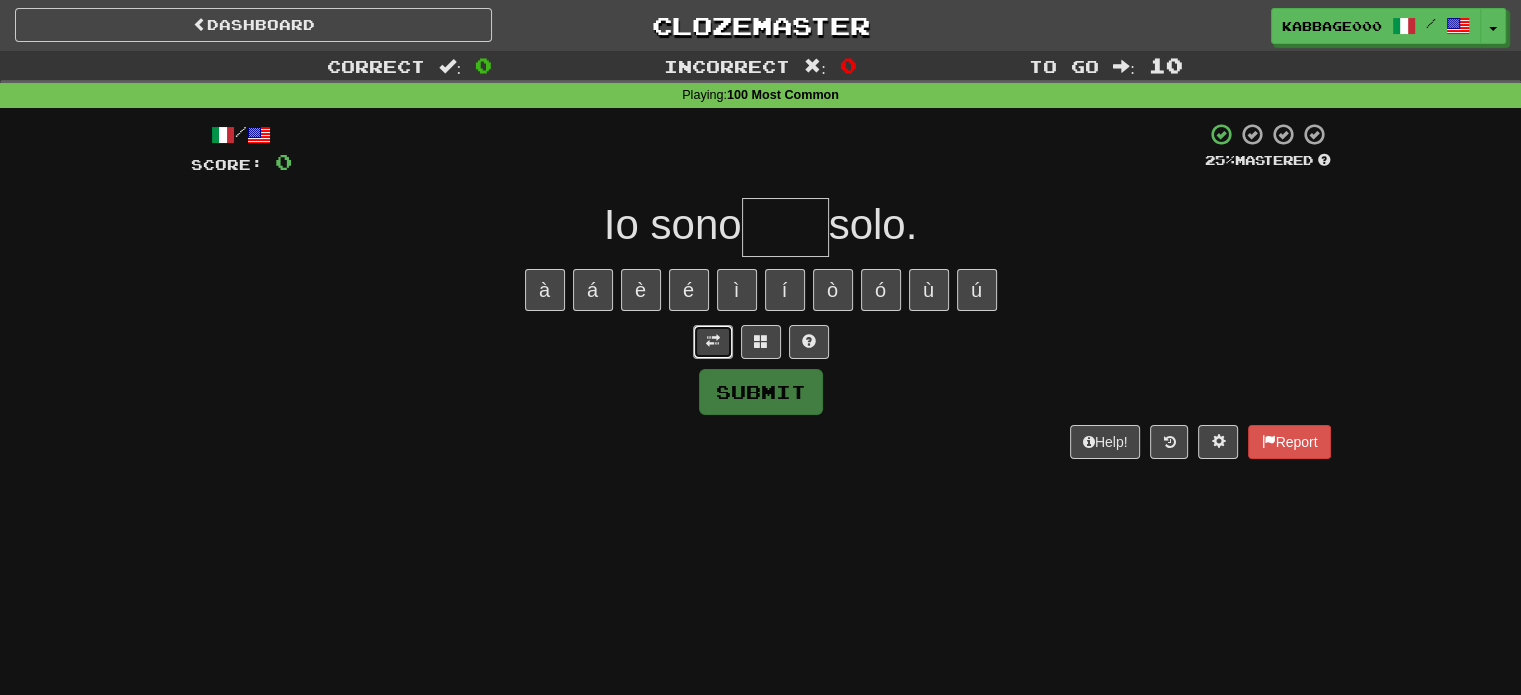 click at bounding box center (713, 342) 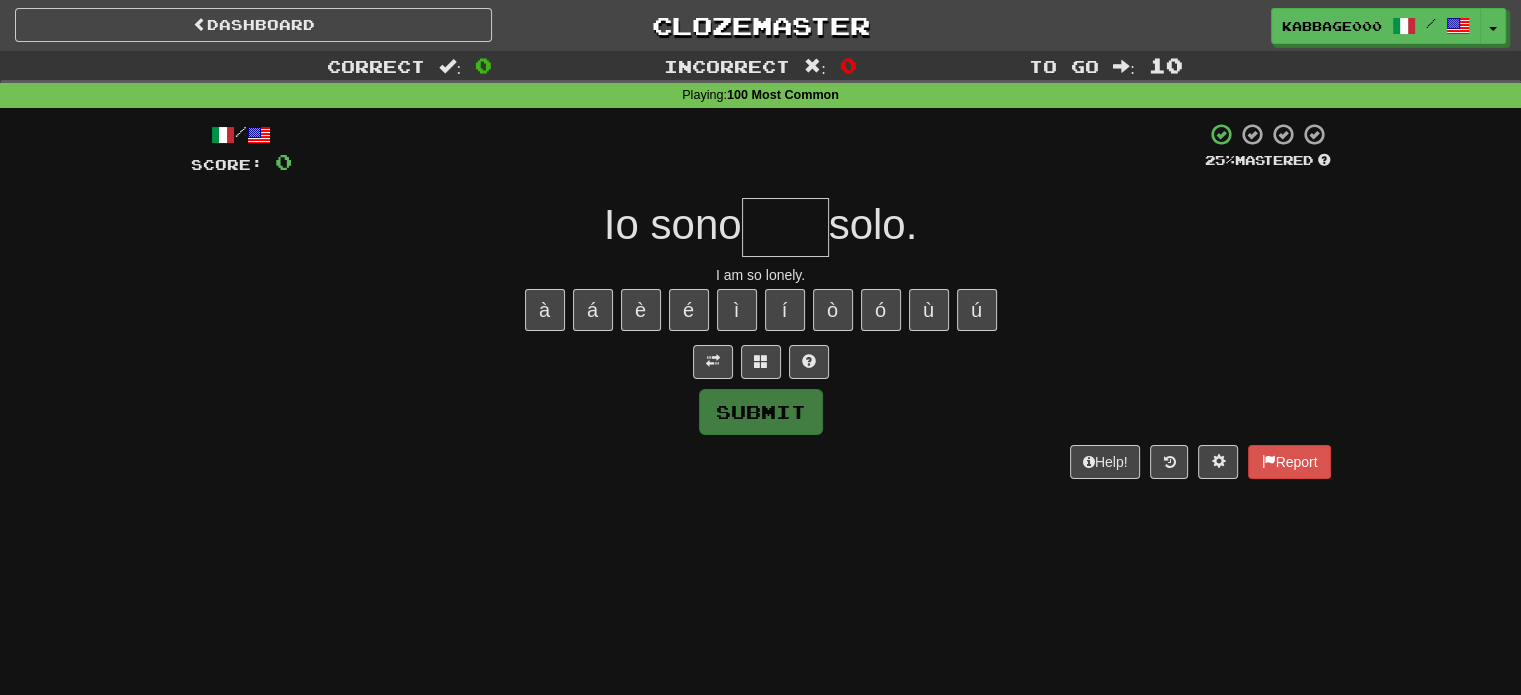 click at bounding box center (785, 227) 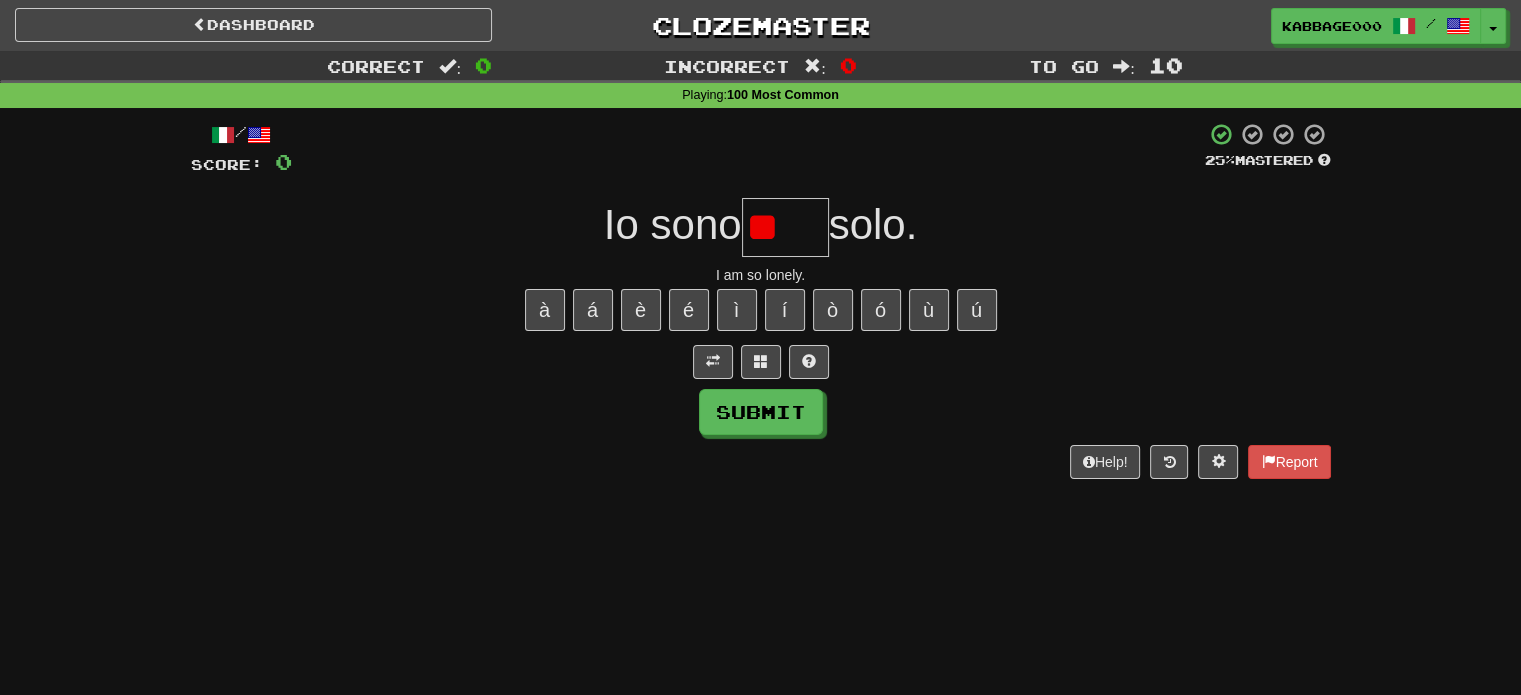 type on "*" 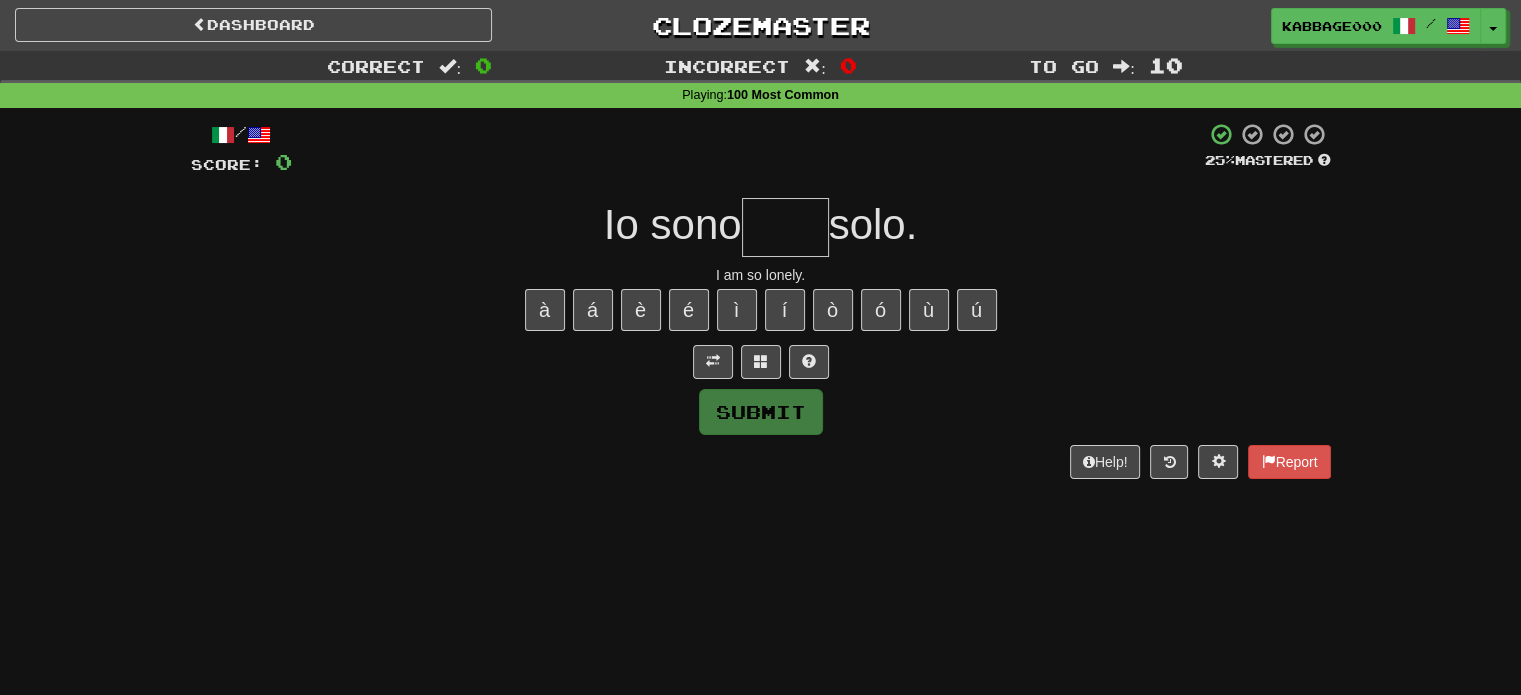 type on "*" 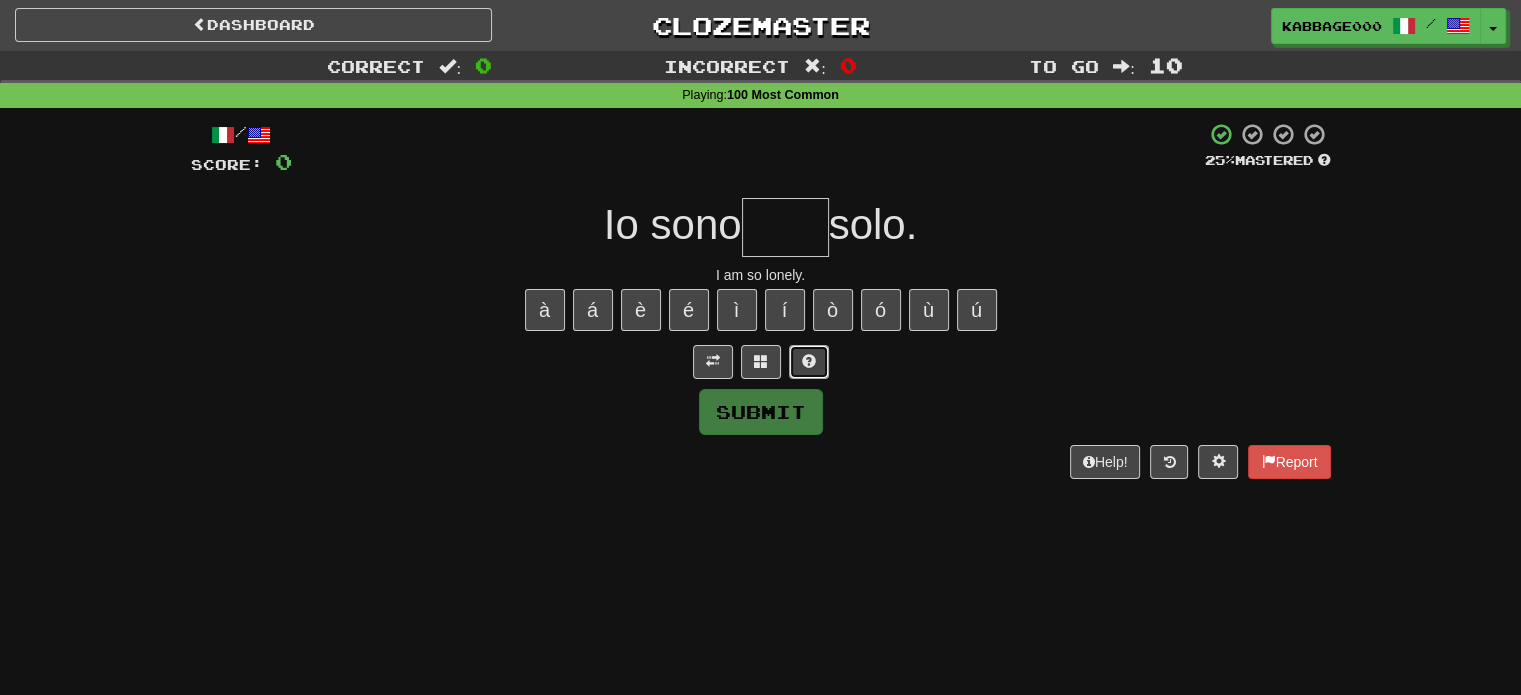 click at bounding box center (809, 361) 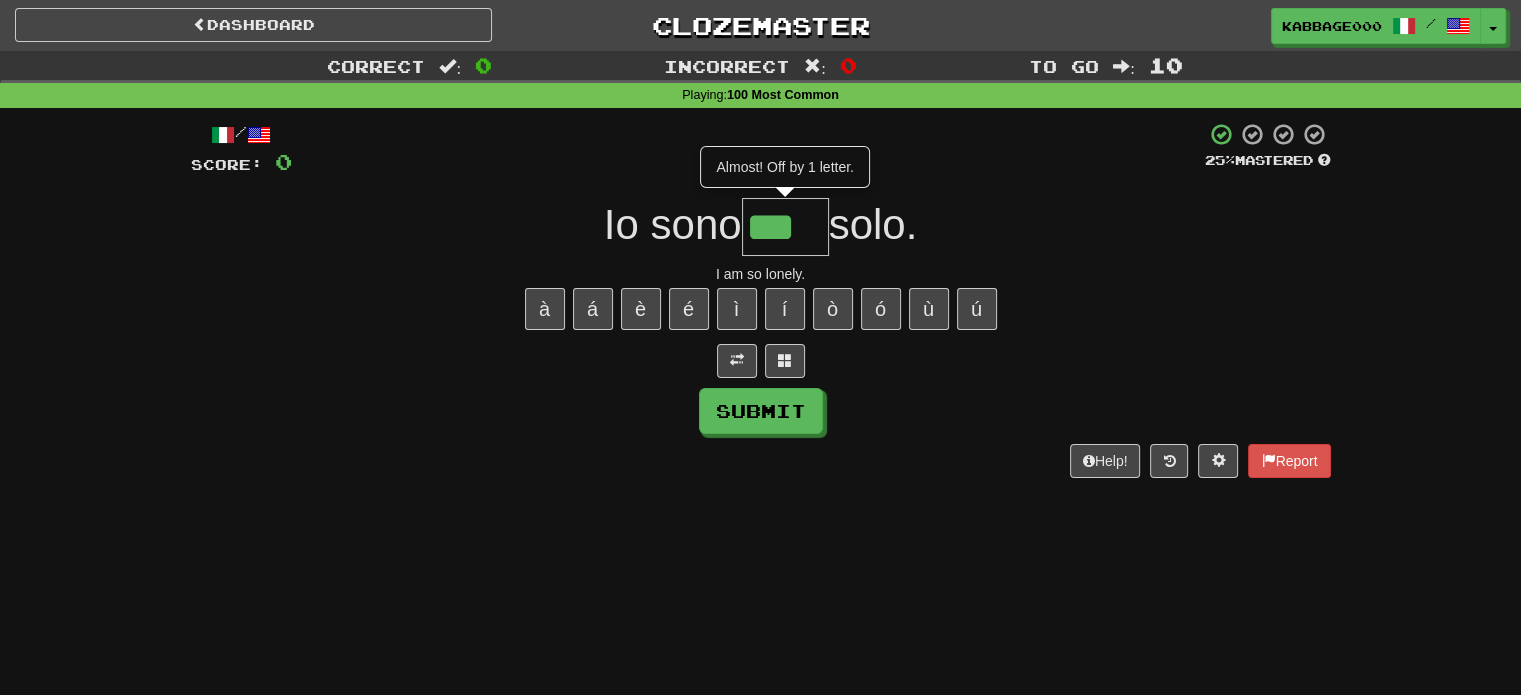 scroll, scrollTop: 0, scrollLeft: 0, axis: both 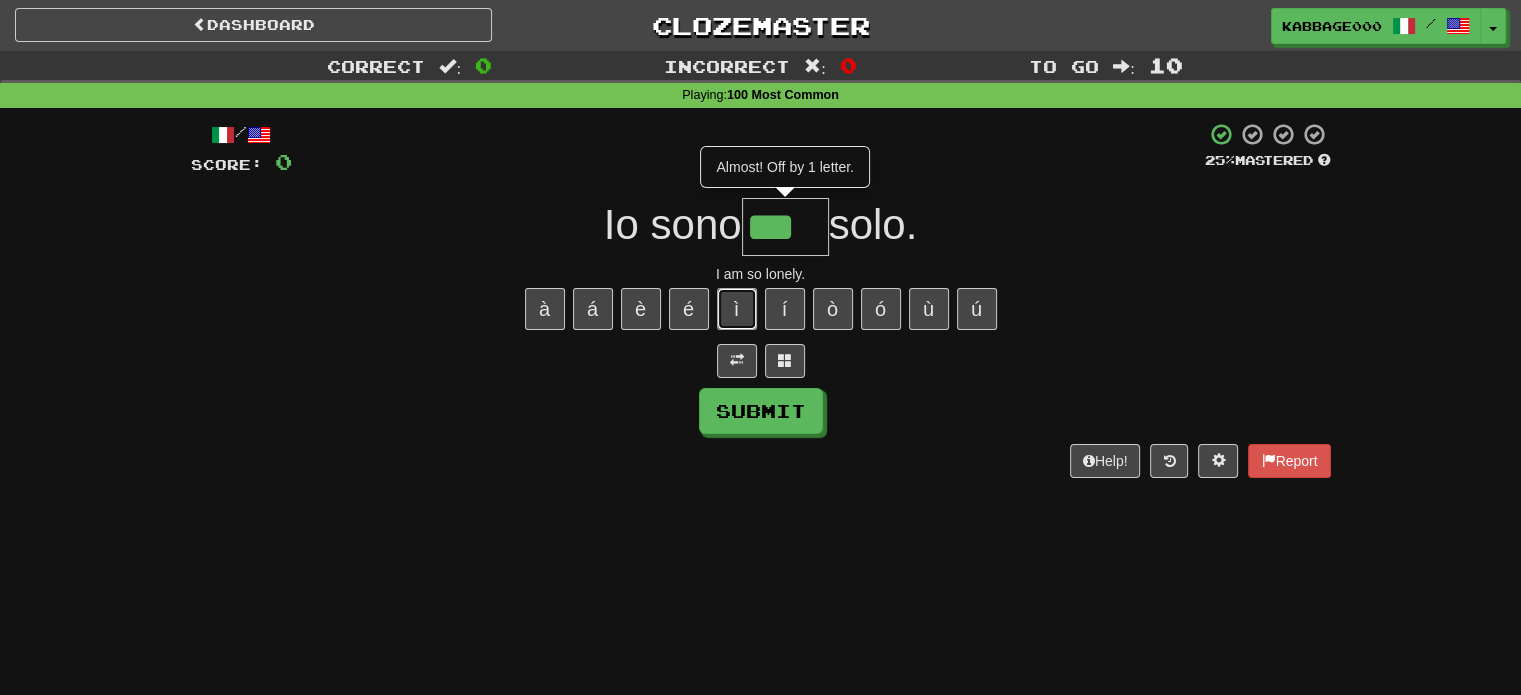 click on "ì" at bounding box center [737, 309] 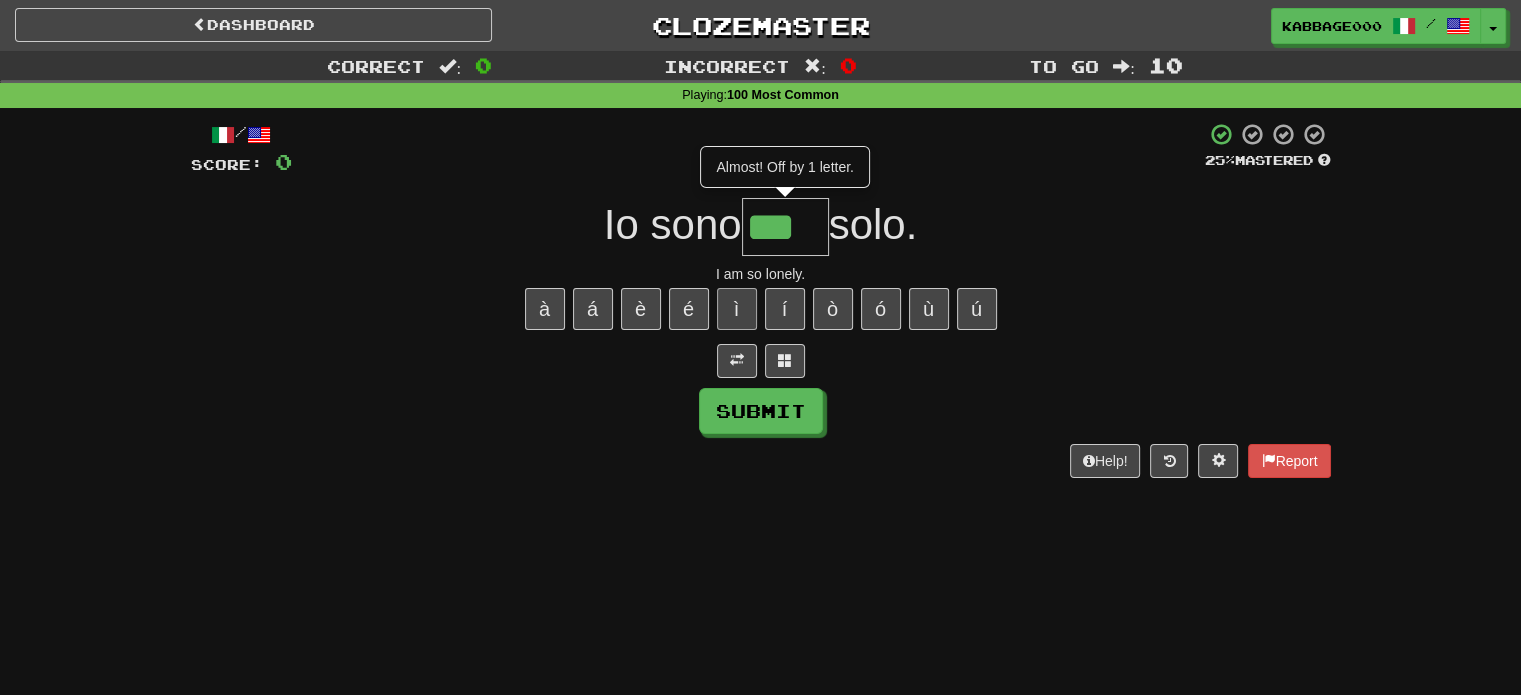 type on "****" 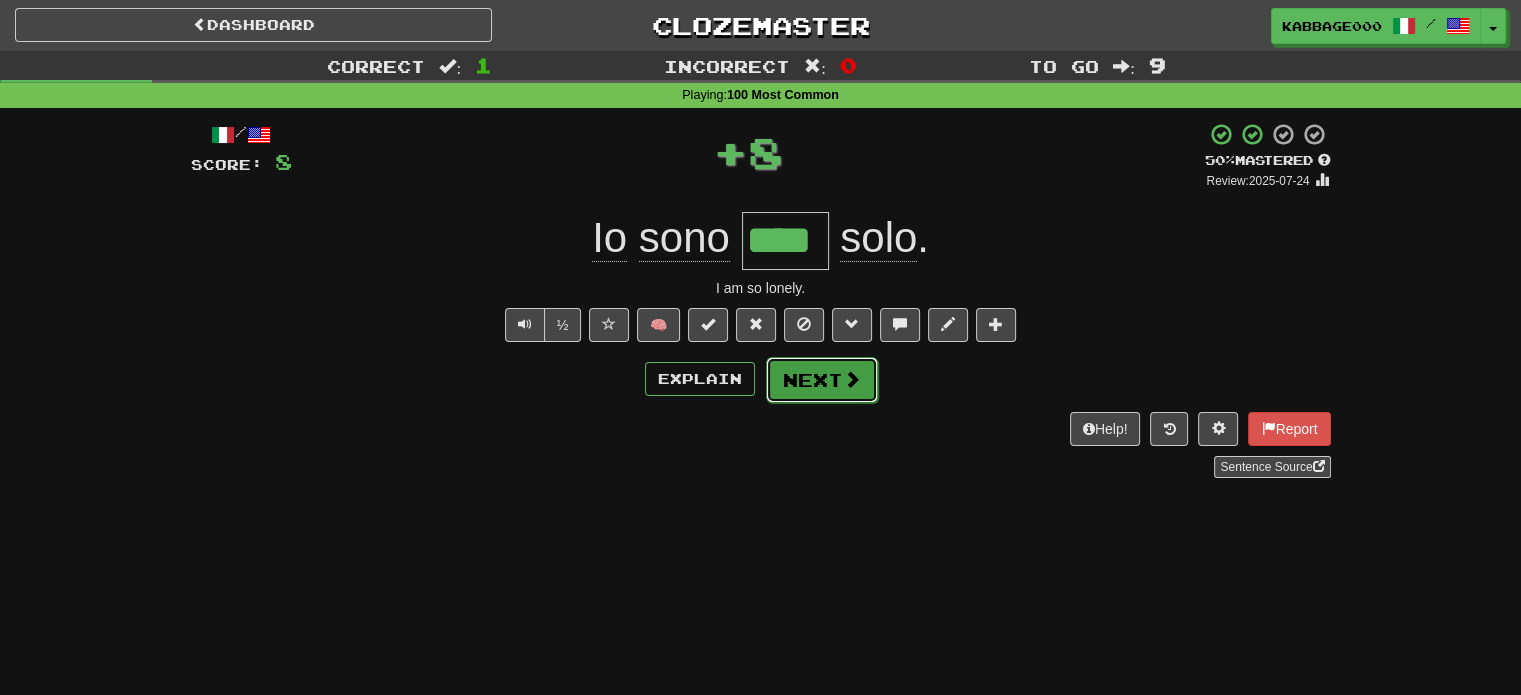 click at bounding box center [852, 379] 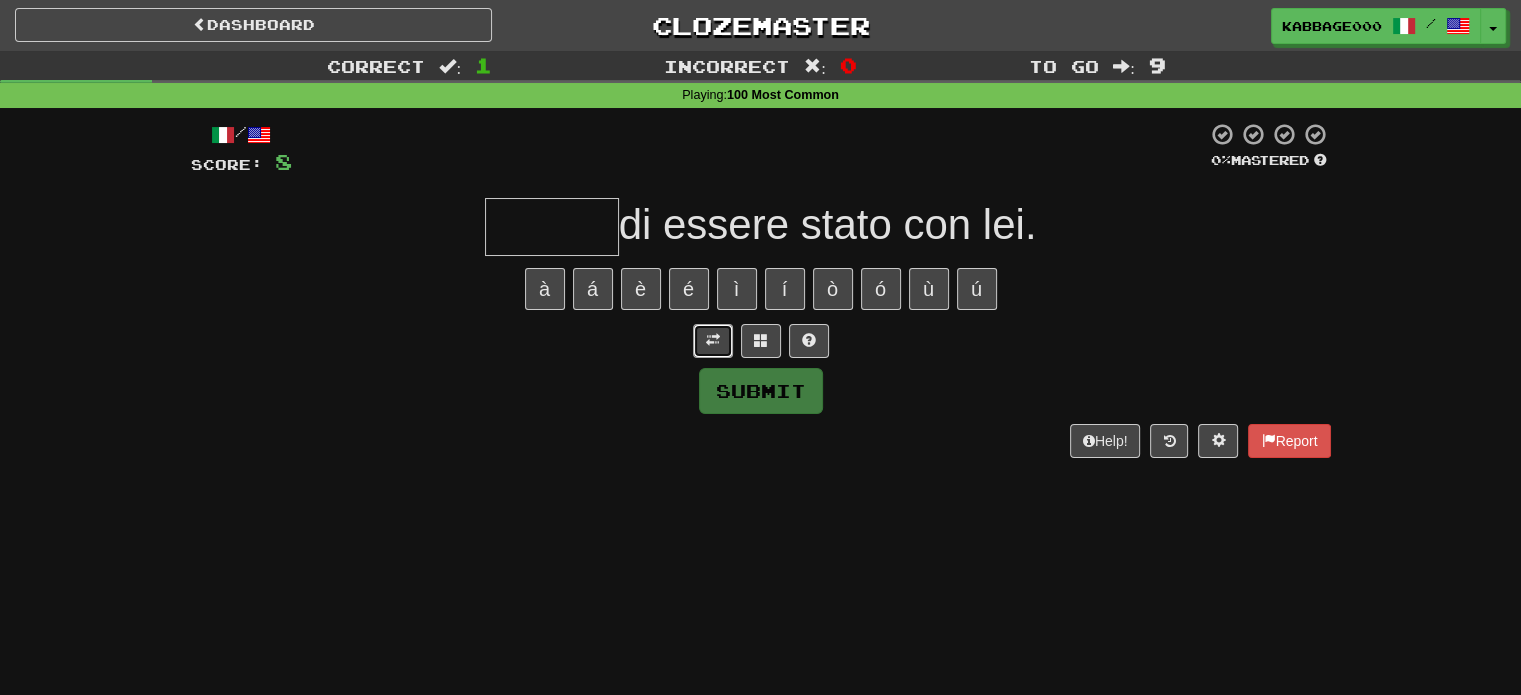 click at bounding box center [713, 341] 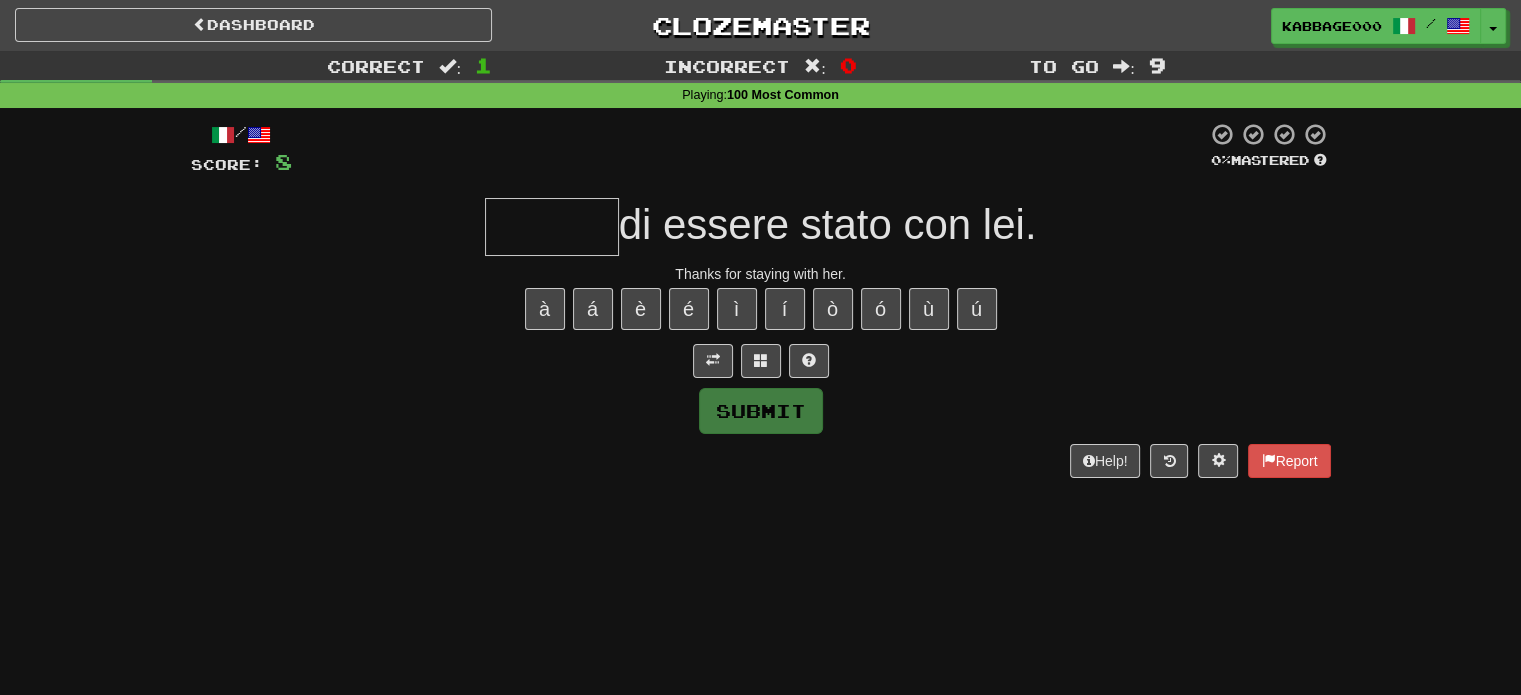 click at bounding box center (552, 227) 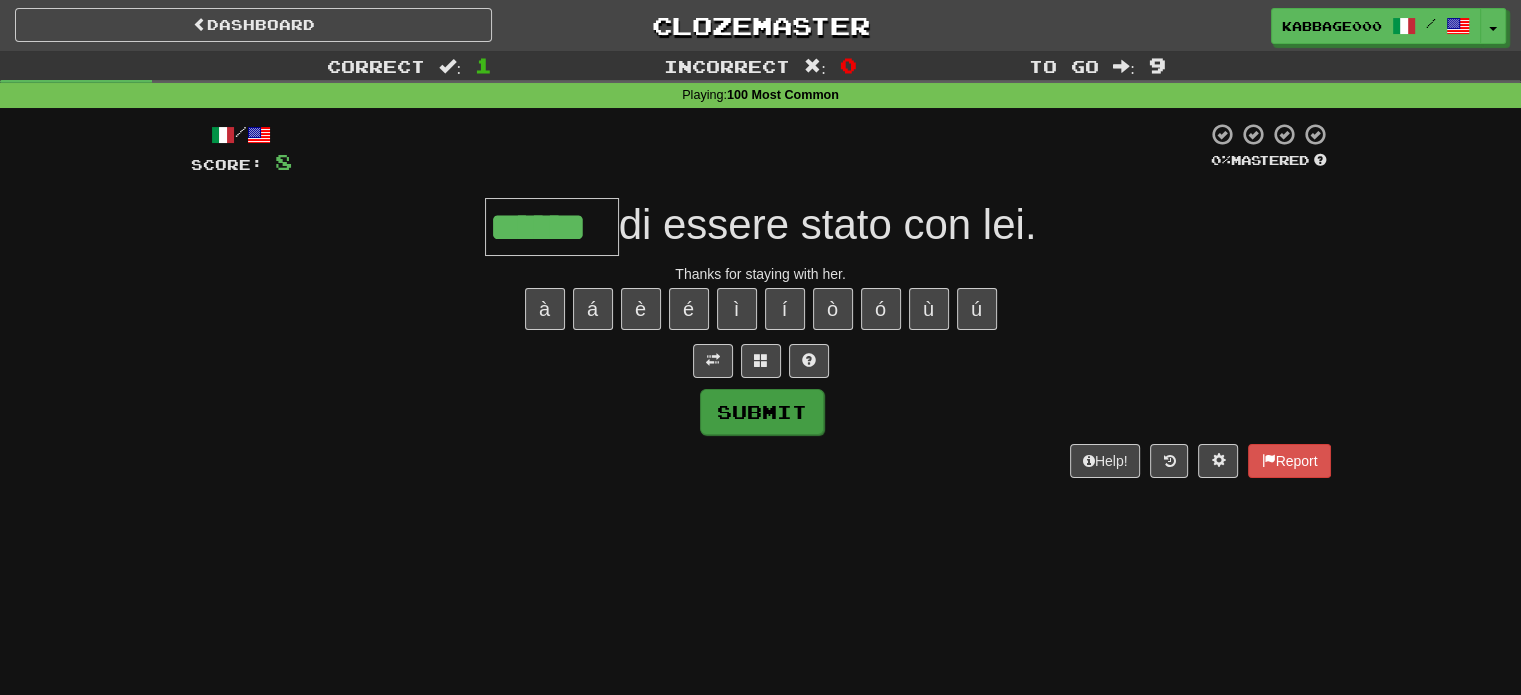 type on "******" 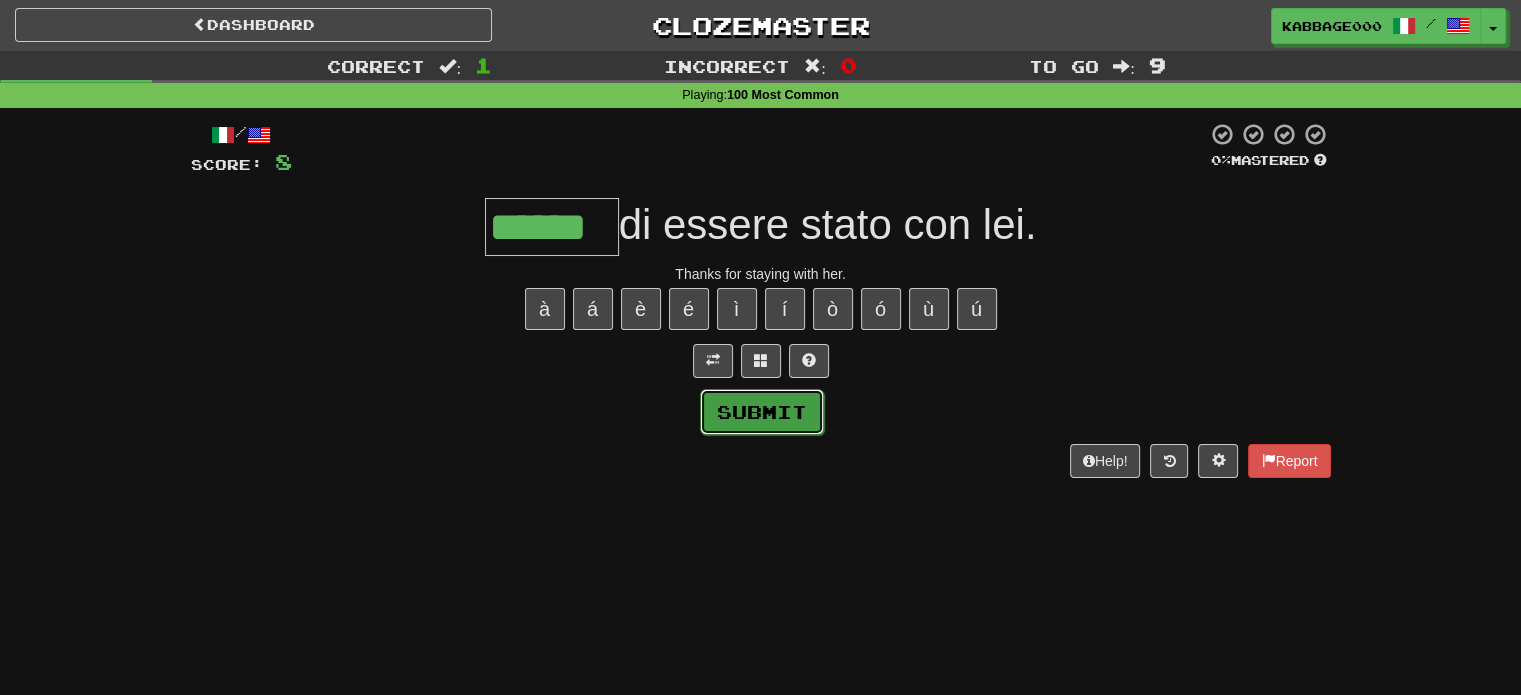 click on "Submit" at bounding box center (762, 412) 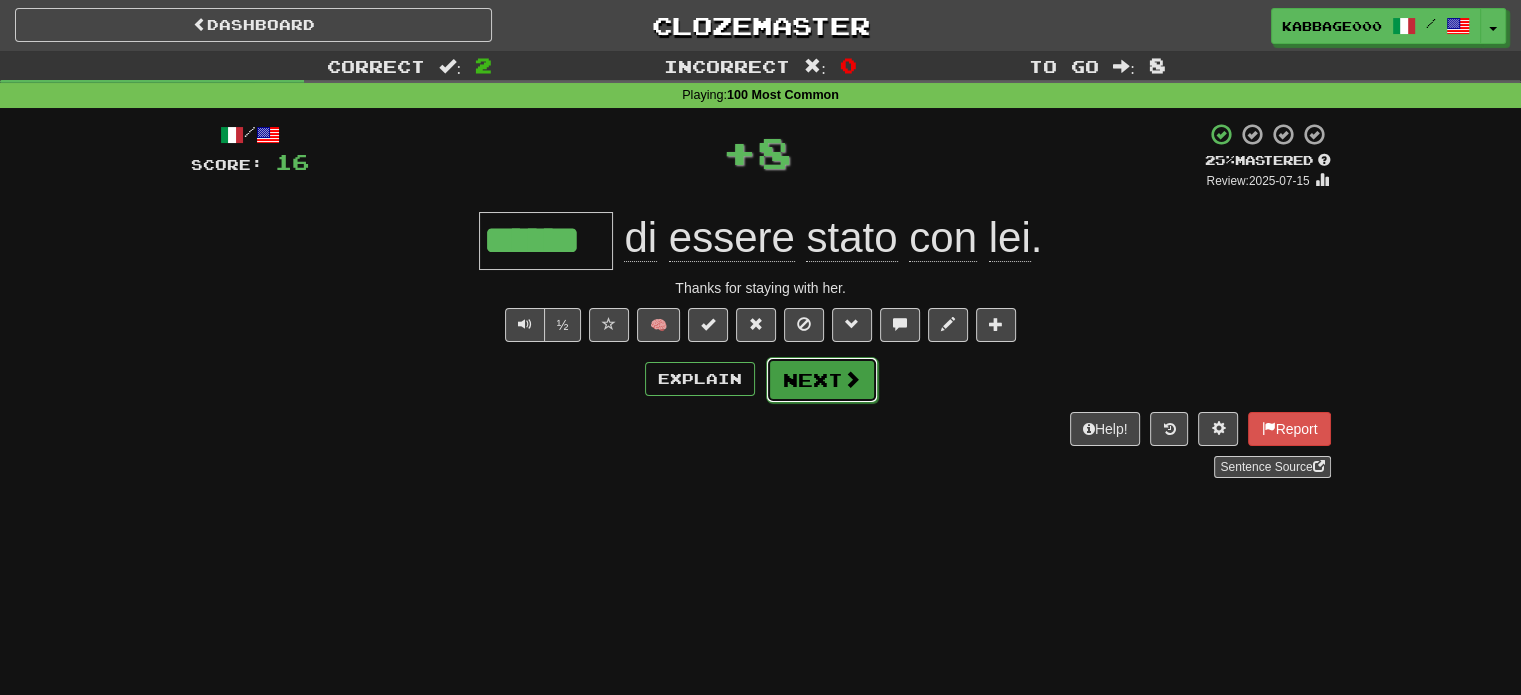 click on "Next" at bounding box center (822, 380) 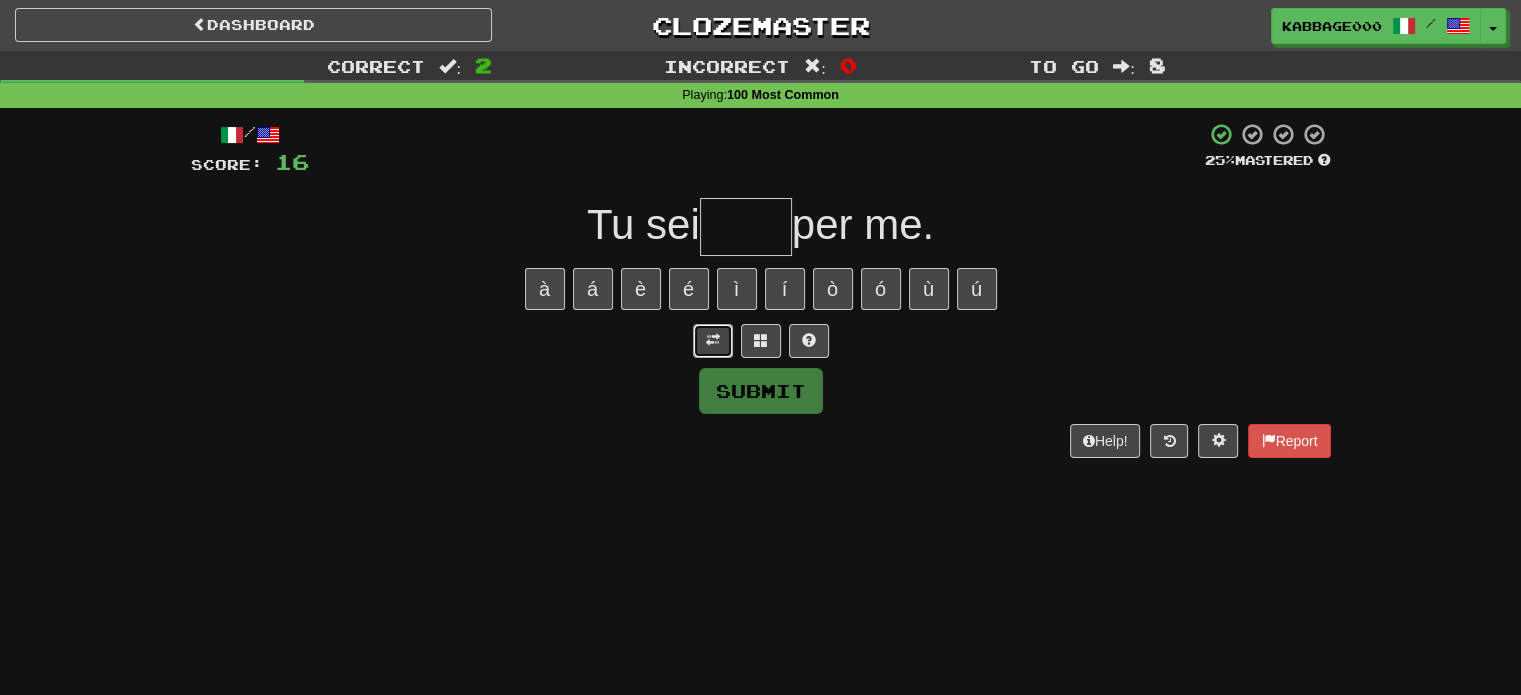 click at bounding box center (713, 340) 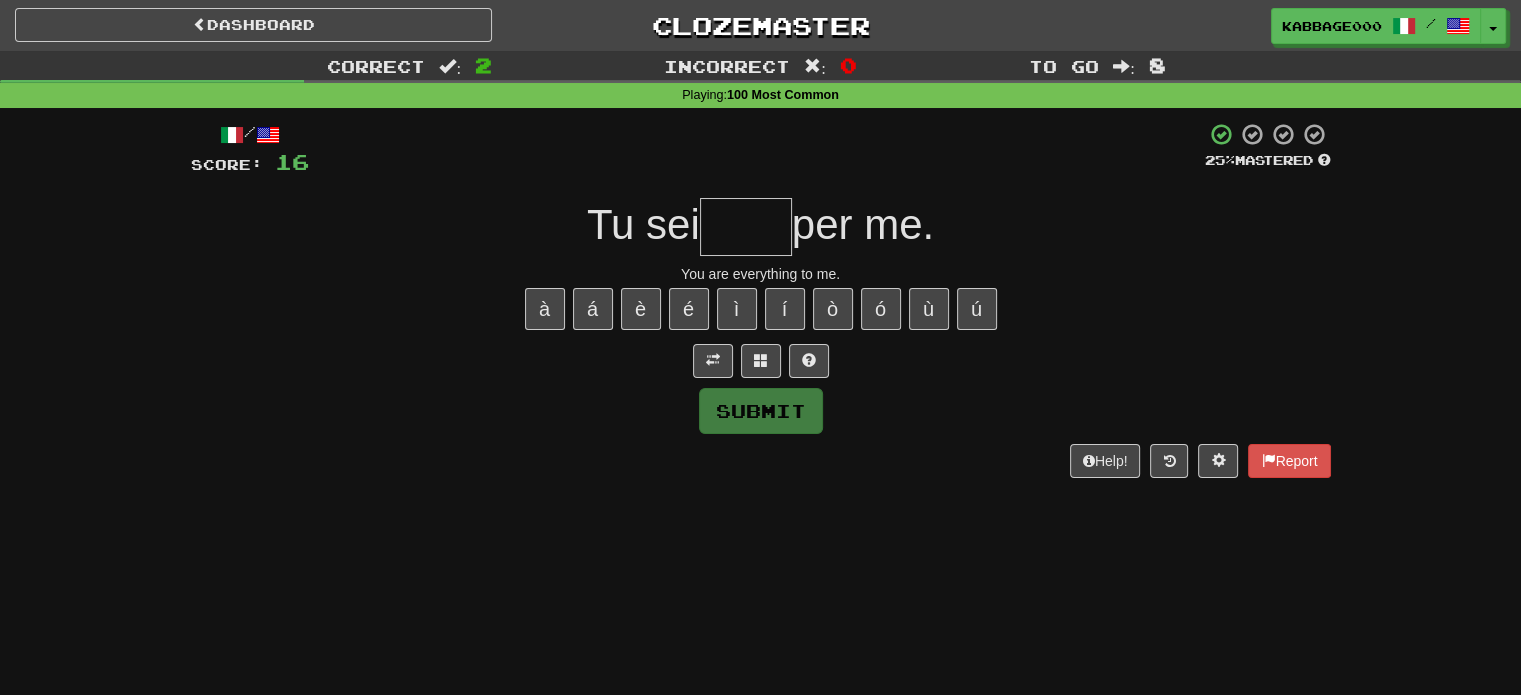 click at bounding box center [746, 227] 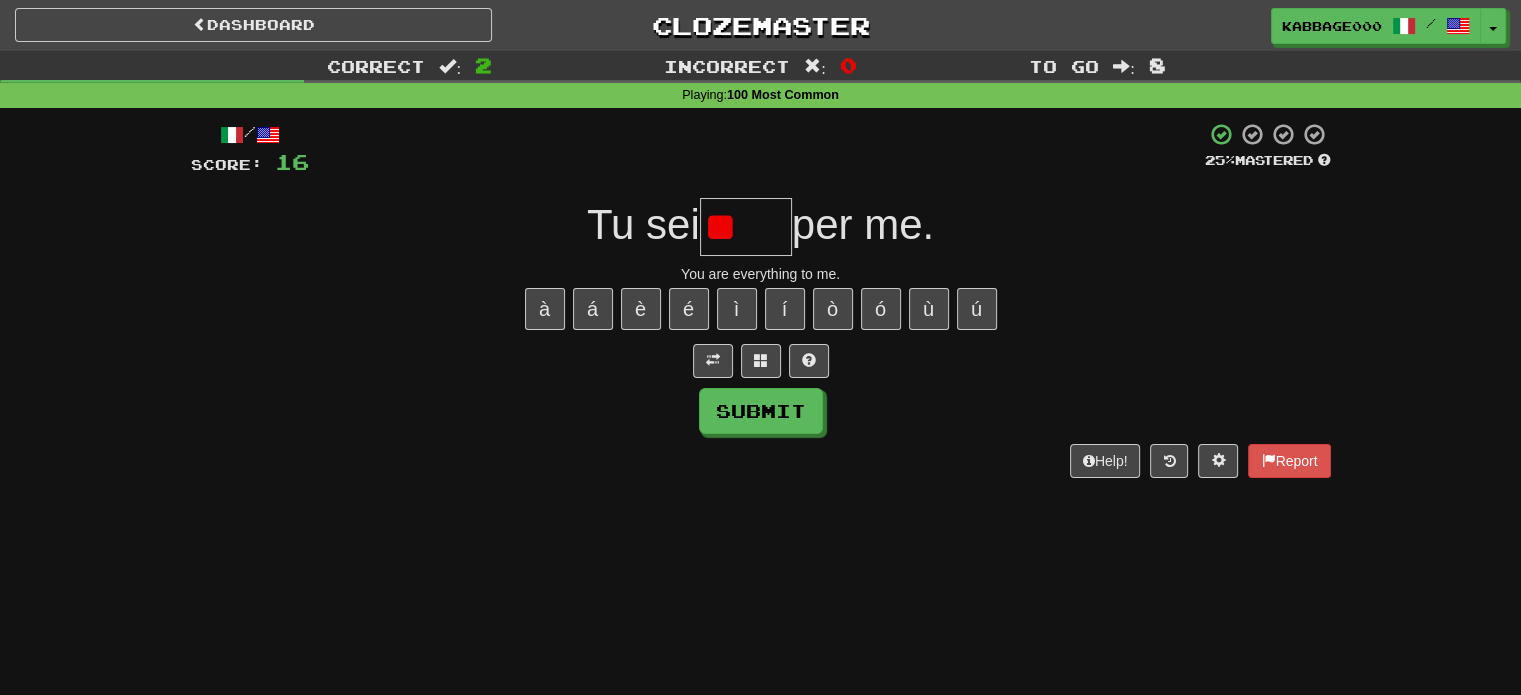 type on "*" 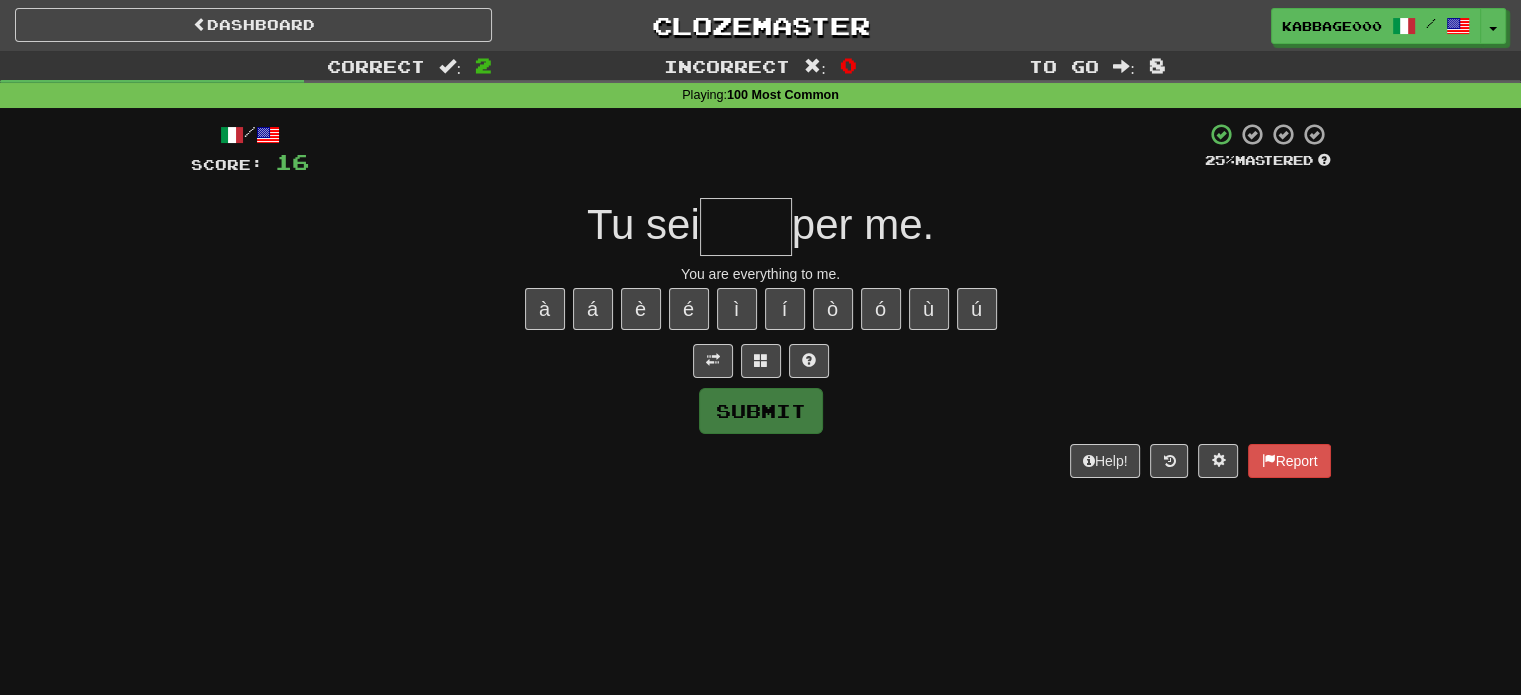 type on "*" 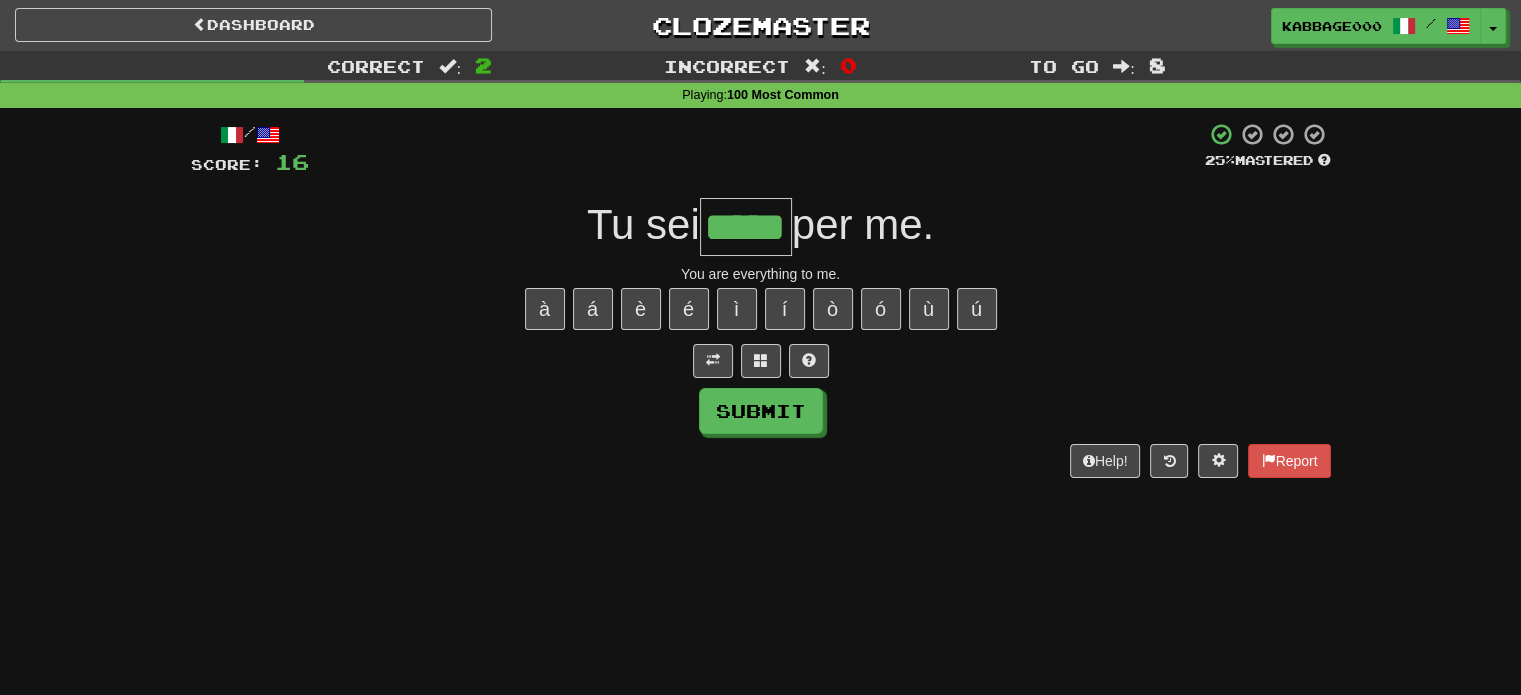 type on "*****" 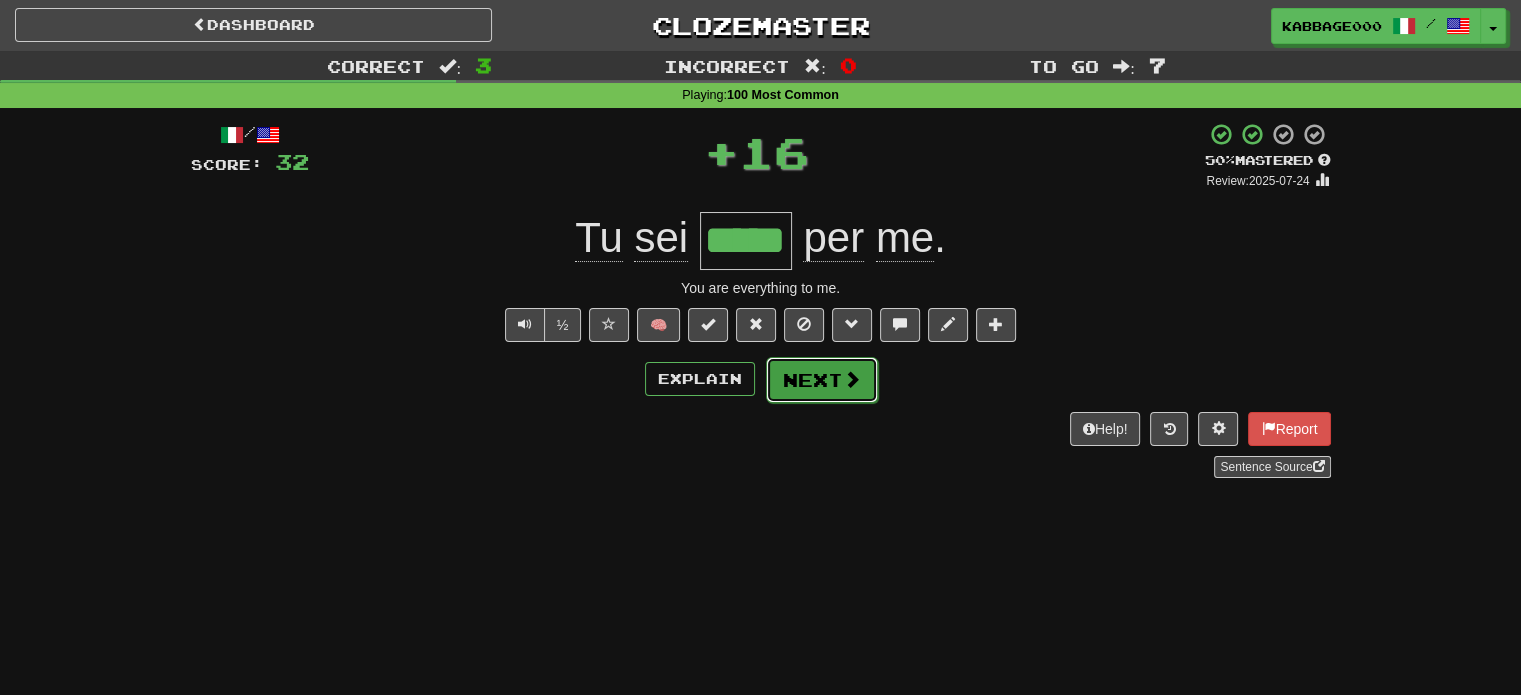 click on "Next" at bounding box center [822, 380] 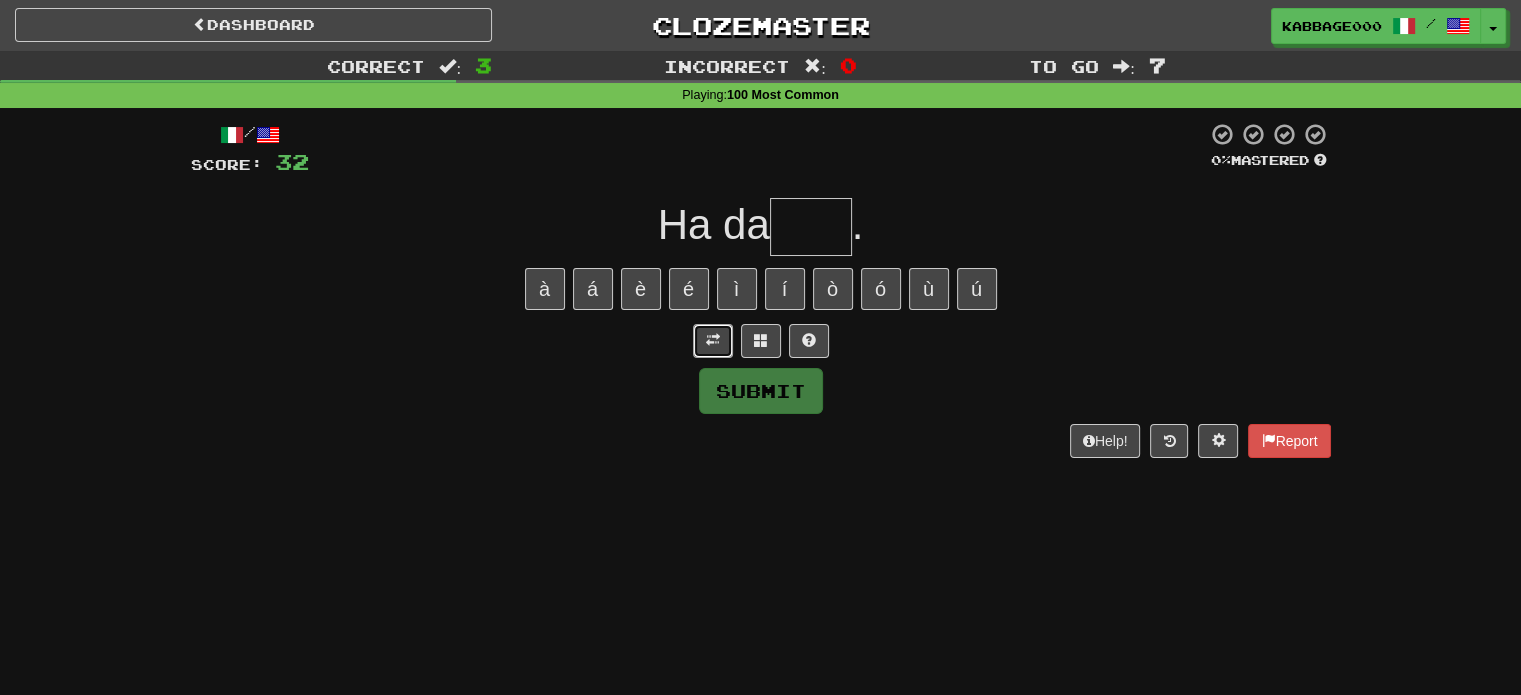 click at bounding box center (713, 341) 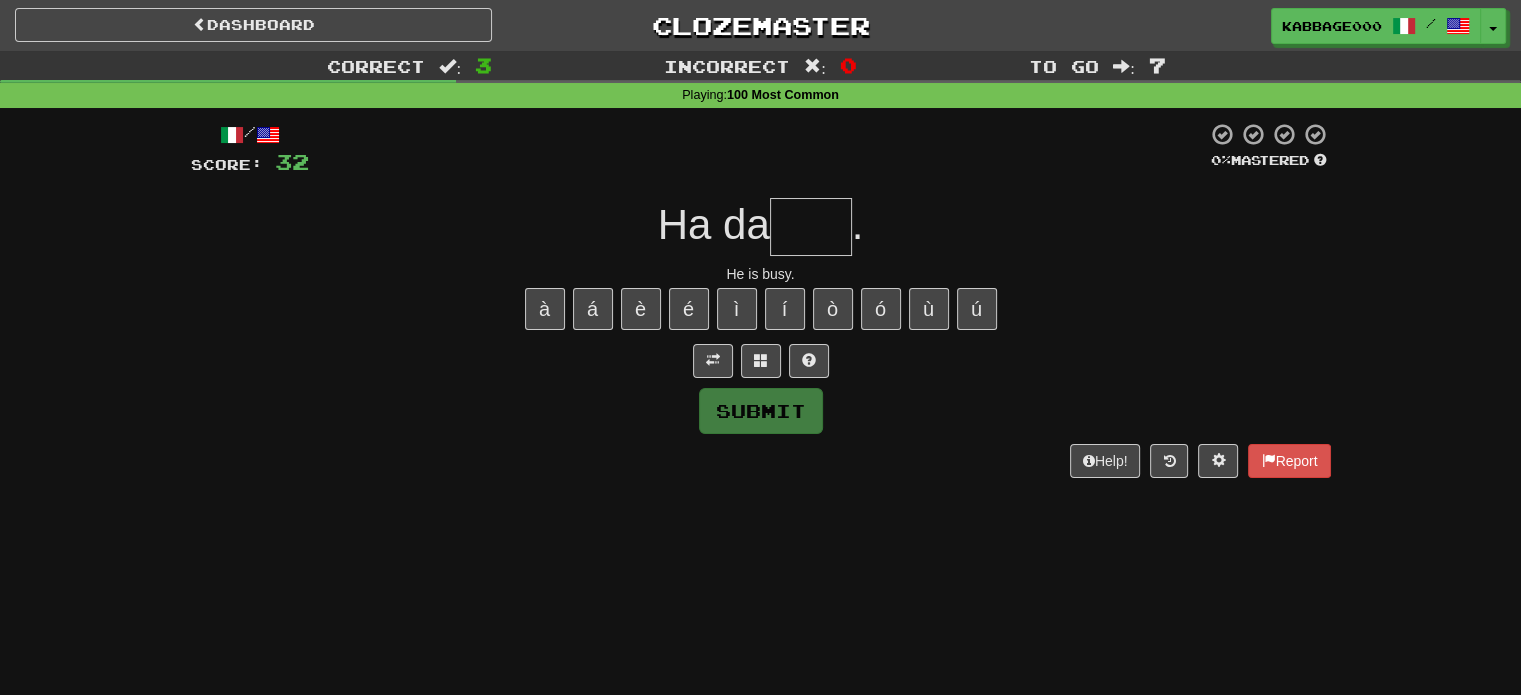 click at bounding box center (811, 227) 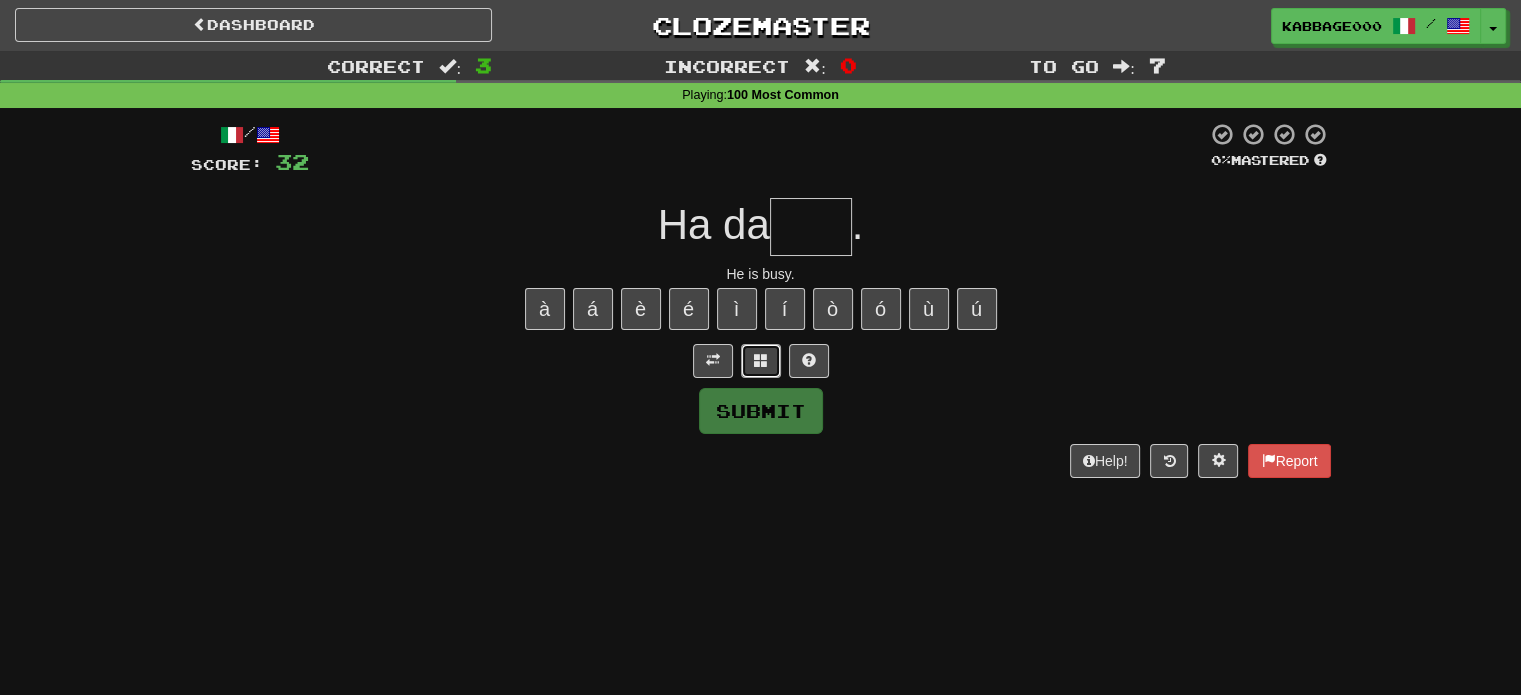 click at bounding box center (761, 361) 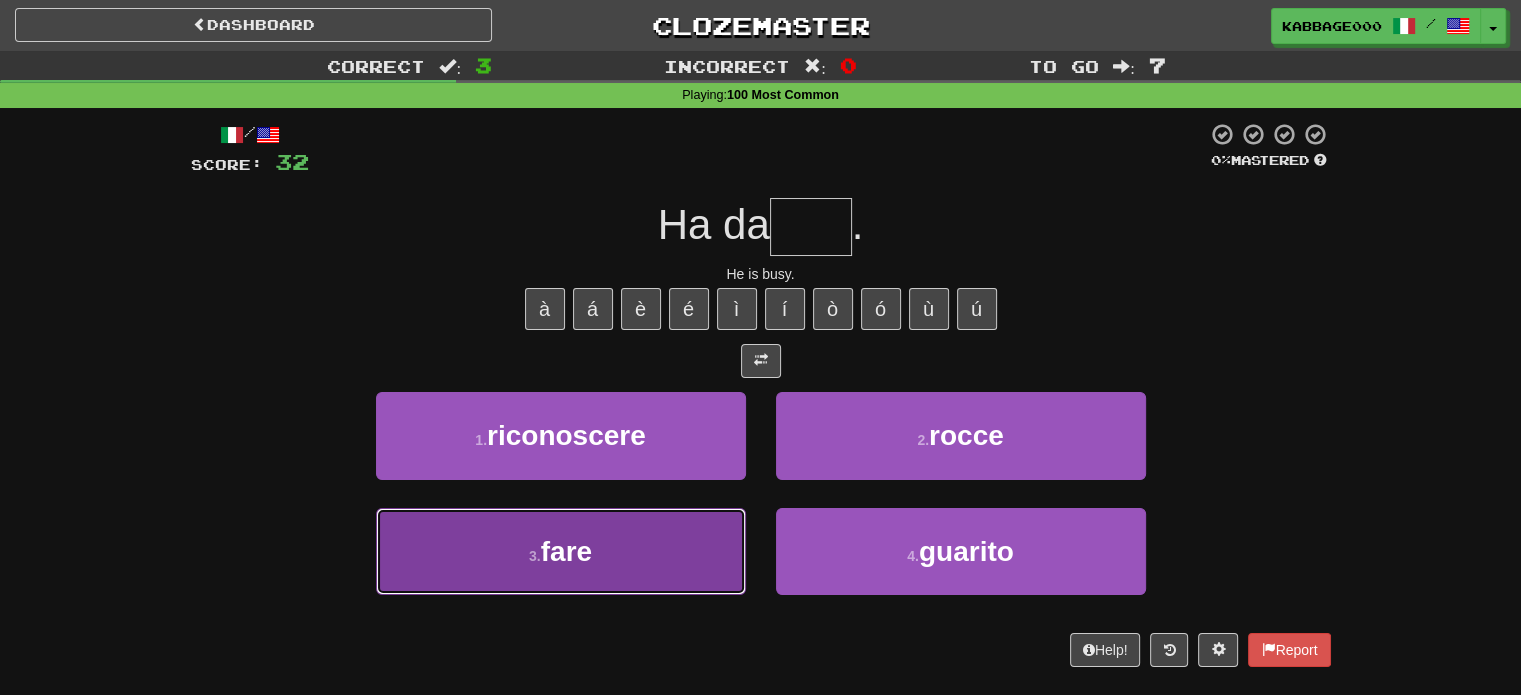 click on "3 .  fare" at bounding box center (561, 551) 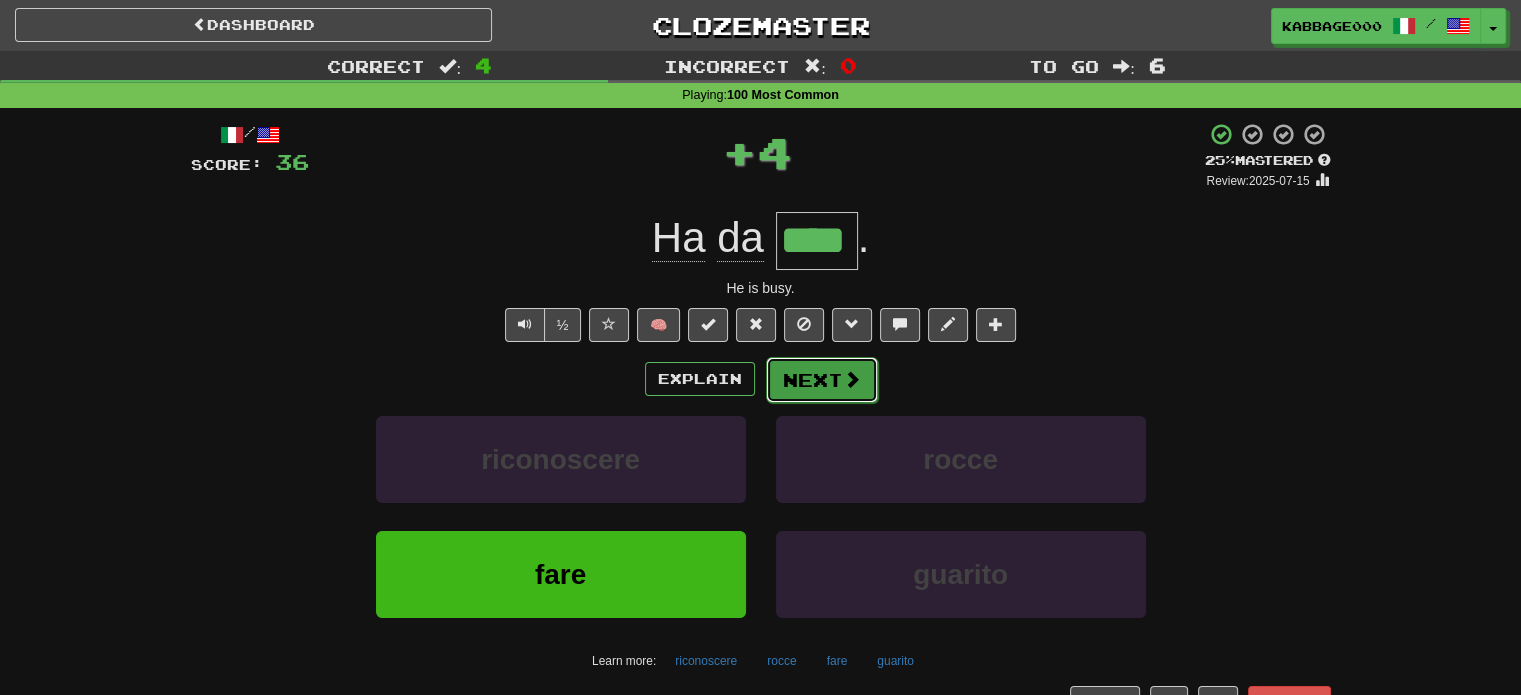 click at bounding box center (852, 379) 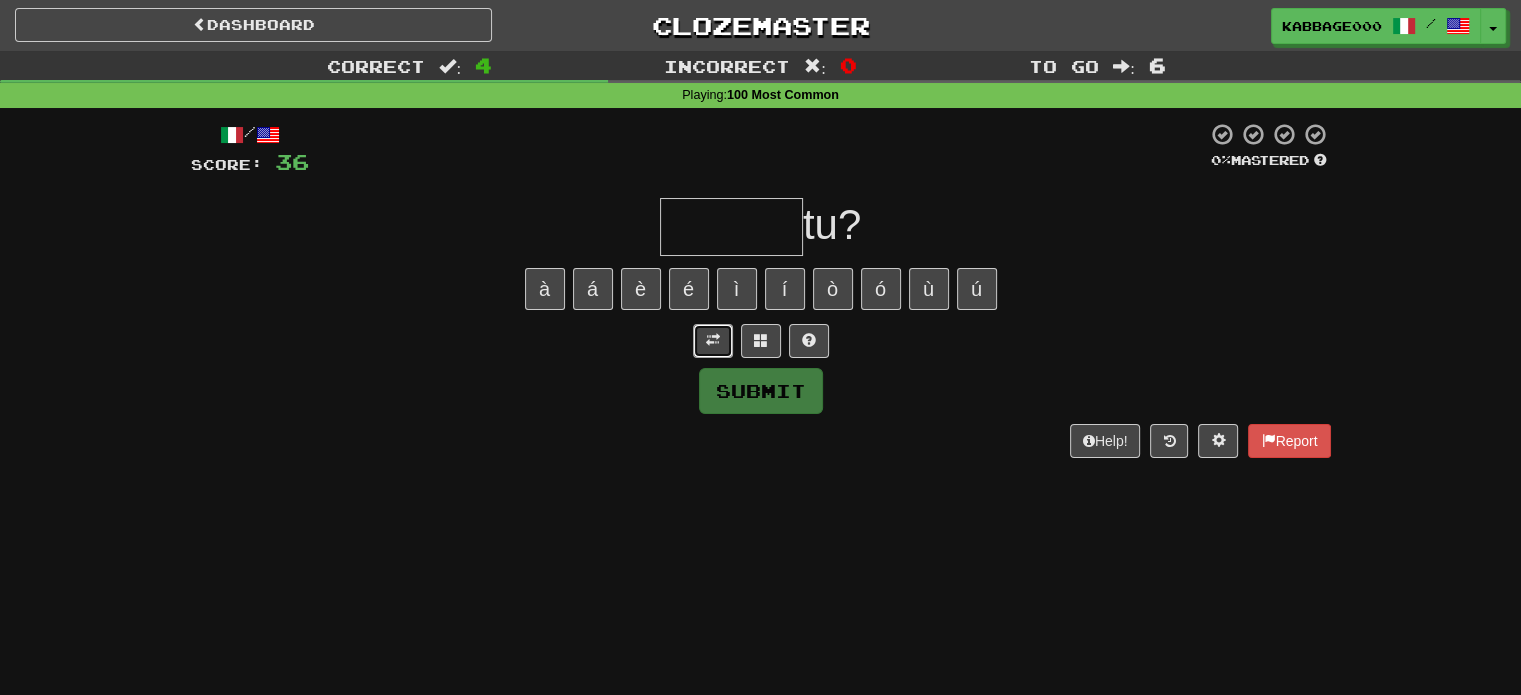 click at bounding box center (713, 341) 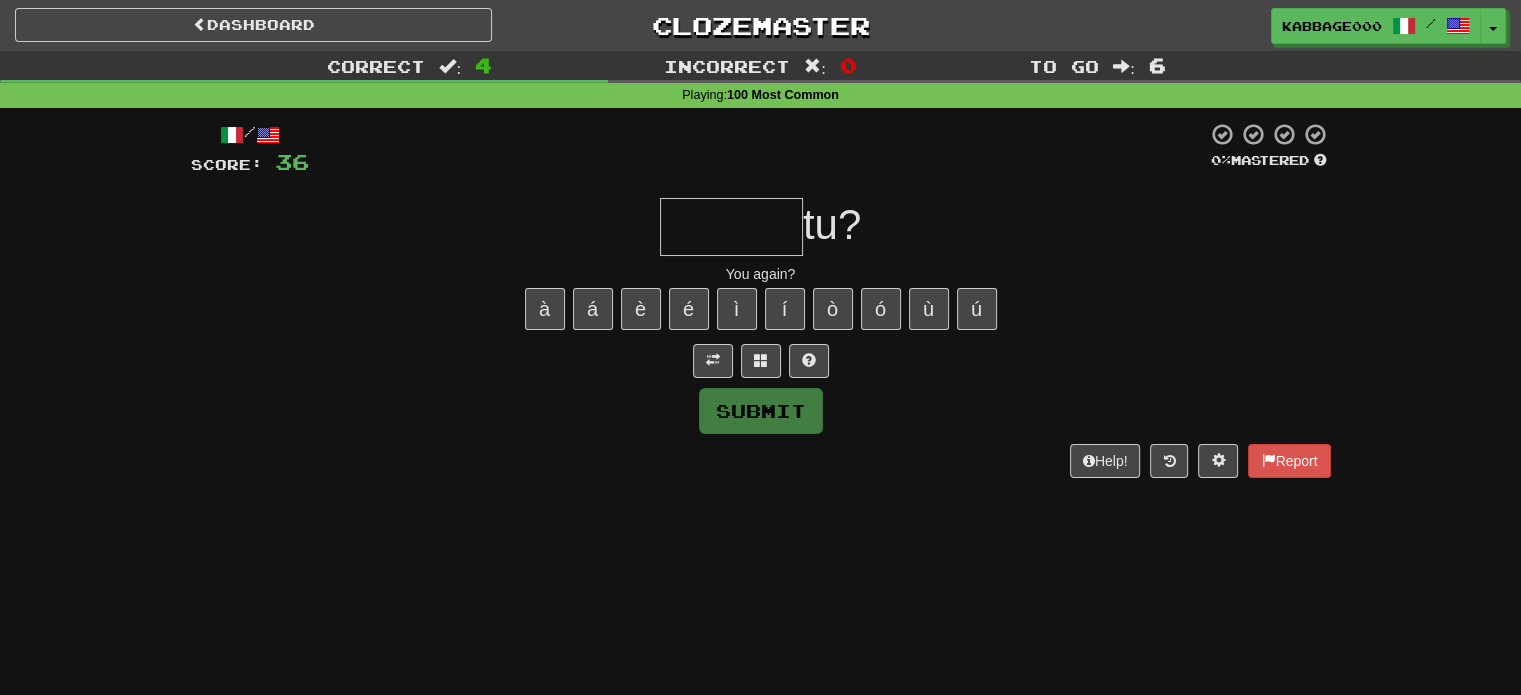 click at bounding box center (731, 227) 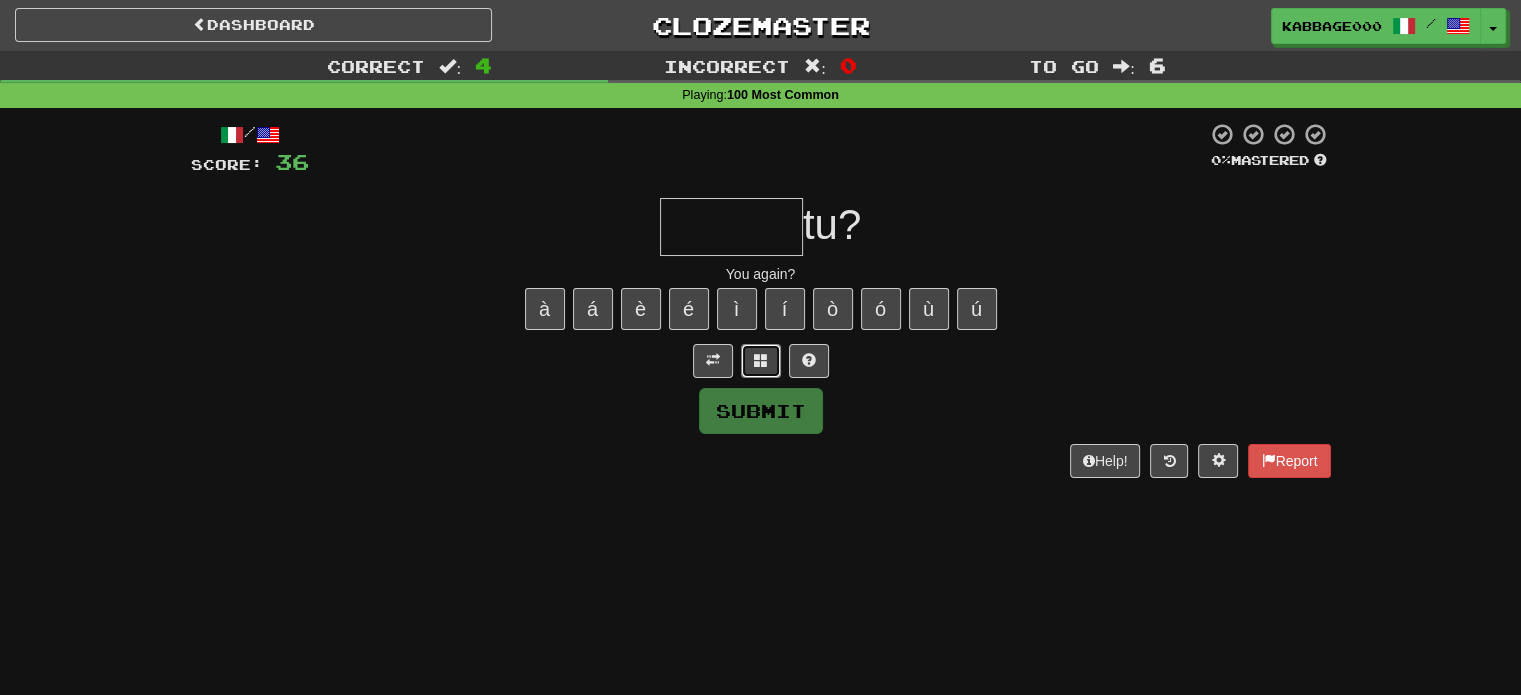 click at bounding box center (761, 361) 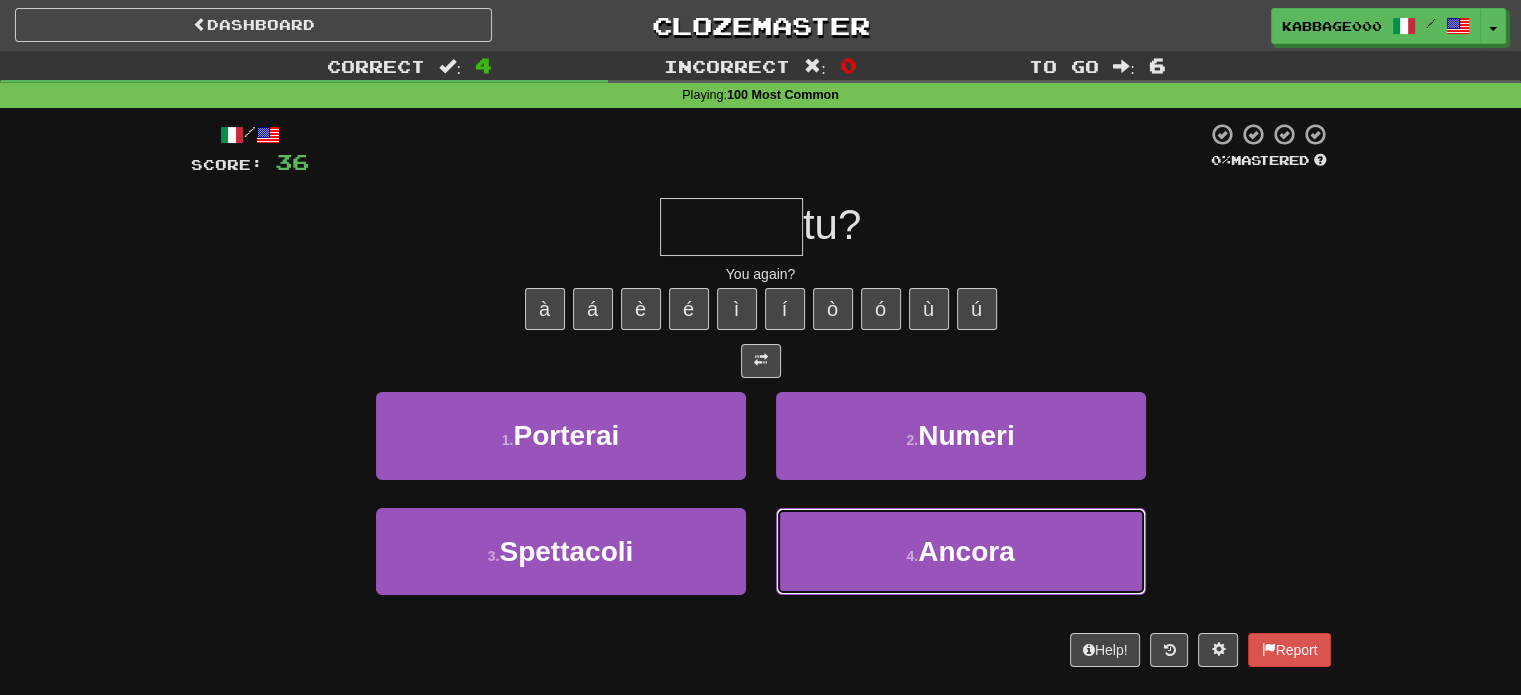 click on "4 . Anno" at bounding box center (961, 551) 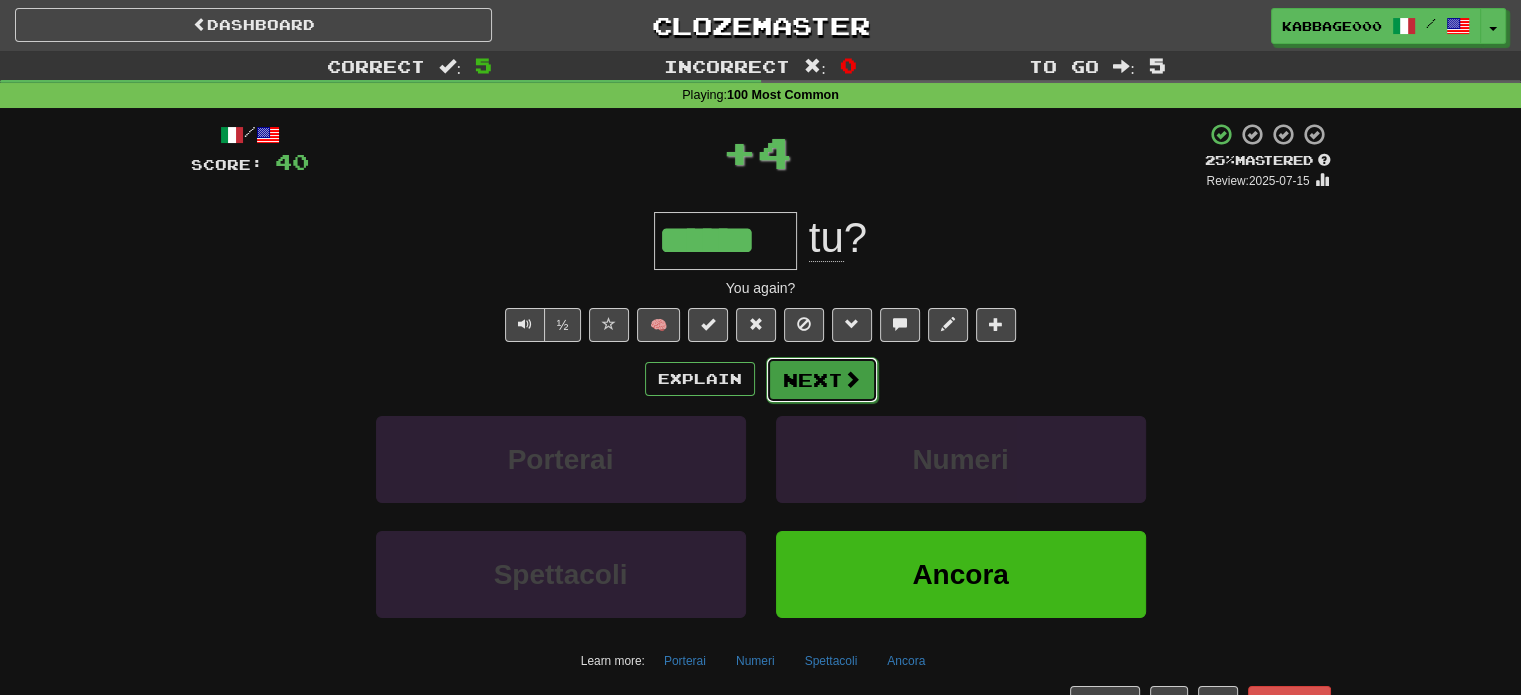 click on "Next" at bounding box center [822, 380] 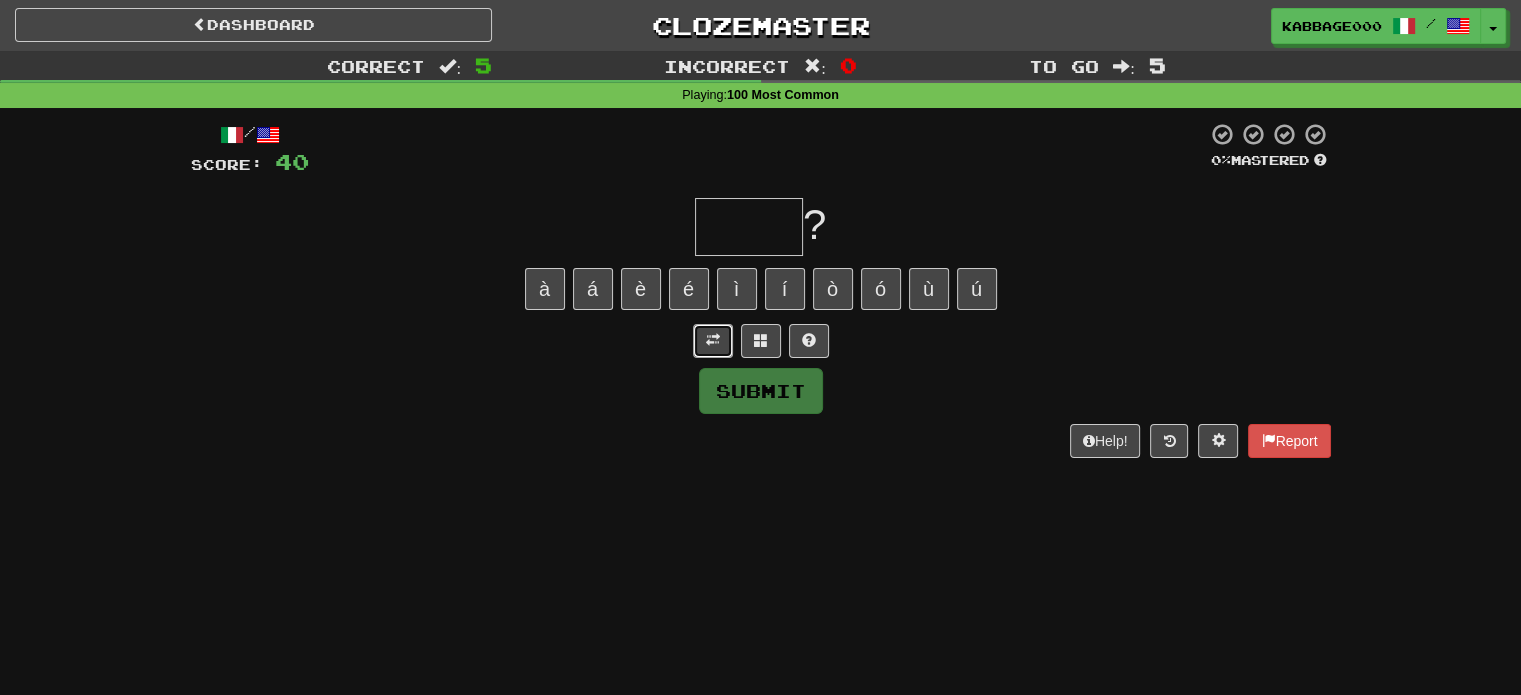 click at bounding box center [713, 340] 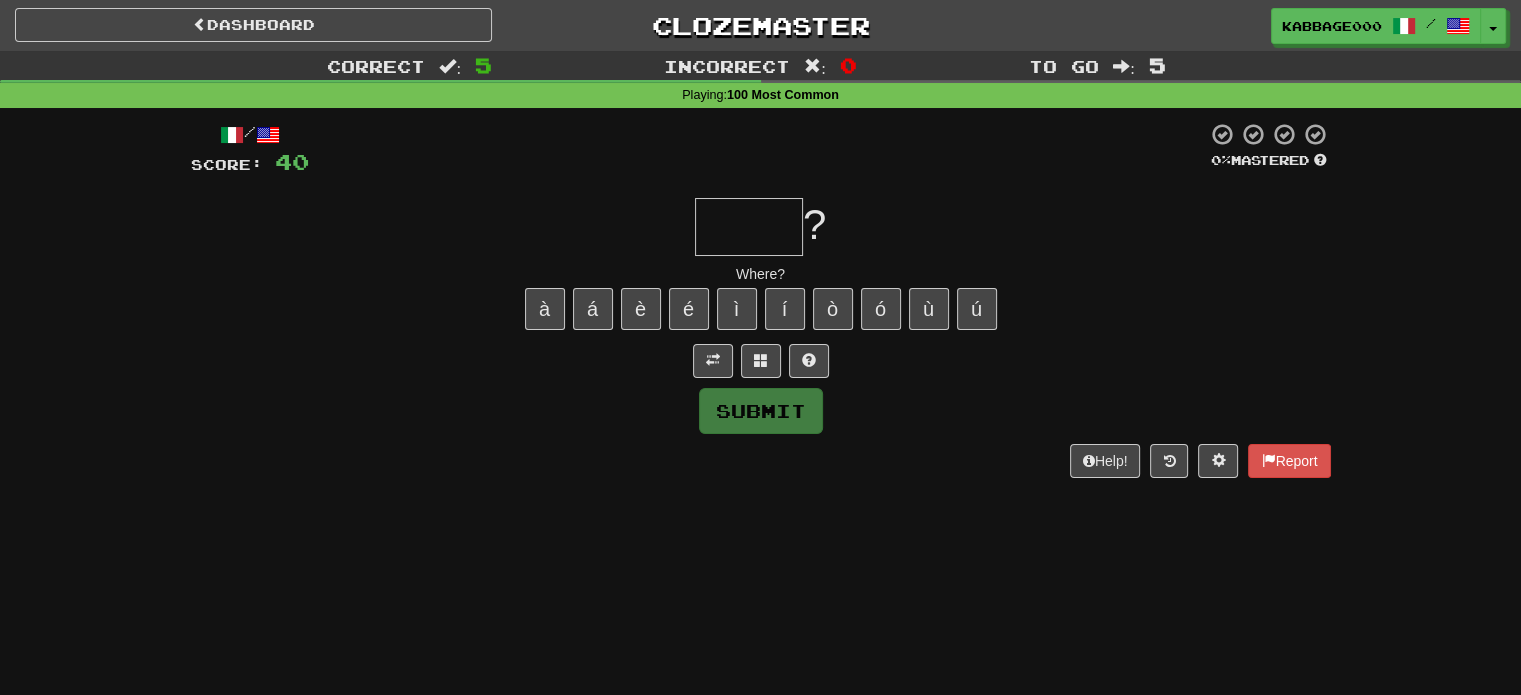 click at bounding box center (749, 227) 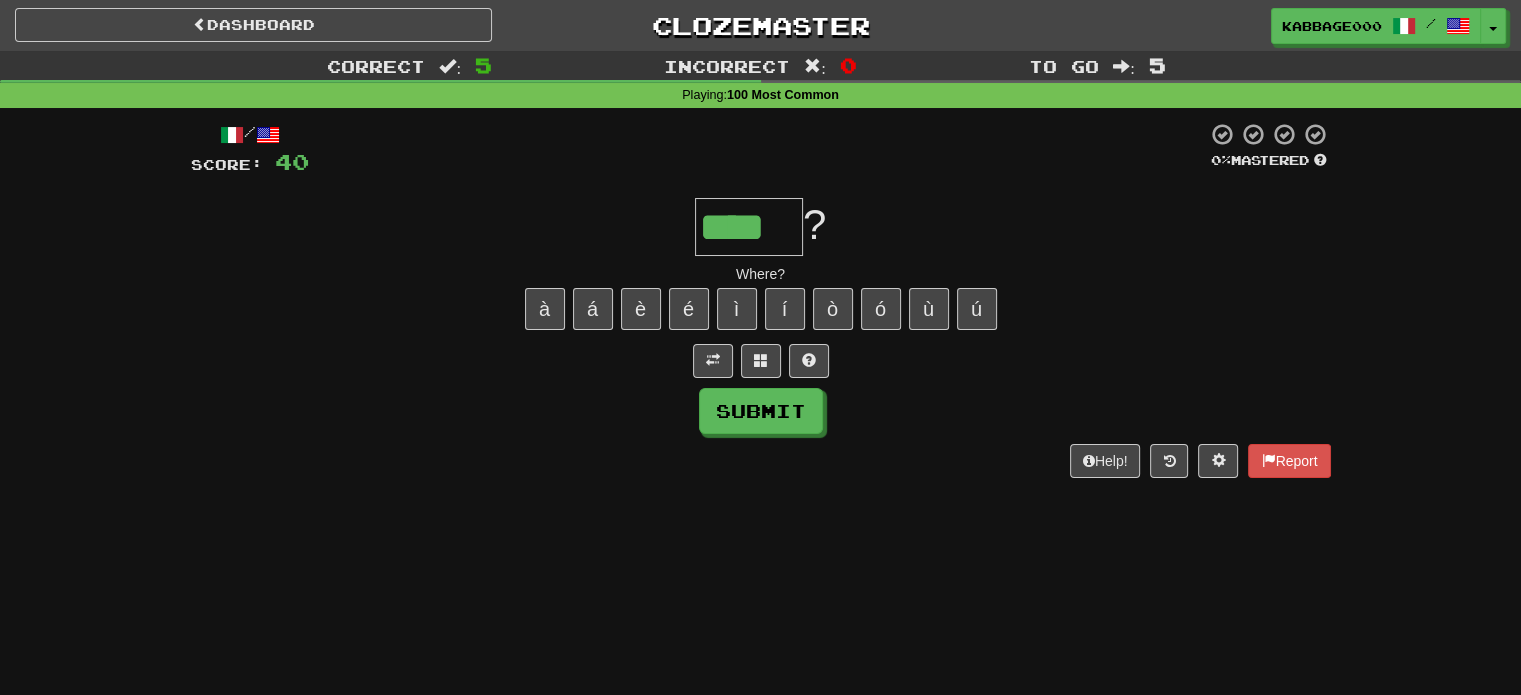 scroll, scrollTop: 0, scrollLeft: 0, axis: both 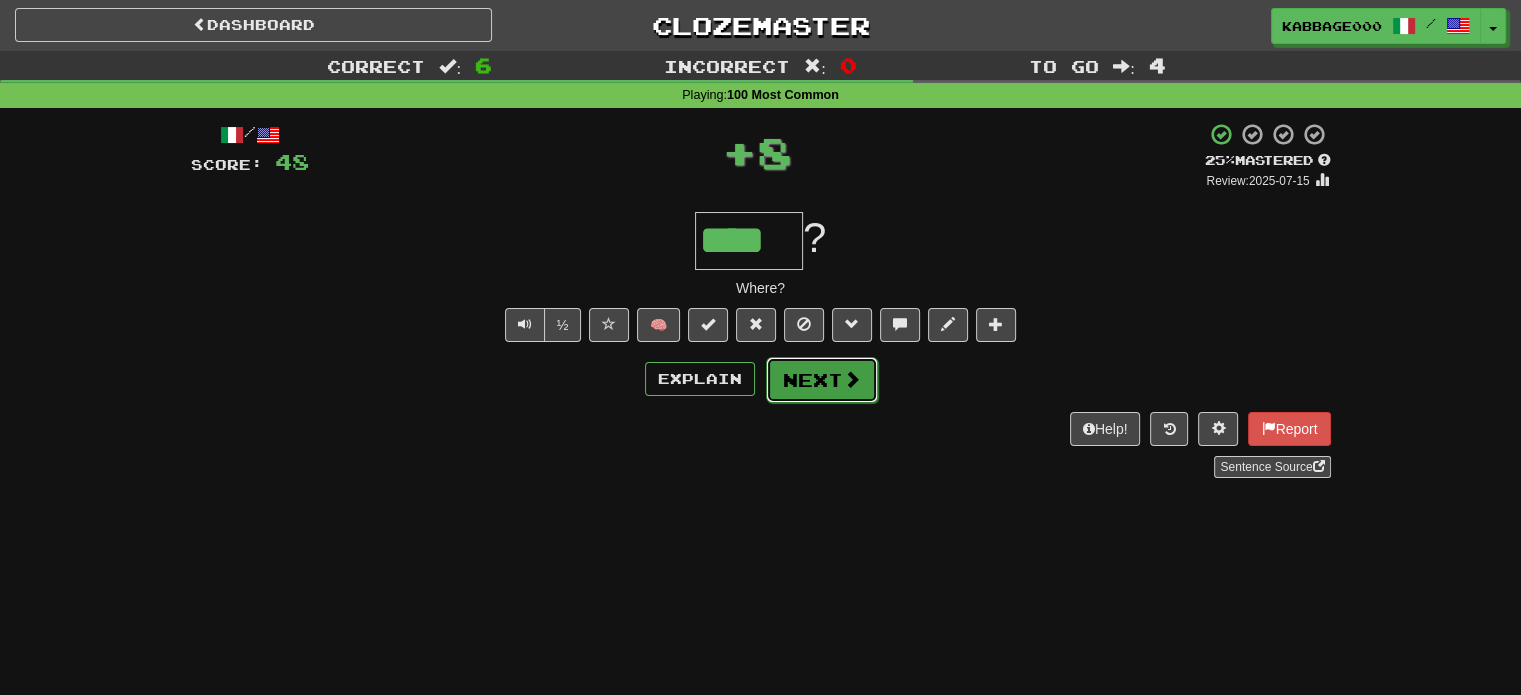click on "Next" at bounding box center [822, 380] 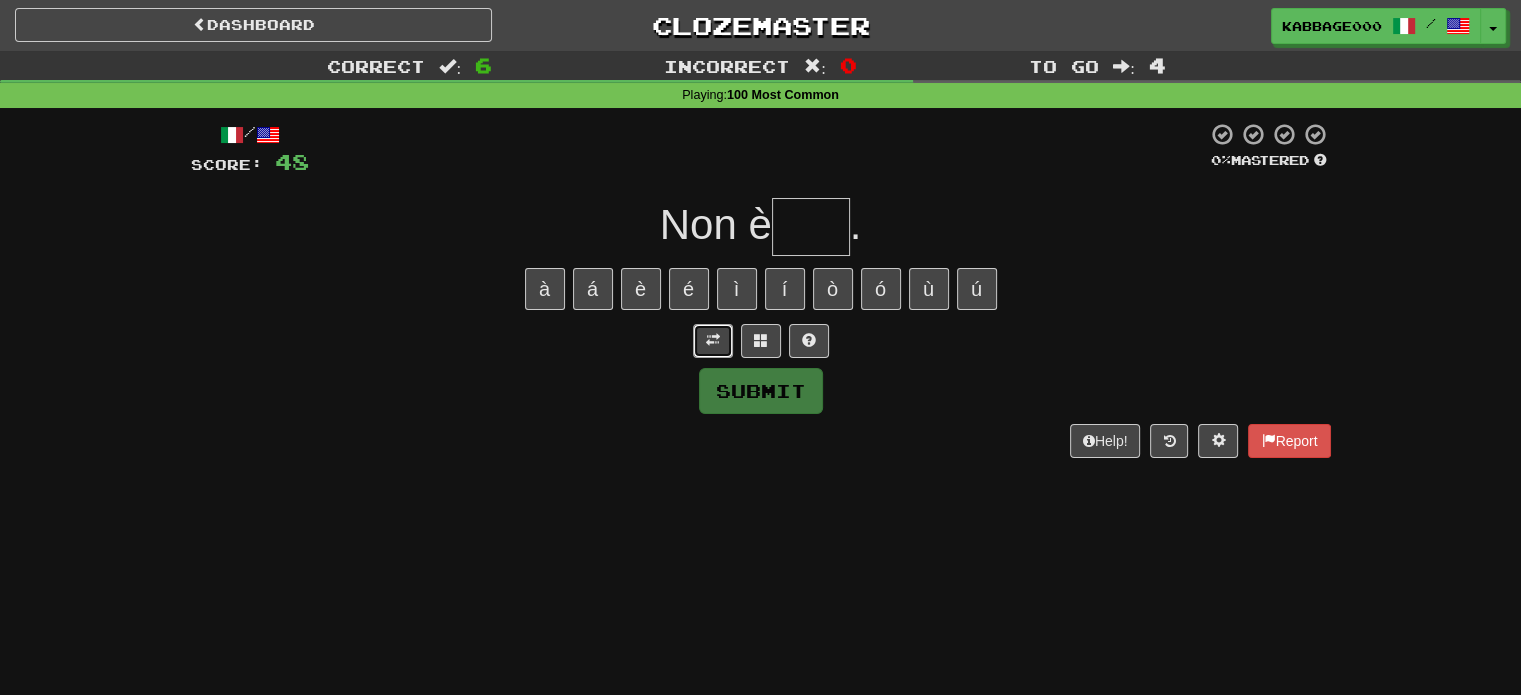 click at bounding box center [713, 340] 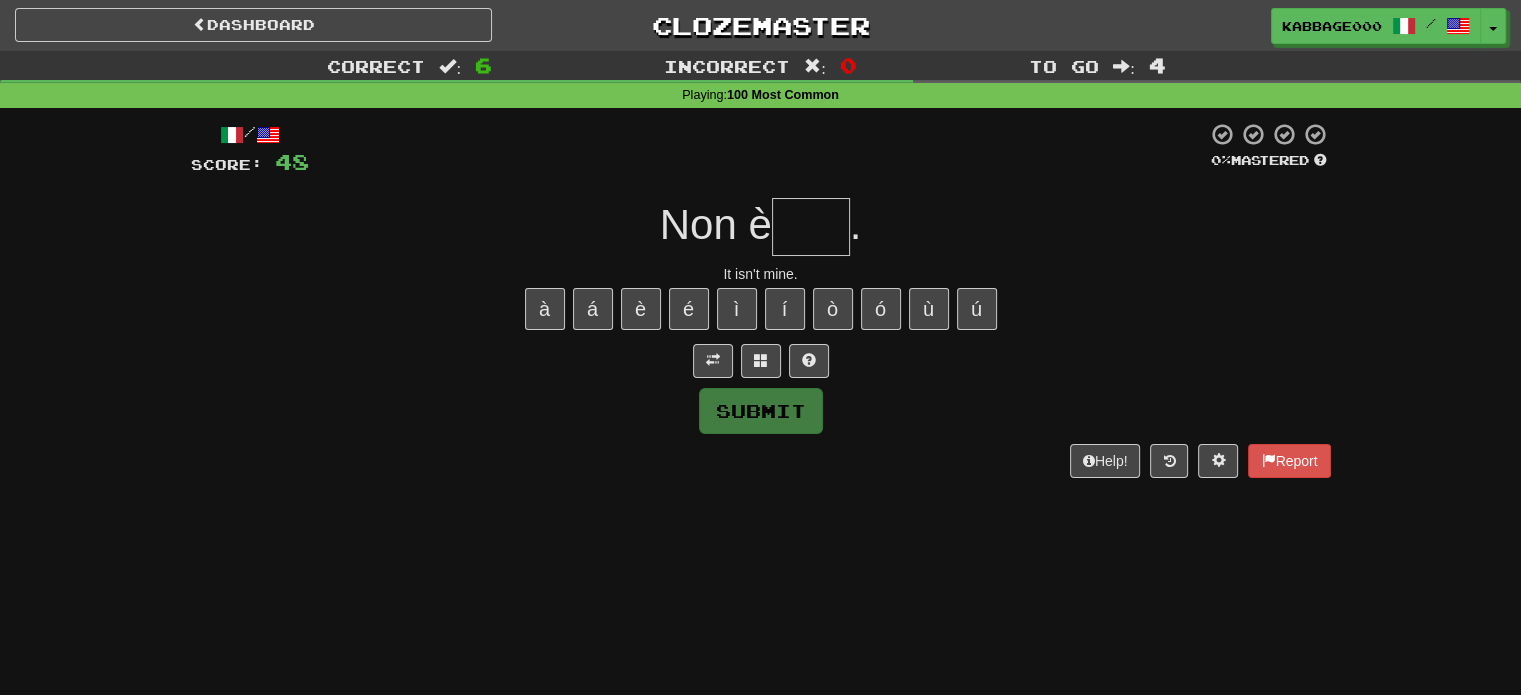 click at bounding box center [811, 227] 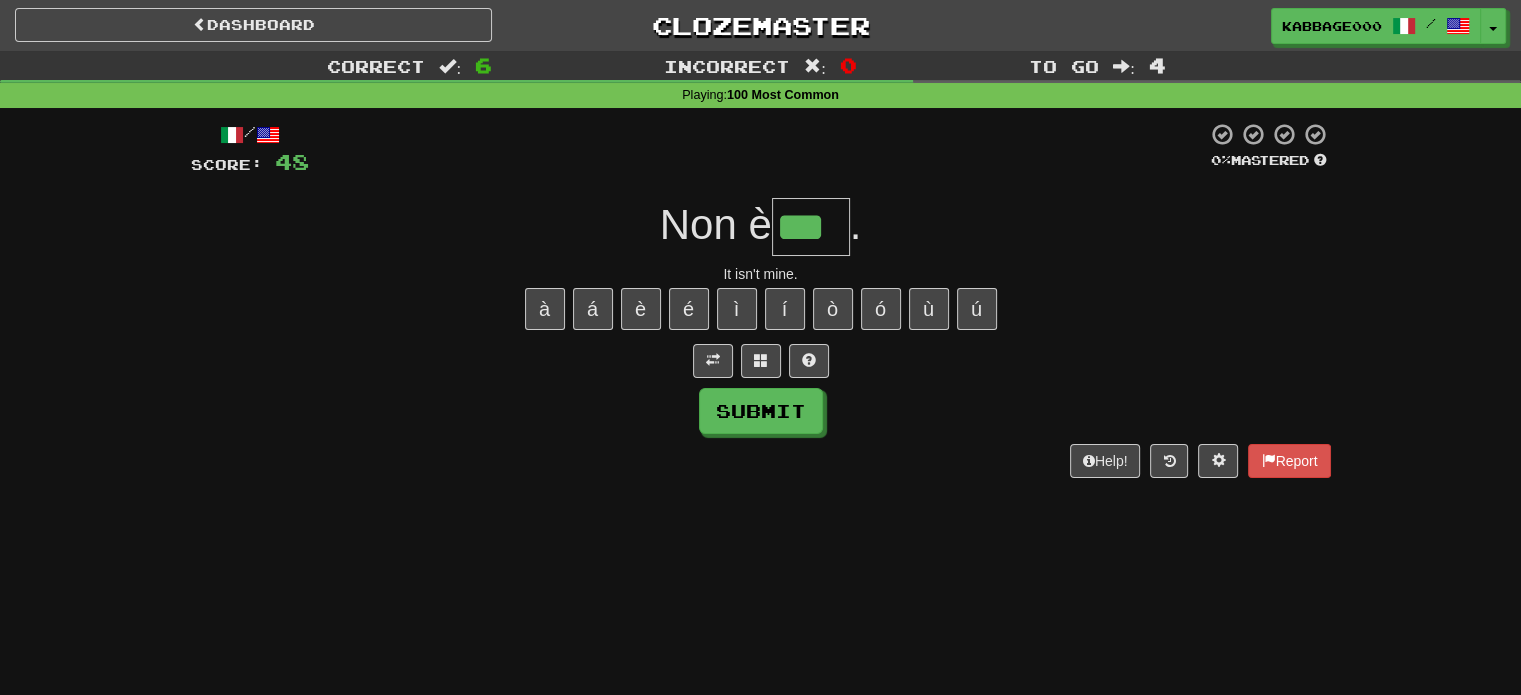 type on "***" 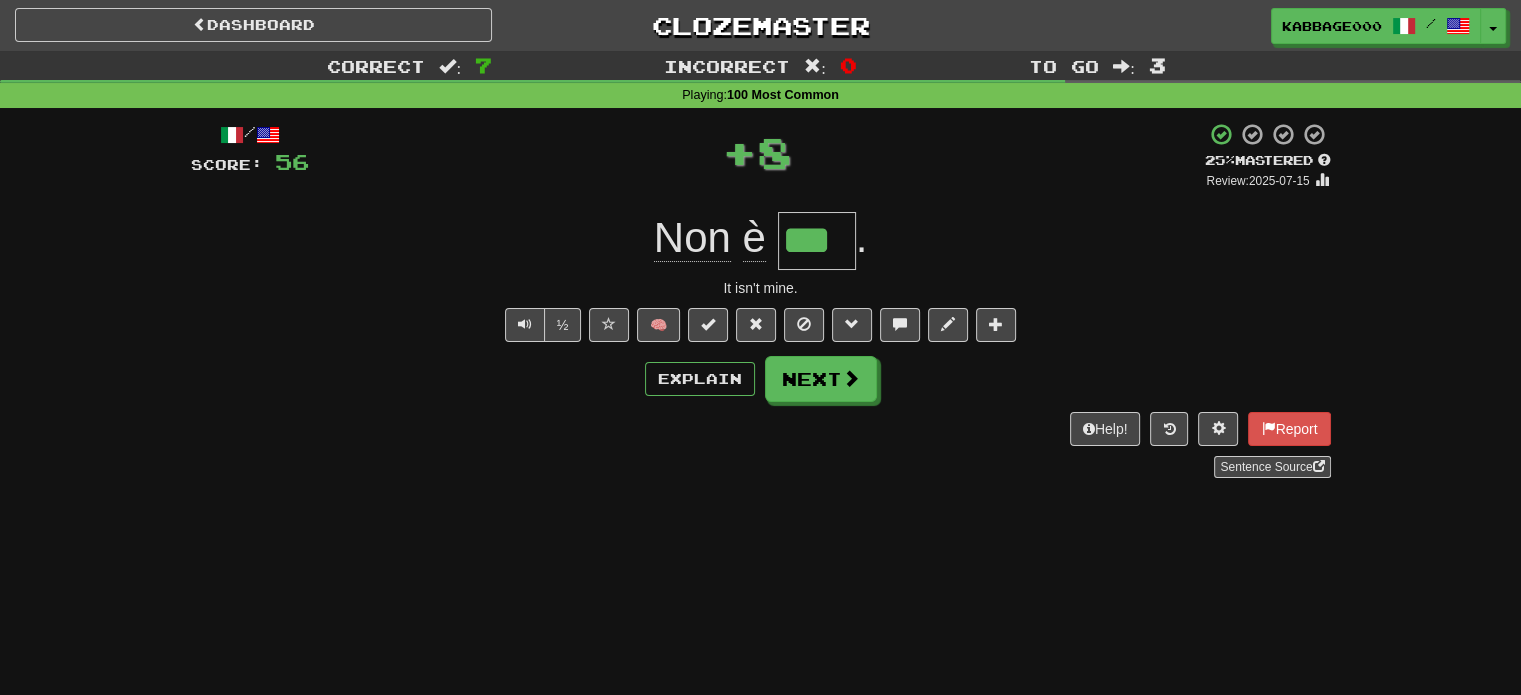 click on "/ Score: 56 + 8 25 % Mastered Review: 2025-07-15 Non è *** . It isn't mine. ½ 🧠 Explain Next Help! Report Sentence Source" at bounding box center (761, 300) 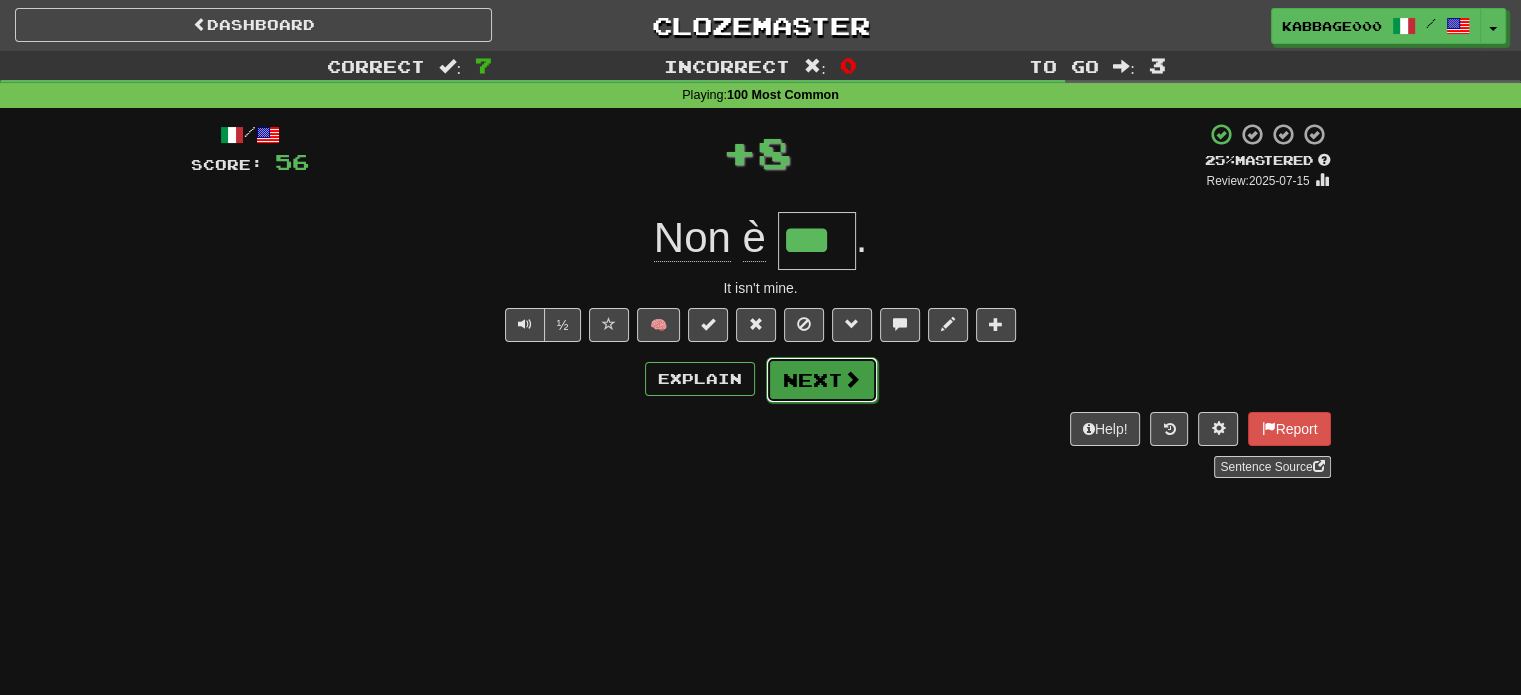 click on "Next" at bounding box center (822, 380) 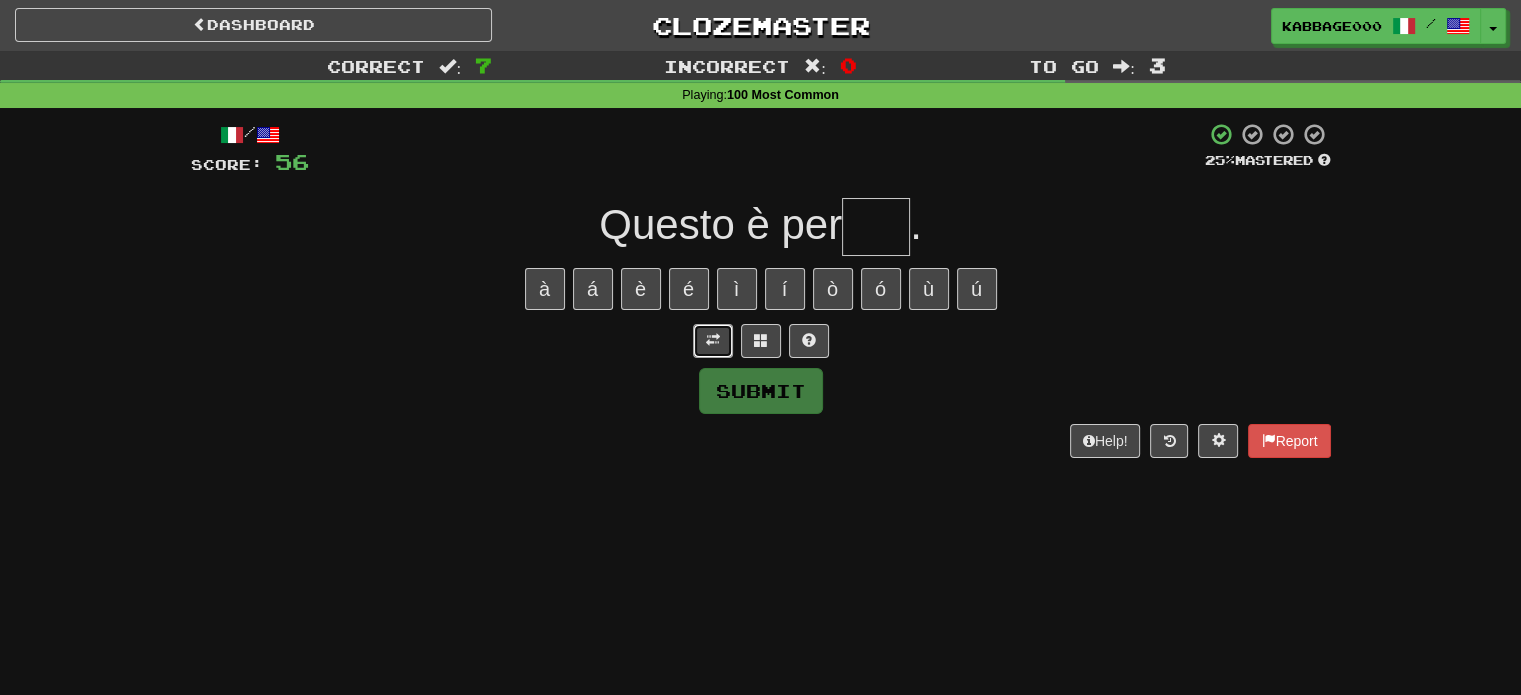 click at bounding box center (713, 341) 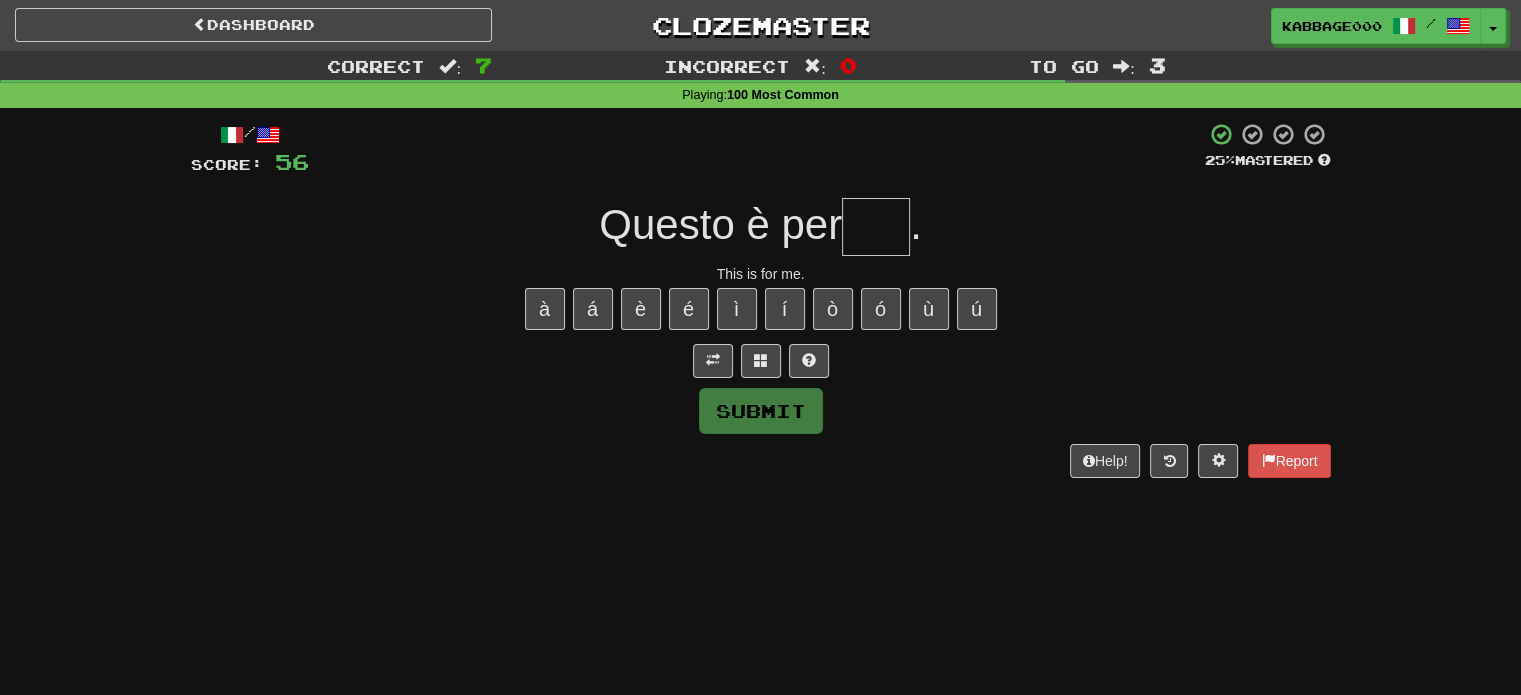 click at bounding box center [876, 227] 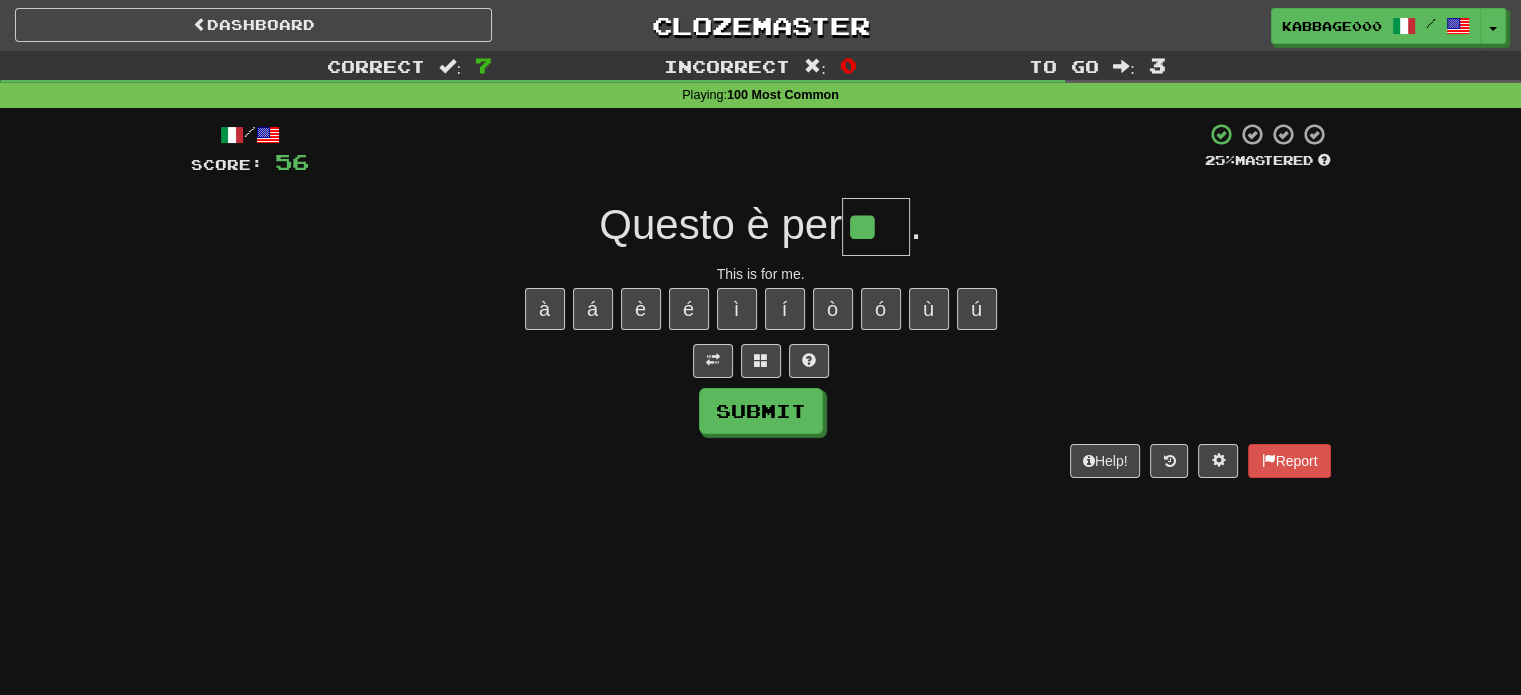 type on "**" 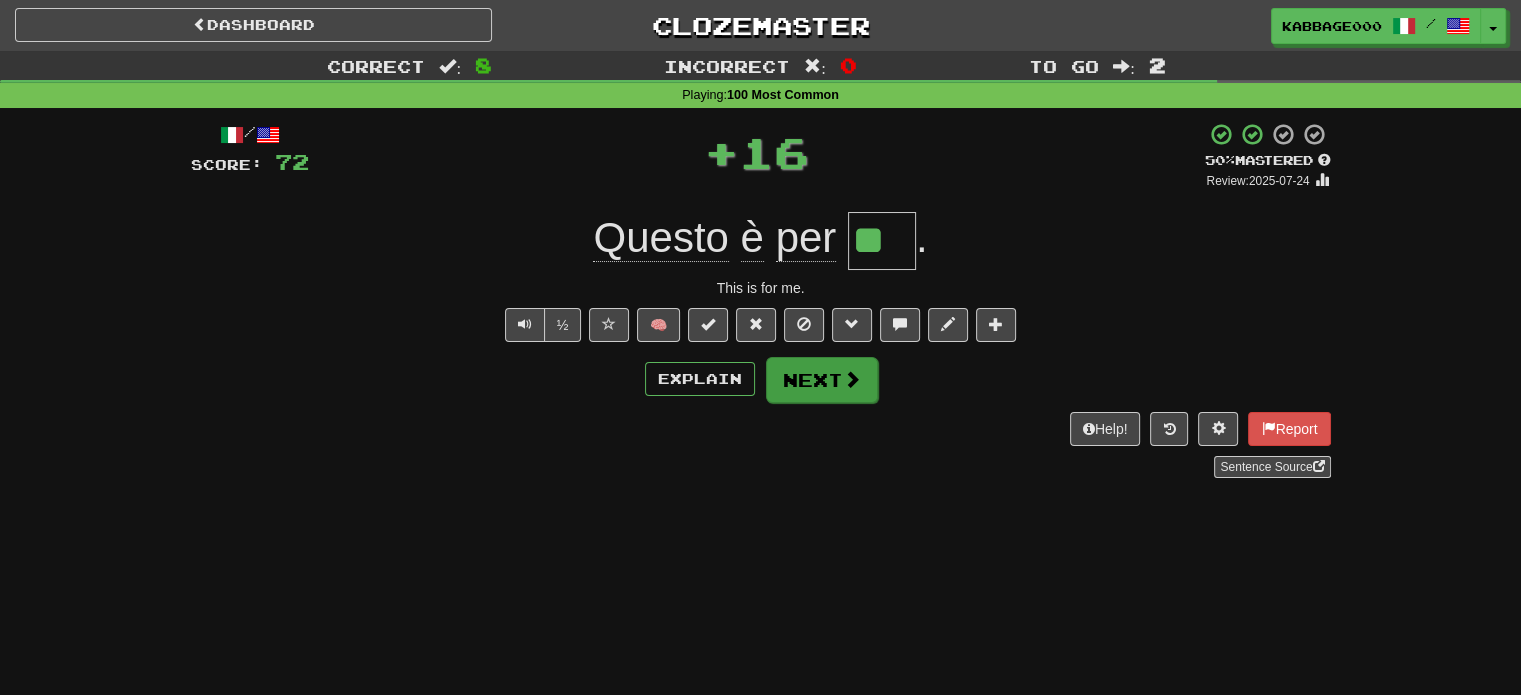 drag, startPoint x: 876, startPoint y: 383, endPoint x: 856, endPoint y: 371, distance: 23.323807 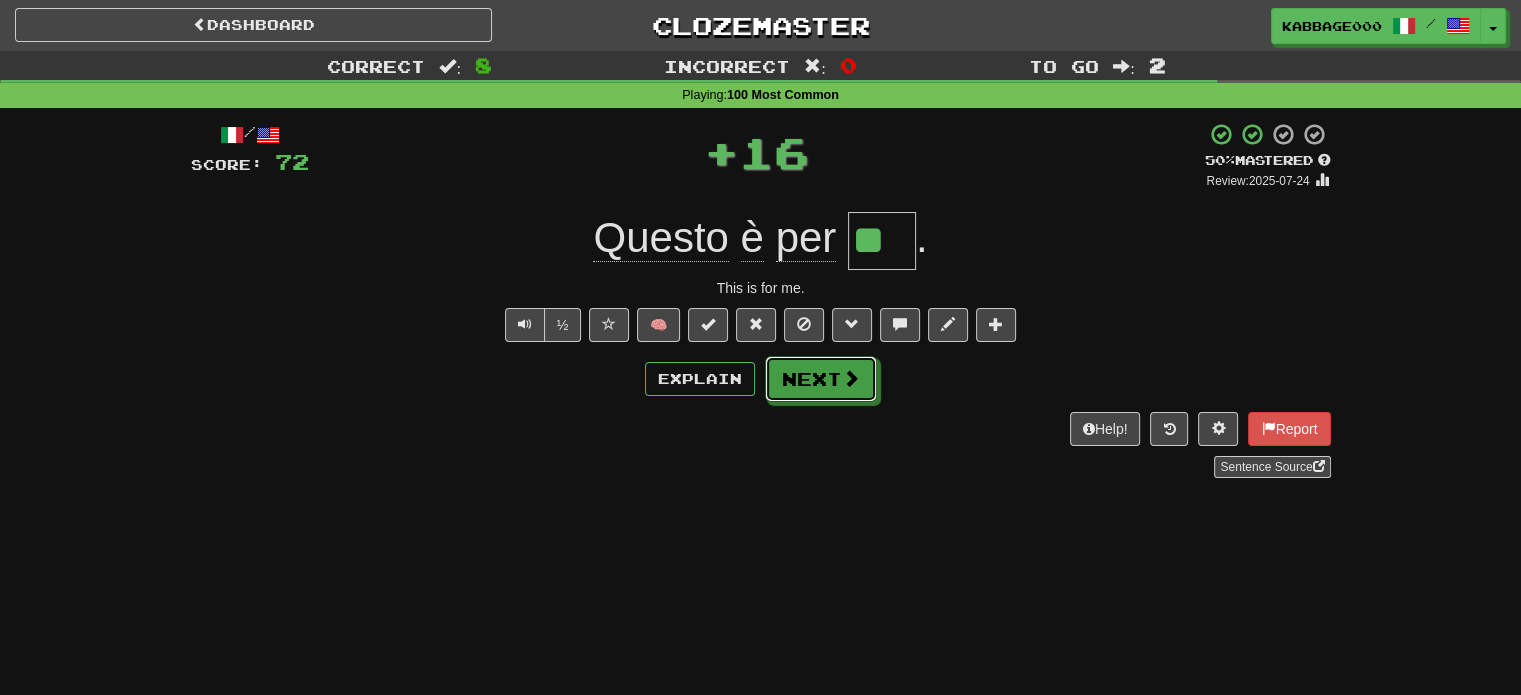 click at bounding box center [851, 378] 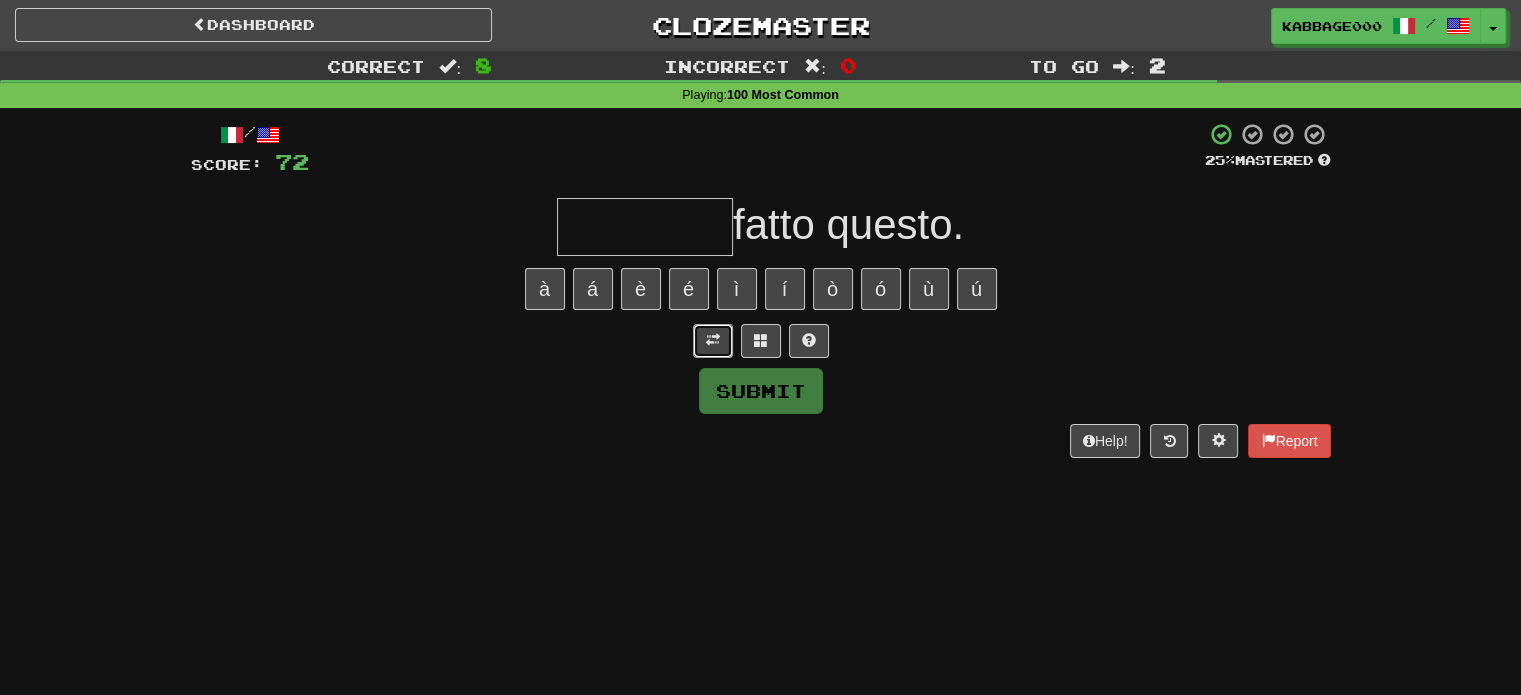 click at bounding box center [713, 341] 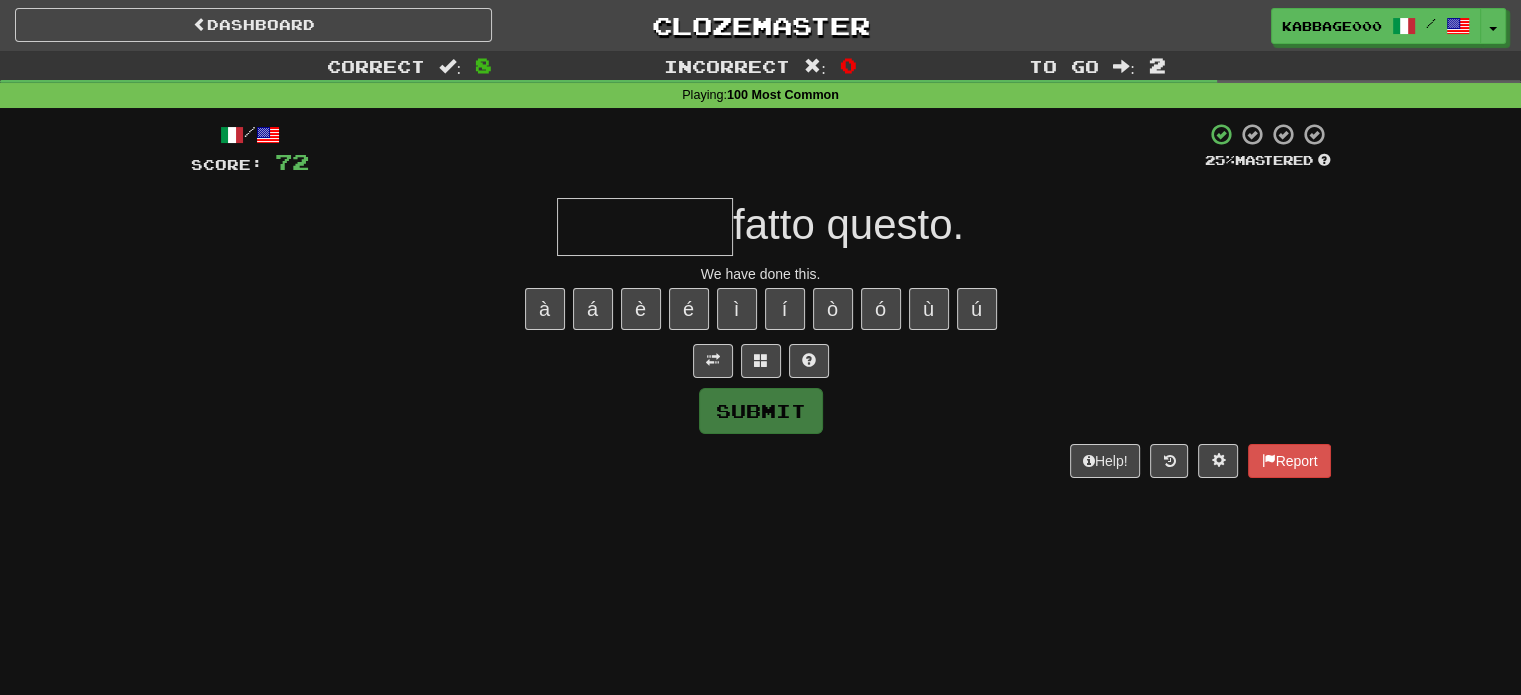 click at bounding box center (645, 227) 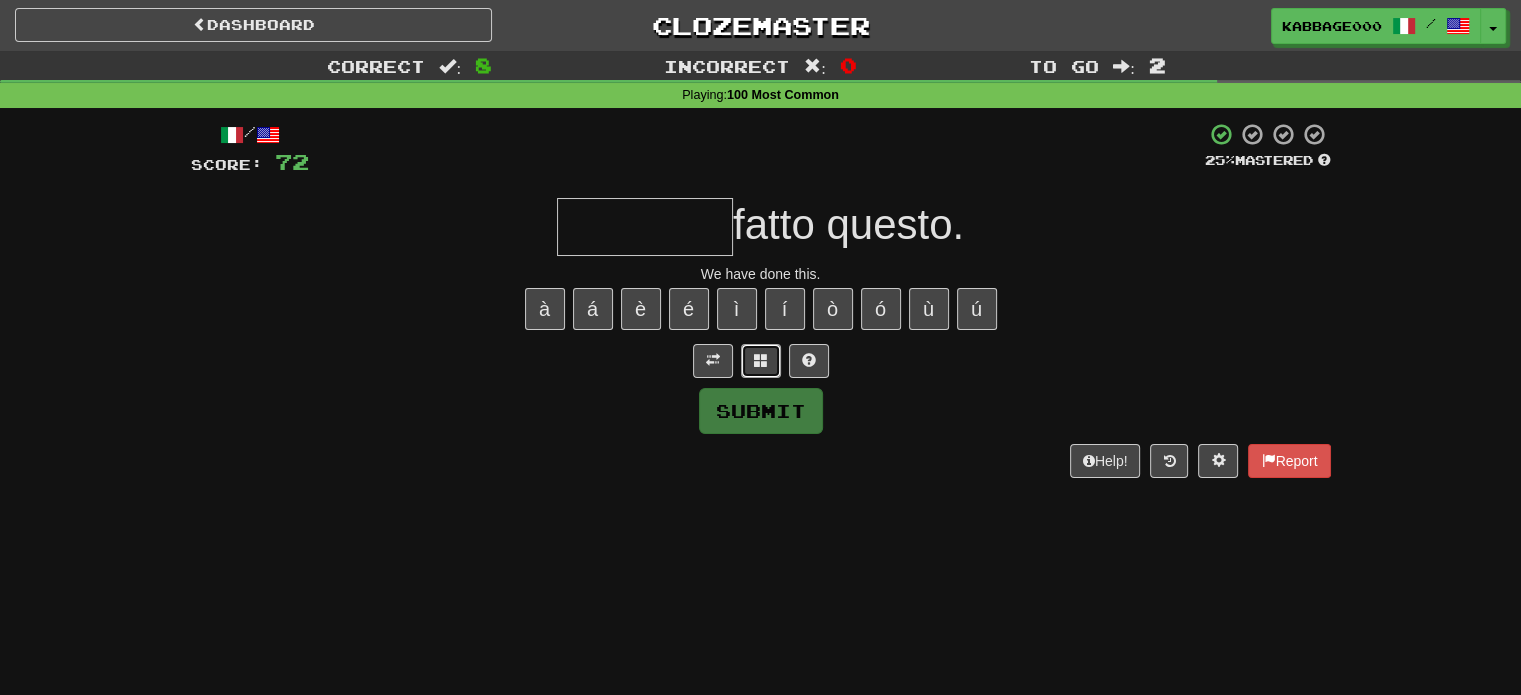 click at bounding box center (761, 361) 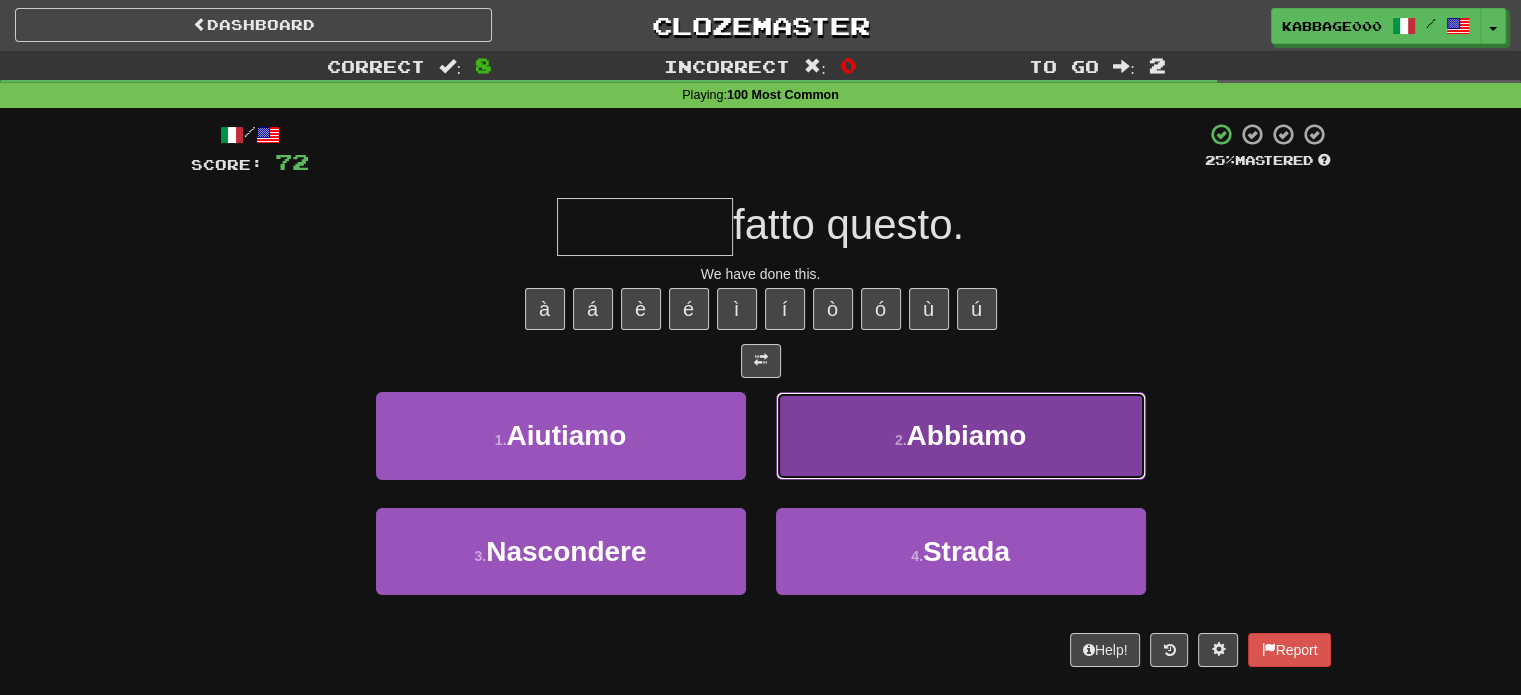 click on "Abbiamo" at bounding box center [966, 435] 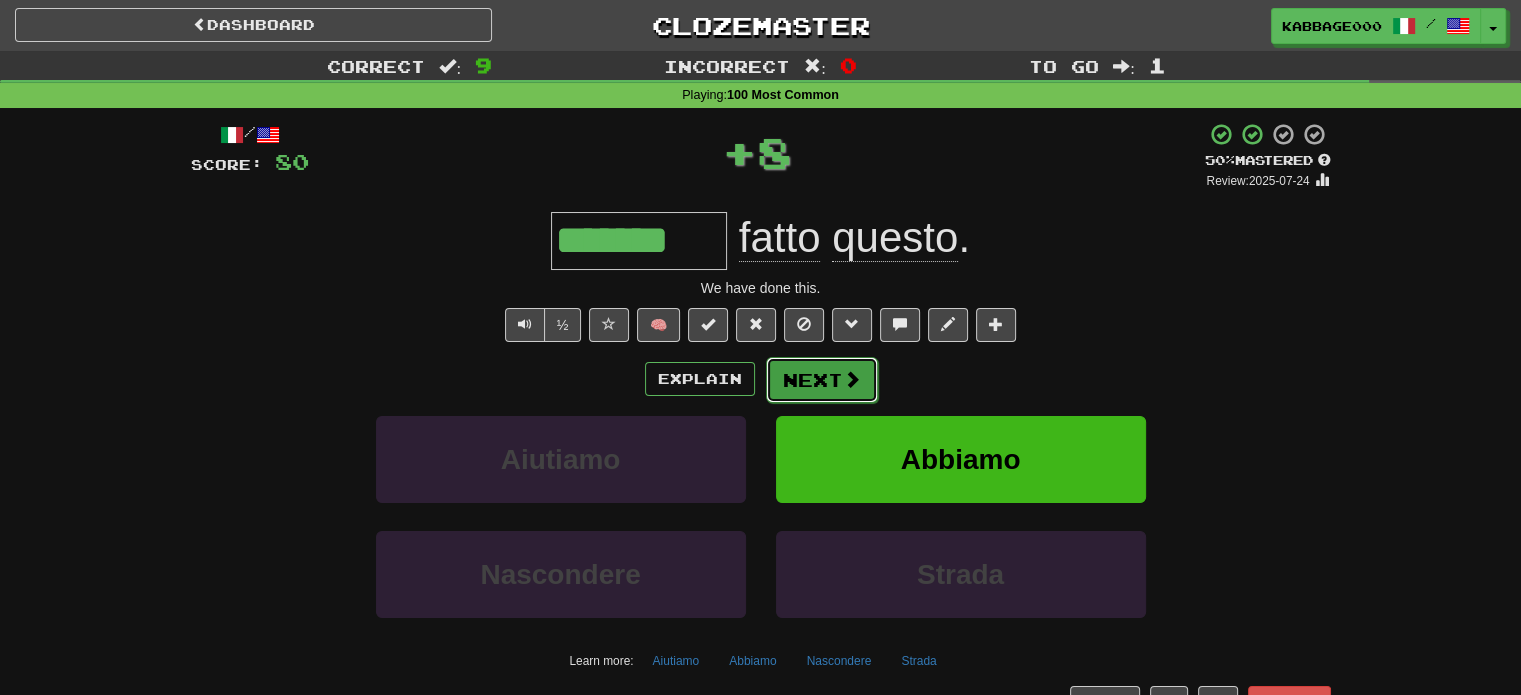 click on "Next" at bounding box center (822, 380) 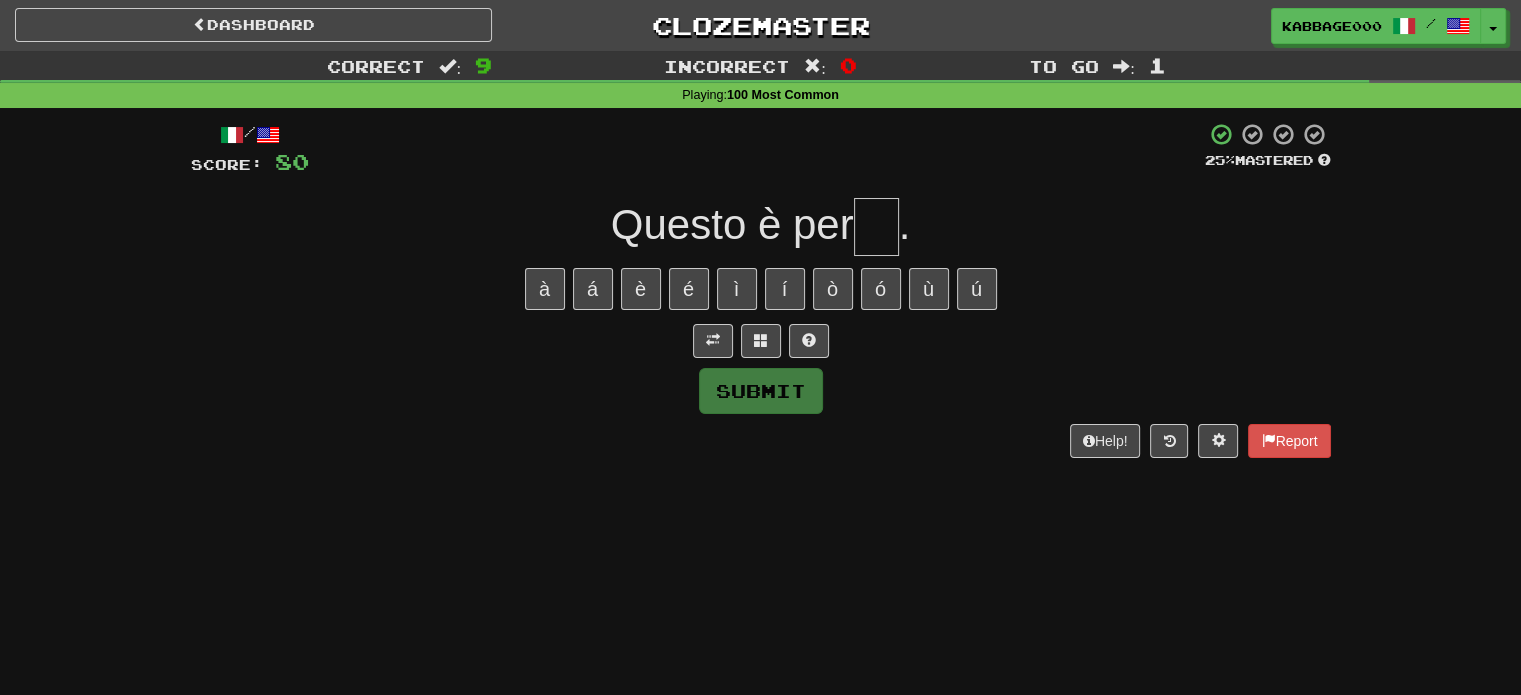 type on "*" 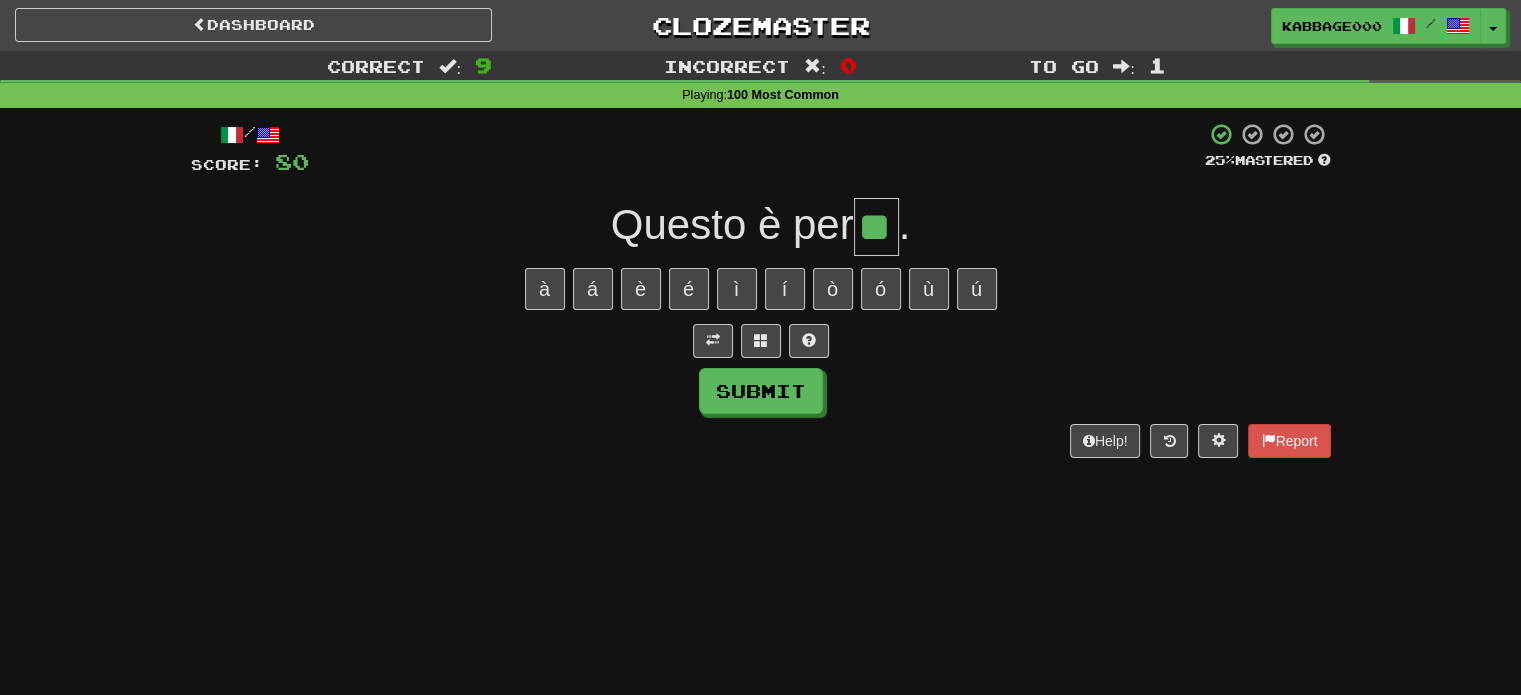 type on "**" 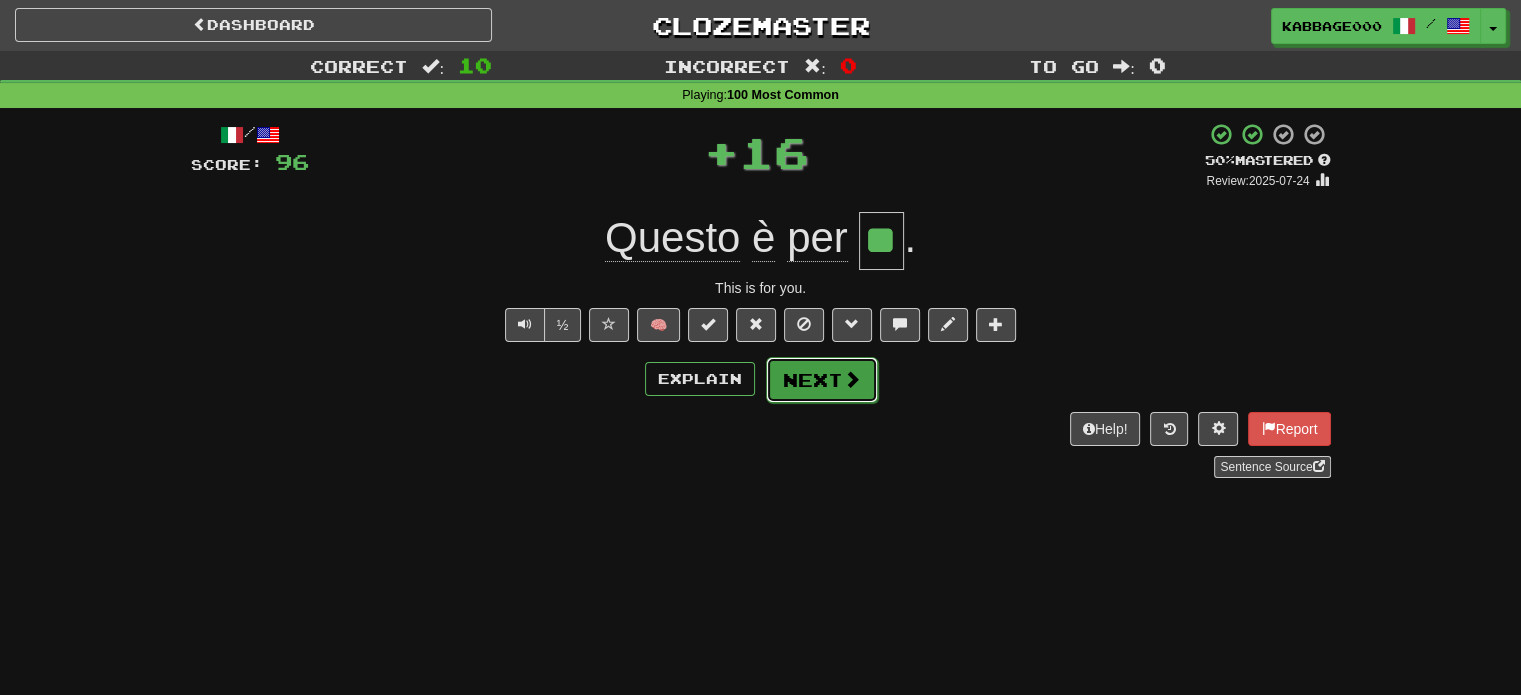 click on "Next" at bounding box center (822, 380) 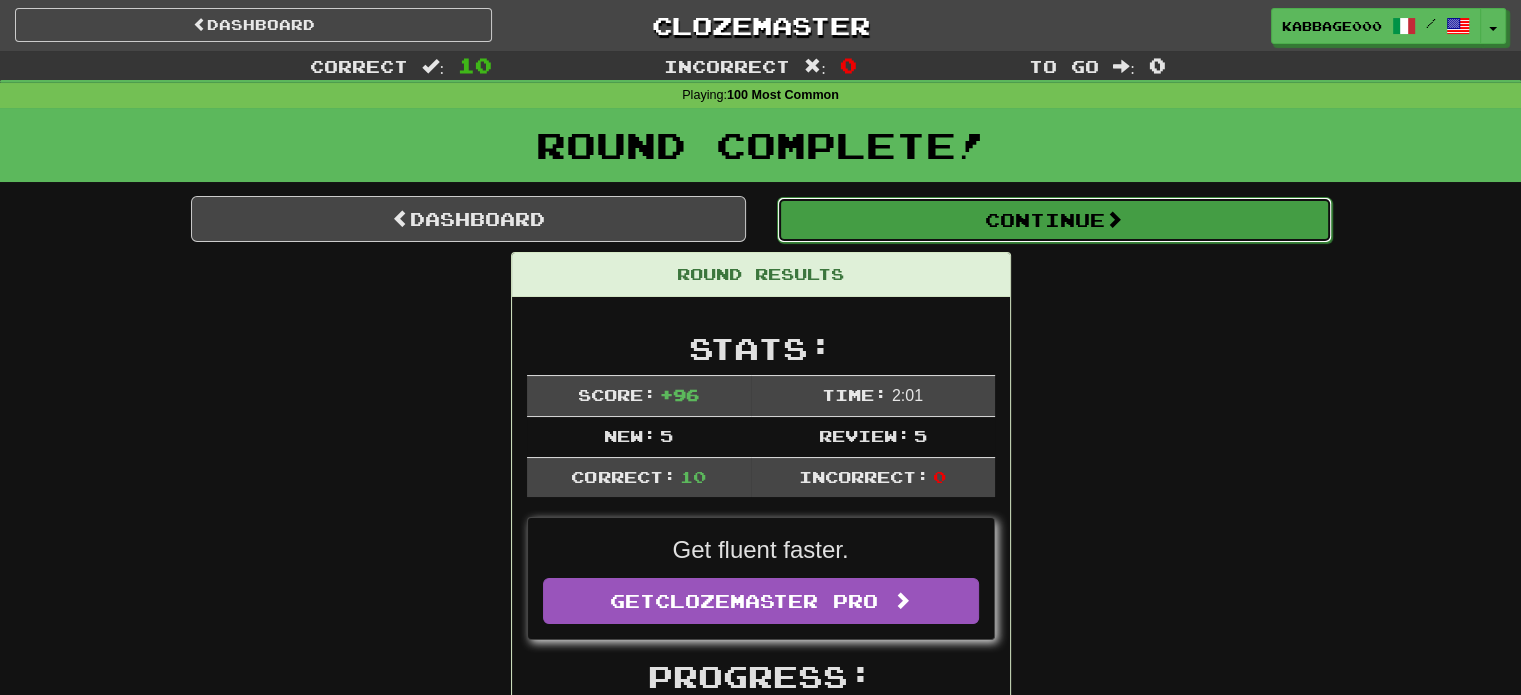 click on "Continue" at bounding box center [1054, 220] 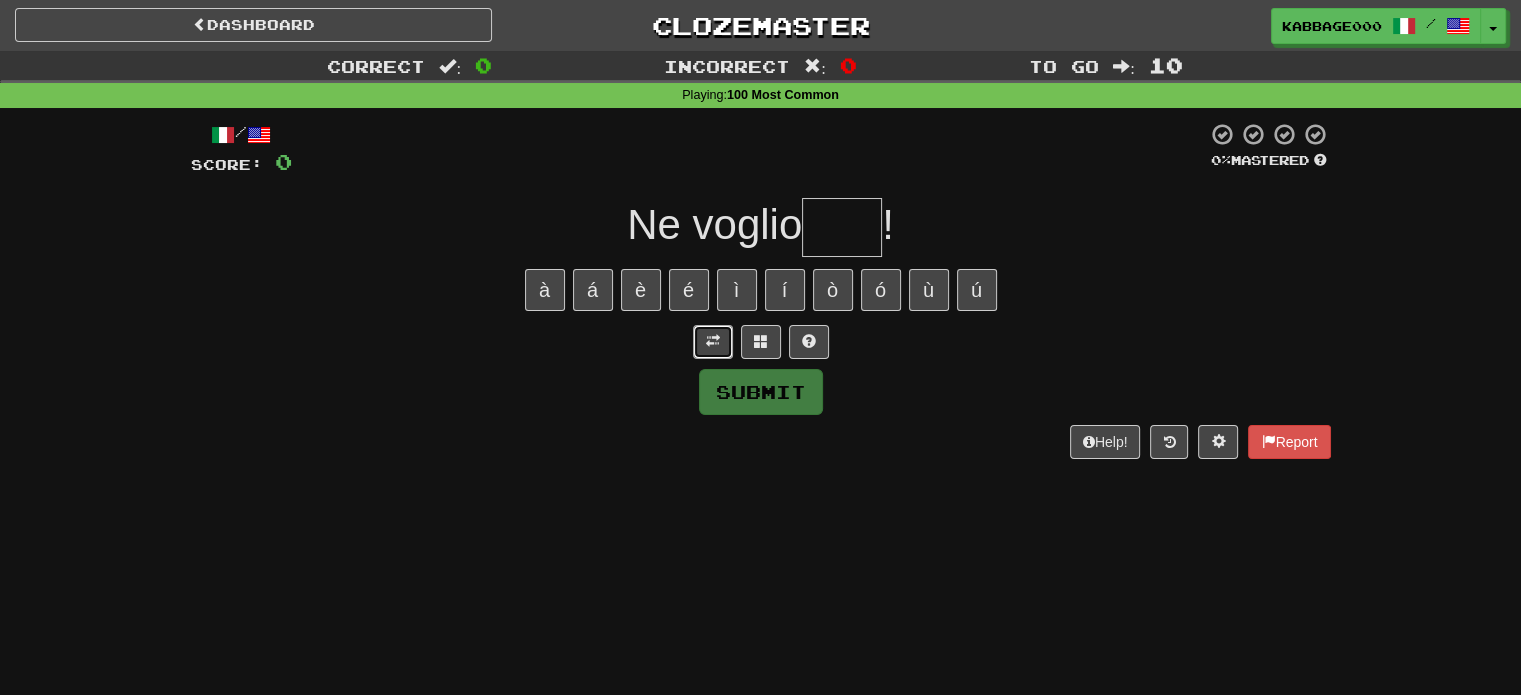 click at bounding box center (713, 342) 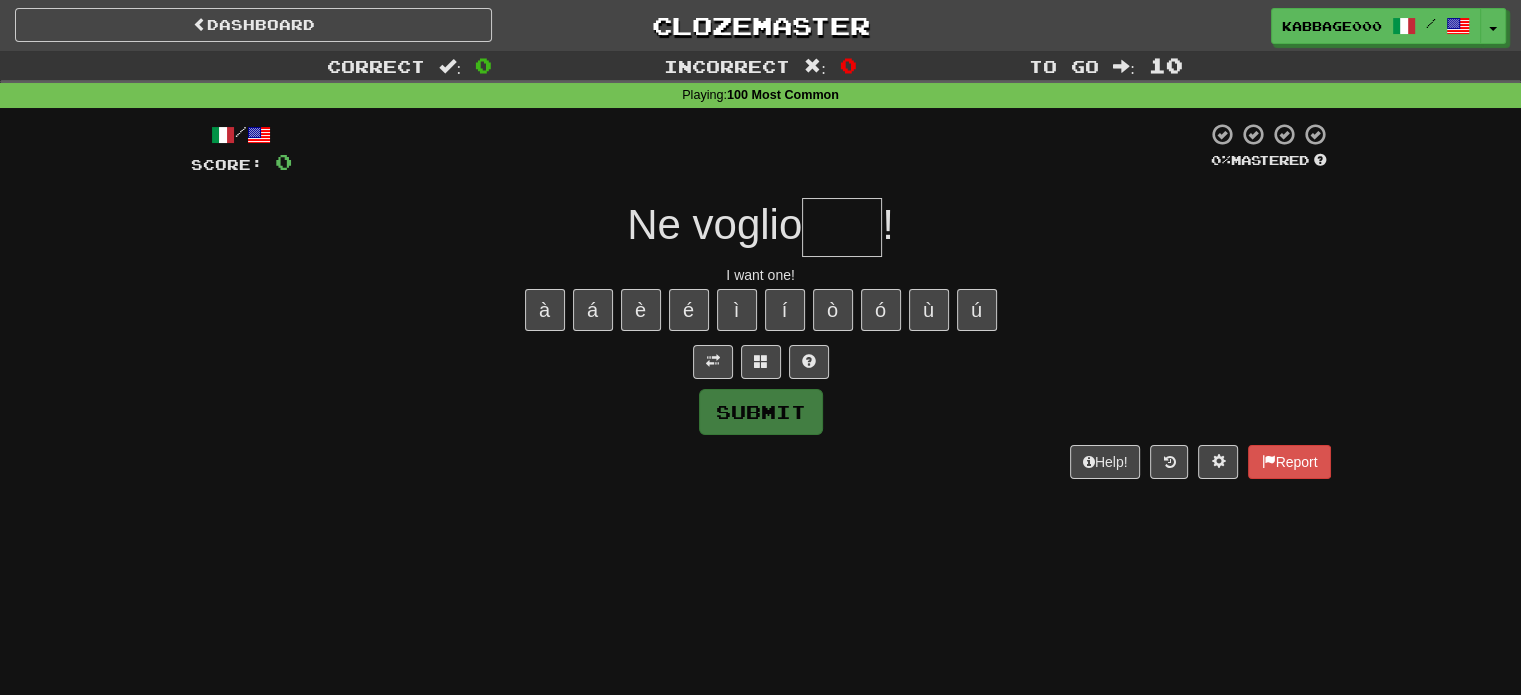 click at bounding box center [842, 227] 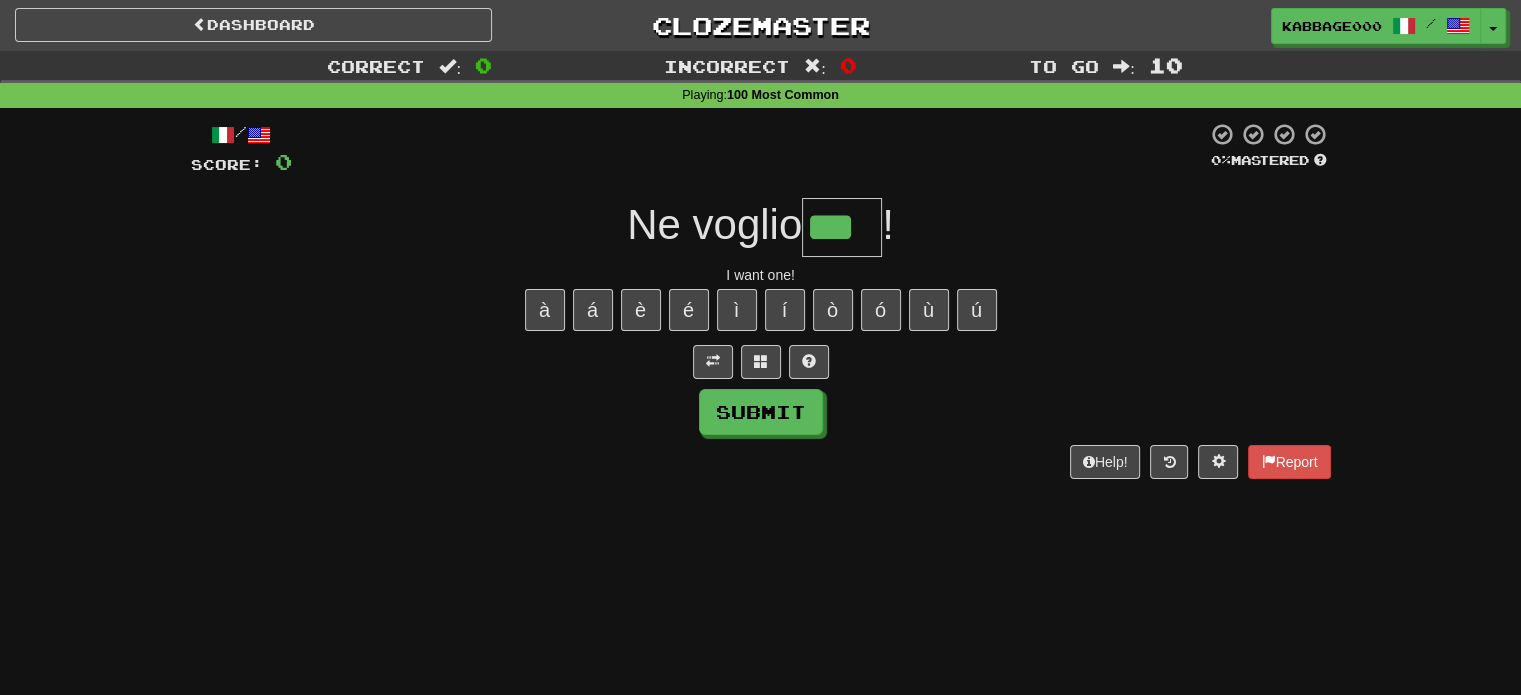 type on "***" 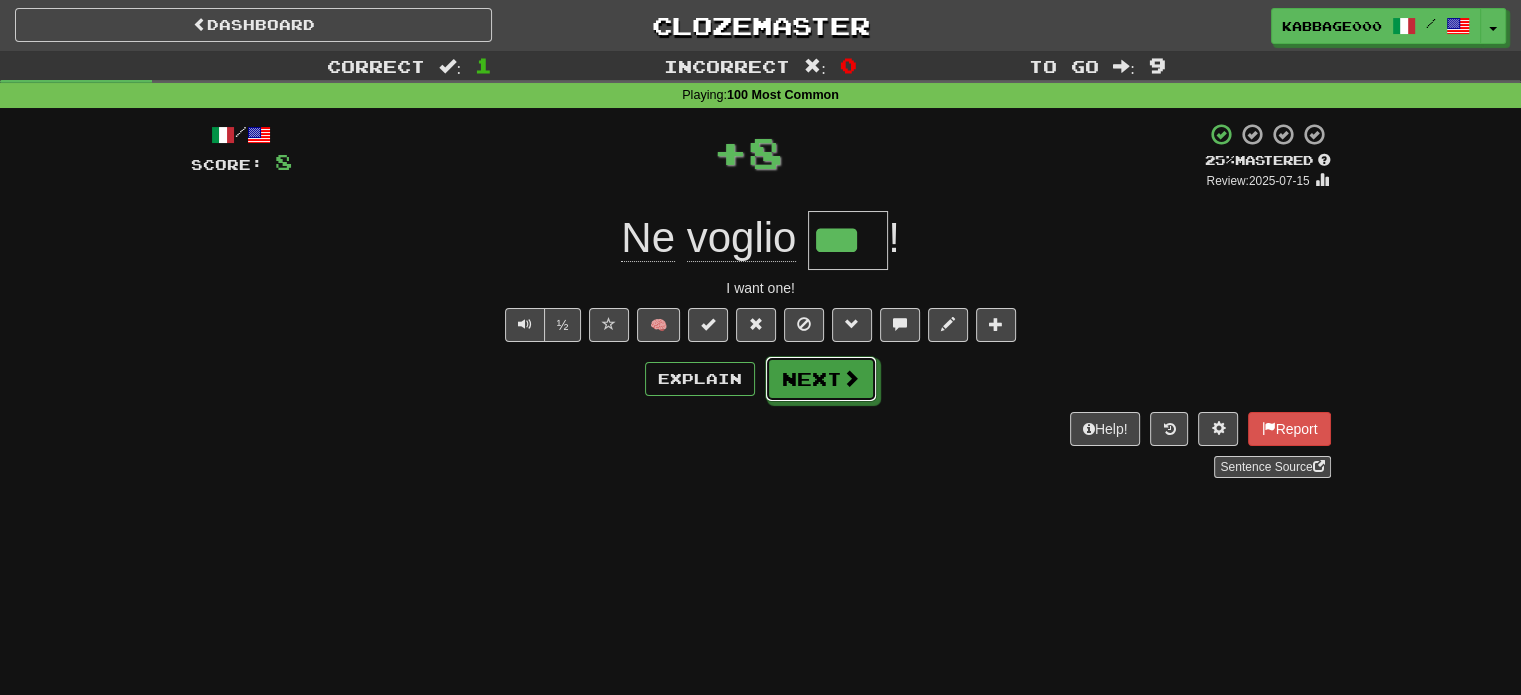 click on "Next" at bounding box center (821, 379) 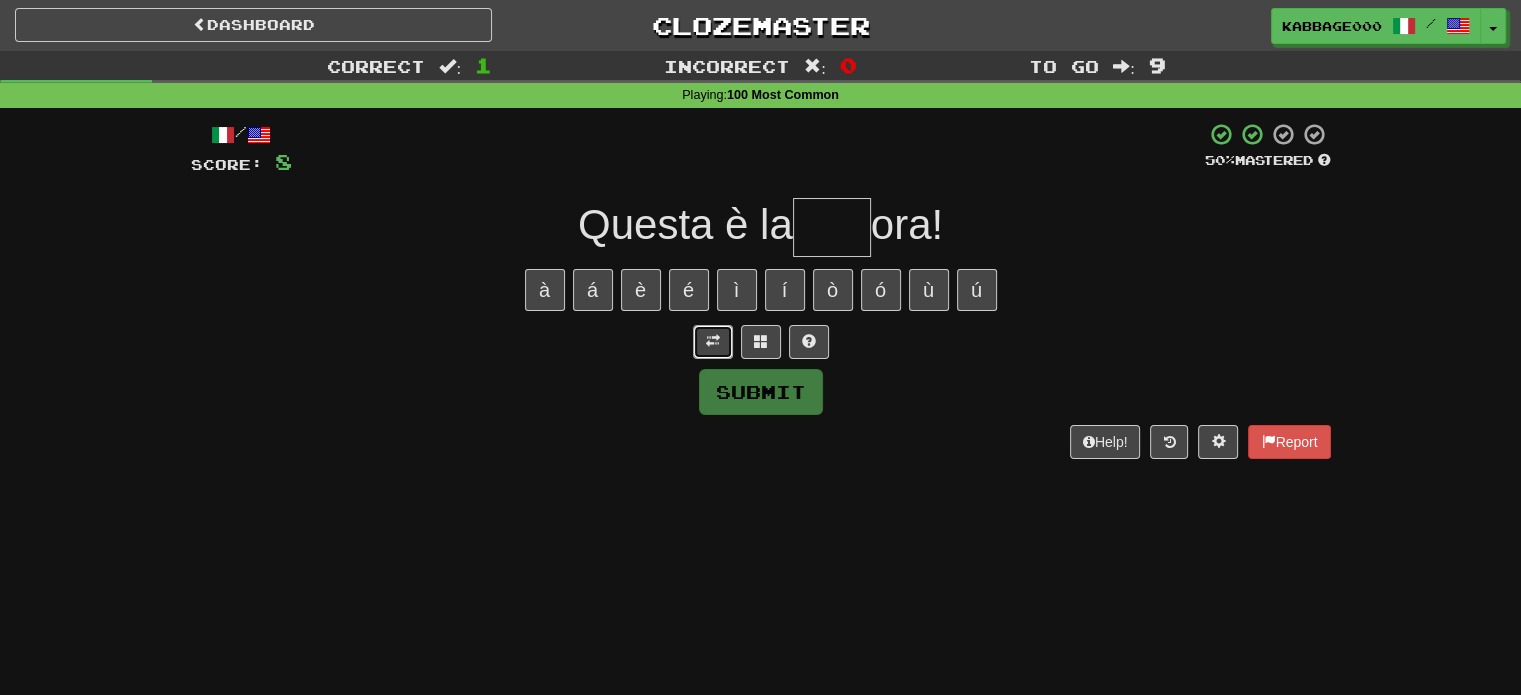 click at bounding box center (713, 342) 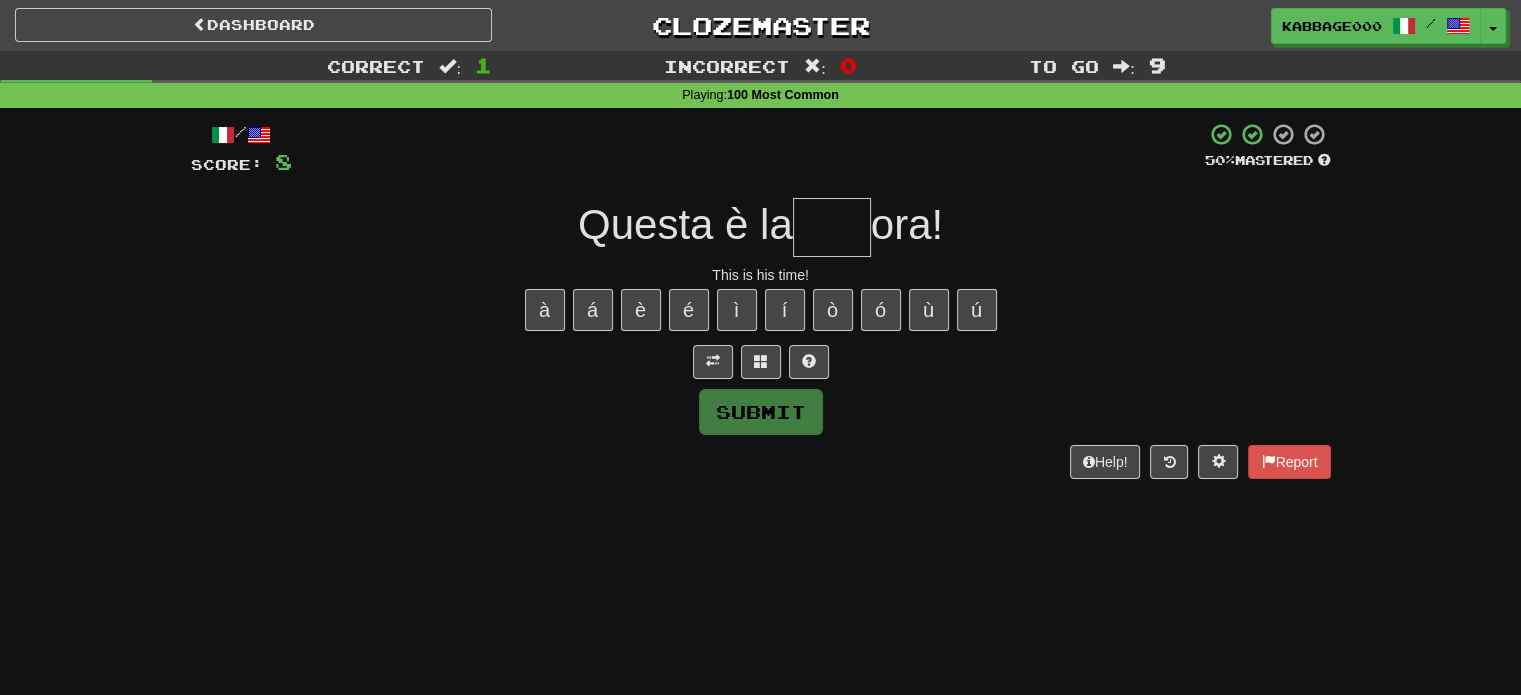 click at bounding box center (832, 227) 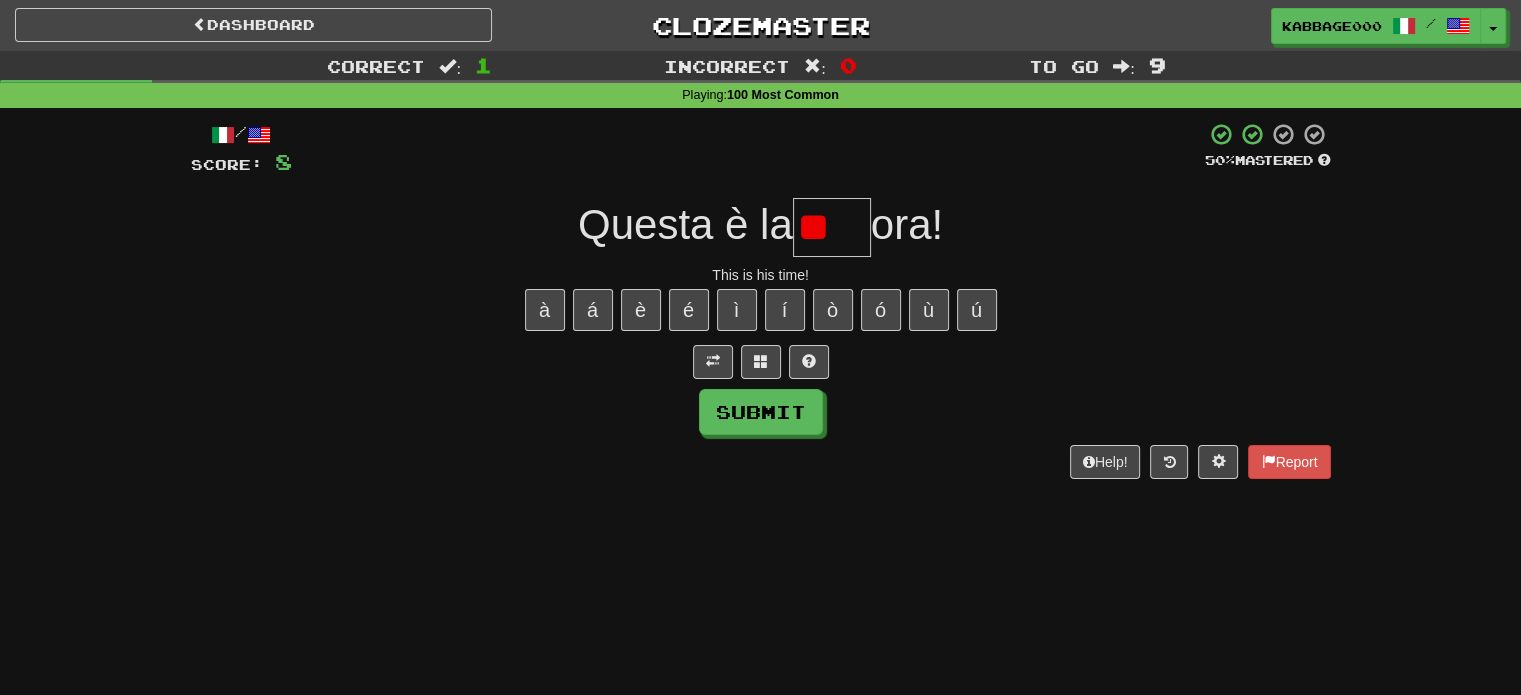 type on "*" 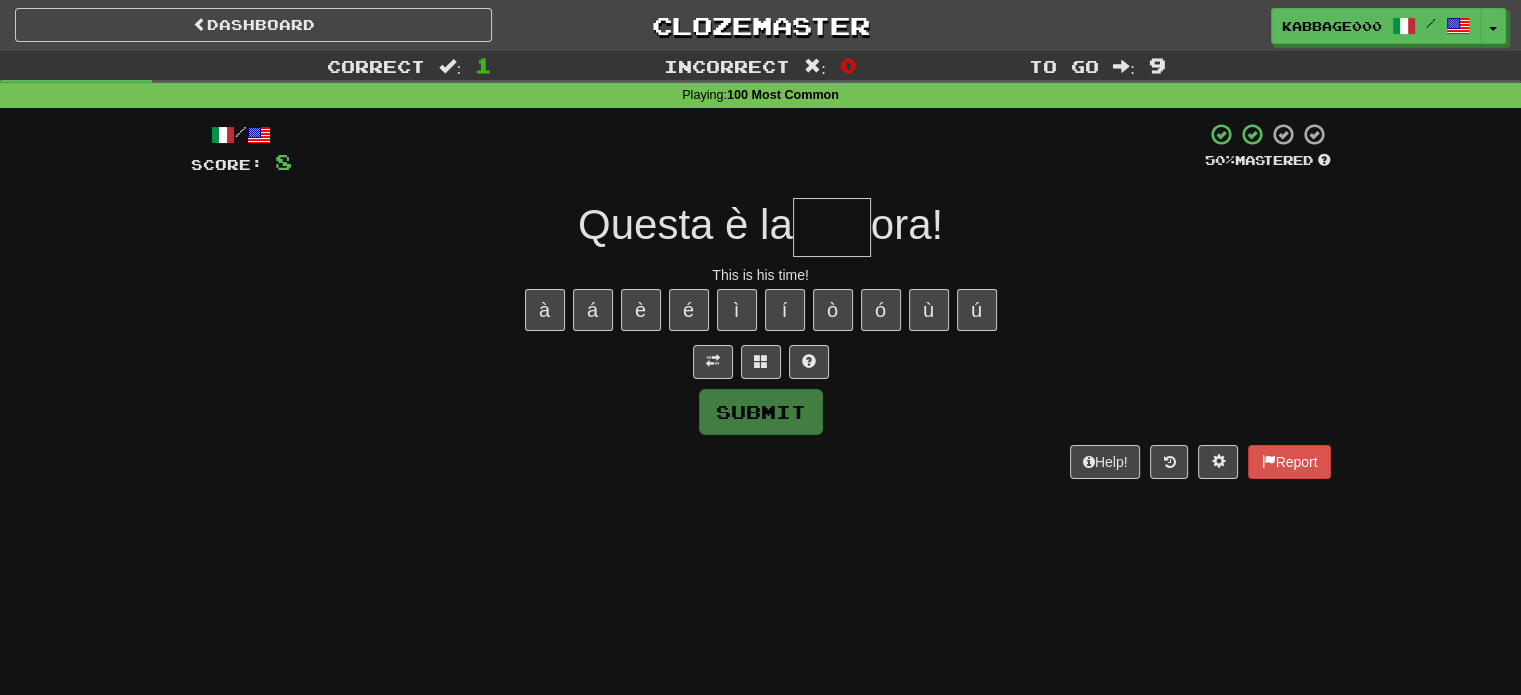 type on "*" 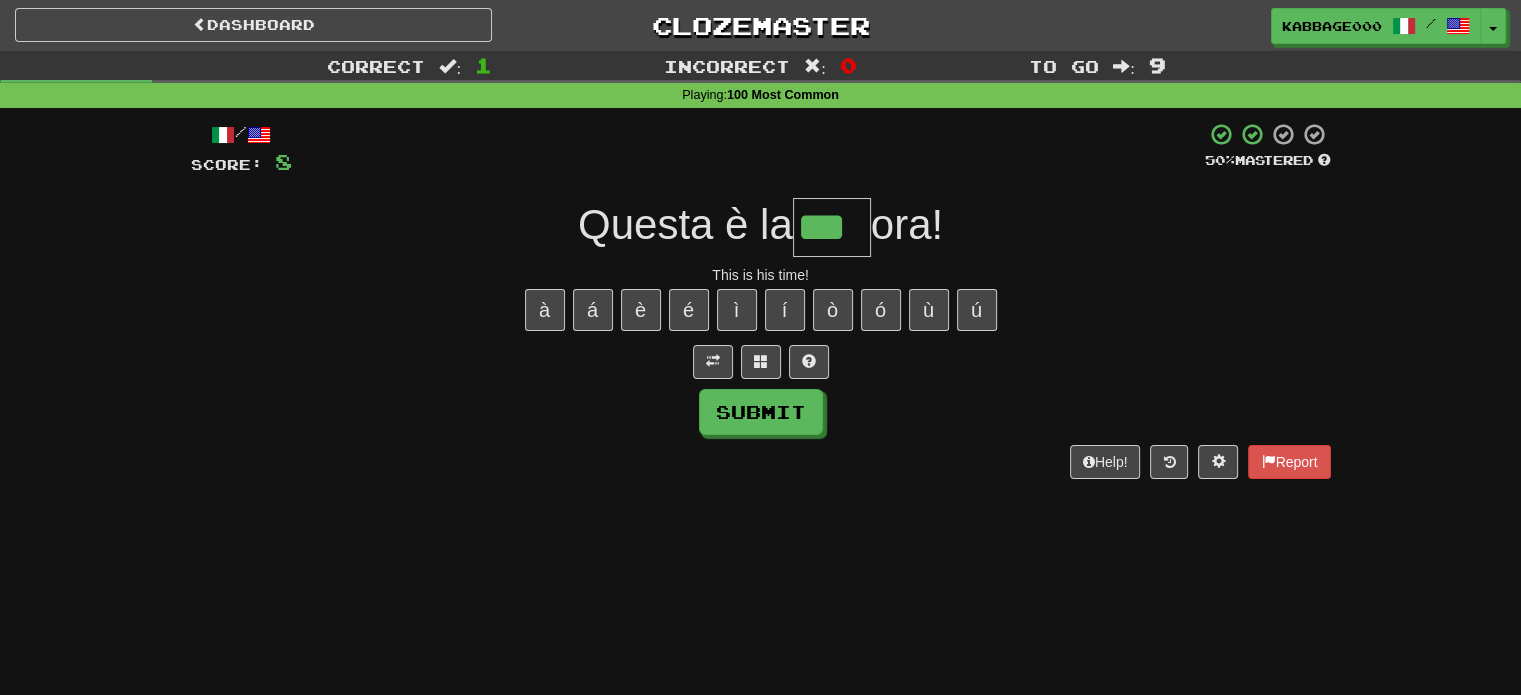 type on "***" 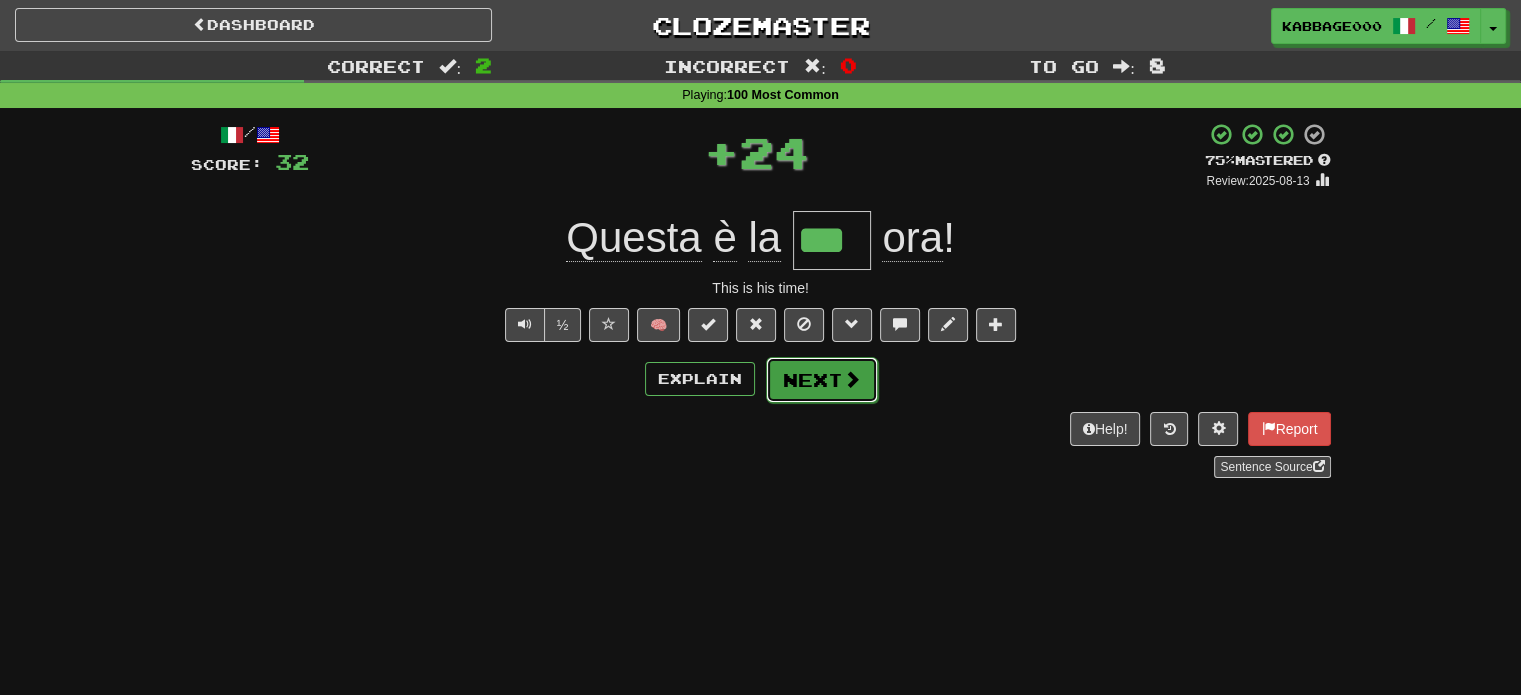 click on "Next" at bounding box center (822, 380) 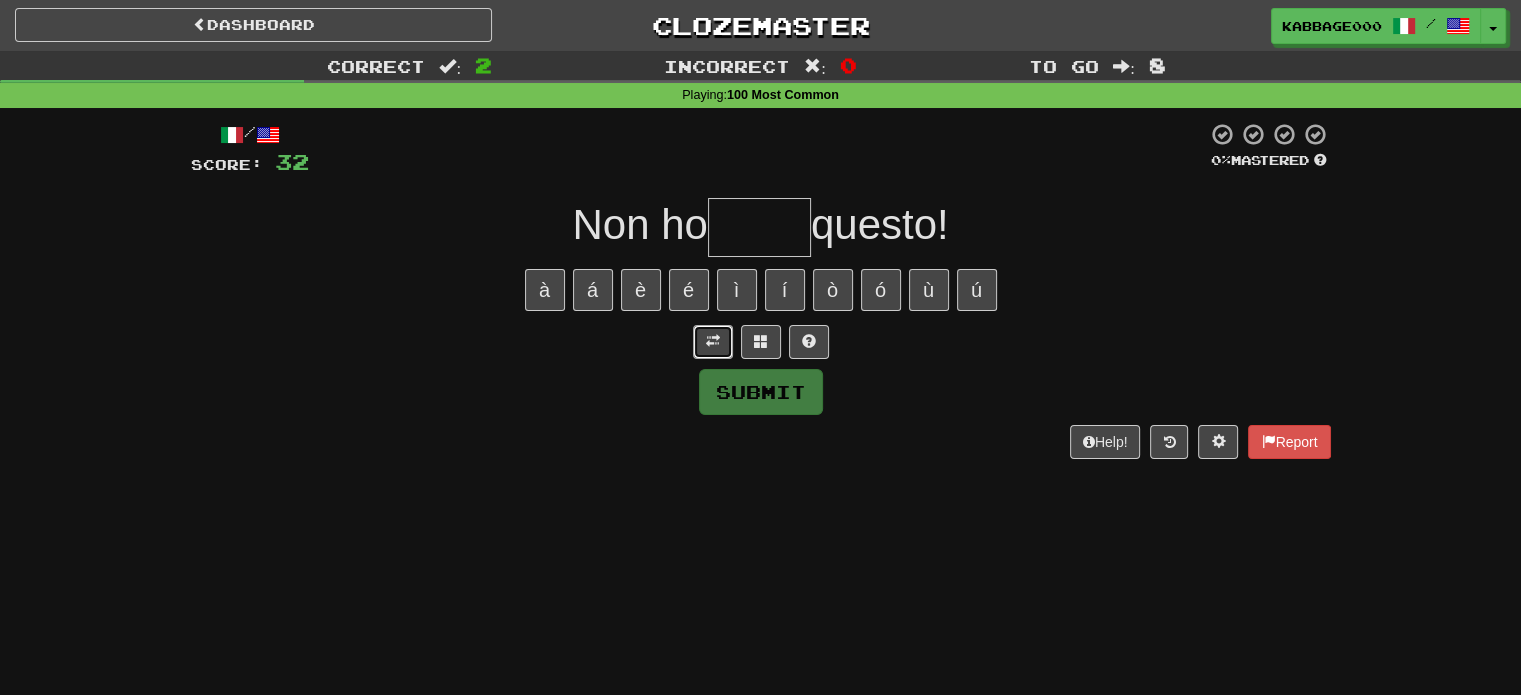 click at bounding box center (713, 341) 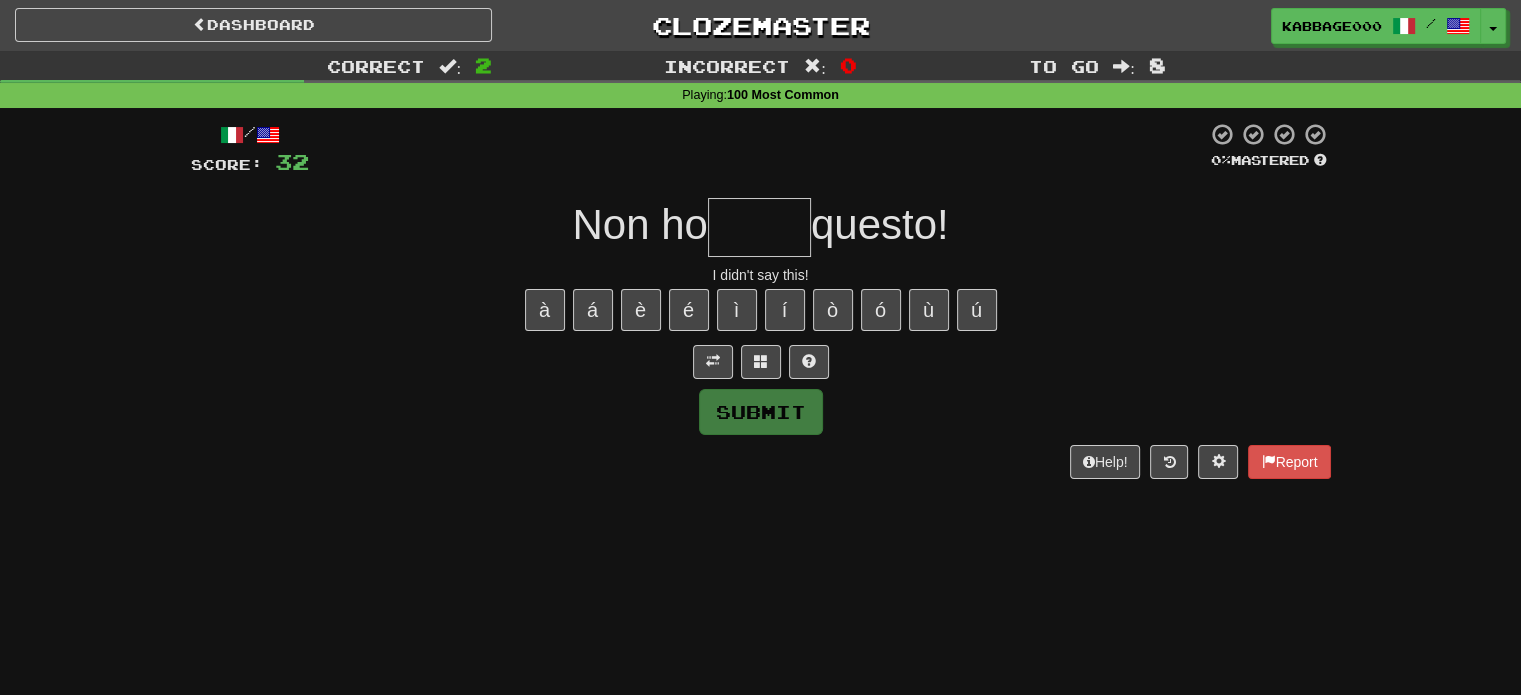 click at bounding box center (759, 227) 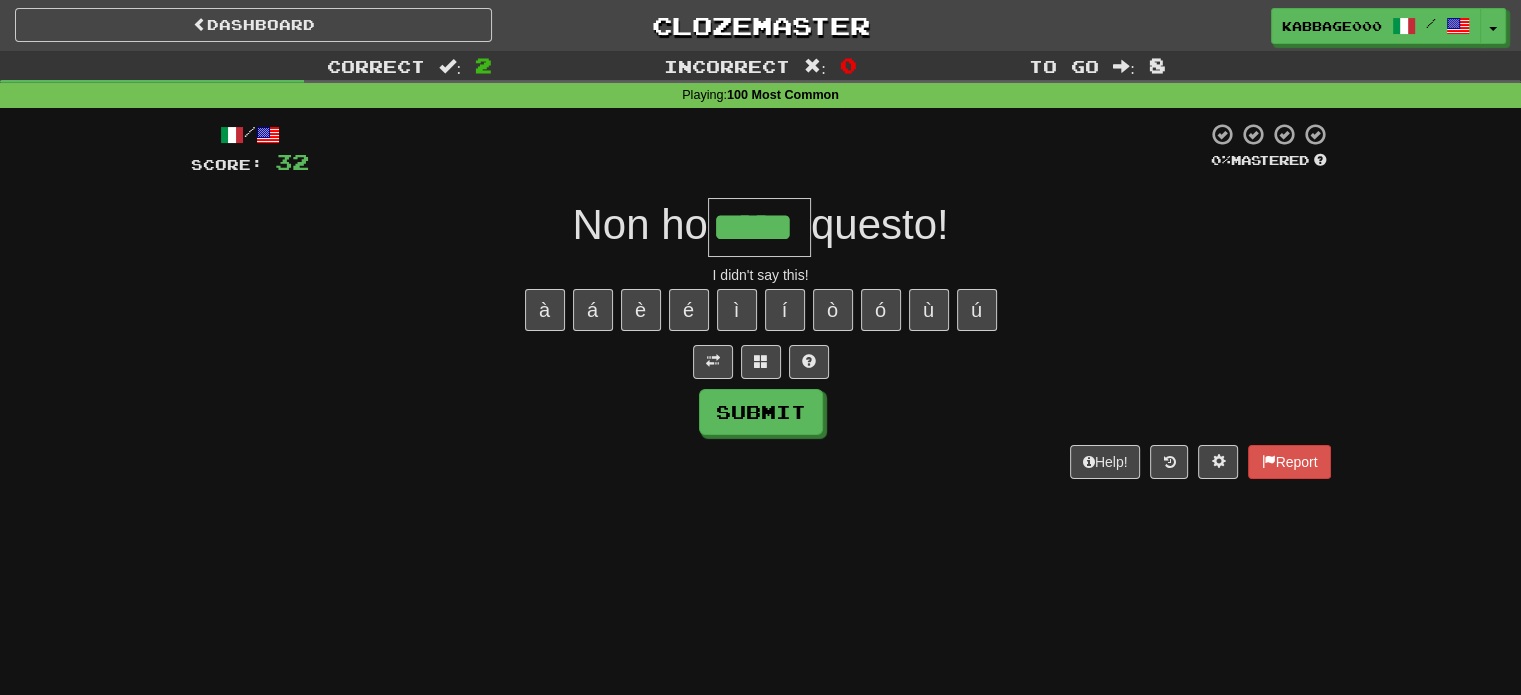 type on "*****" 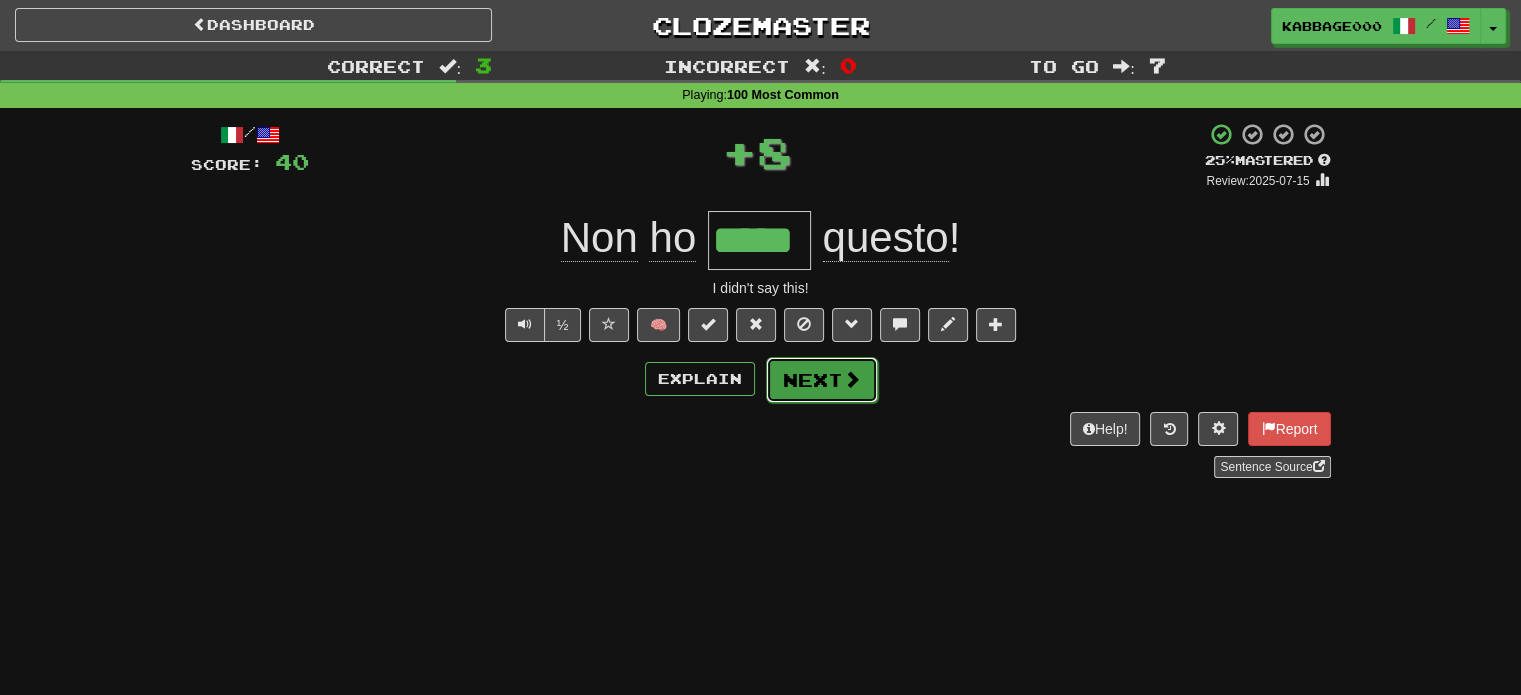 click at bounding box center [852, 379] 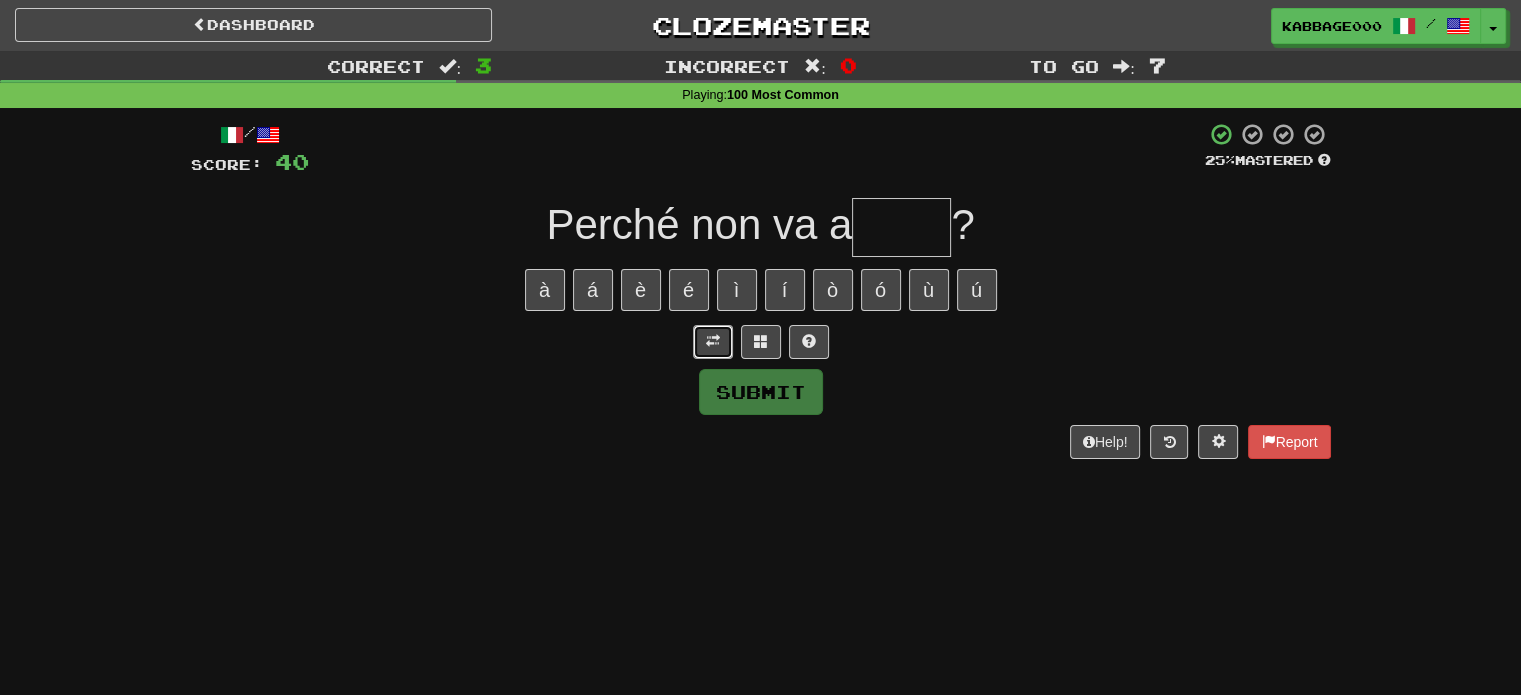 click at bounding box center (713, 341) 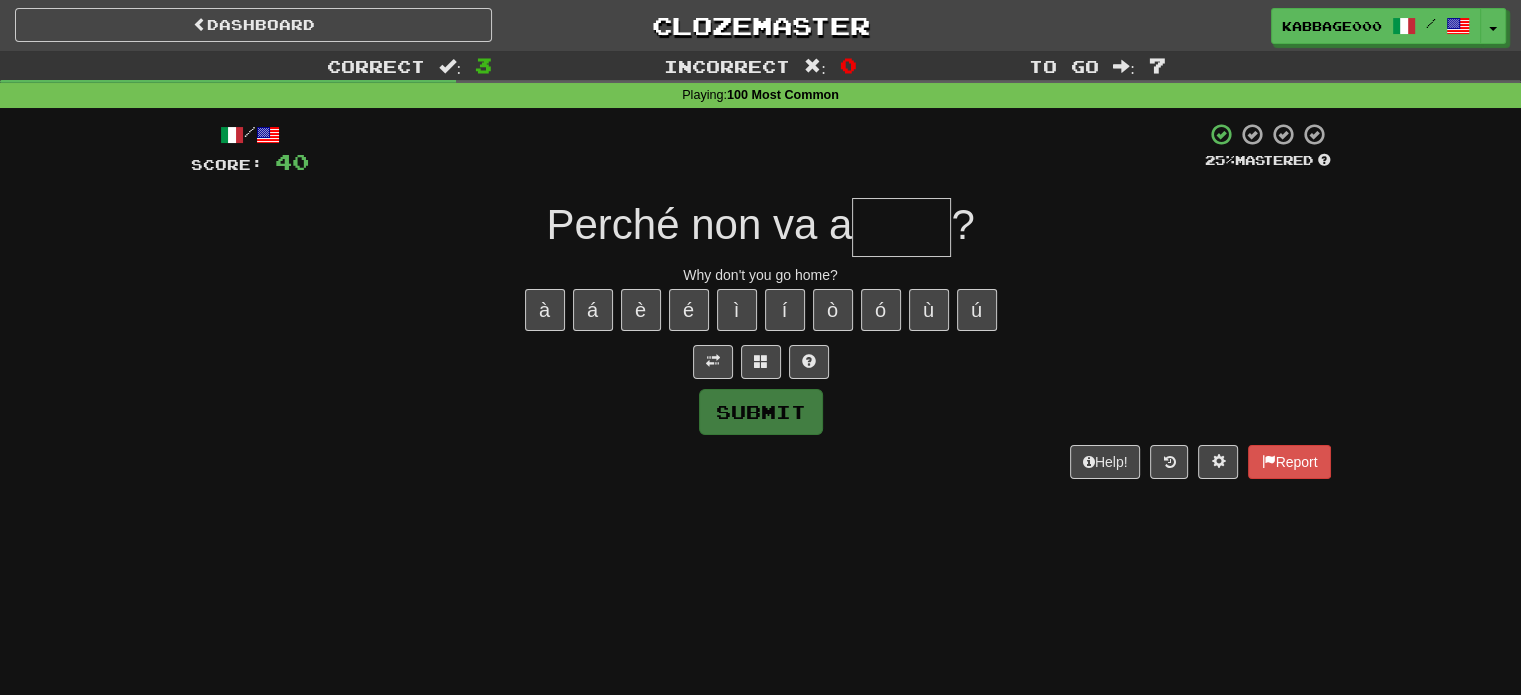 click at bounding box center [901, 227] 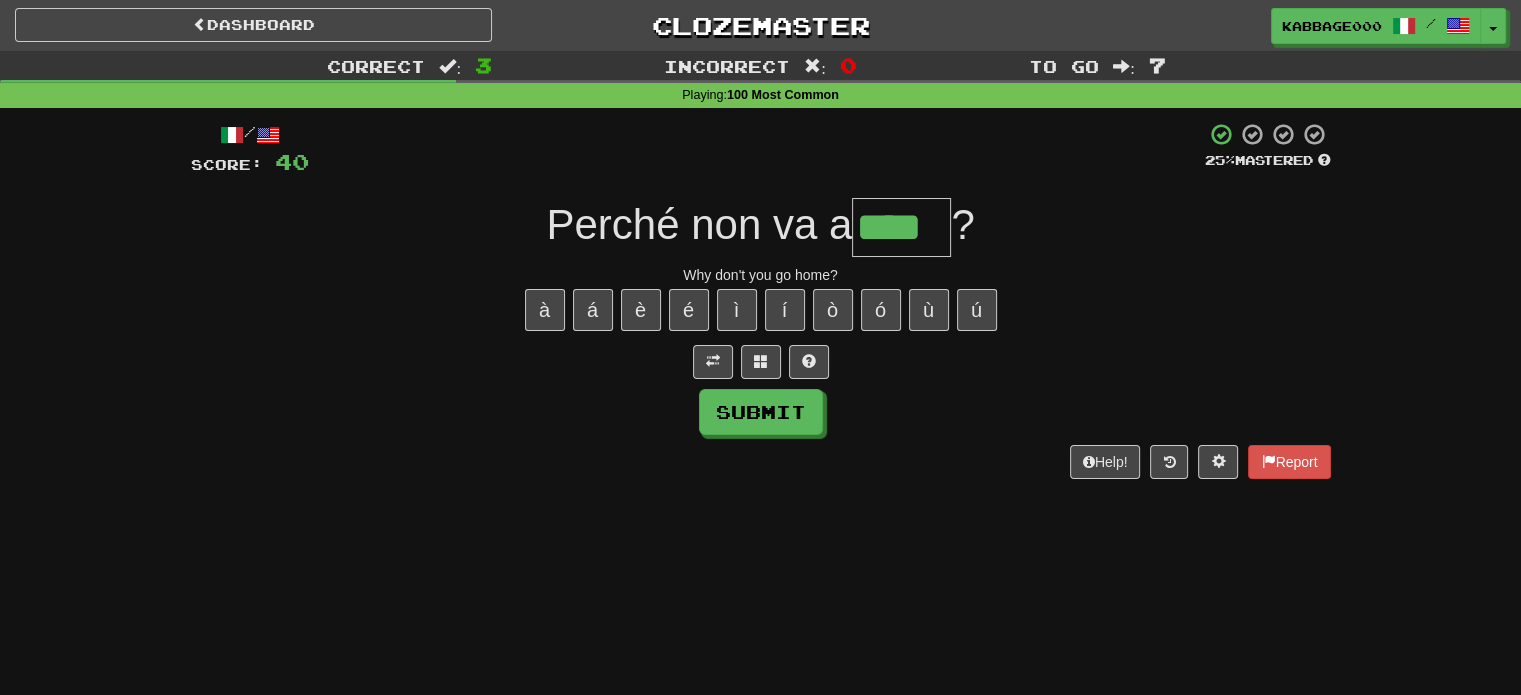 type on "****" 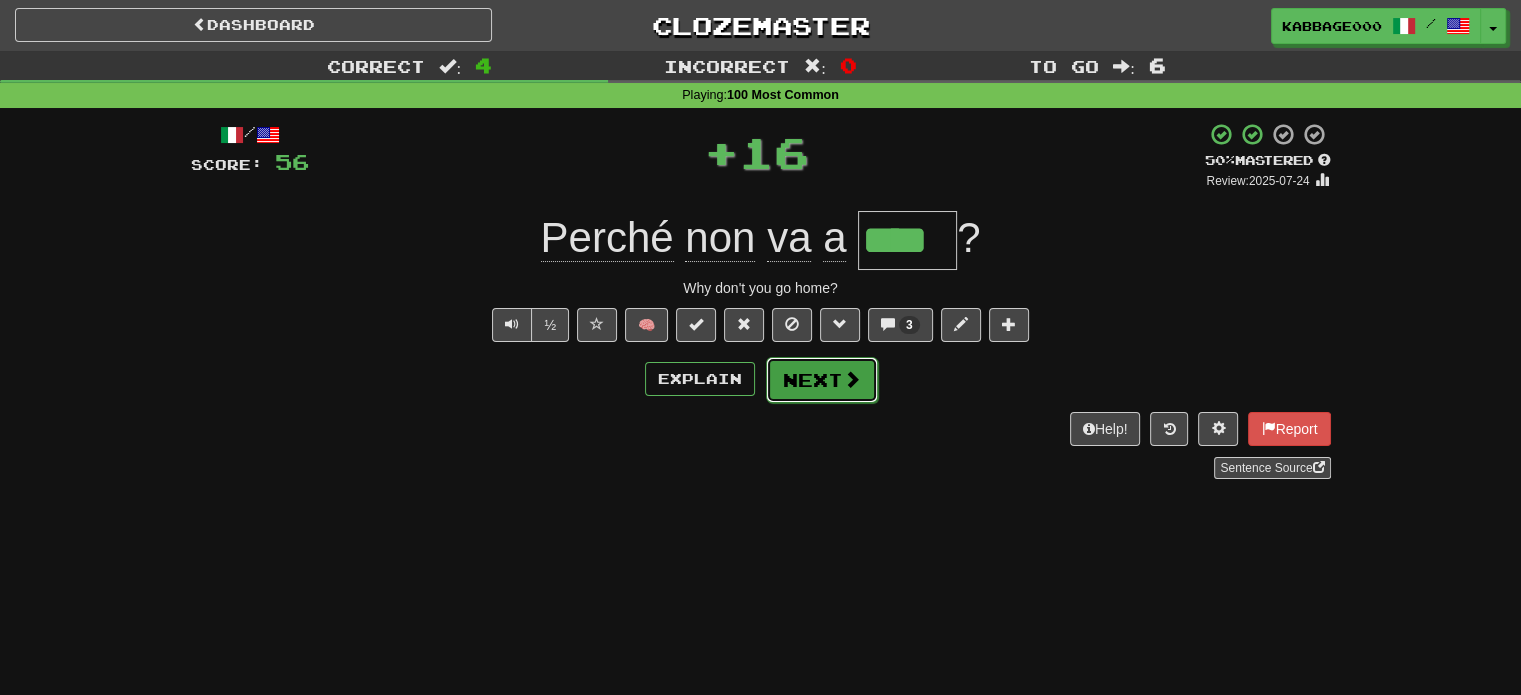 click on "Next" at bounding box center [822, 380] 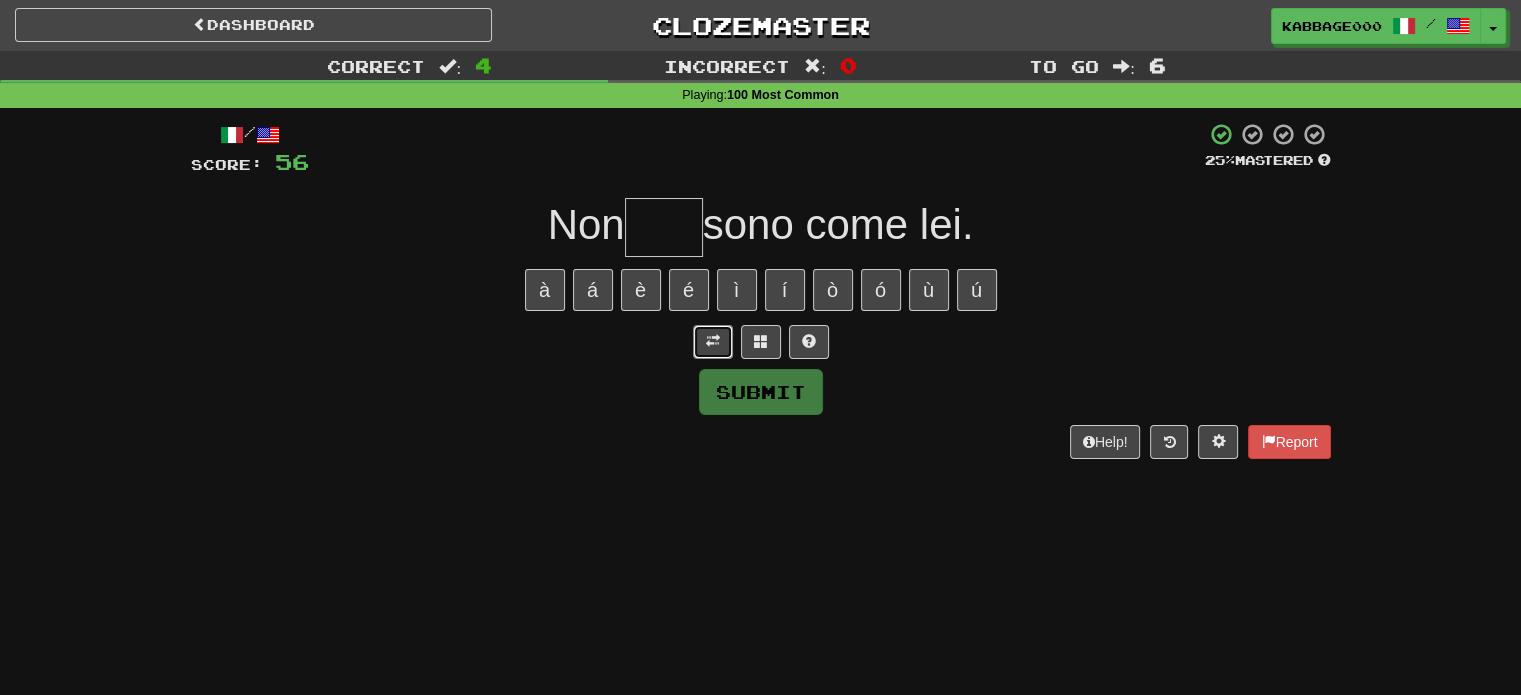 click at bounding box center [713, 341] 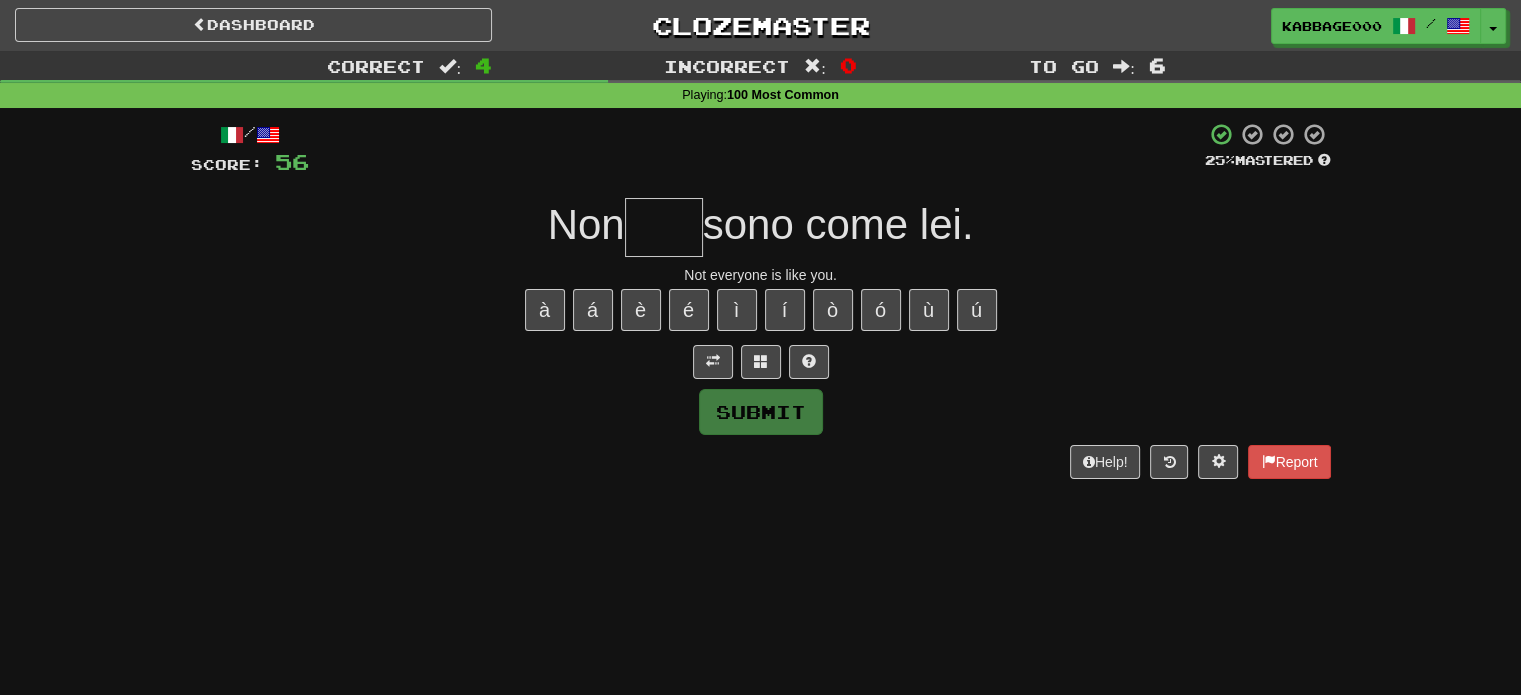 click at bounding box center (664, 227) 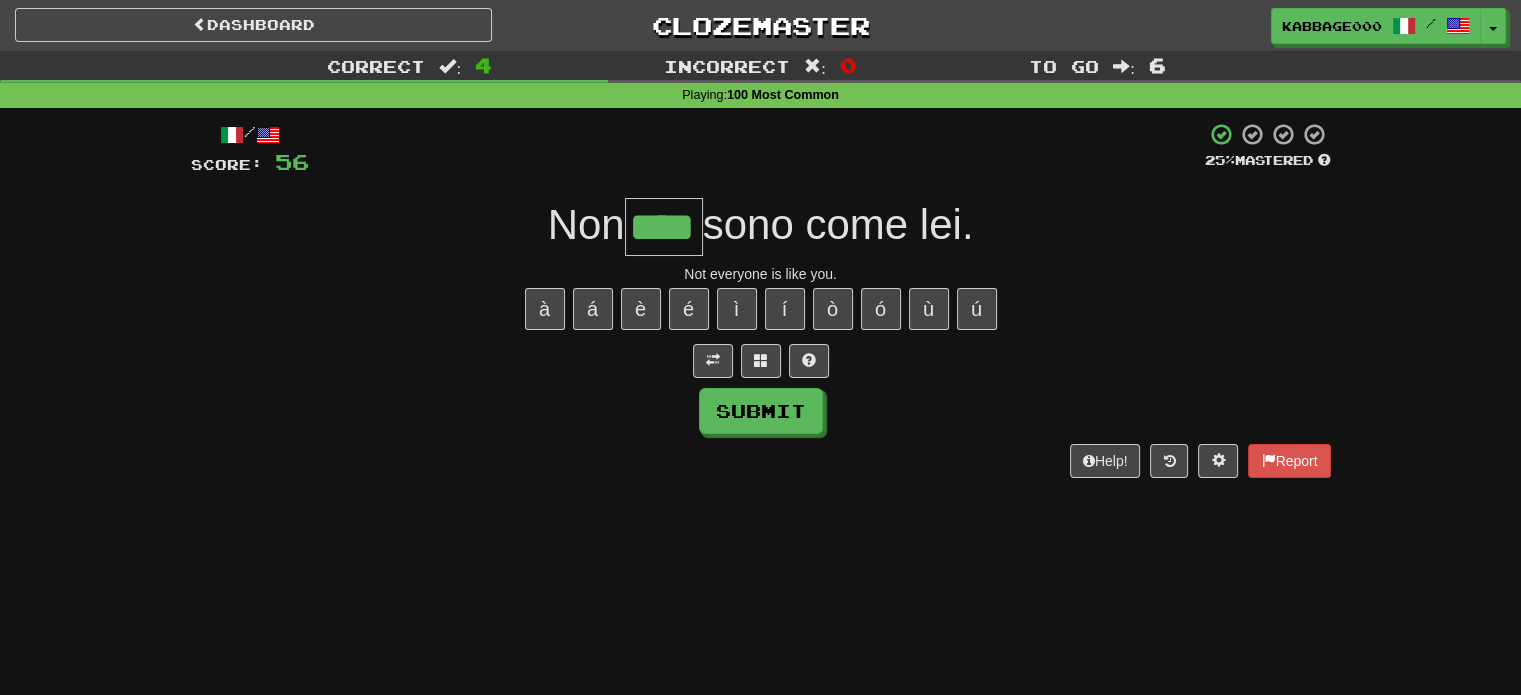 scroll, scrollTop: 0, scrollLeft: 0, axis: both 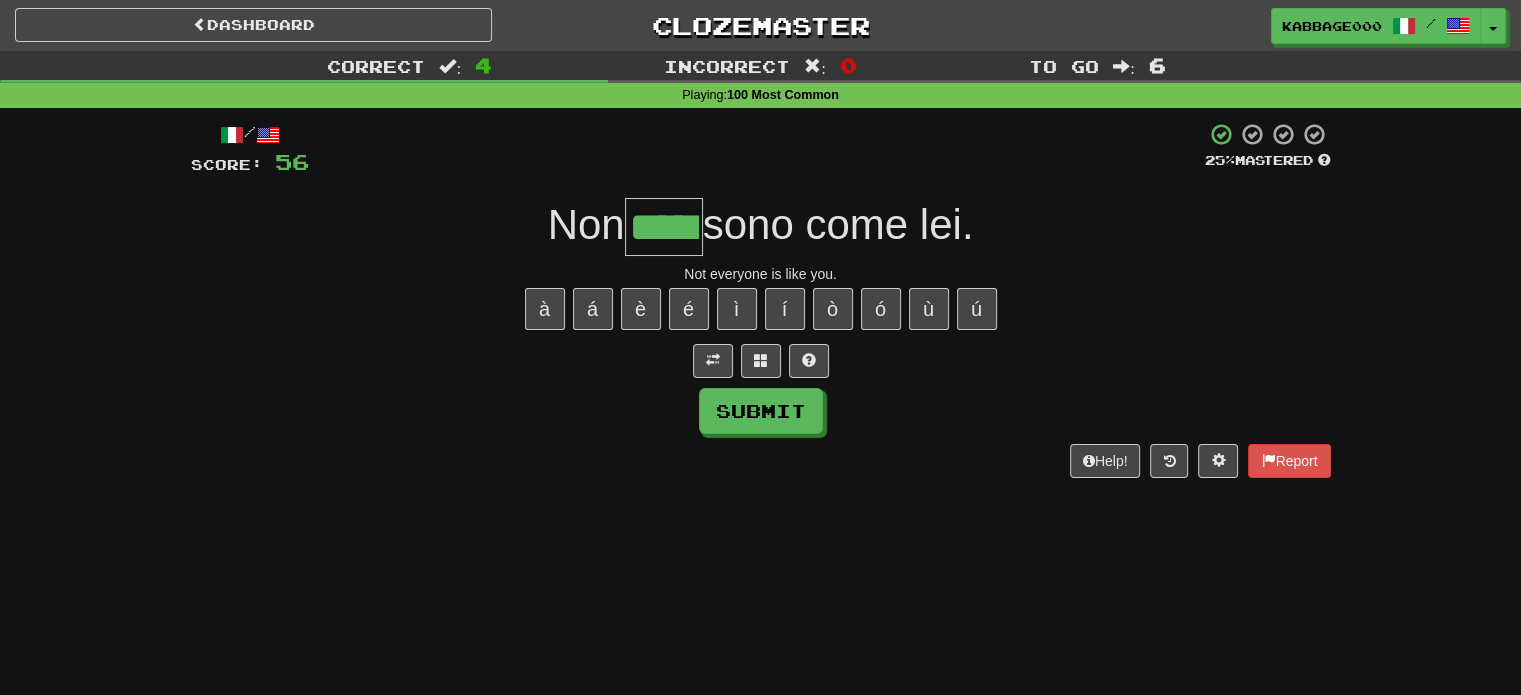 type on "*****" 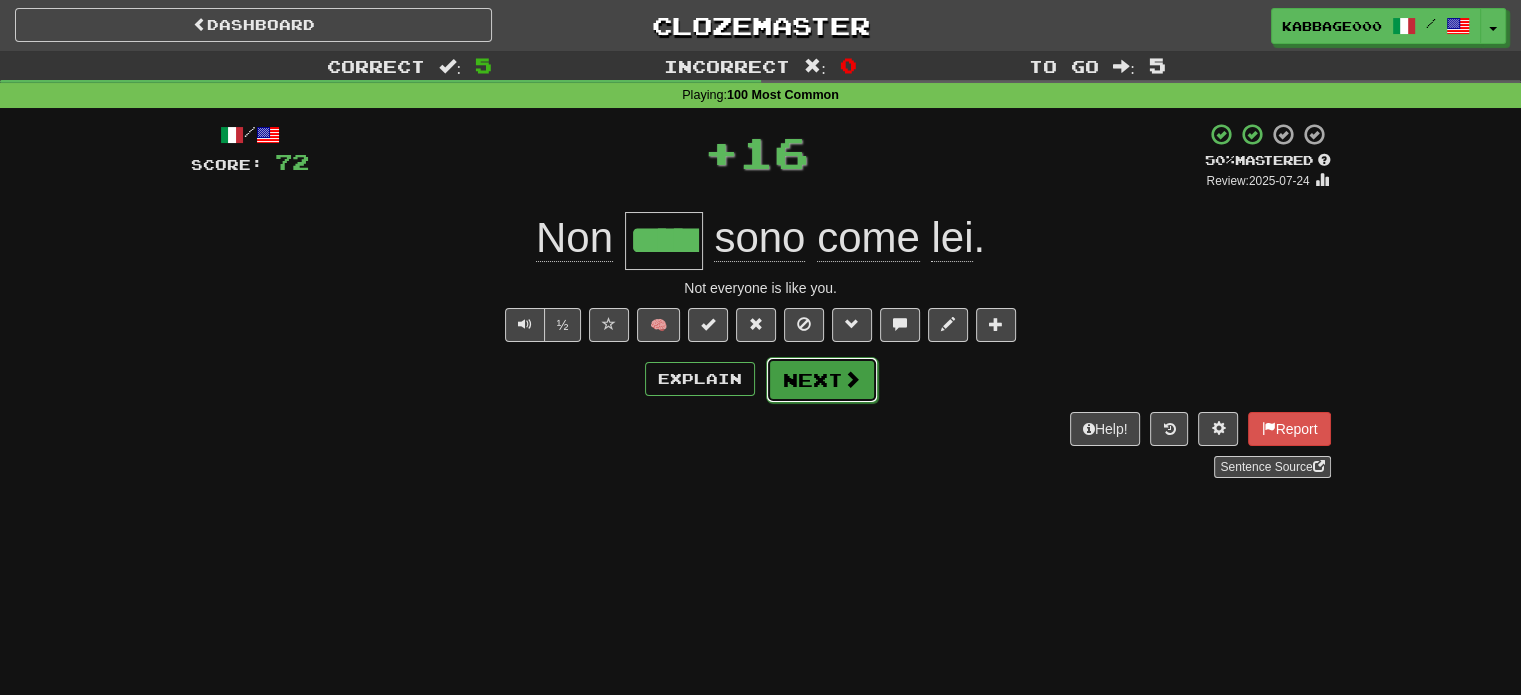 click on "Next" at bounding box center (822, 380) 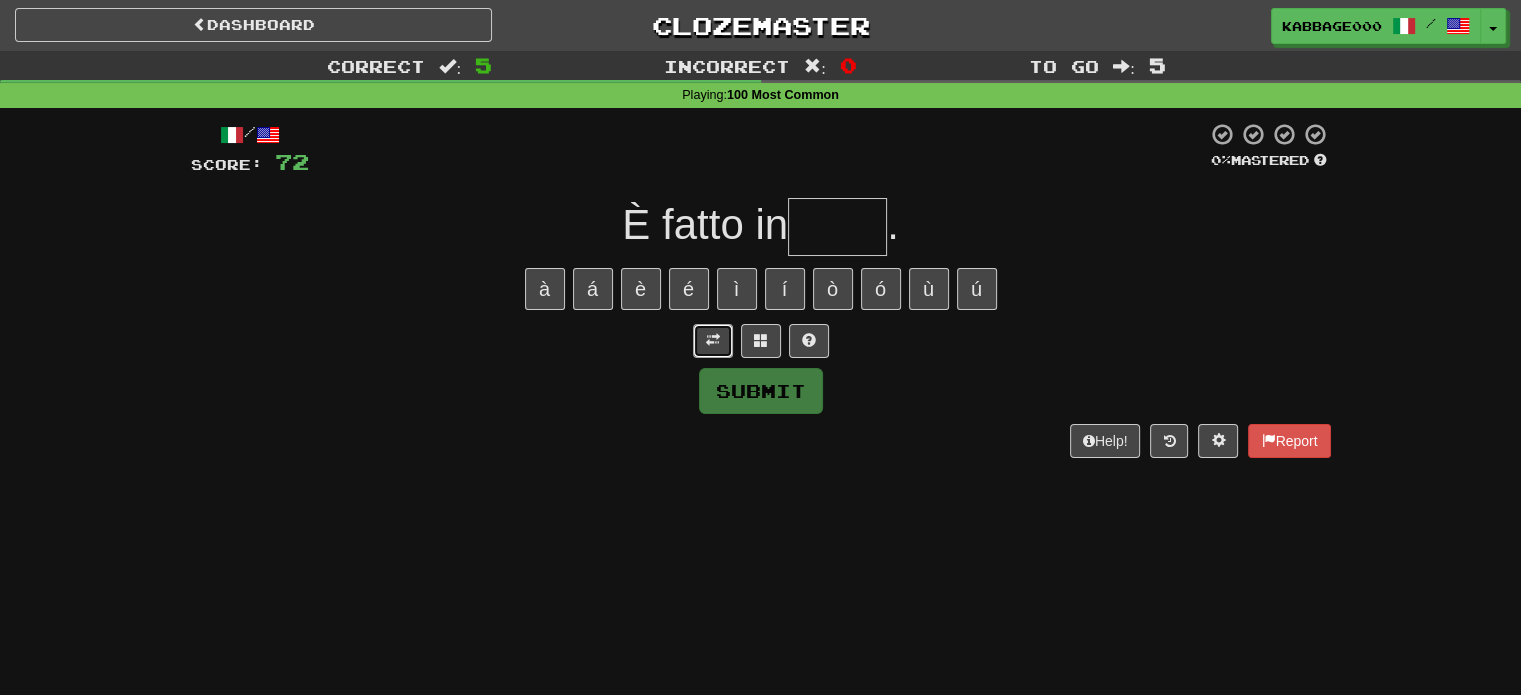 click at bounding box center (713, 341) 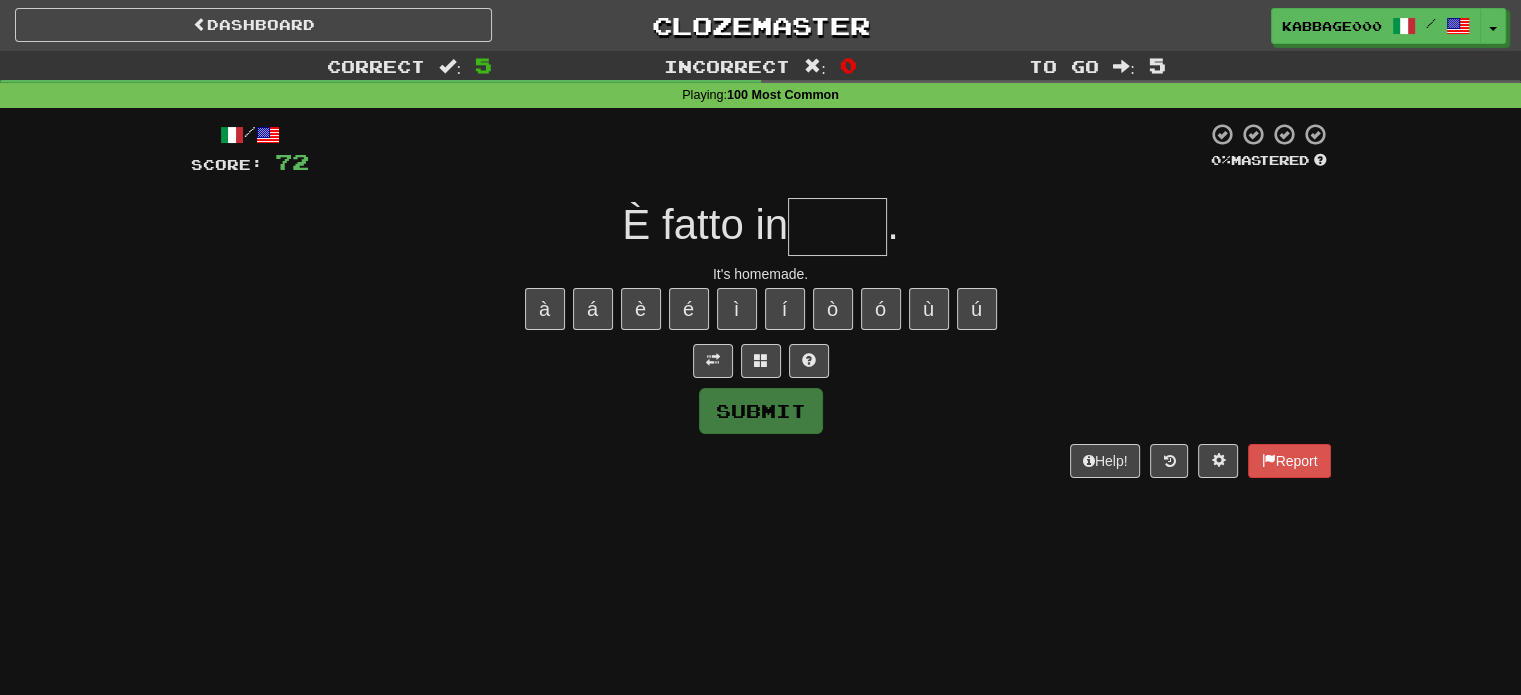 click at bounding box center (837, 227) 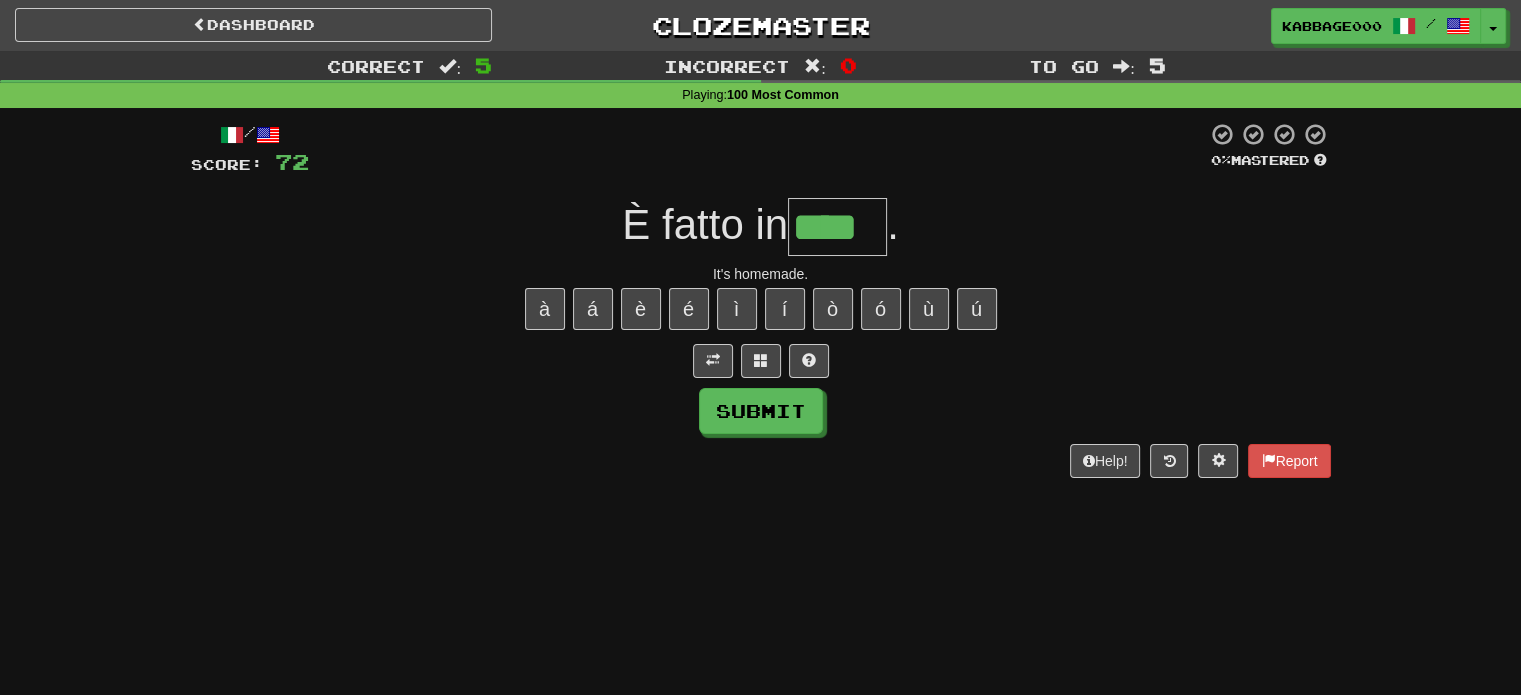 type on "****" 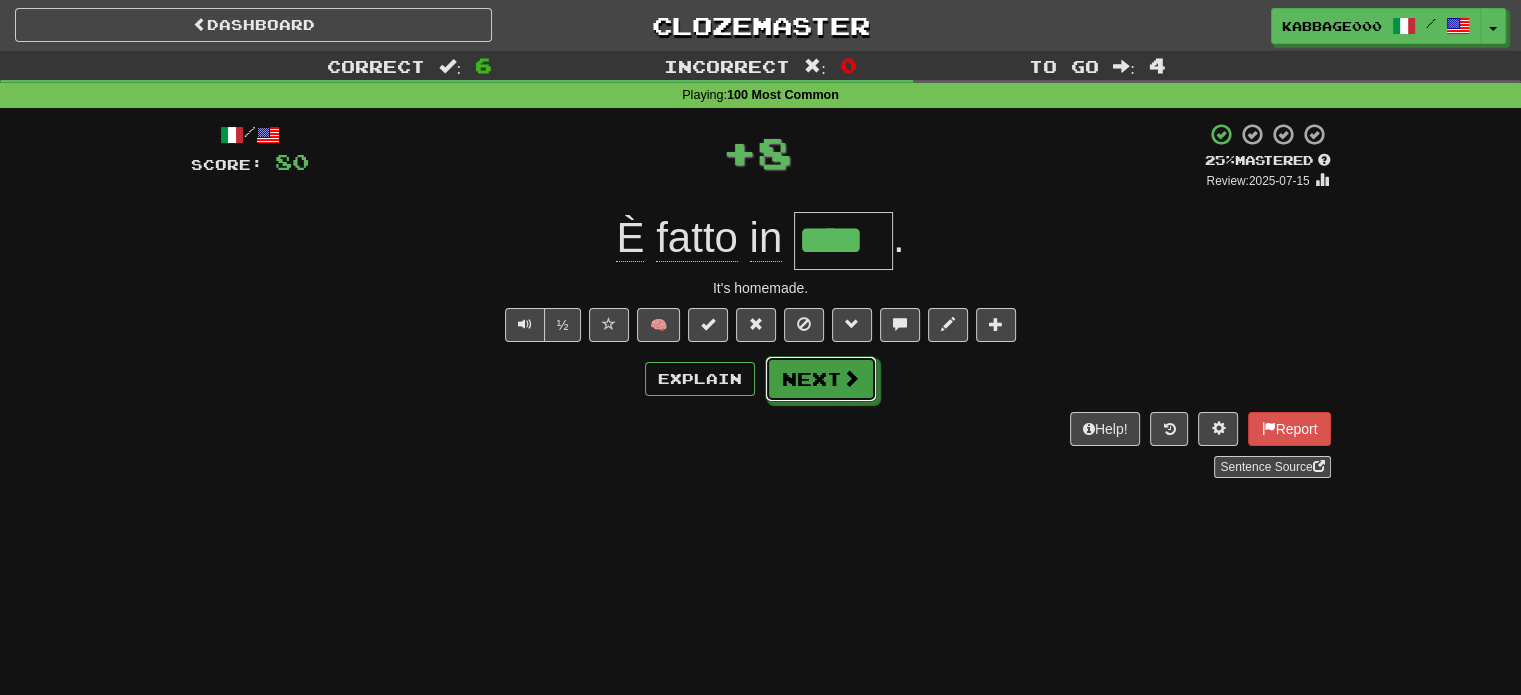 click on "Next" at bounding box center (821, 379) 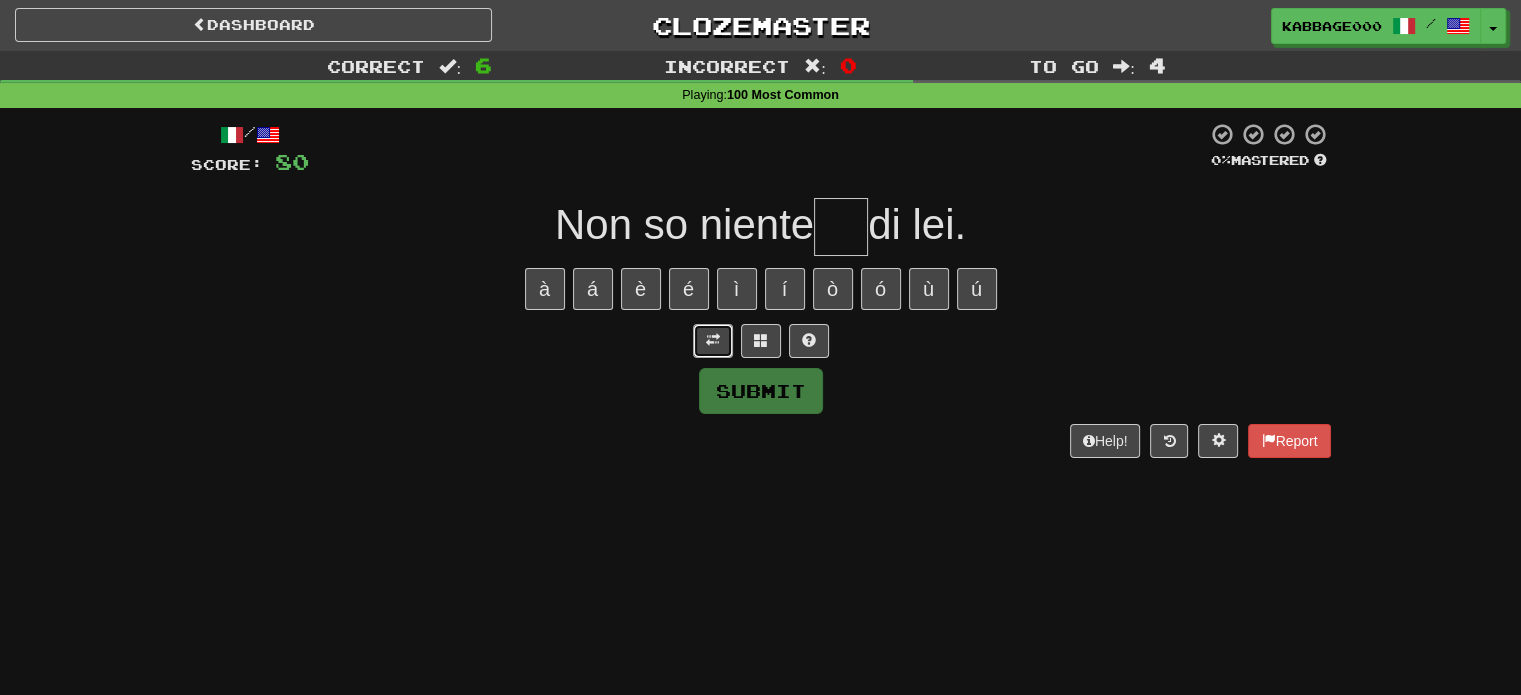 click at bounding box center (713, 341) 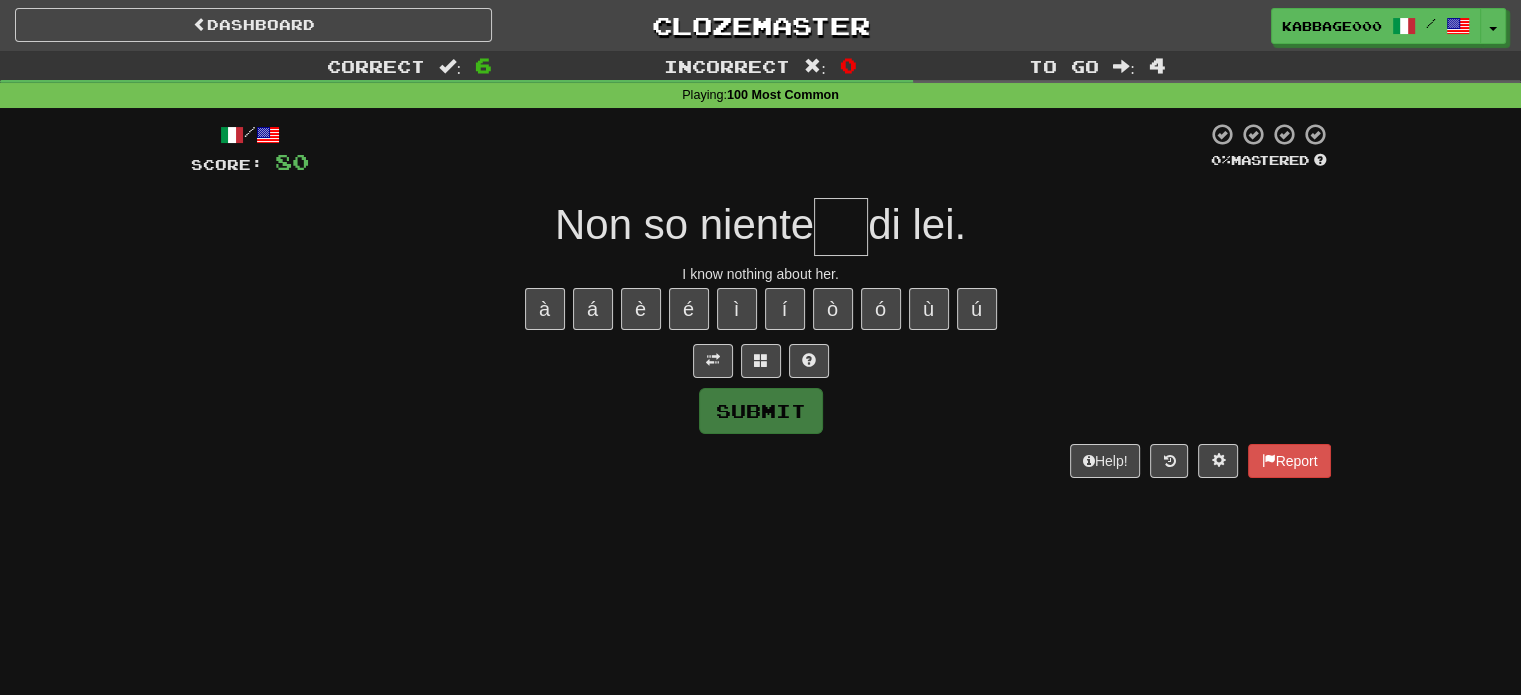 click at bounding box center (841, 227) 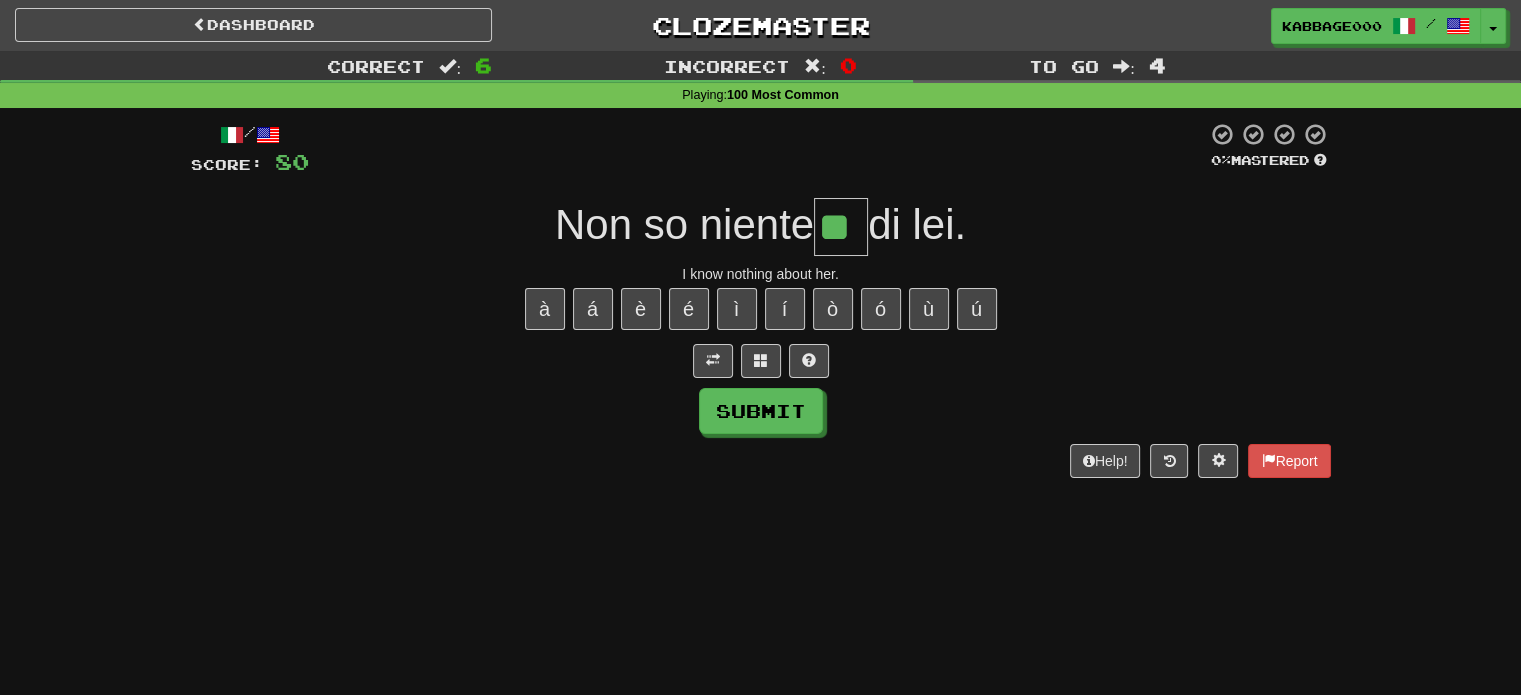 type on "**" 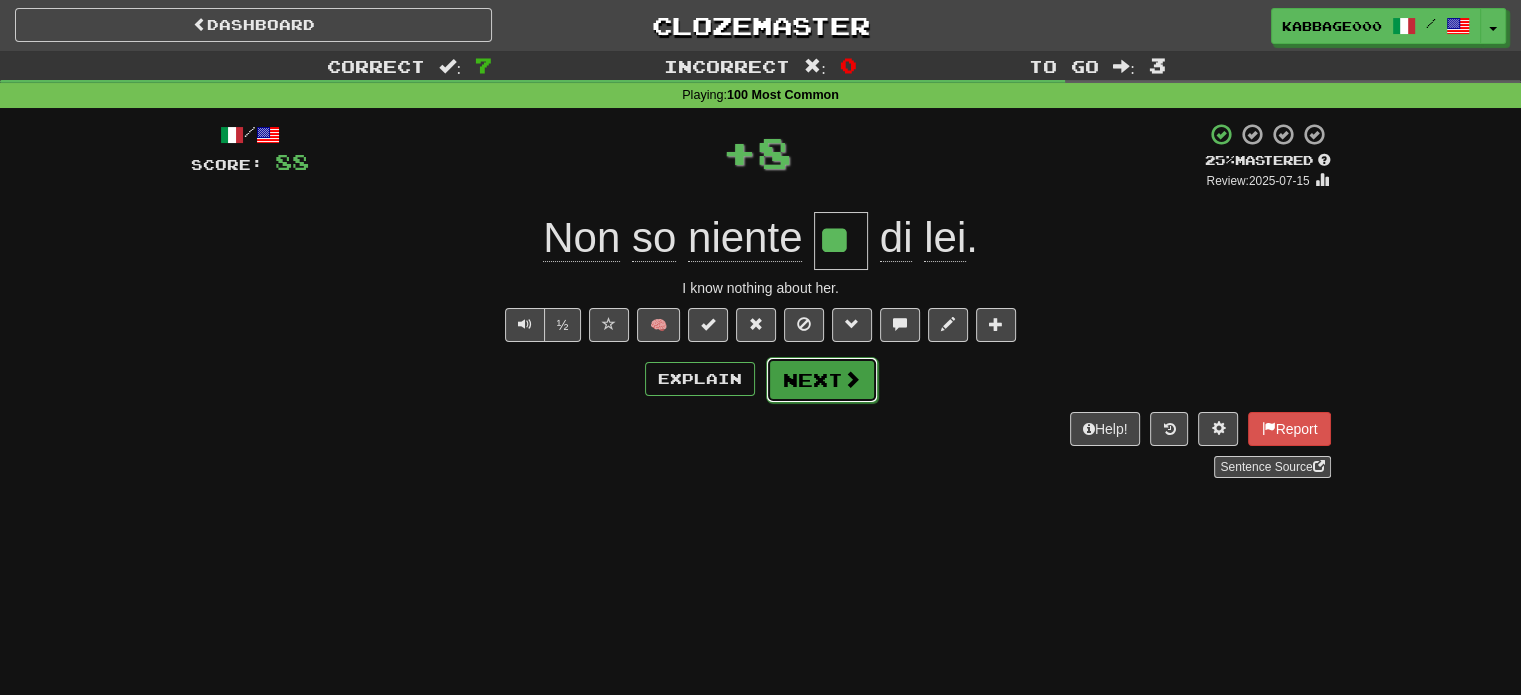 click on "Next" at bounding box center [822, 380] 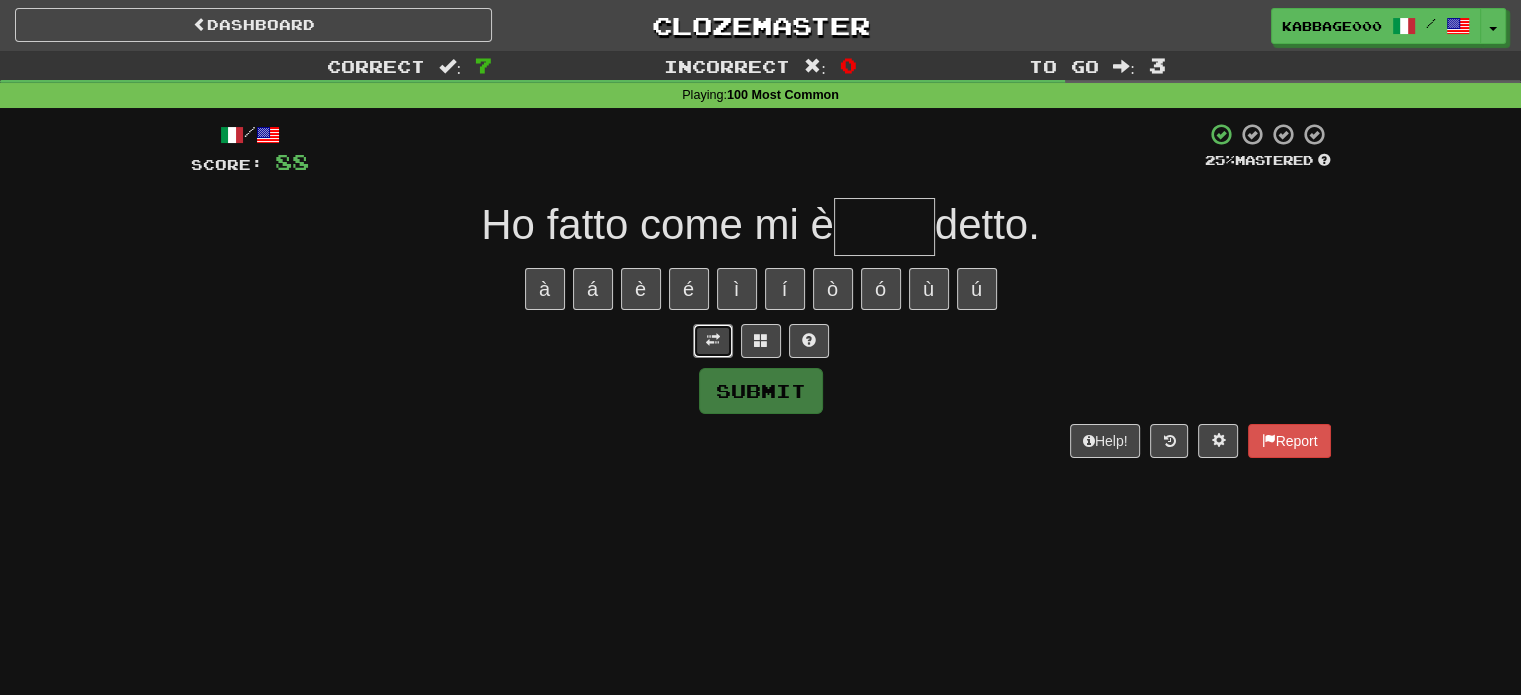 click at bounding box center (713, 340) 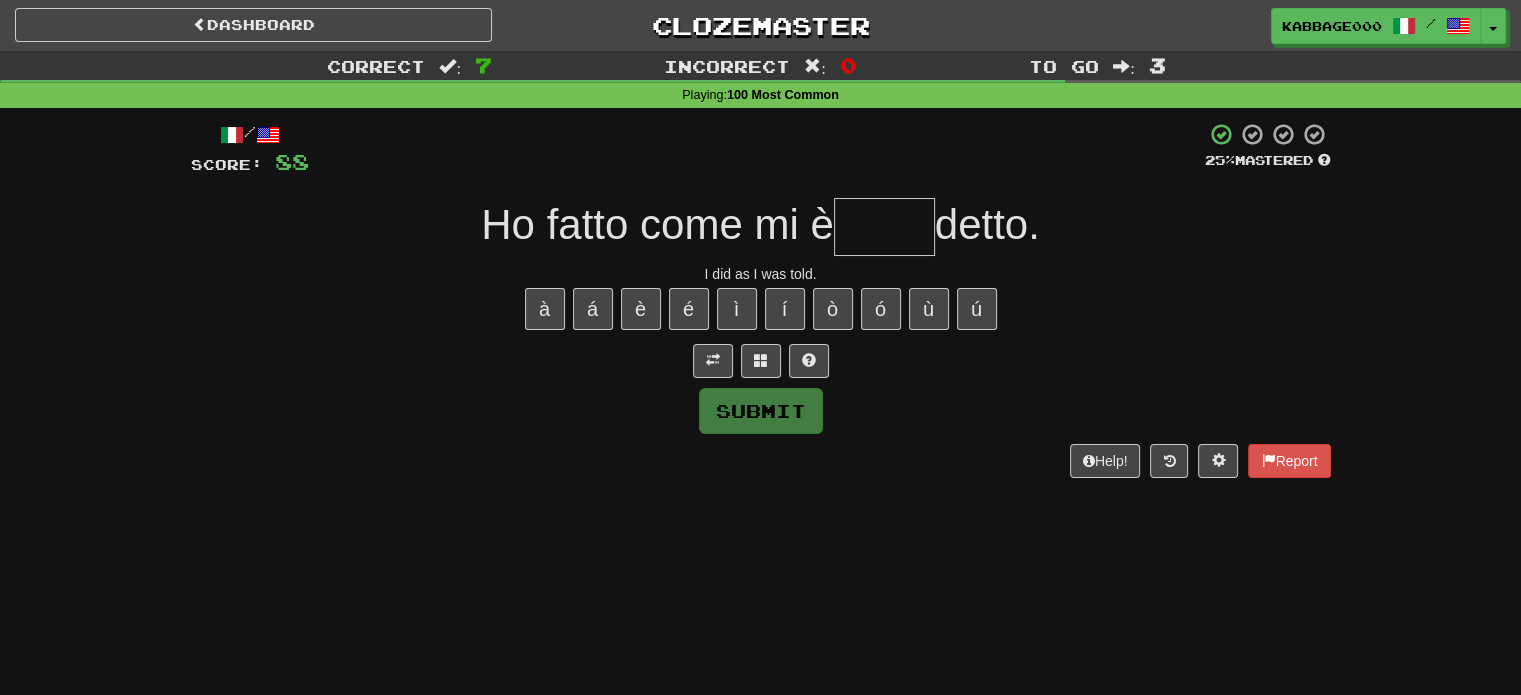 click at bounding box center (884, 227) 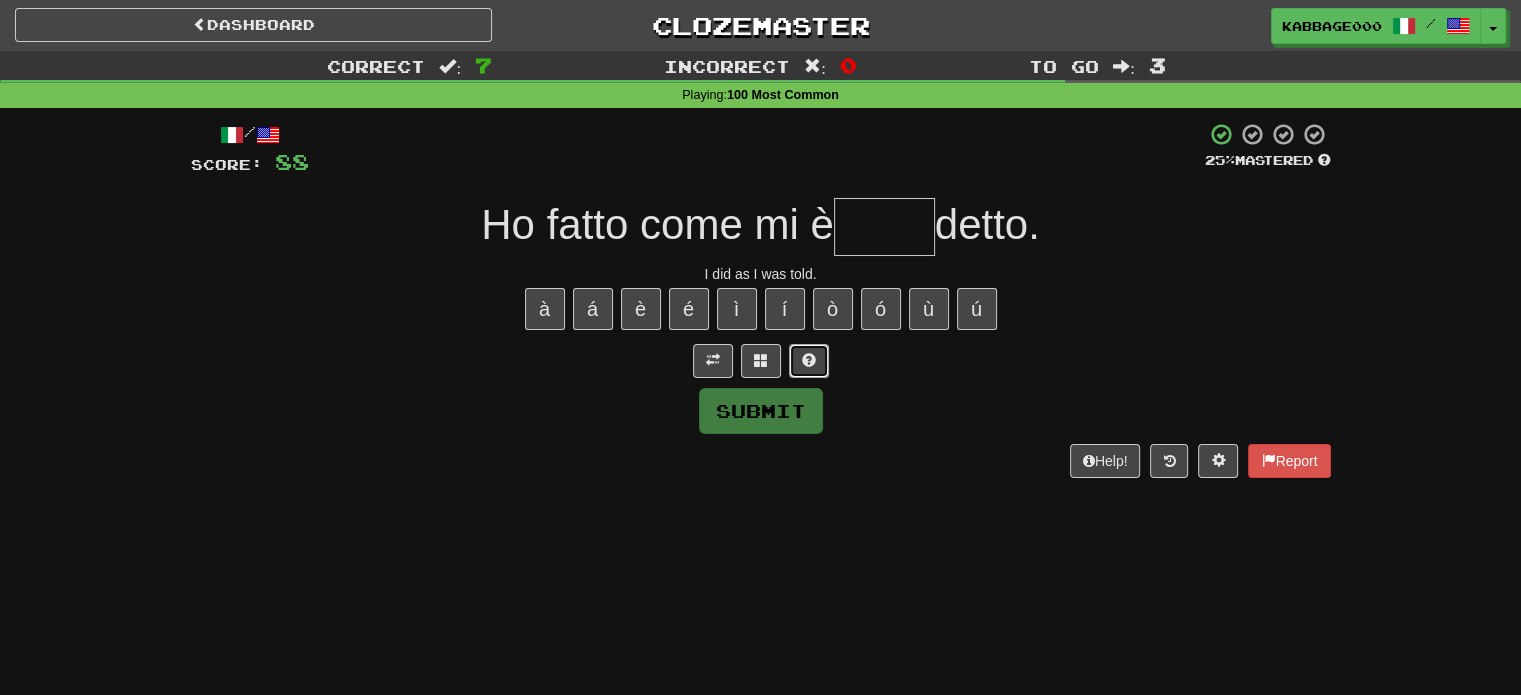 click at bounding box center [809, 361] 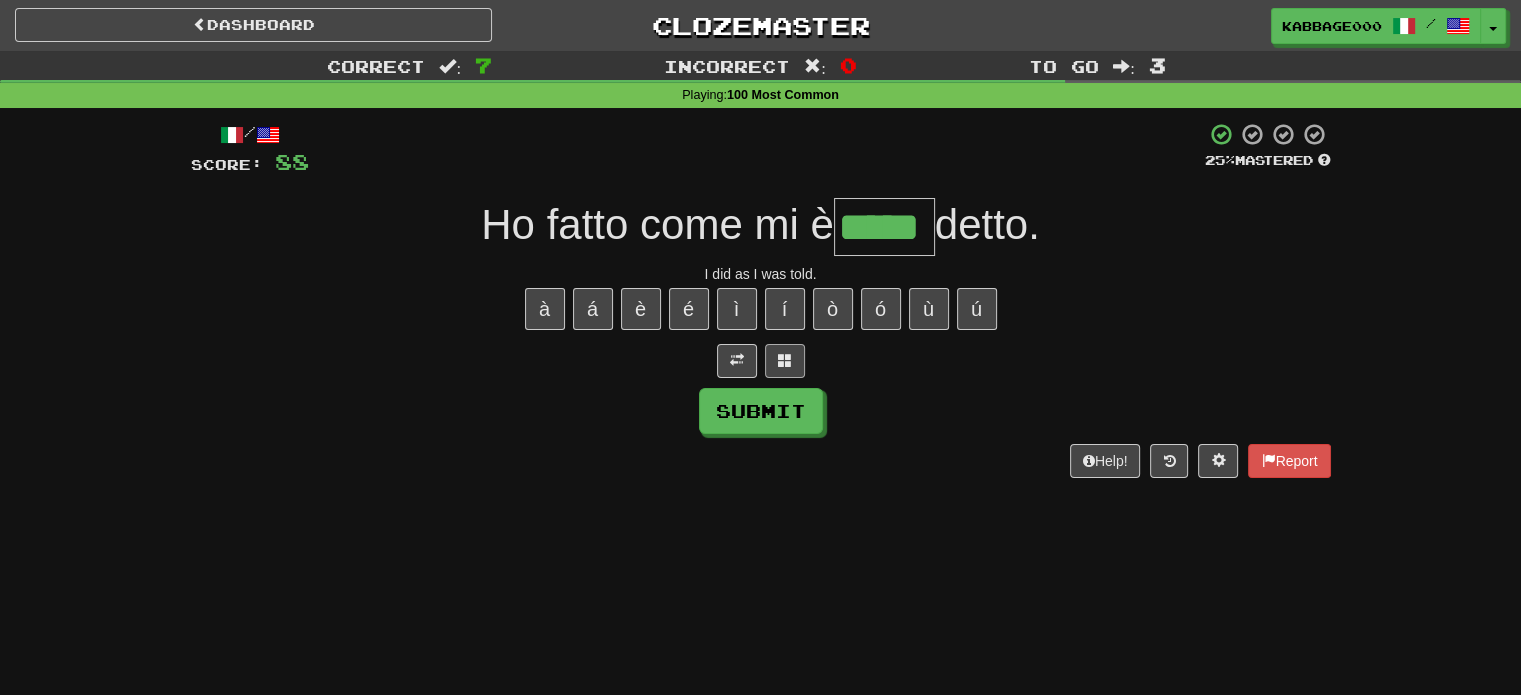 type on "*****" 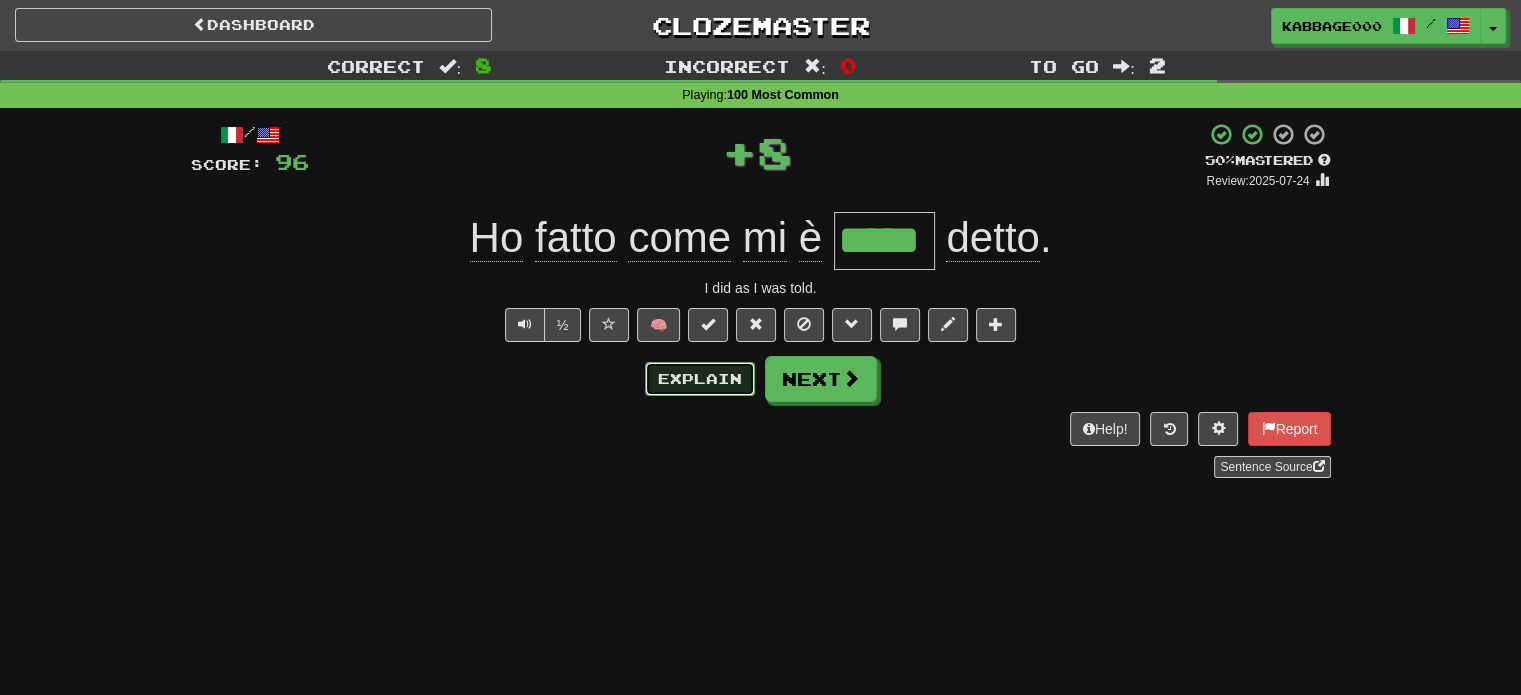 click on "Explain" at bounding box center (700, 379) 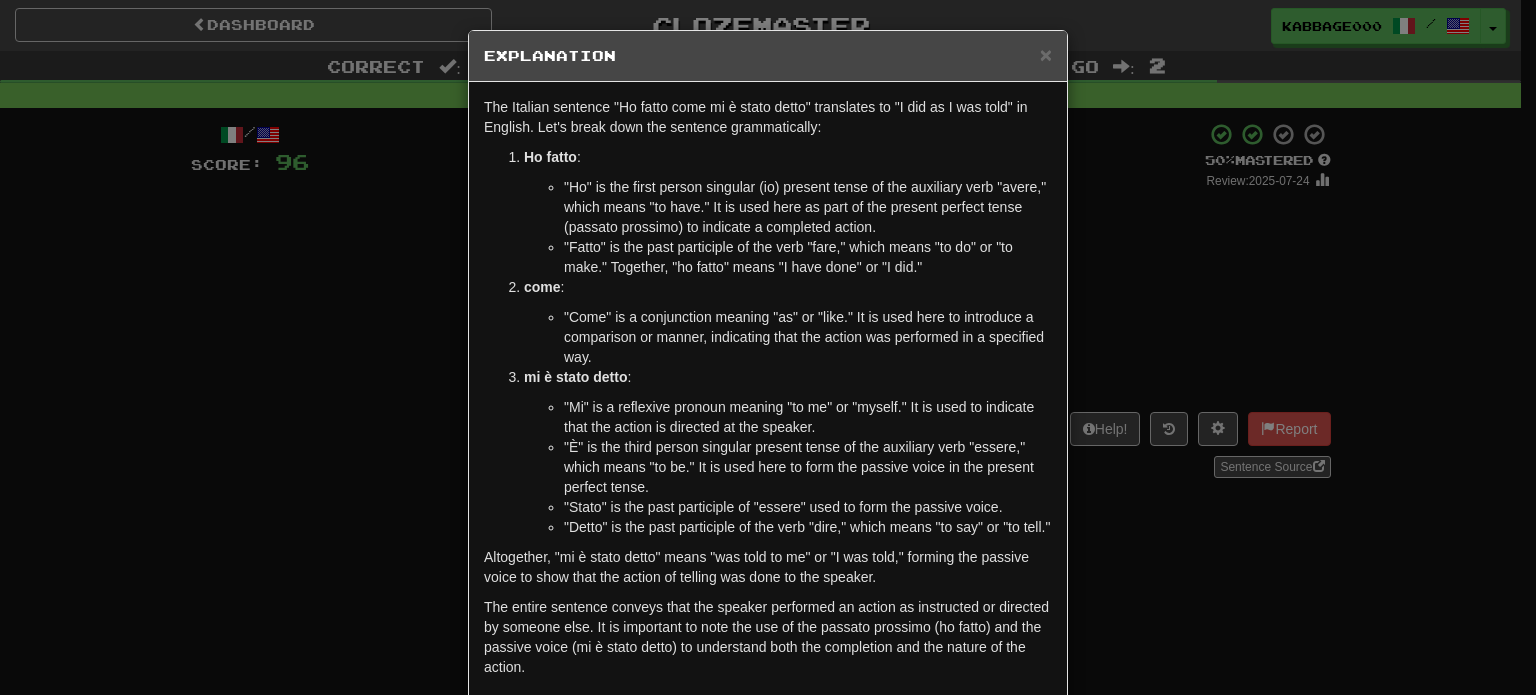 click on "× Explanation The Italian sentence "Ho fatto come mi è stato detto" translates to "I did as I was told" in English. Let's break down the sentence grammatically:
Ho fatto :
"Ho" is the first person singular (io) present tense of the auxiliary verb "avere," which means "to have." It is used here as part of the present perfect tense (passato prossimo) to indicate a completed action.
"Fatto" is the past participle of the verb "fare," which means "to do" or "to make." Together, "ho fatto" means "I have done" or "I did."
come :
"Come" is a conjunction meaning "as" or "like." It is used here to introduce a comparison or manner, indicating that the action was performed in a specified way.
mi è stato detto :
"Mi" is a reflexive pronoun meaning "to me" or "myself." It is used to indicate that the action is directed at the speaker.
"Stato" is the past participle of "essere" used to form the passive voice.
In beta. Generated by ChatGPT. Like it? Hate it? Let us know" at bounding box center [768, 347] 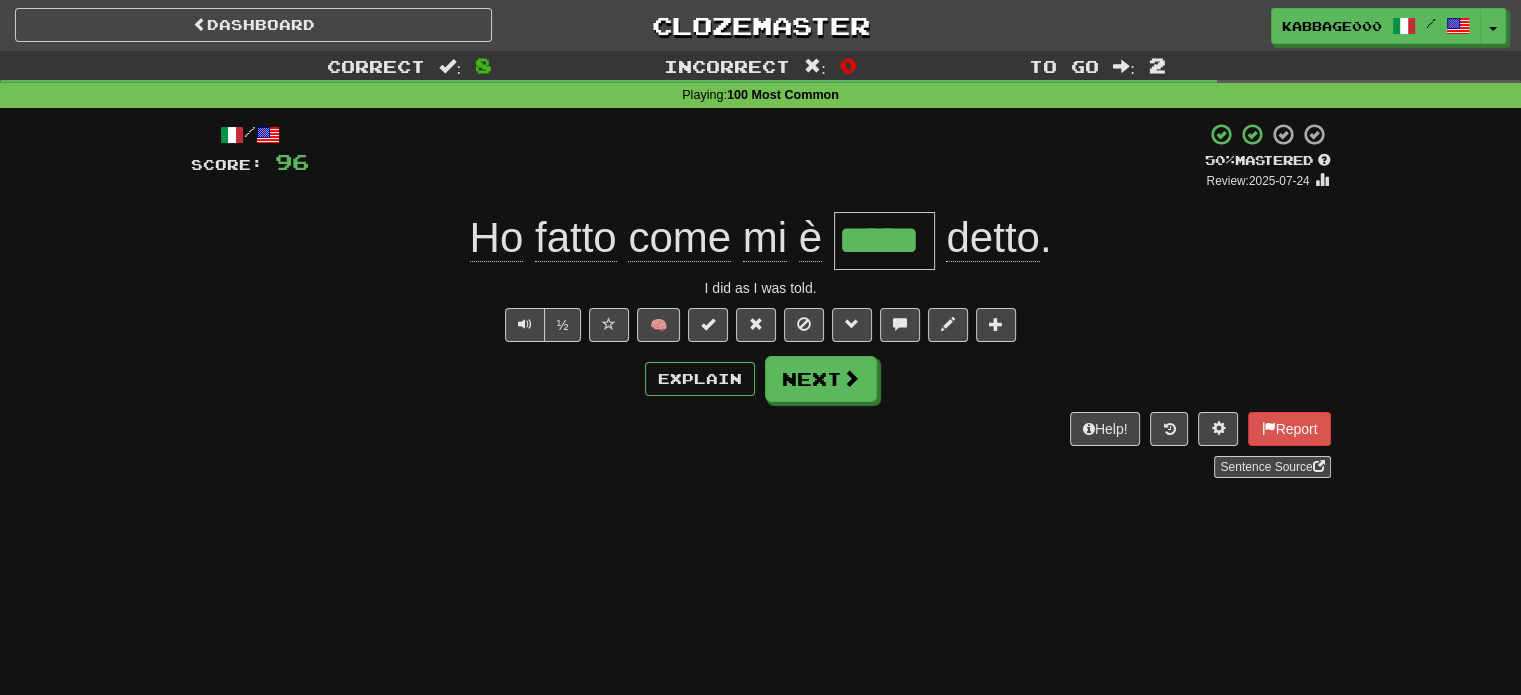 click on "Explain Next" at bounding box center (761, 379) 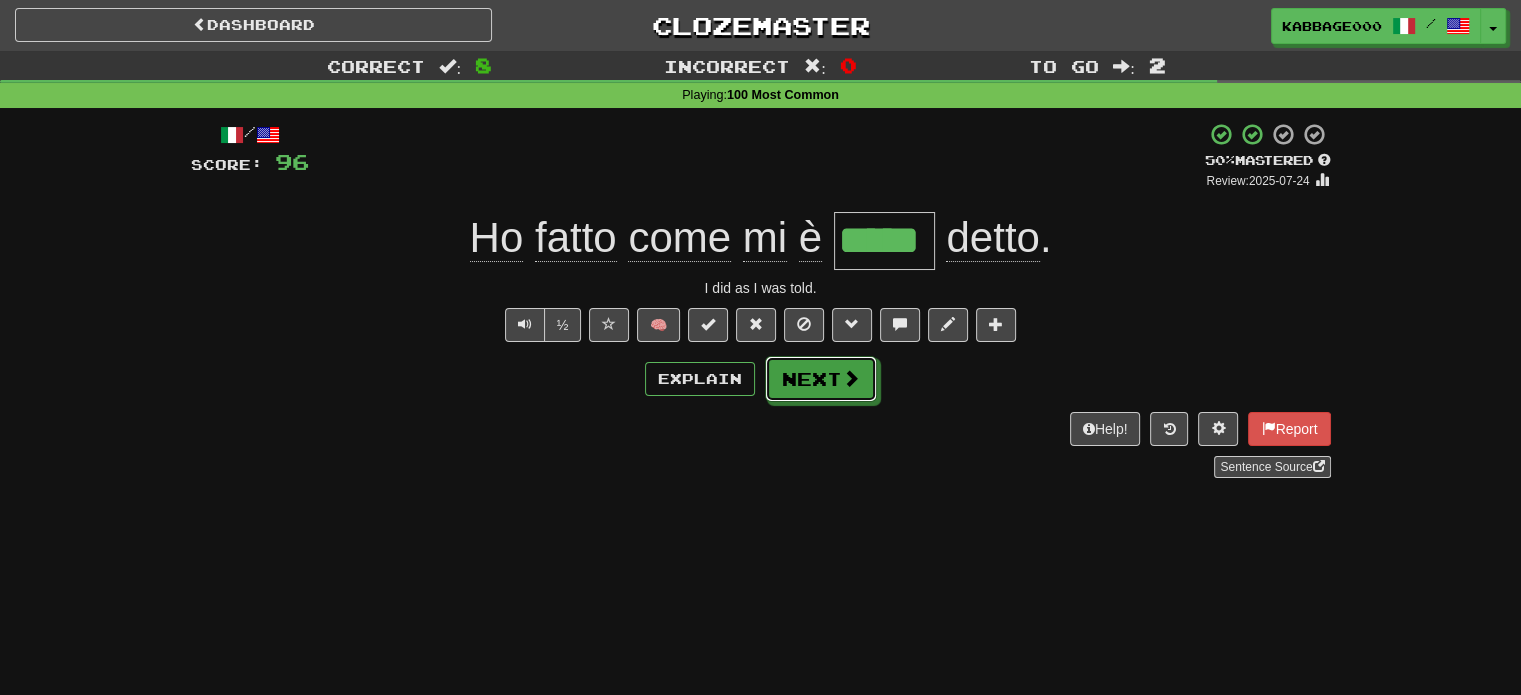 click on "Next" at bounding box center [821, 379] 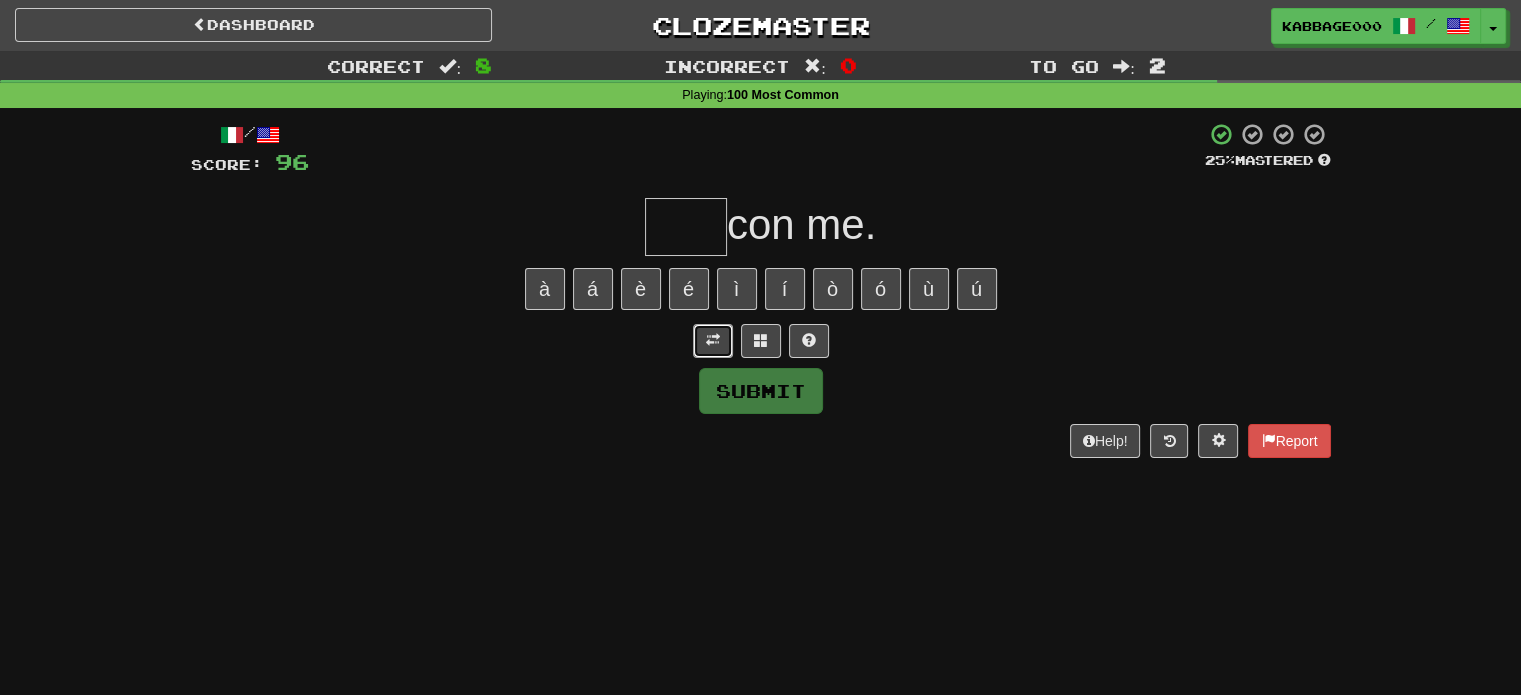 click at bounding box center (713, 341) 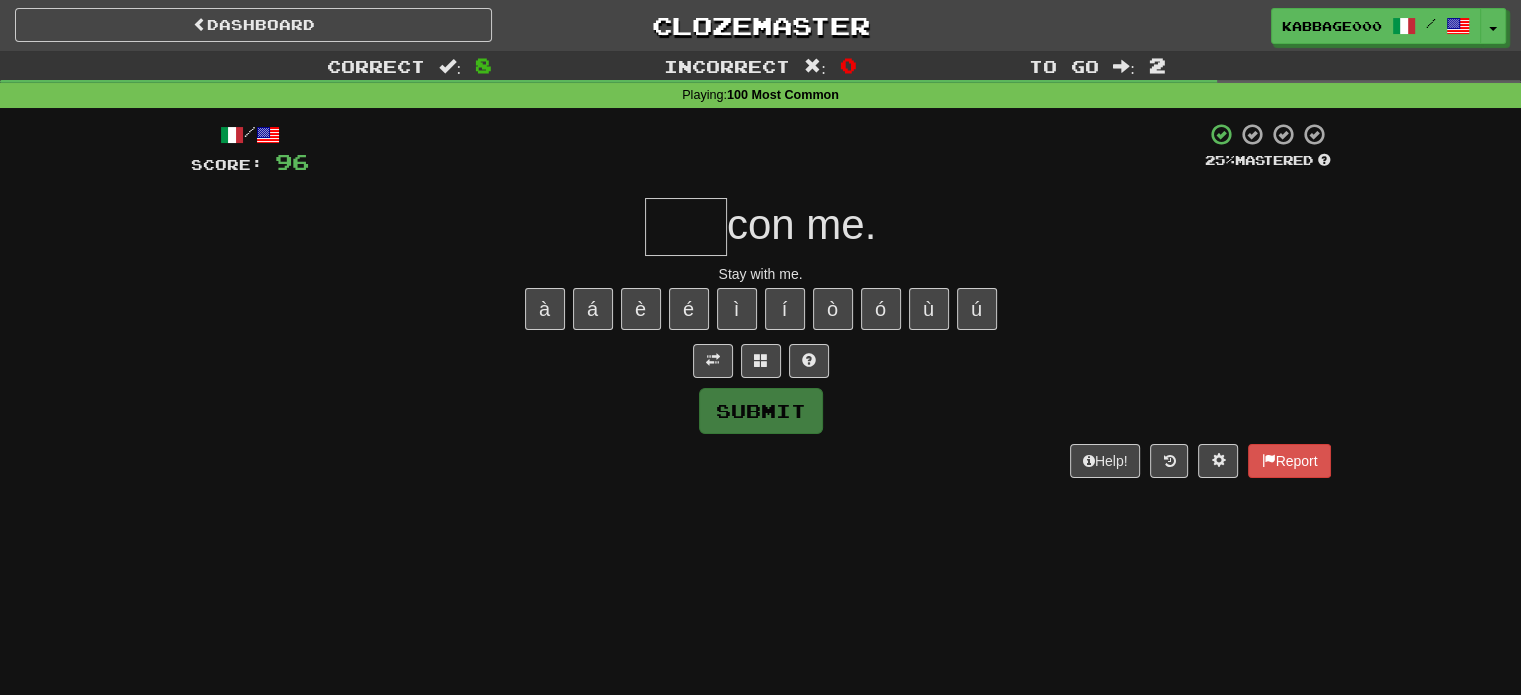 click at bounding box center (686, 227) 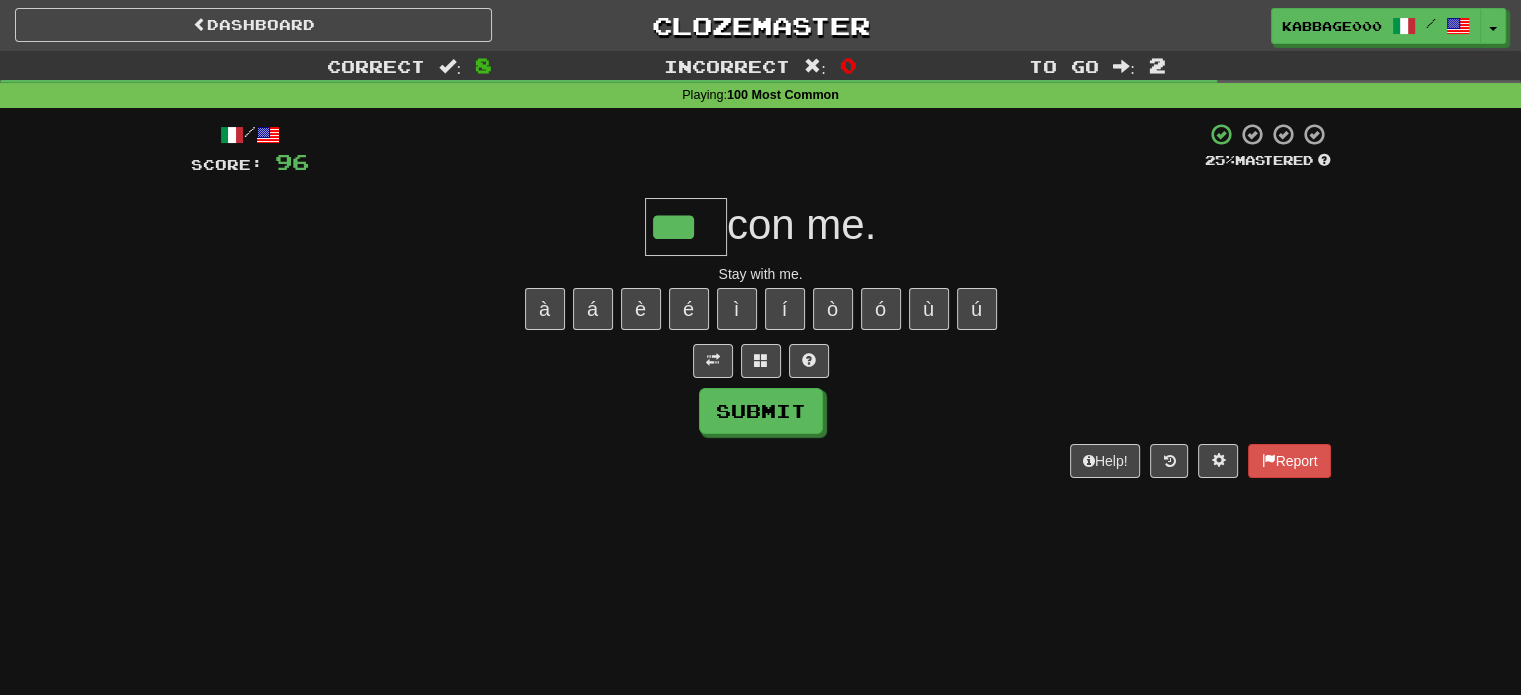 scroll, scrollTop: 0, scrollLeft: 0, axis: both 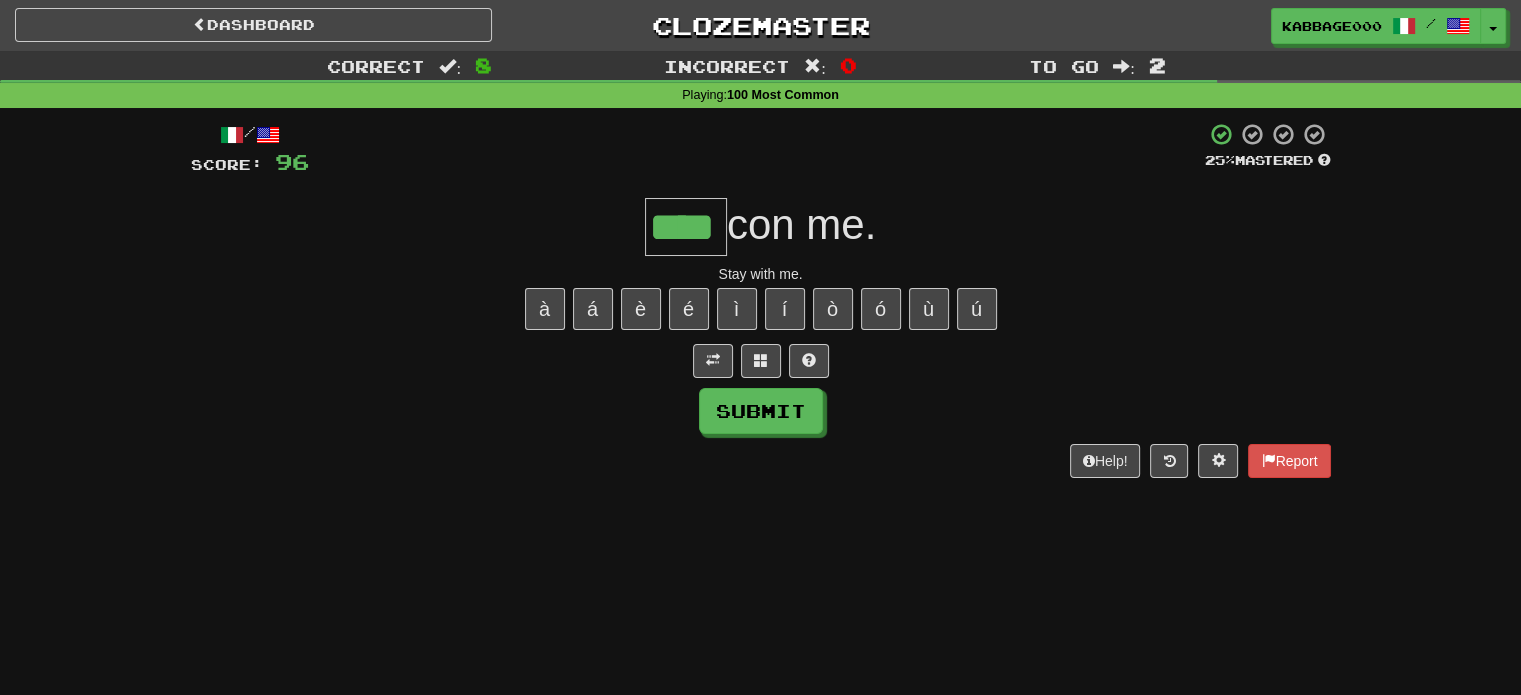 type on "****" 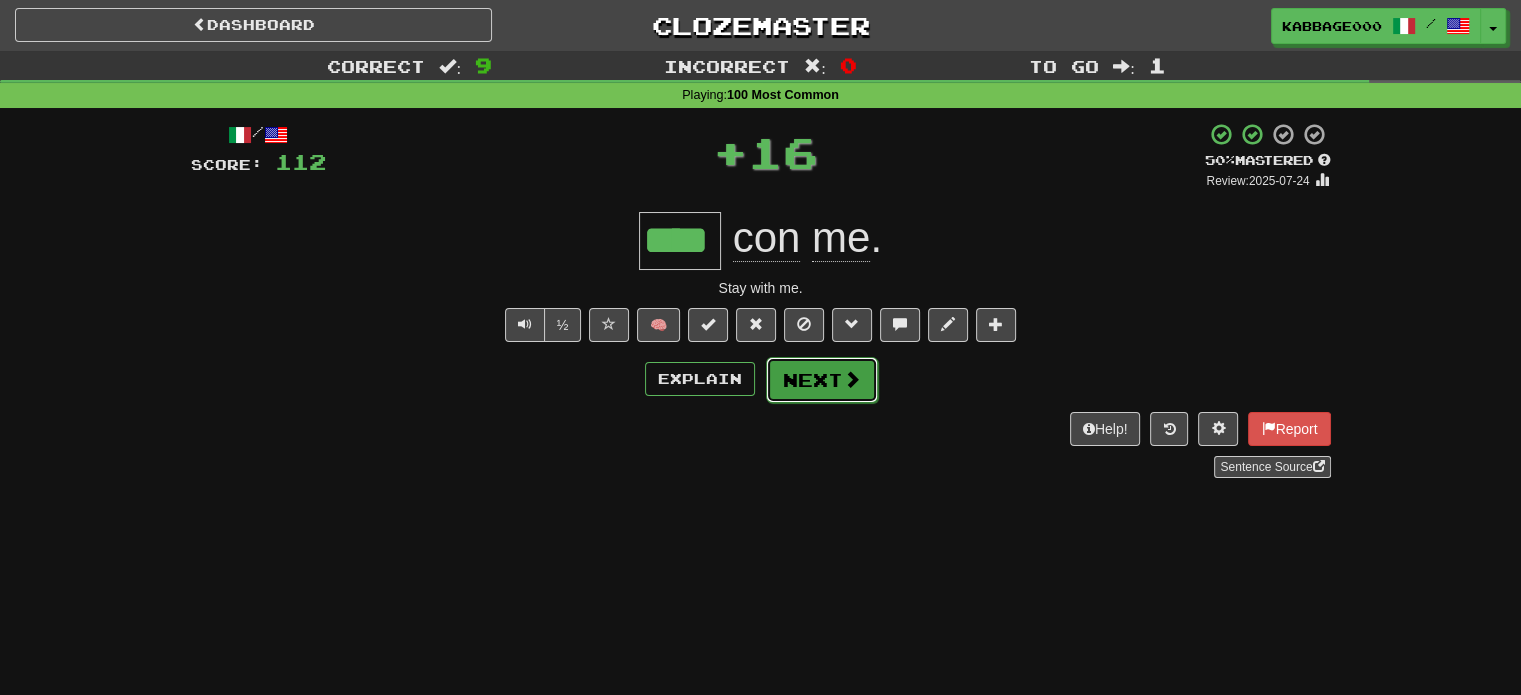 click on "Next" at bounding box center [822, 380] 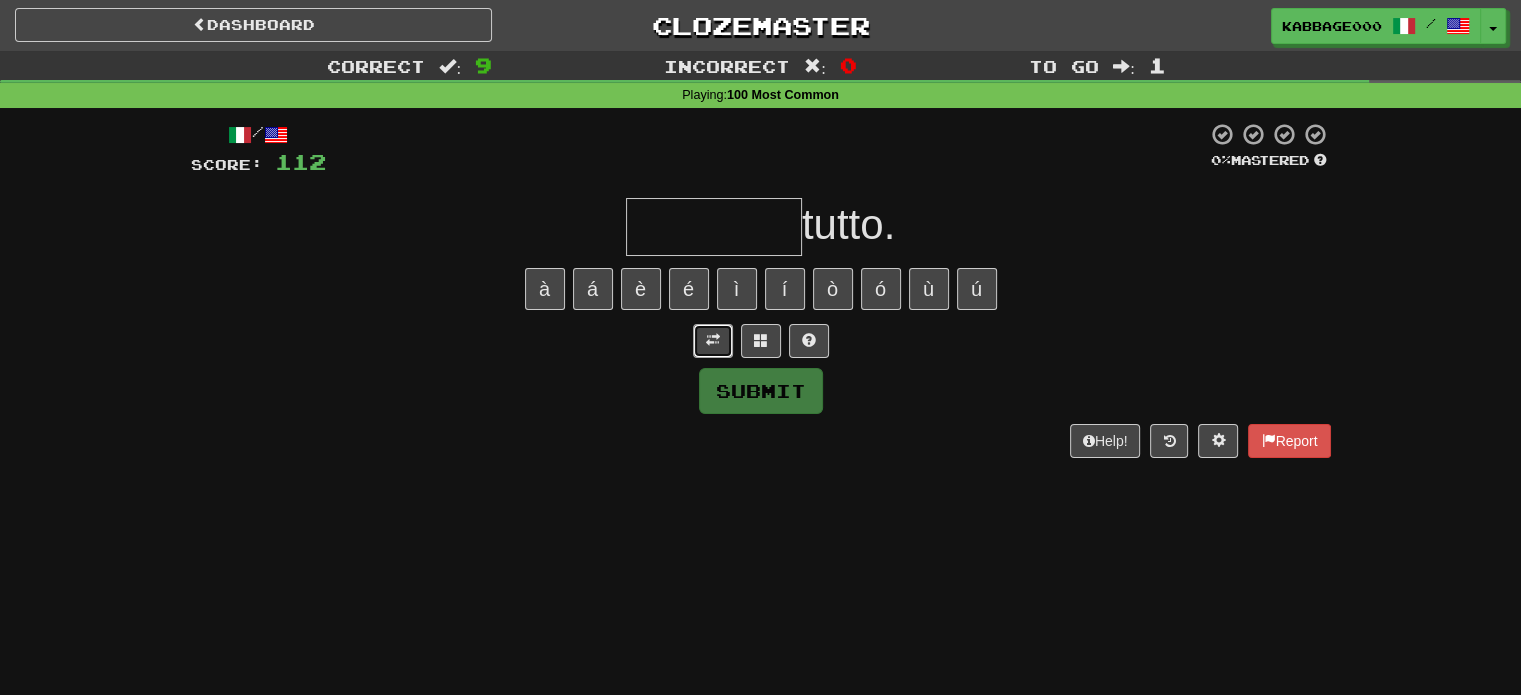 click at bounding box center [713, 341] 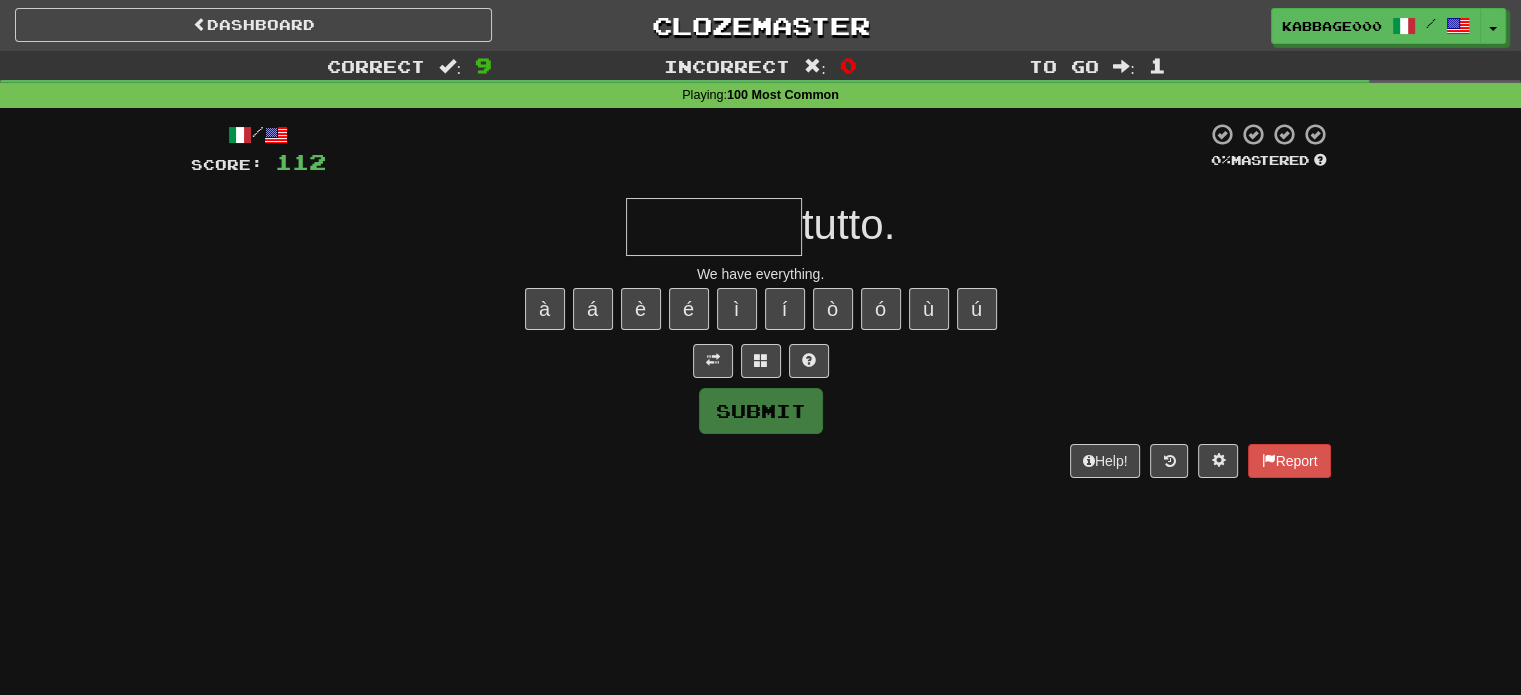 click at bounding box center (714, 227) 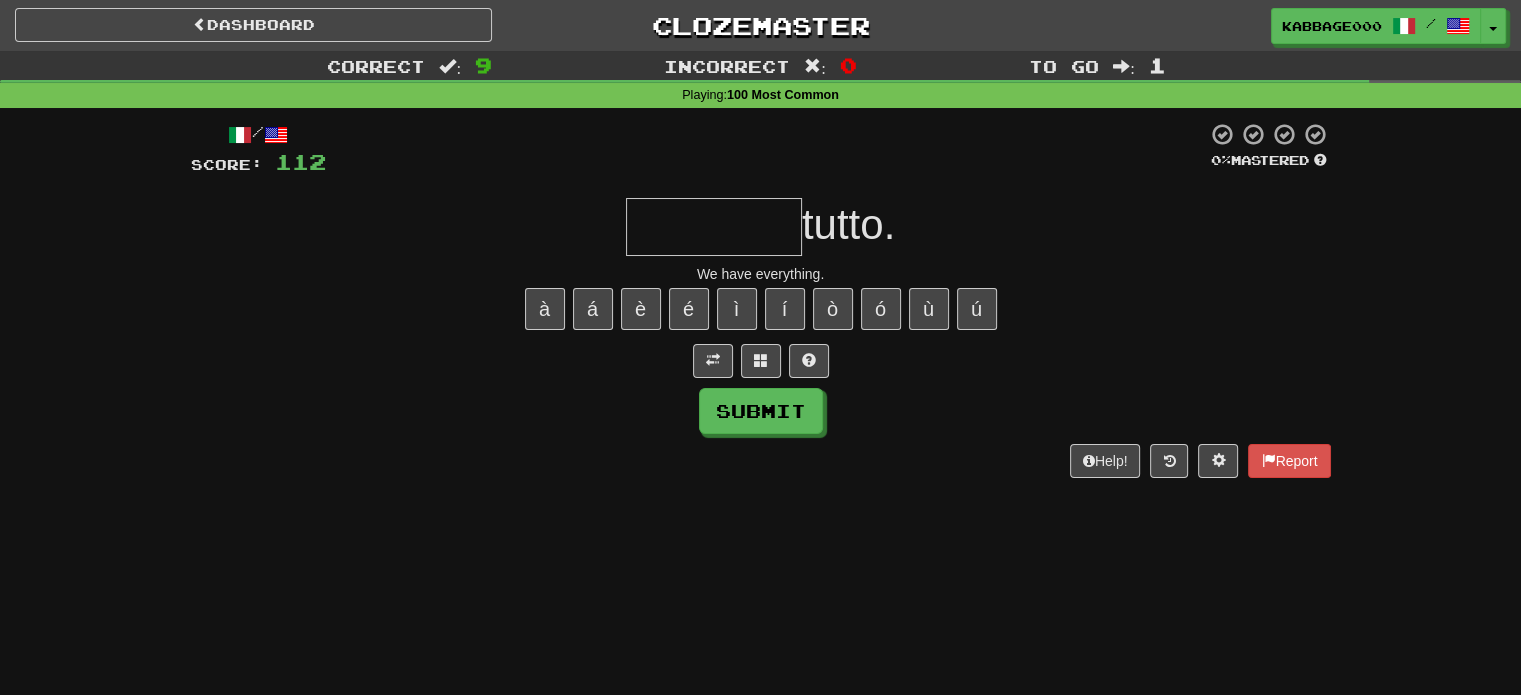 type on "*" 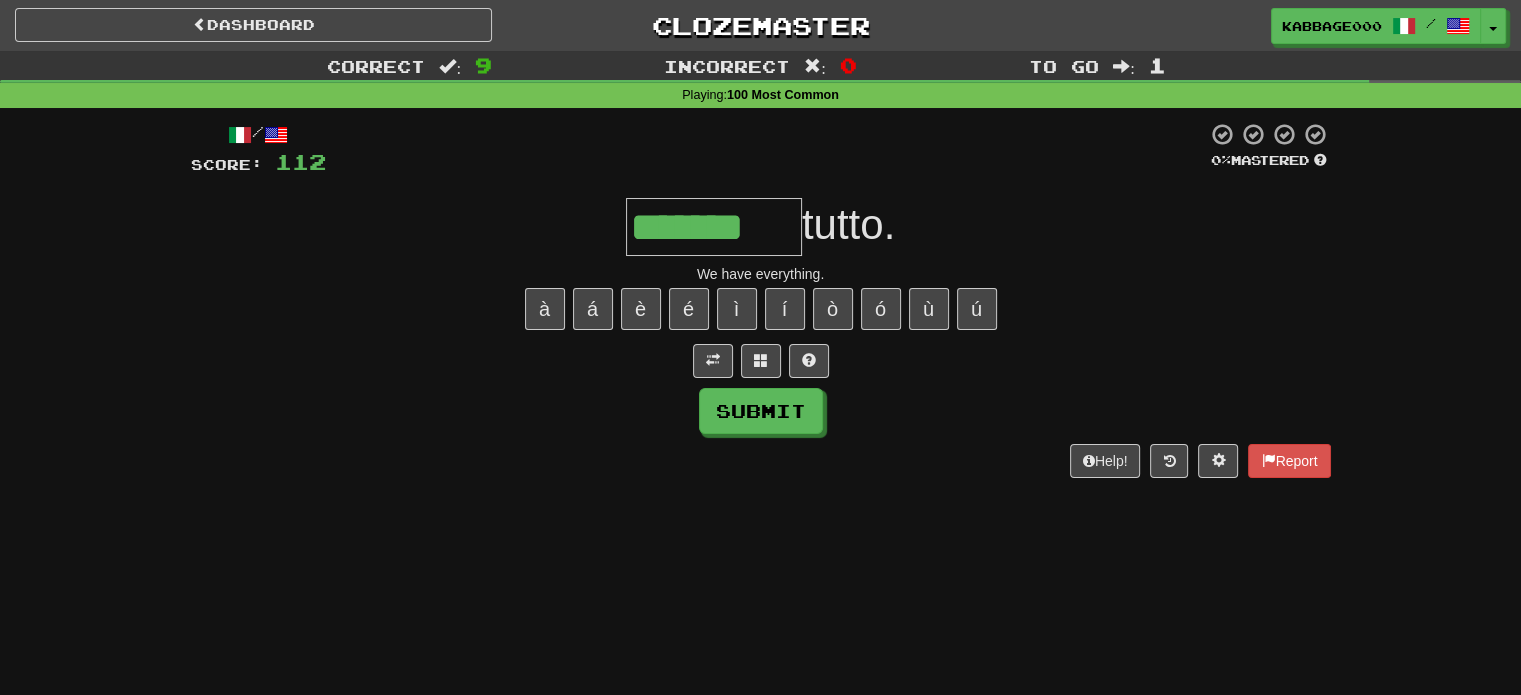 type on "*******" 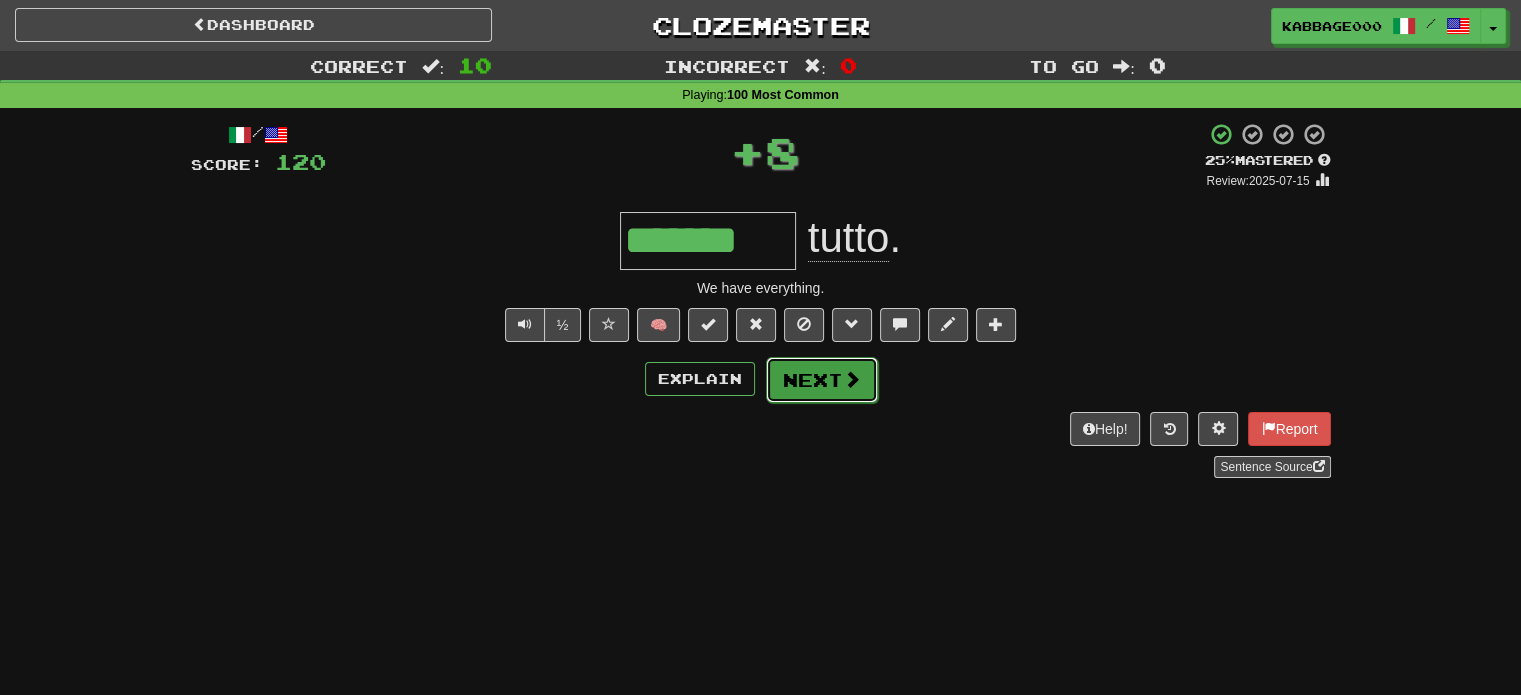 click on "Next" at bounding box center [822, 380] 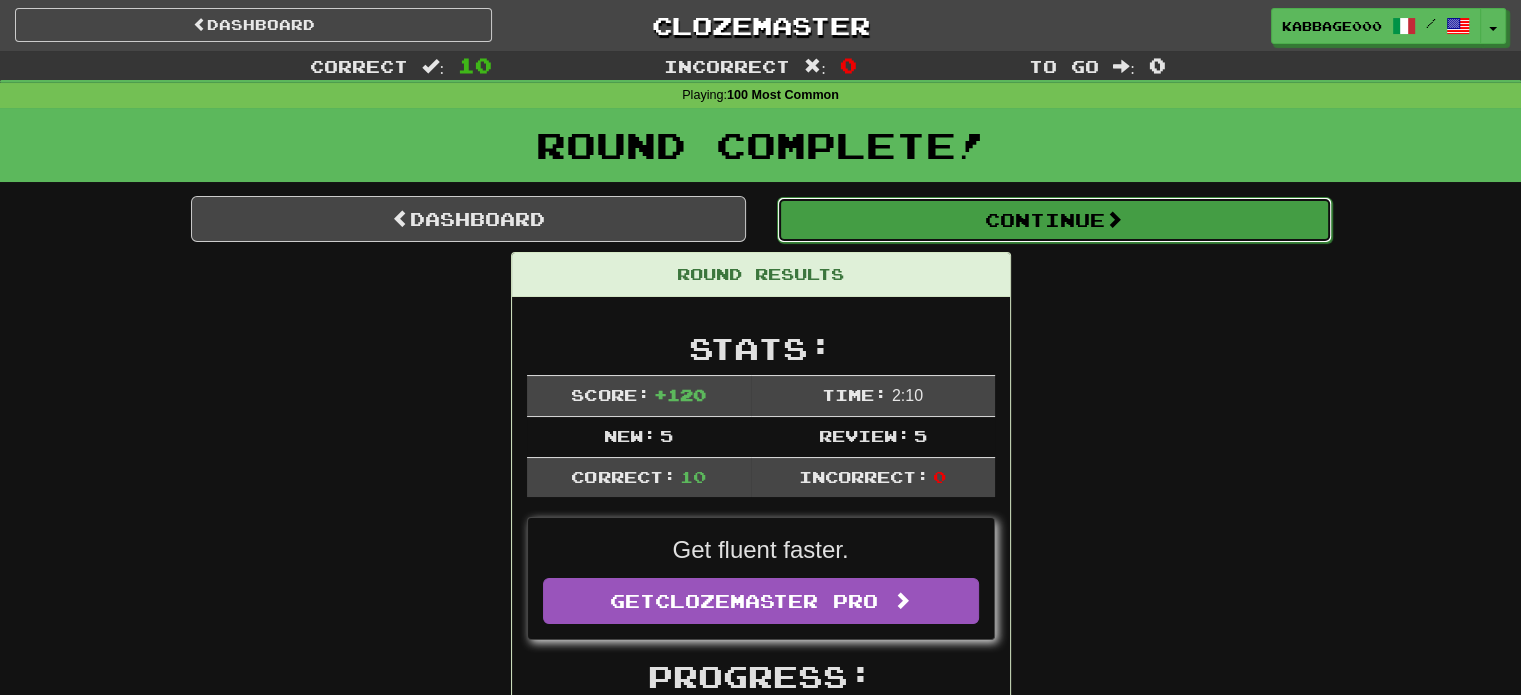 click on "Continue" at bounding box center [1054, 220] 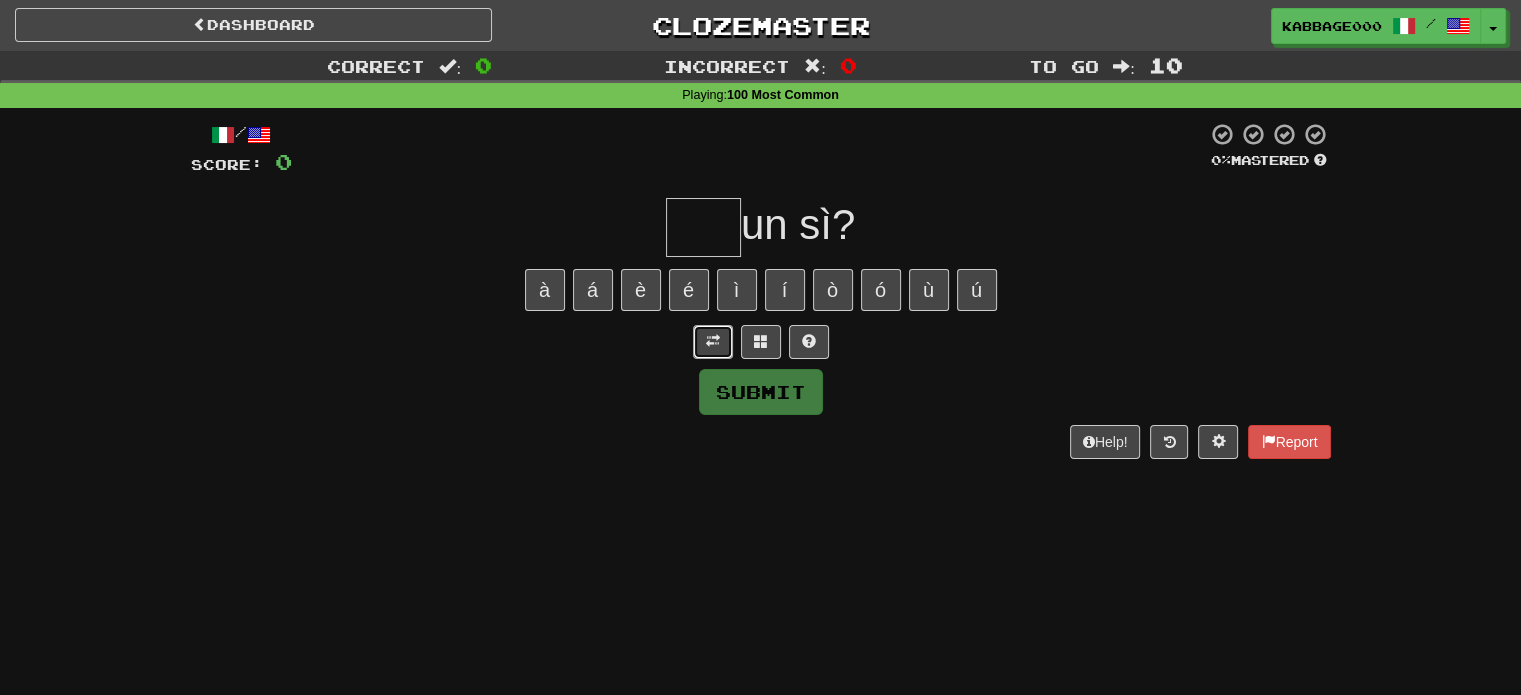 click at bounding box center [713, 341] 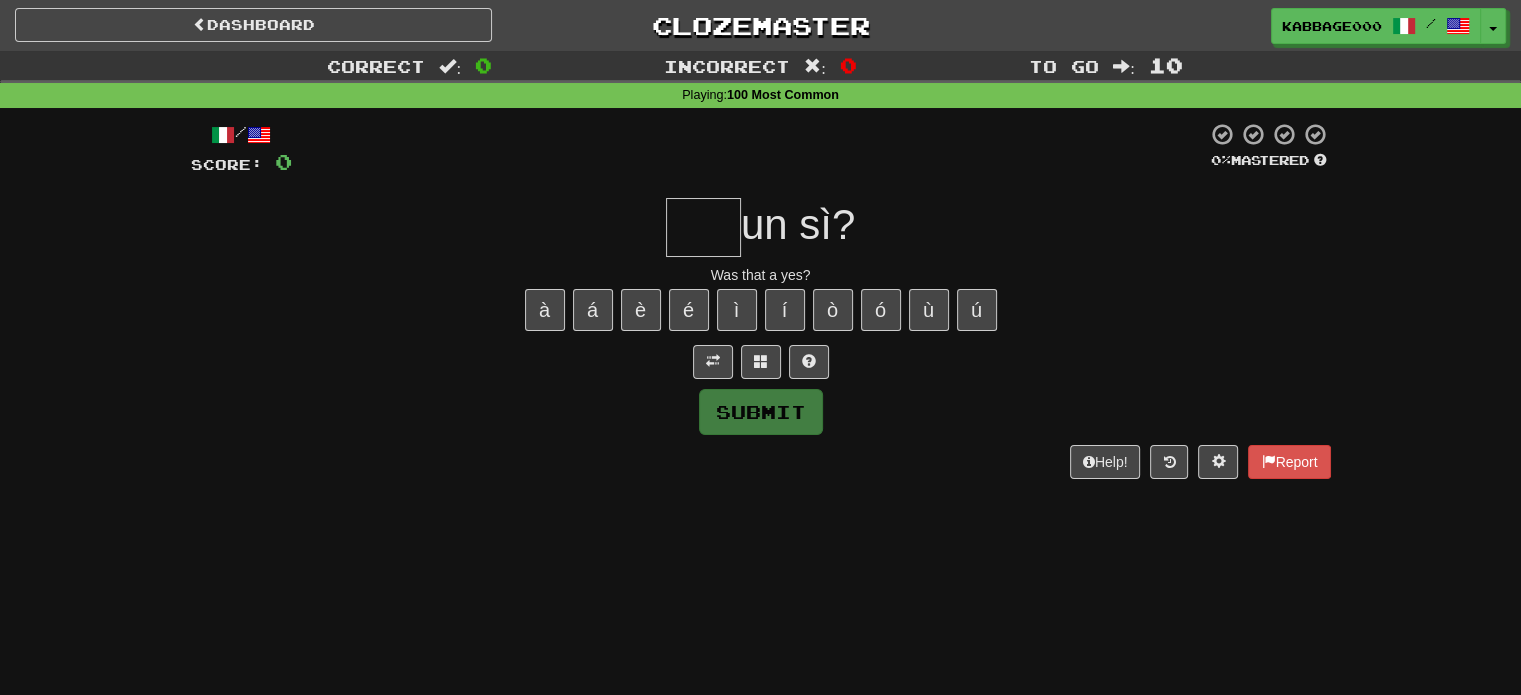 click at bounding box center [703, 227] 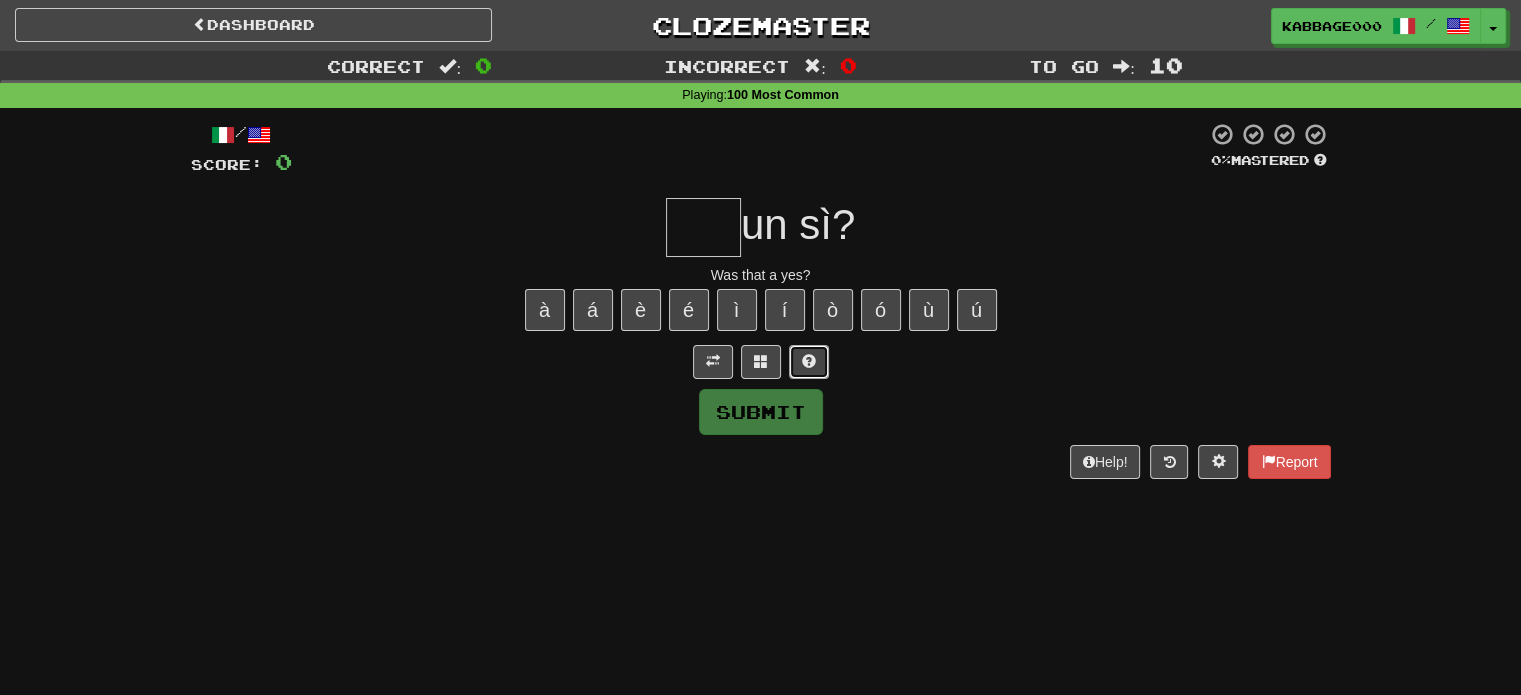 click at bounding box center [809, 362] 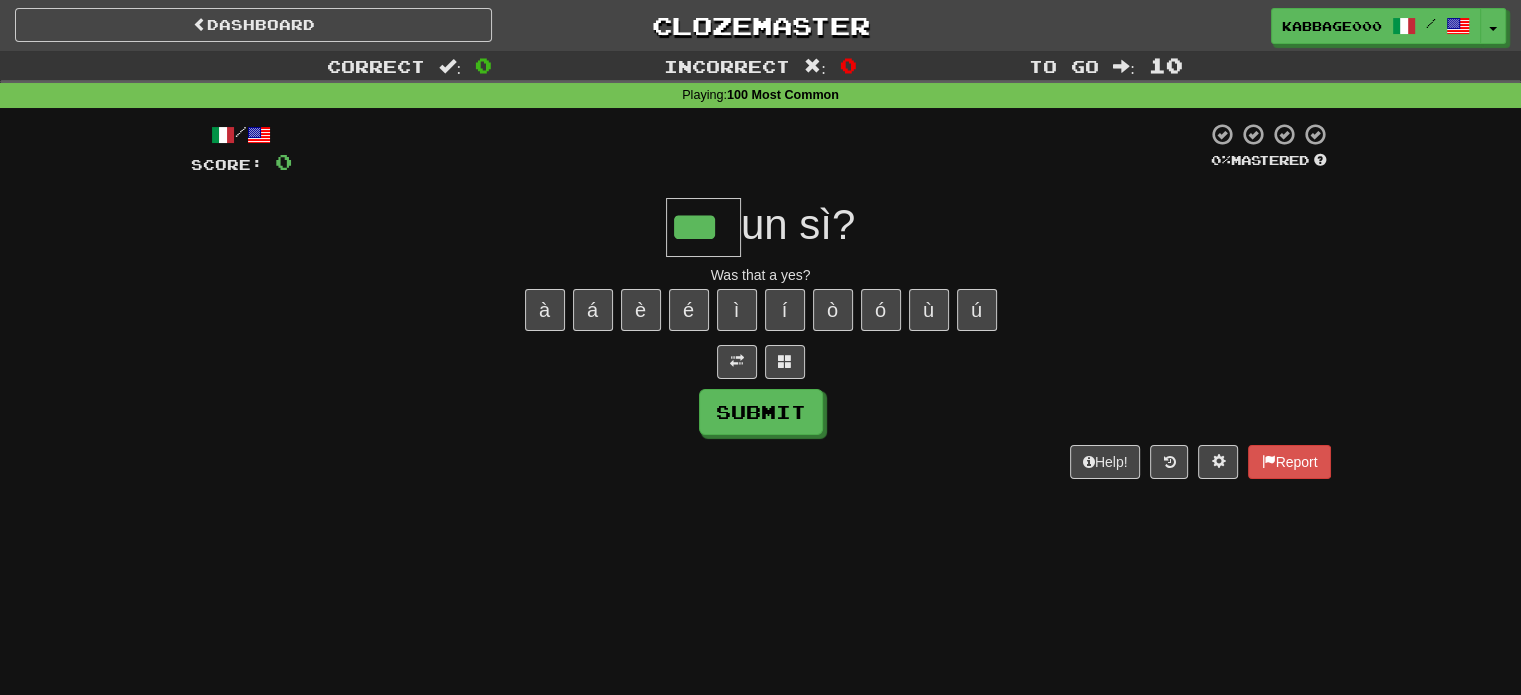type on "***" 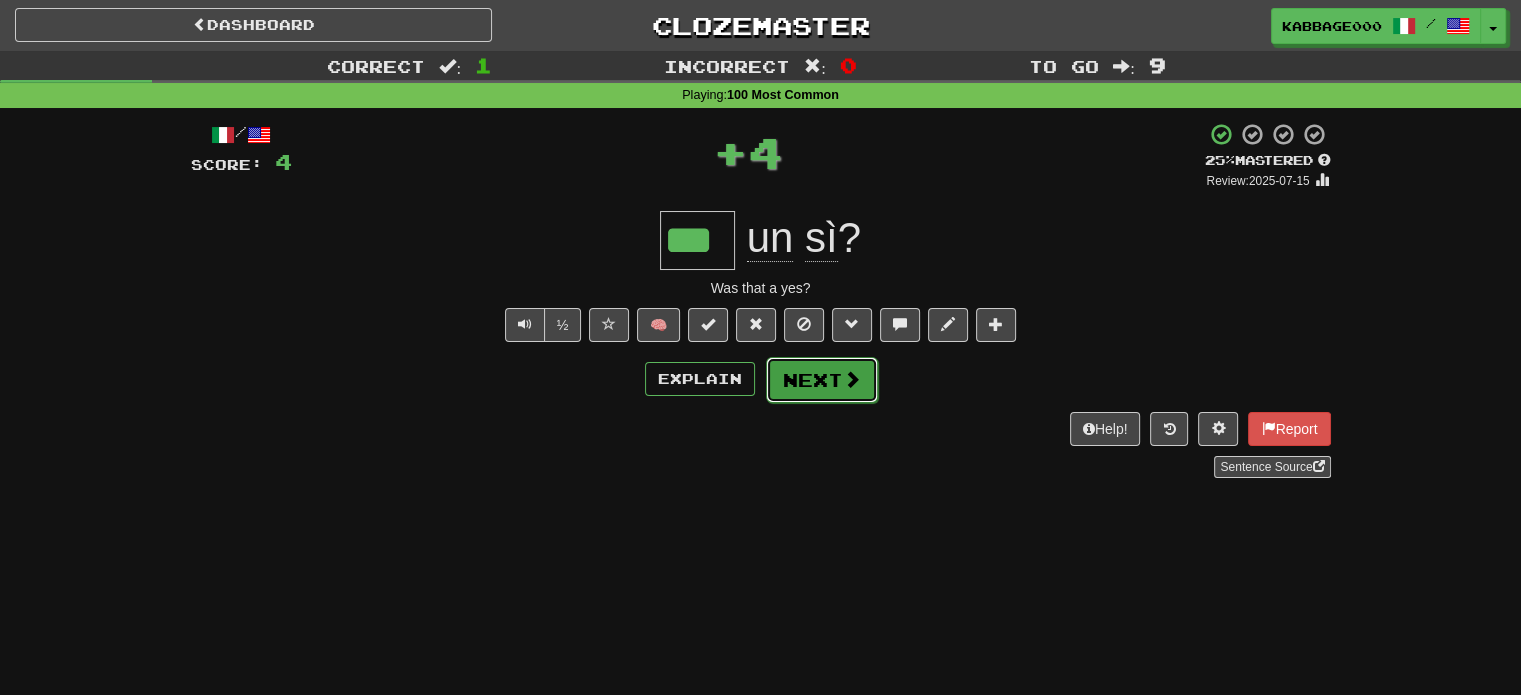 click on "Next" at bounding box center [822, 380] 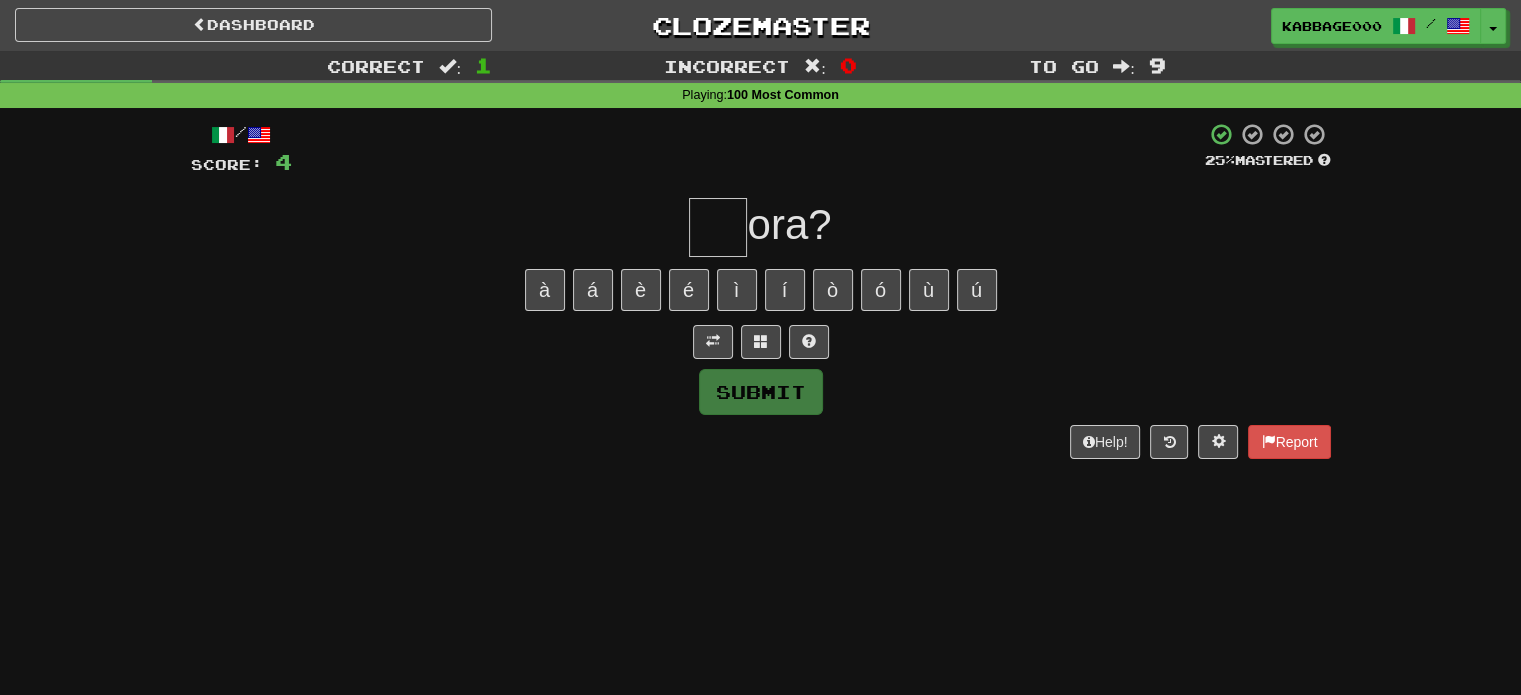 type on "*" 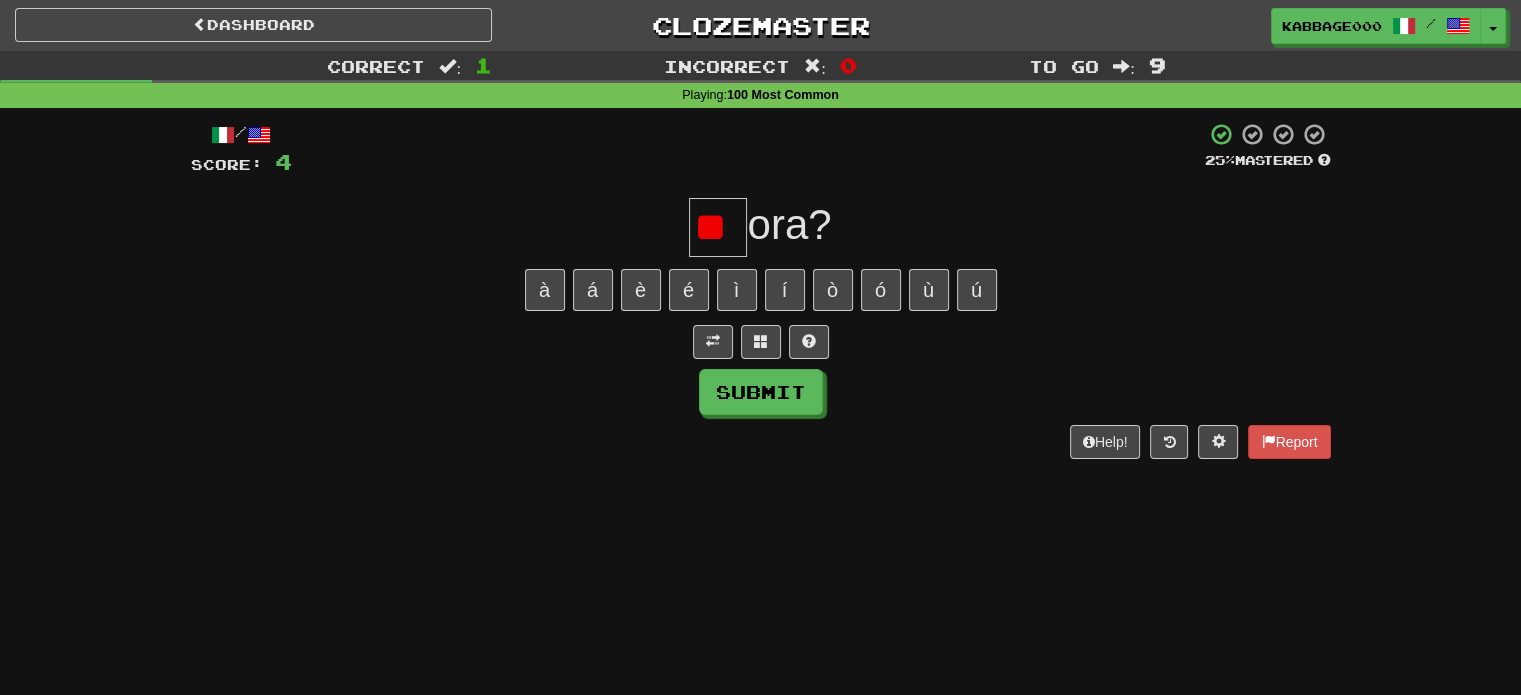 scroll, scrollTop: 0, scrollLeft: 8, axis: horizontal 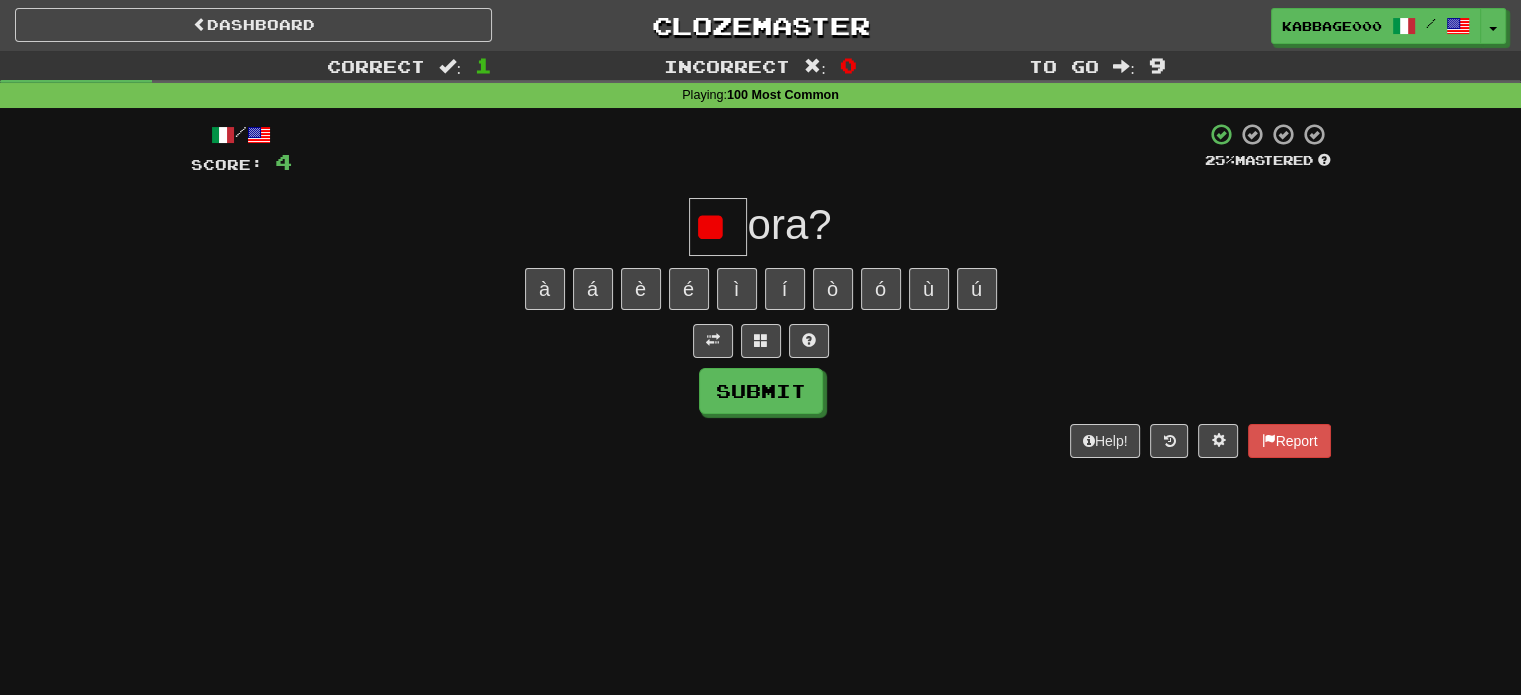 type on "*" 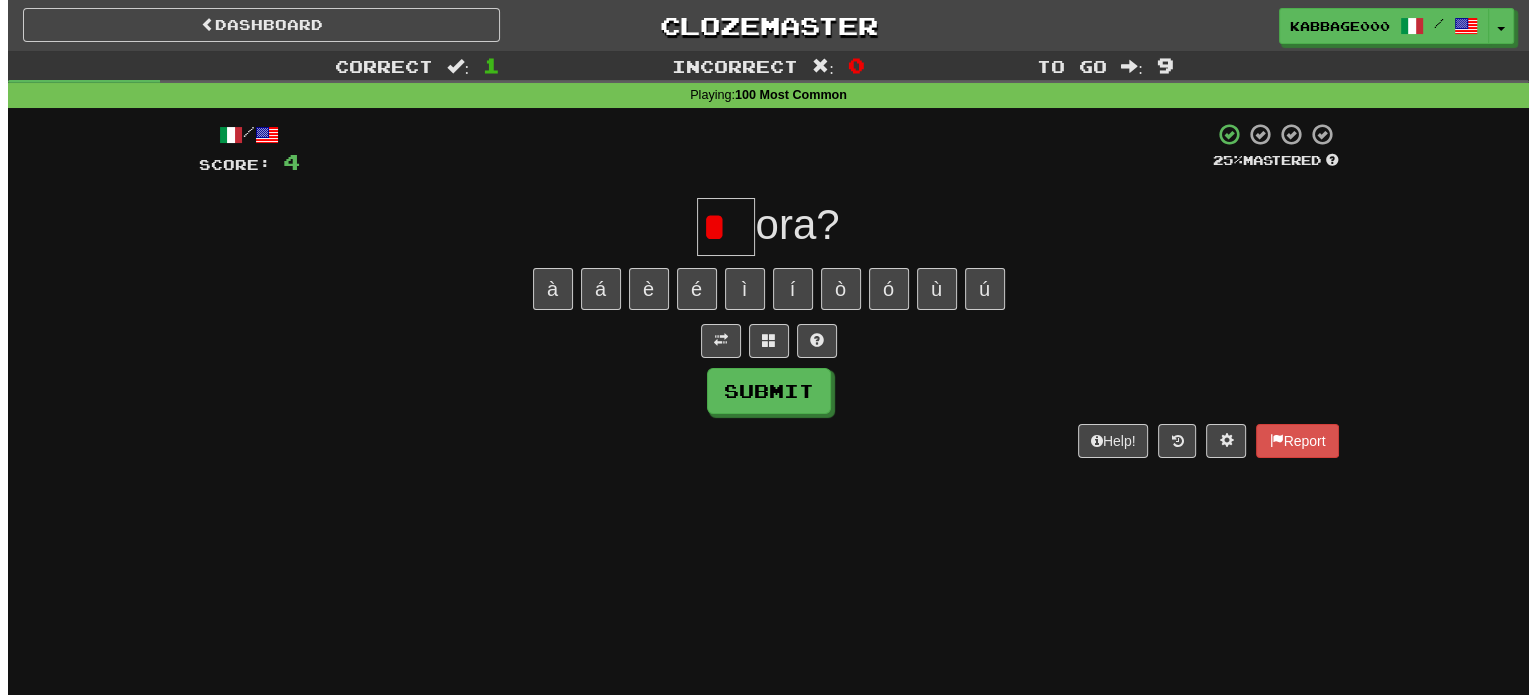 scroll, scrollTop: 0, scrollLeft: 0, axis: both 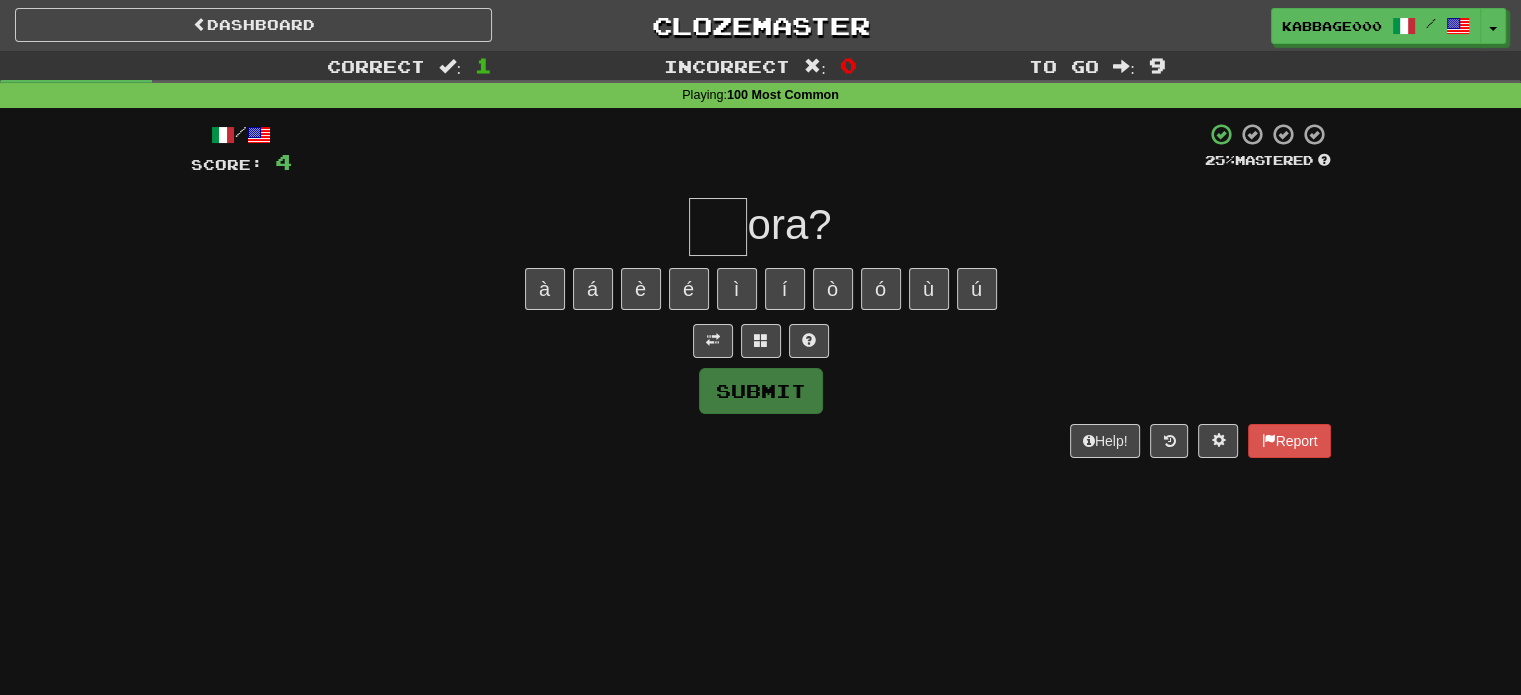 type on "*" 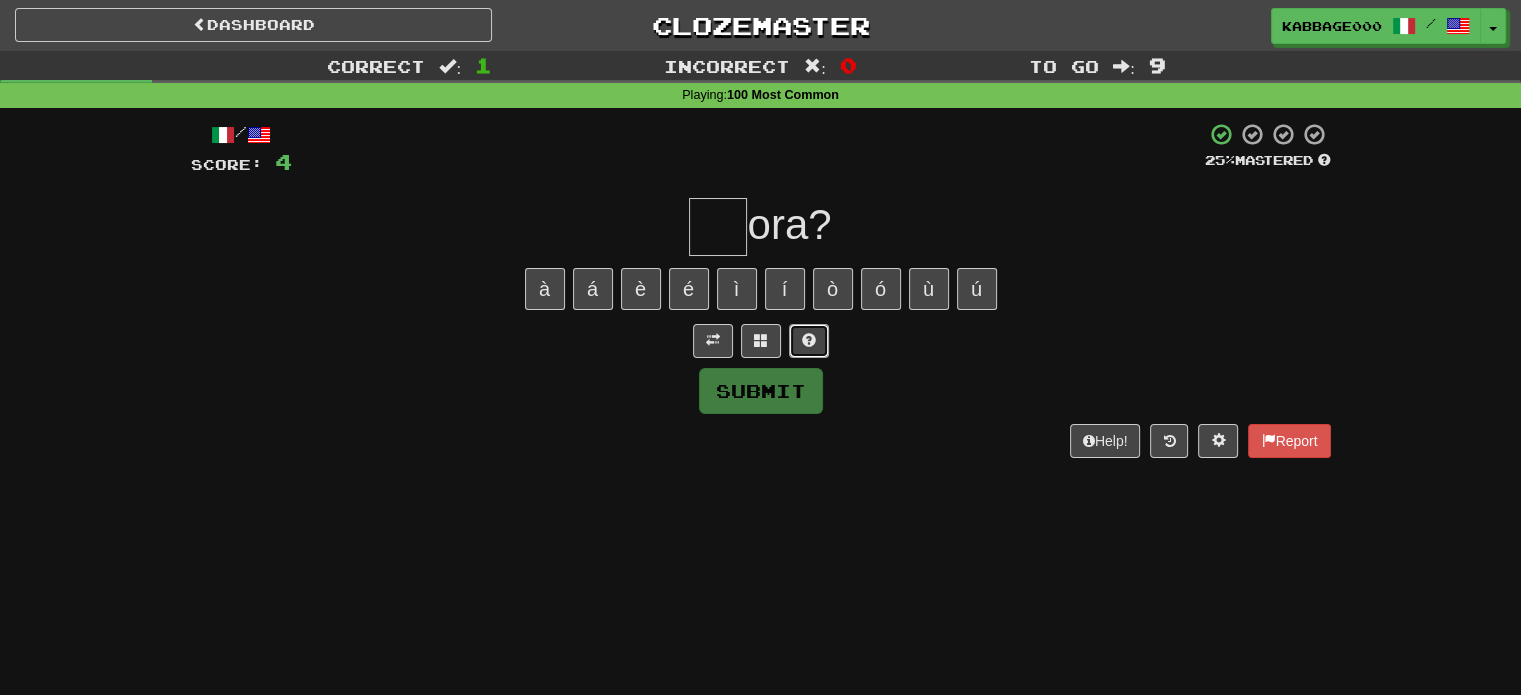 click at bounding box center [809, 341] 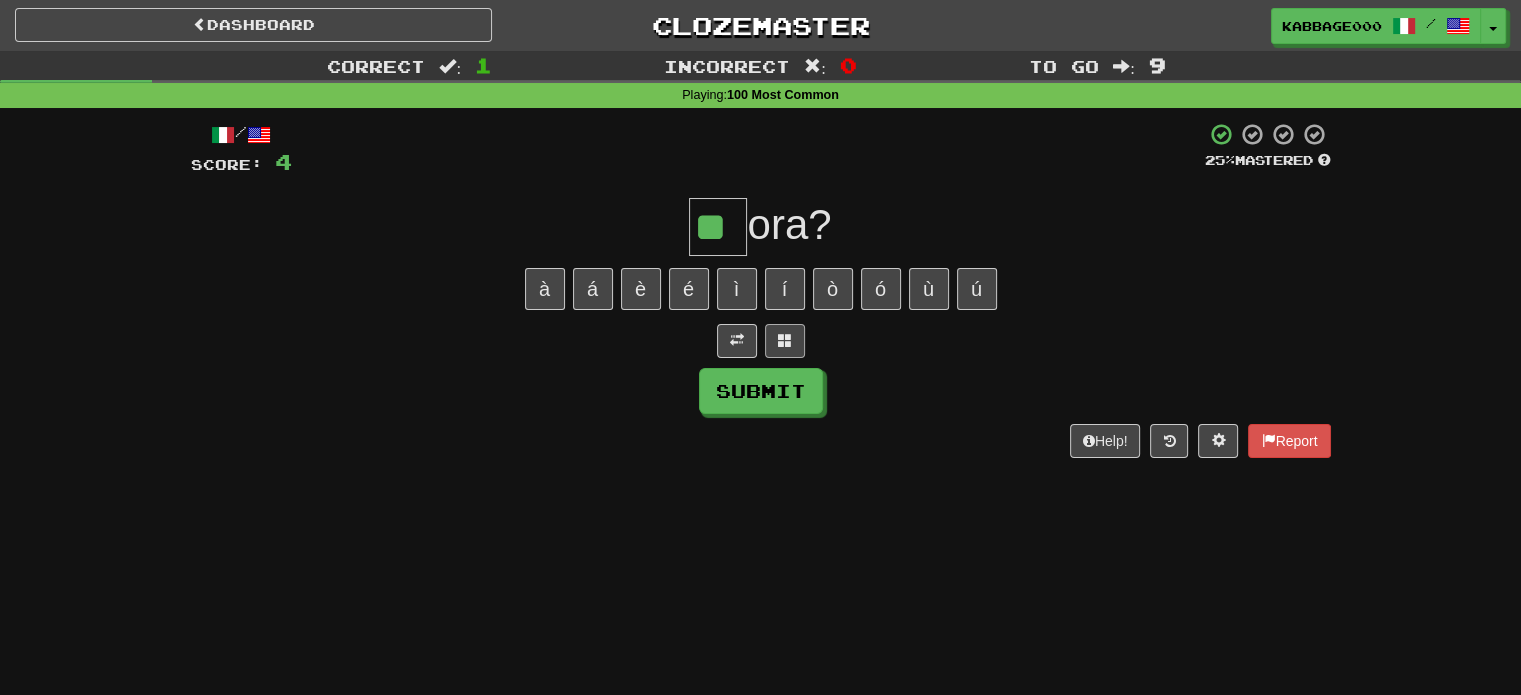 type on "**" 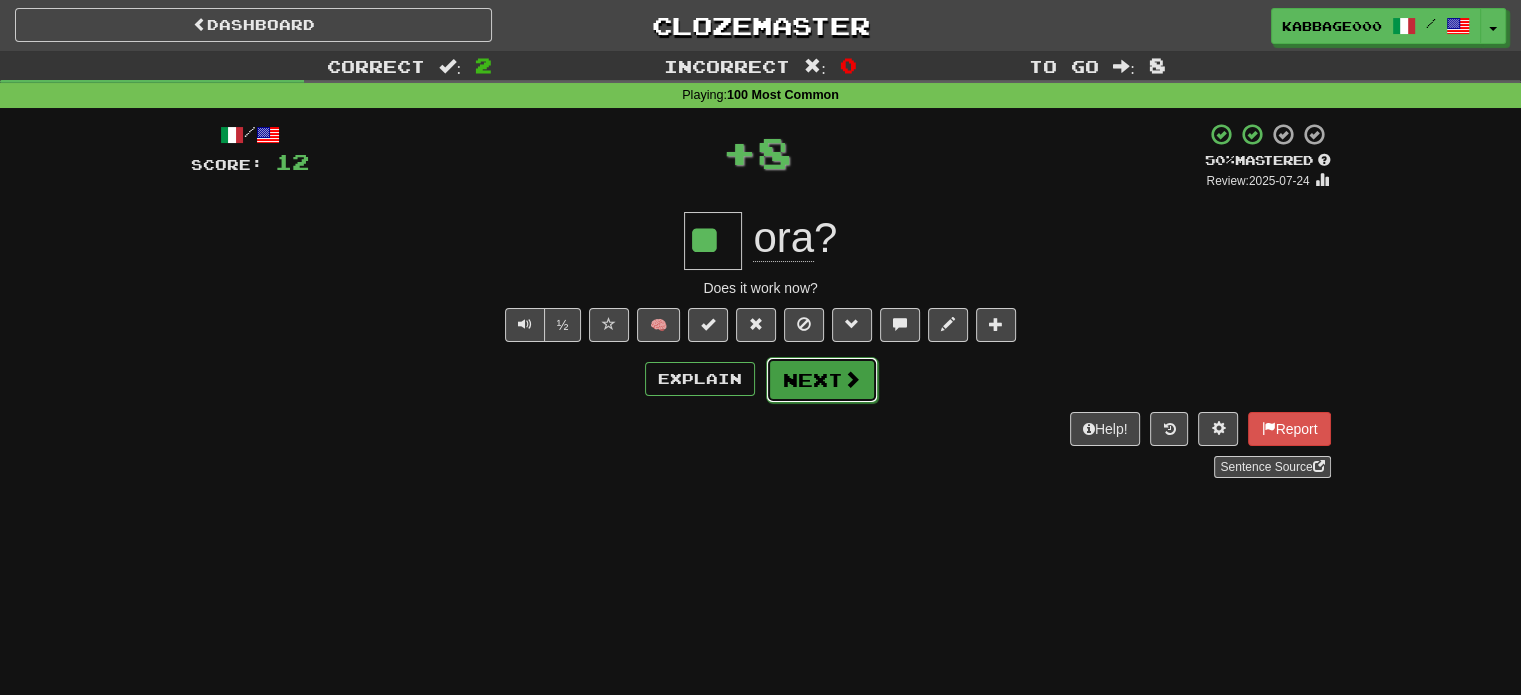 click on "Next" at bounding box center [822, 380] 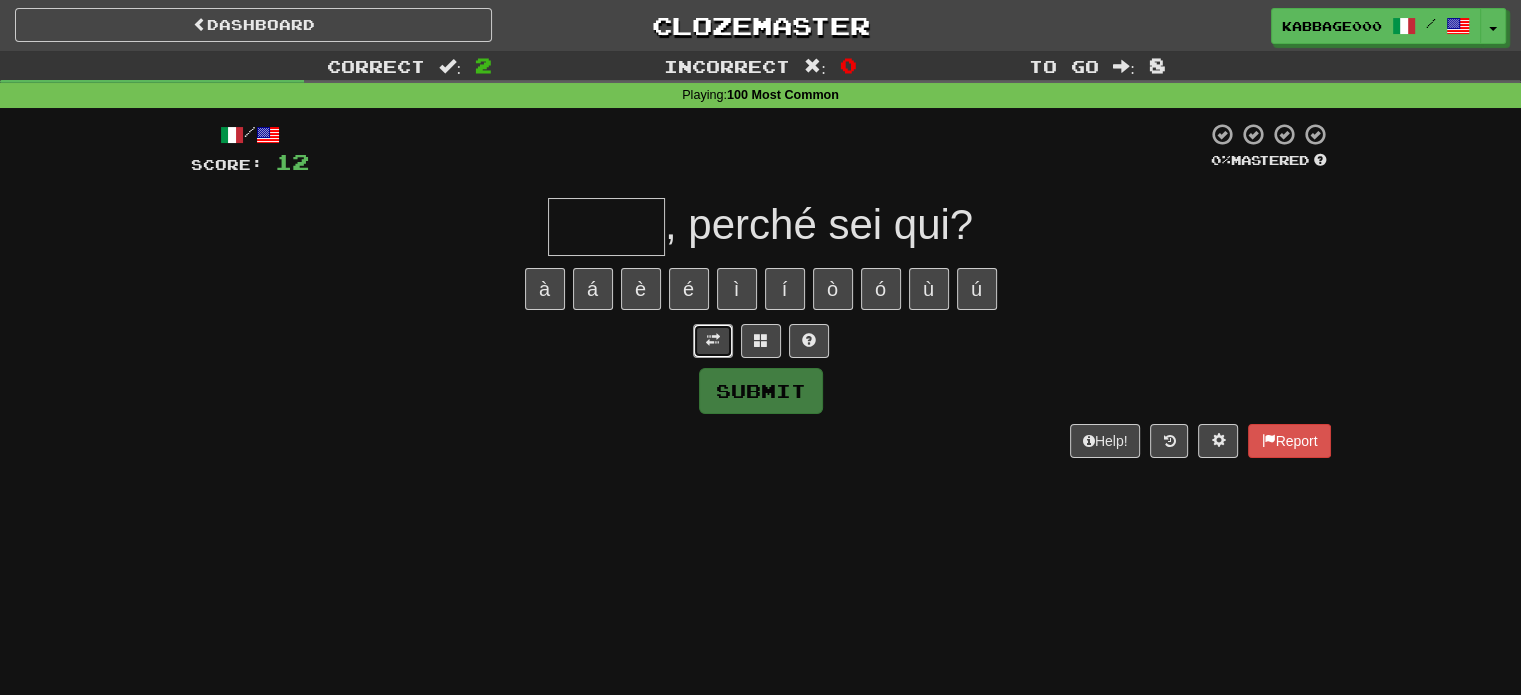 click at bounding box center [713, 340] 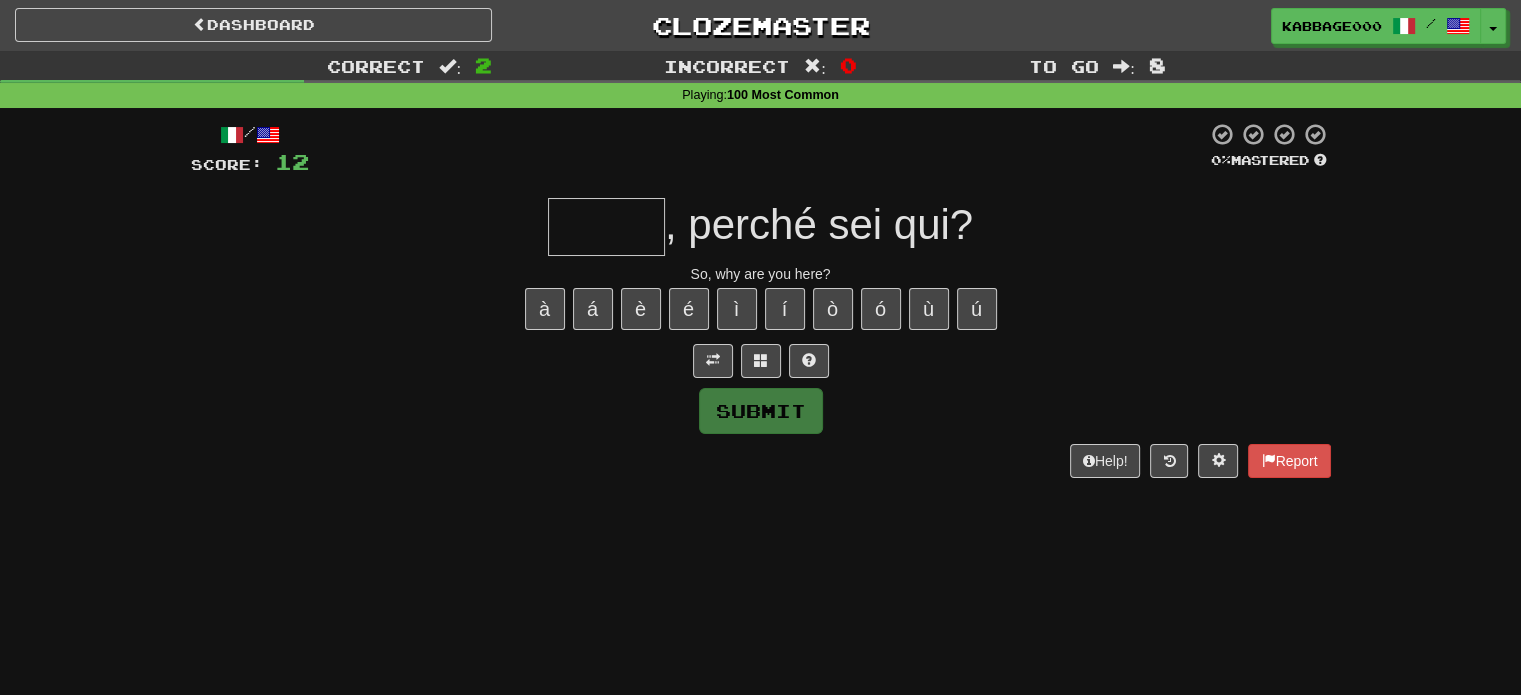 click at bounding box center (606, 227) 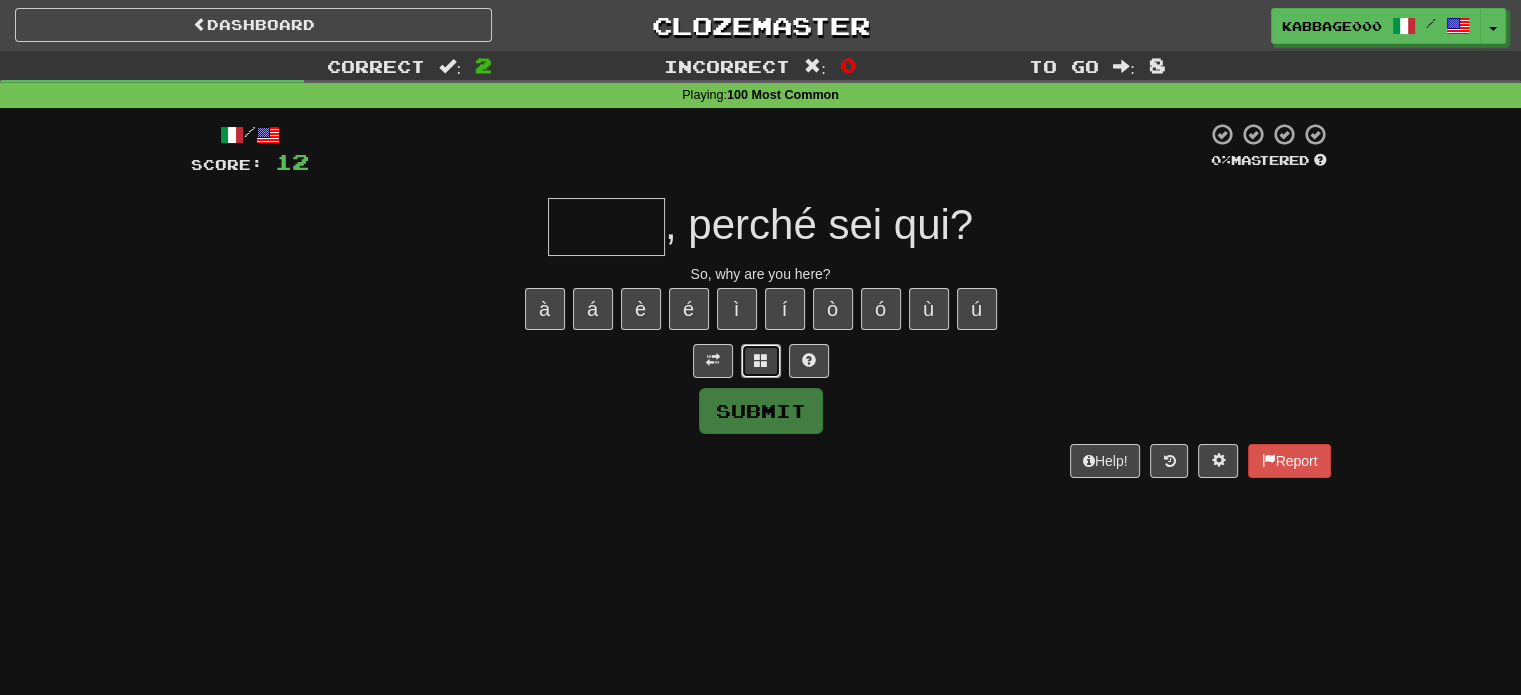 click at bounding box center (761, 361) 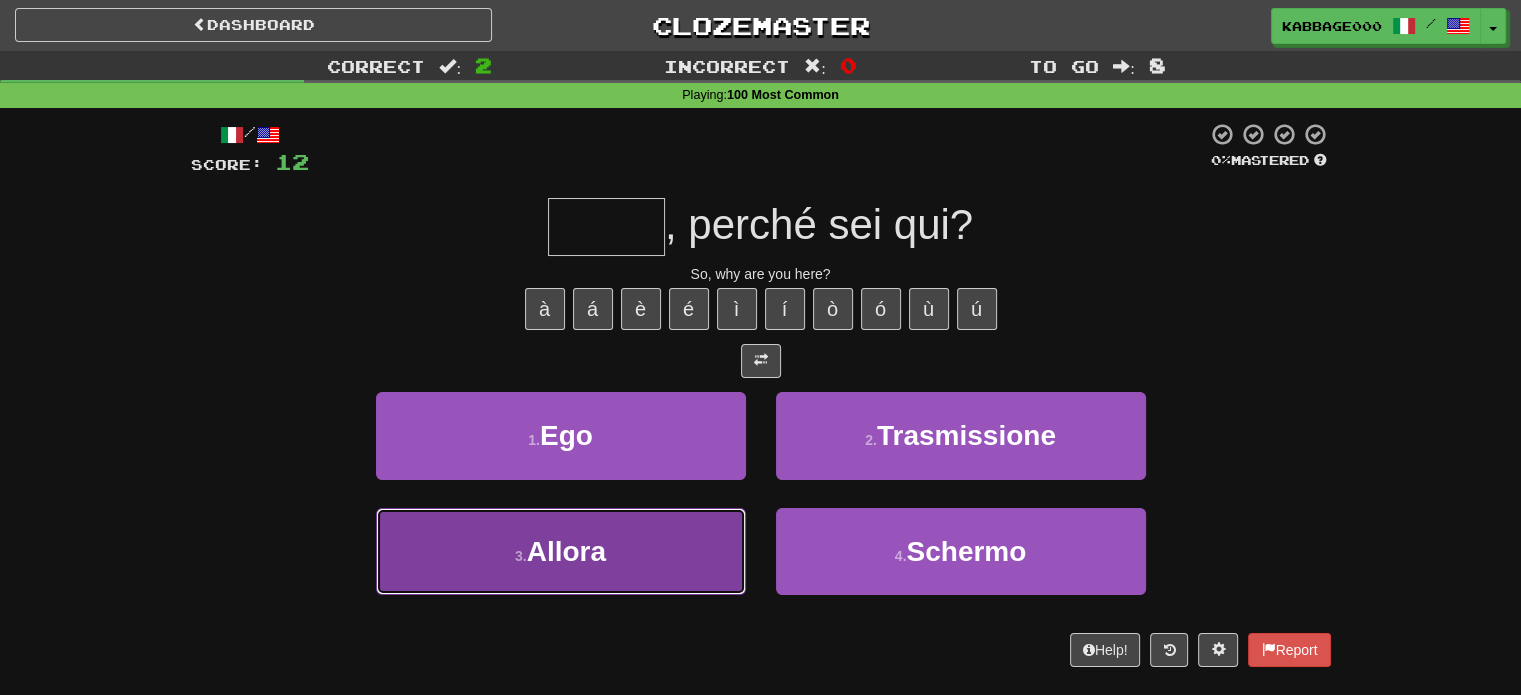 click on "3 . Allora" at bounding box center [561, 551] 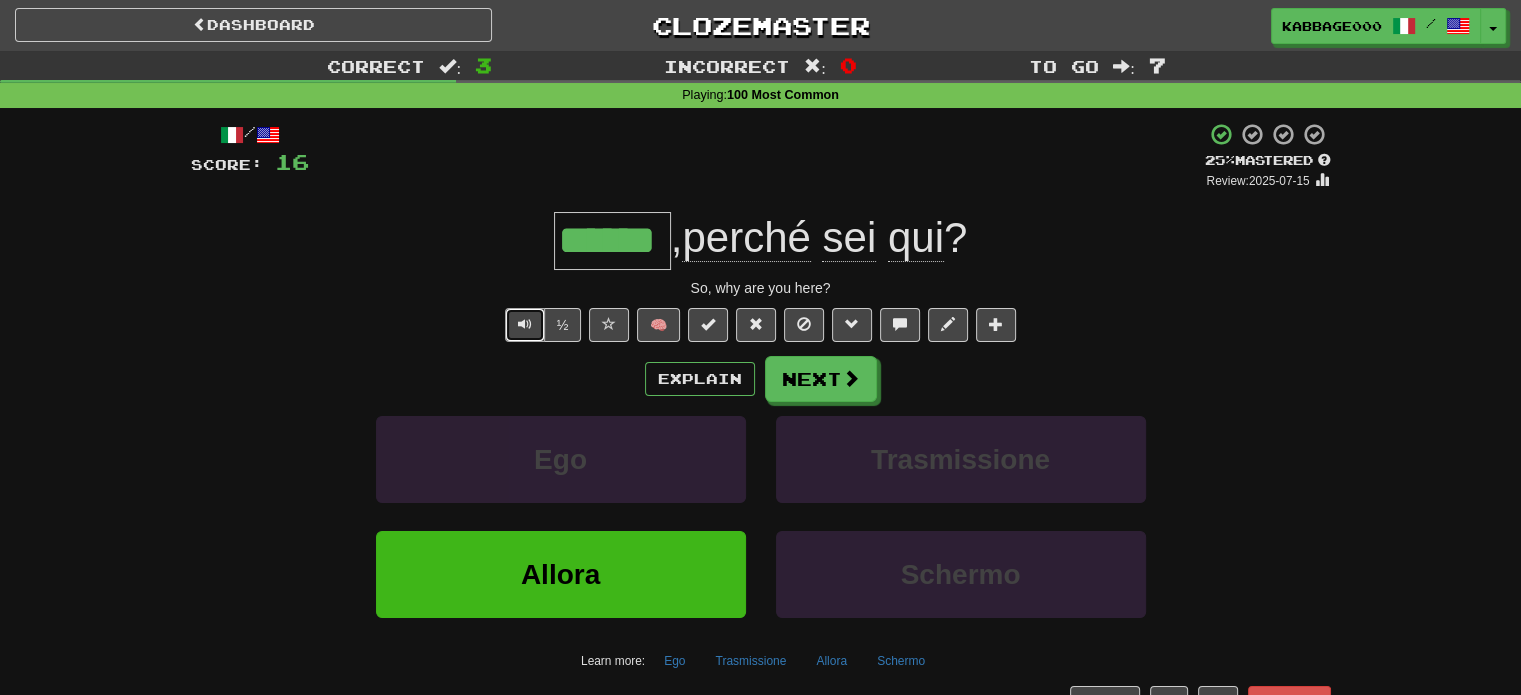 click at bounding box center (525, 324) 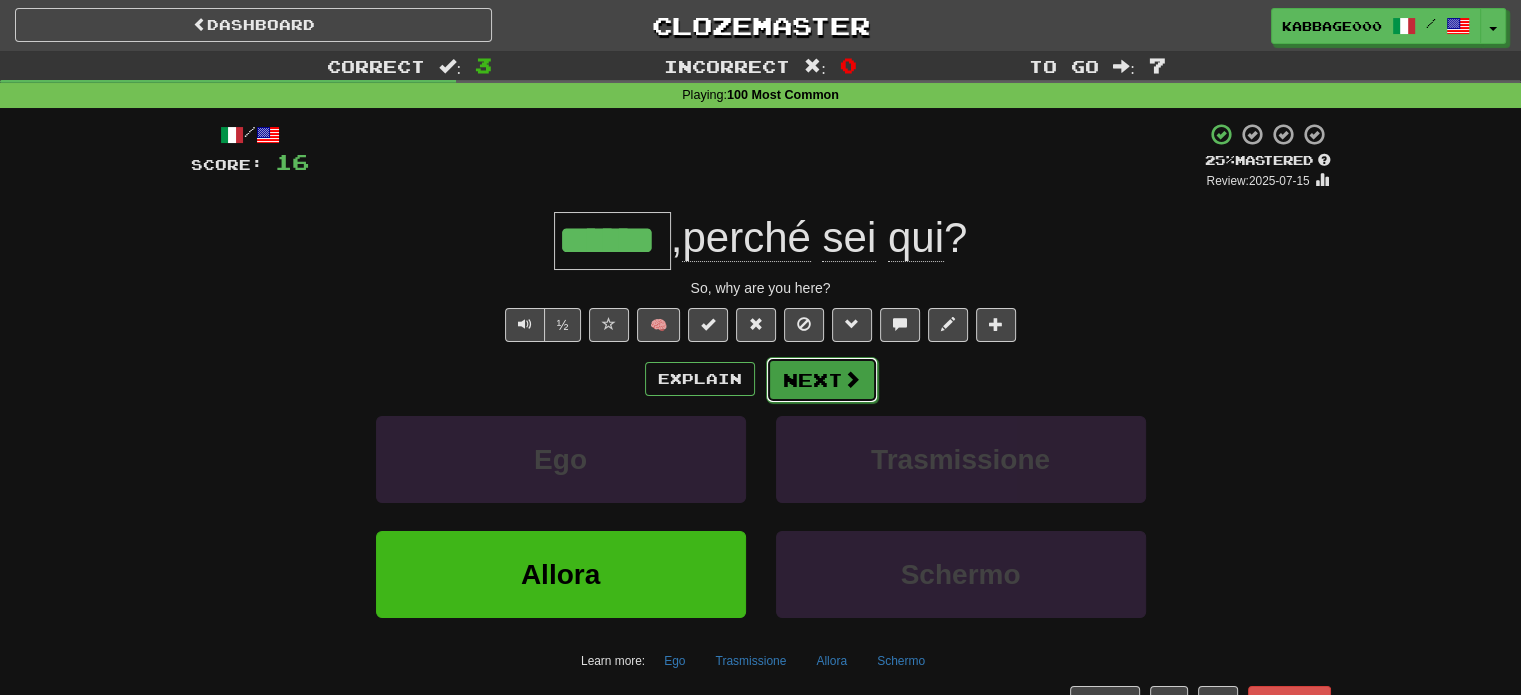 click on "Next" at bounding box center (822, 380) 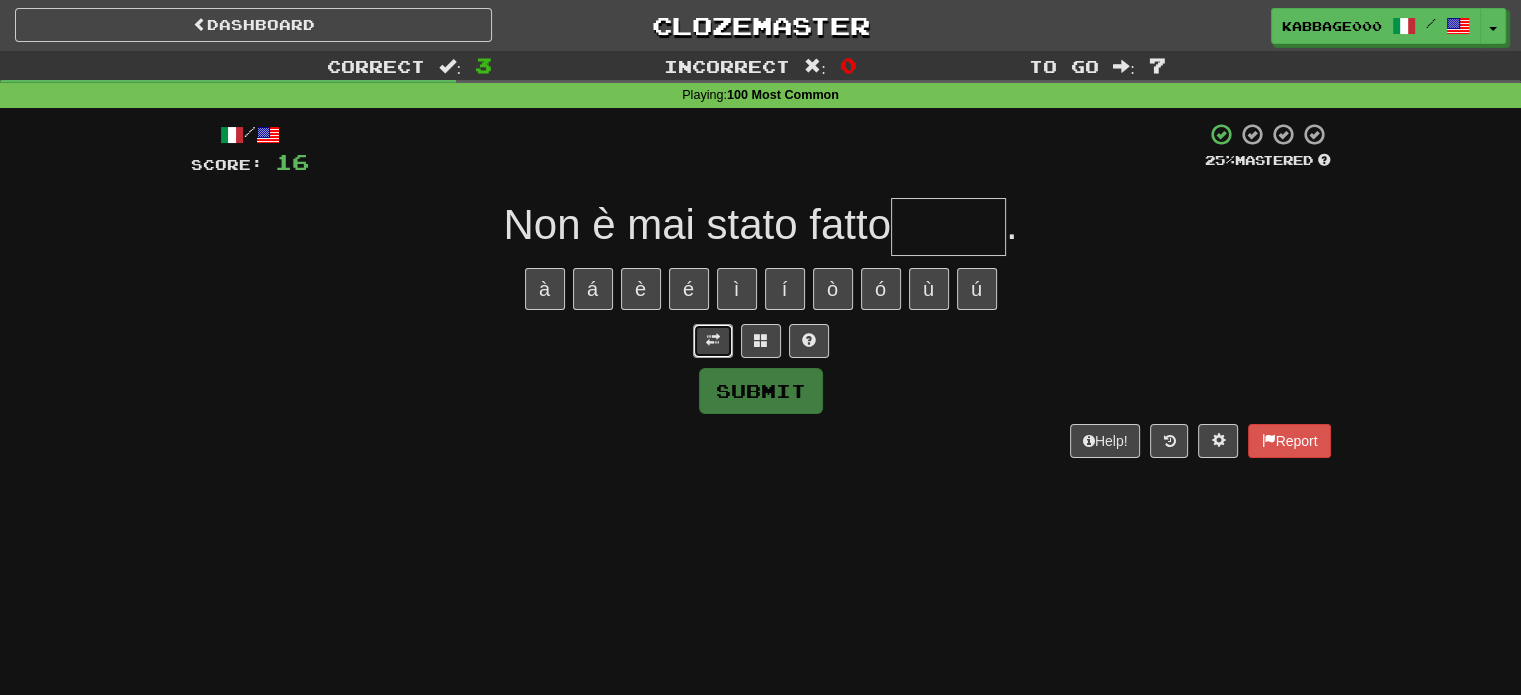 click at bounding box center (713, 340) 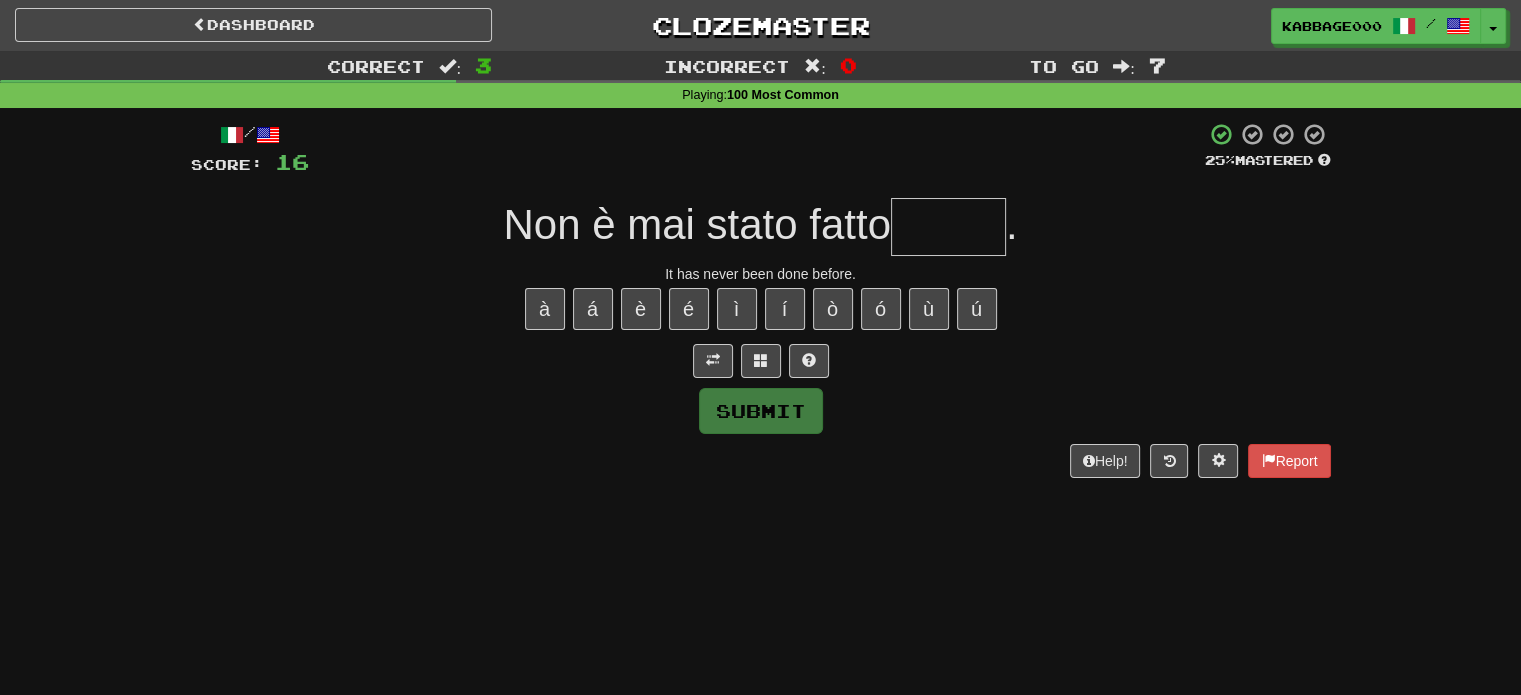 click at bounding box center [948, 227] 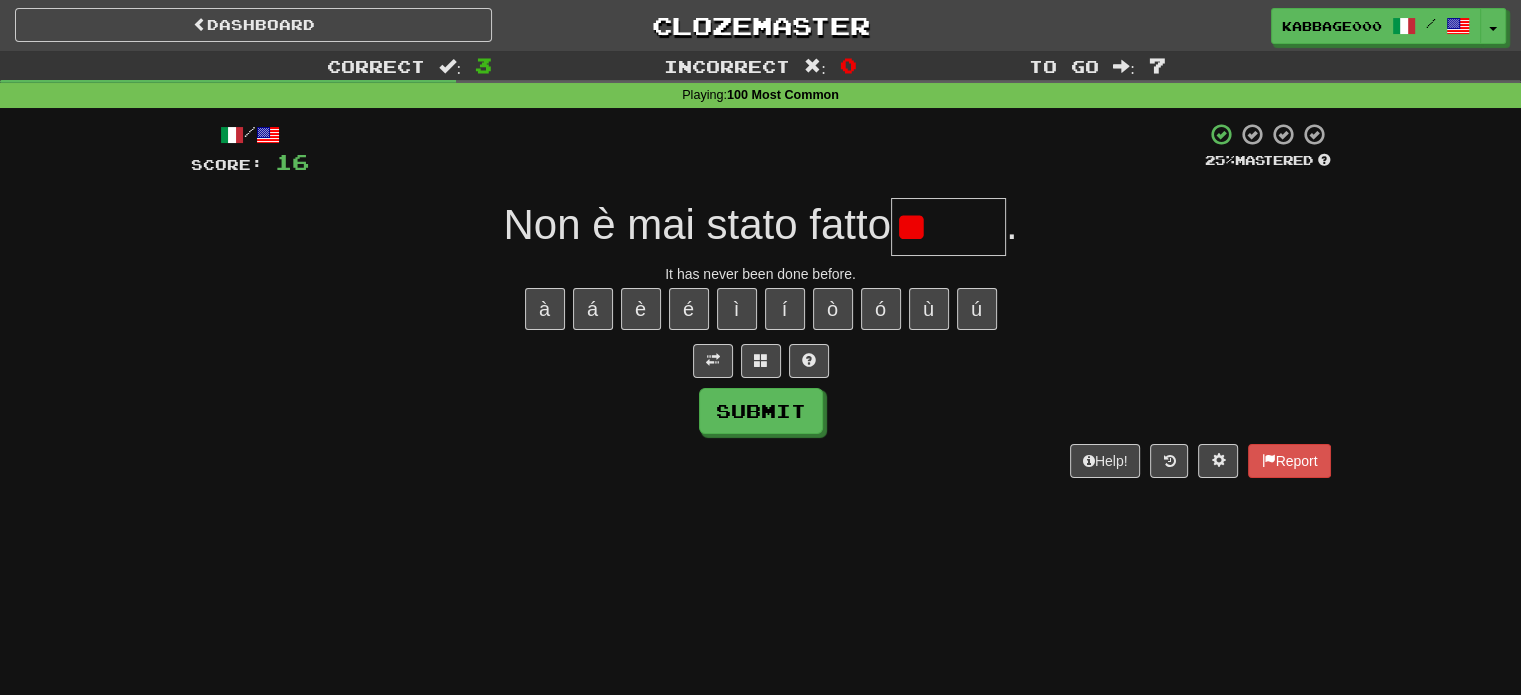 type on "*" 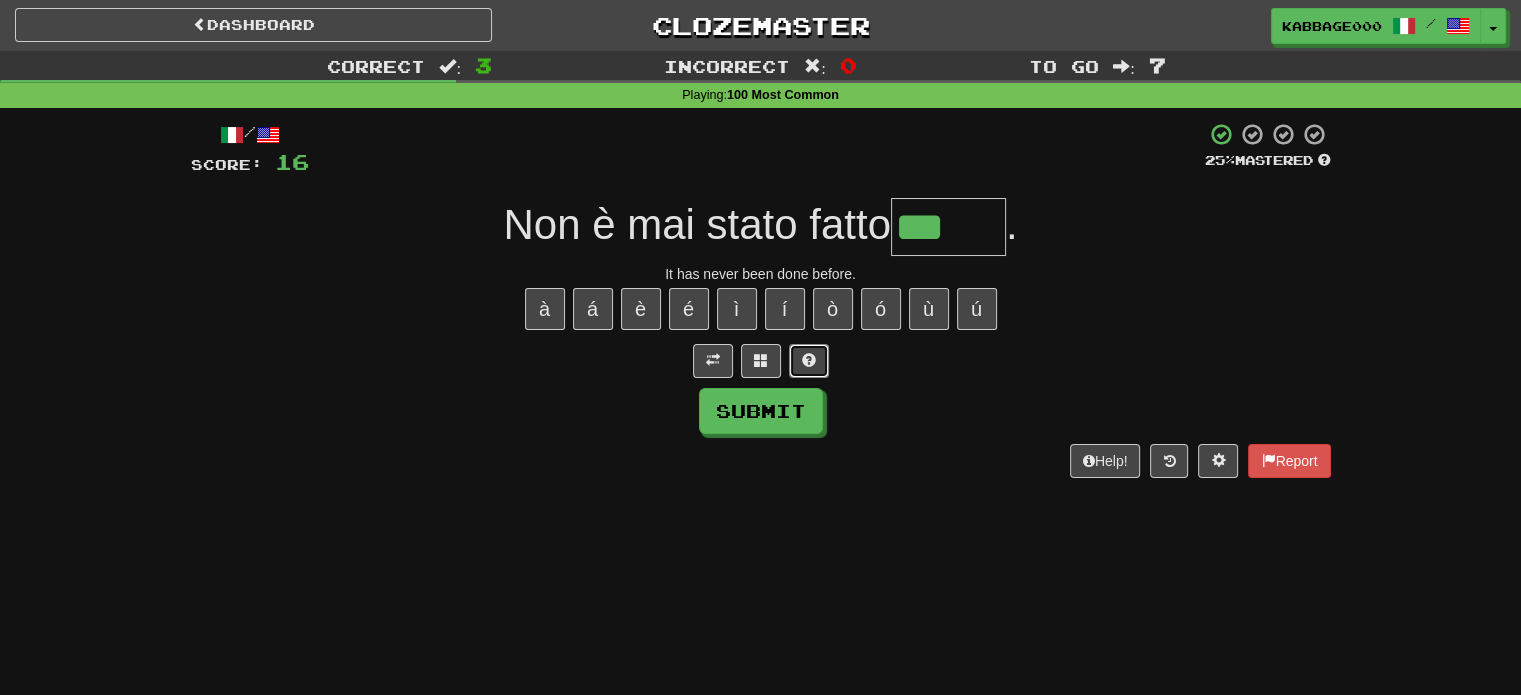 click at bounding box center [809, 361] 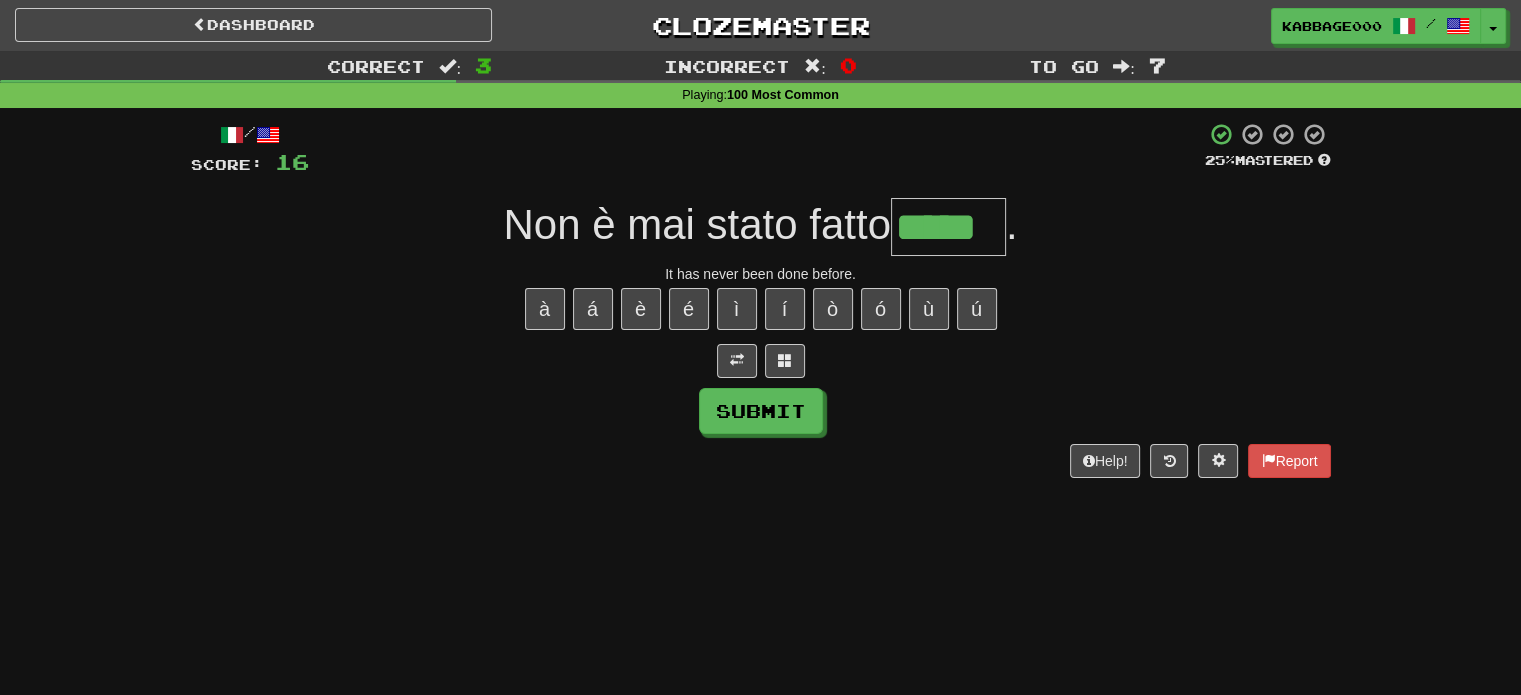 type on "*****" 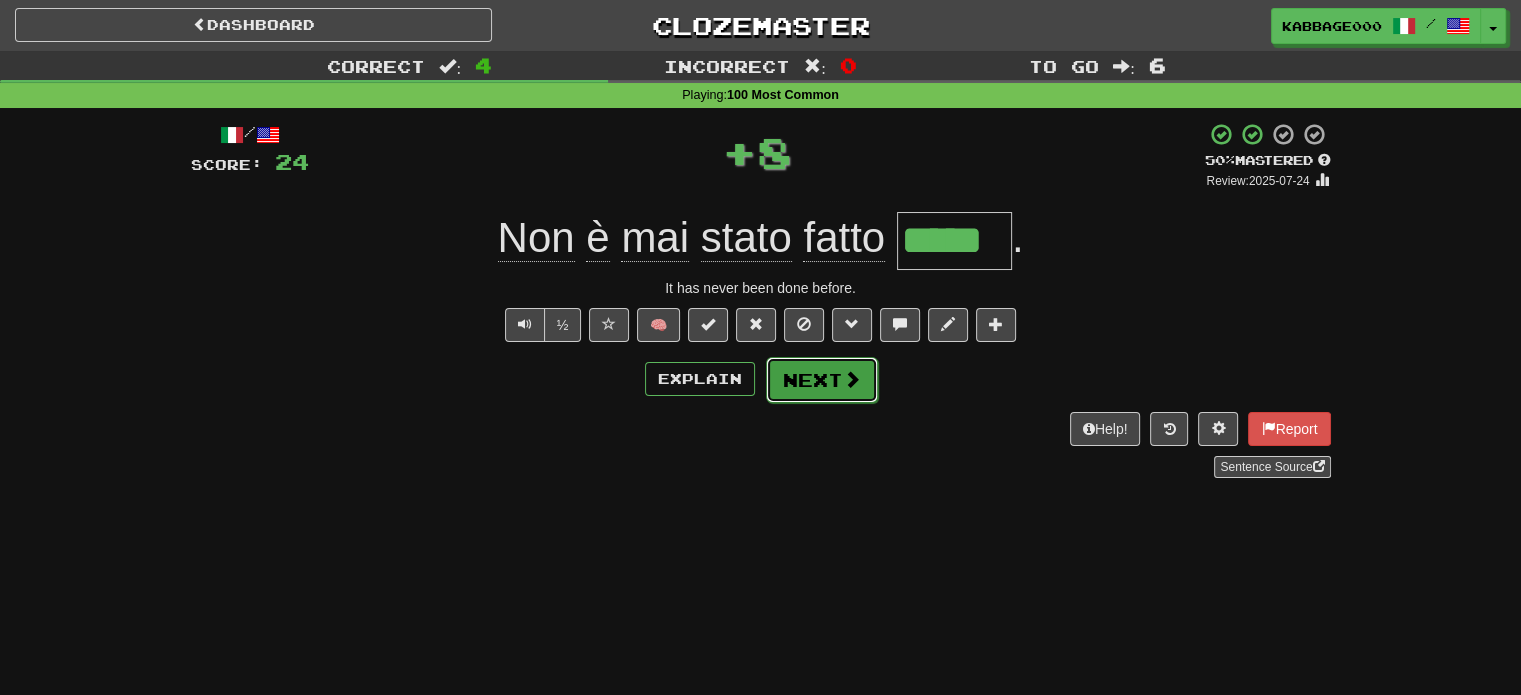 click on "Next" at bounding box center [822, 380] 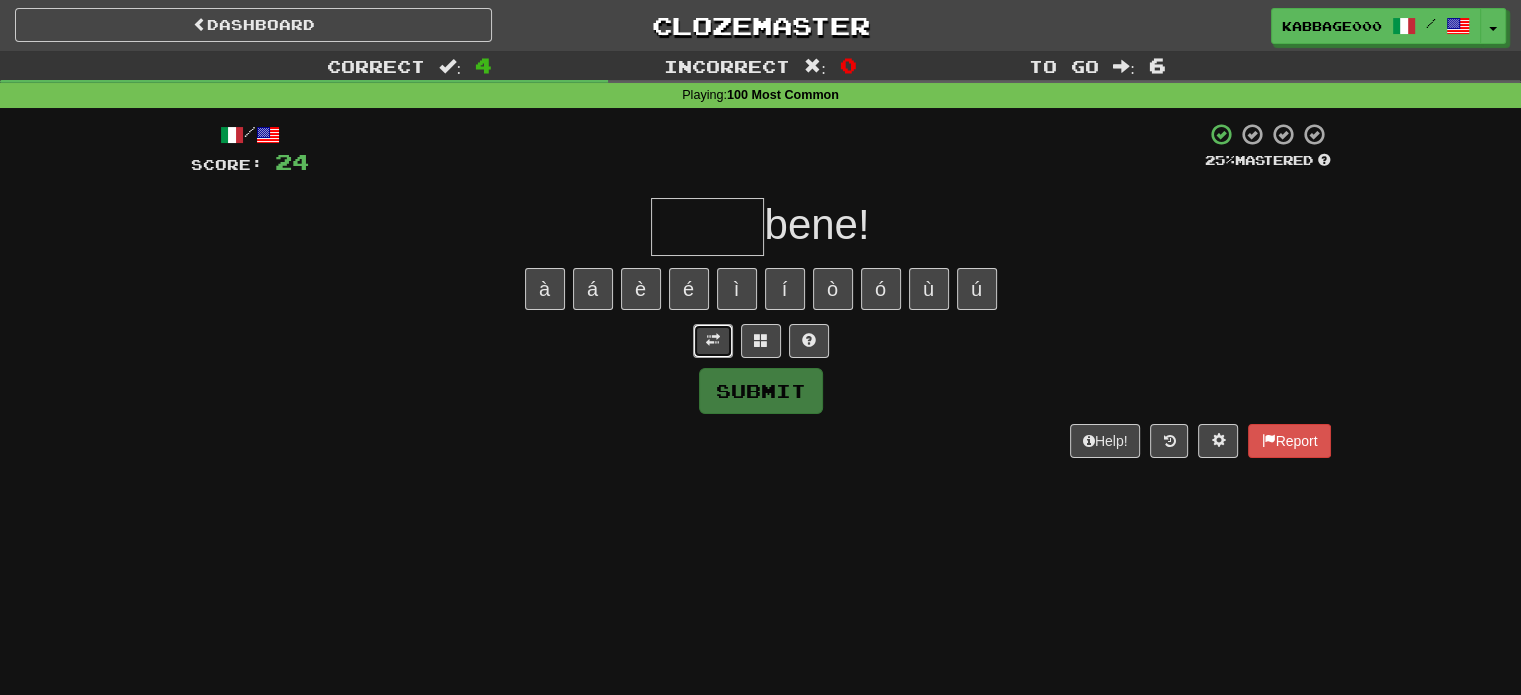 click at bounding box center (713, 341) 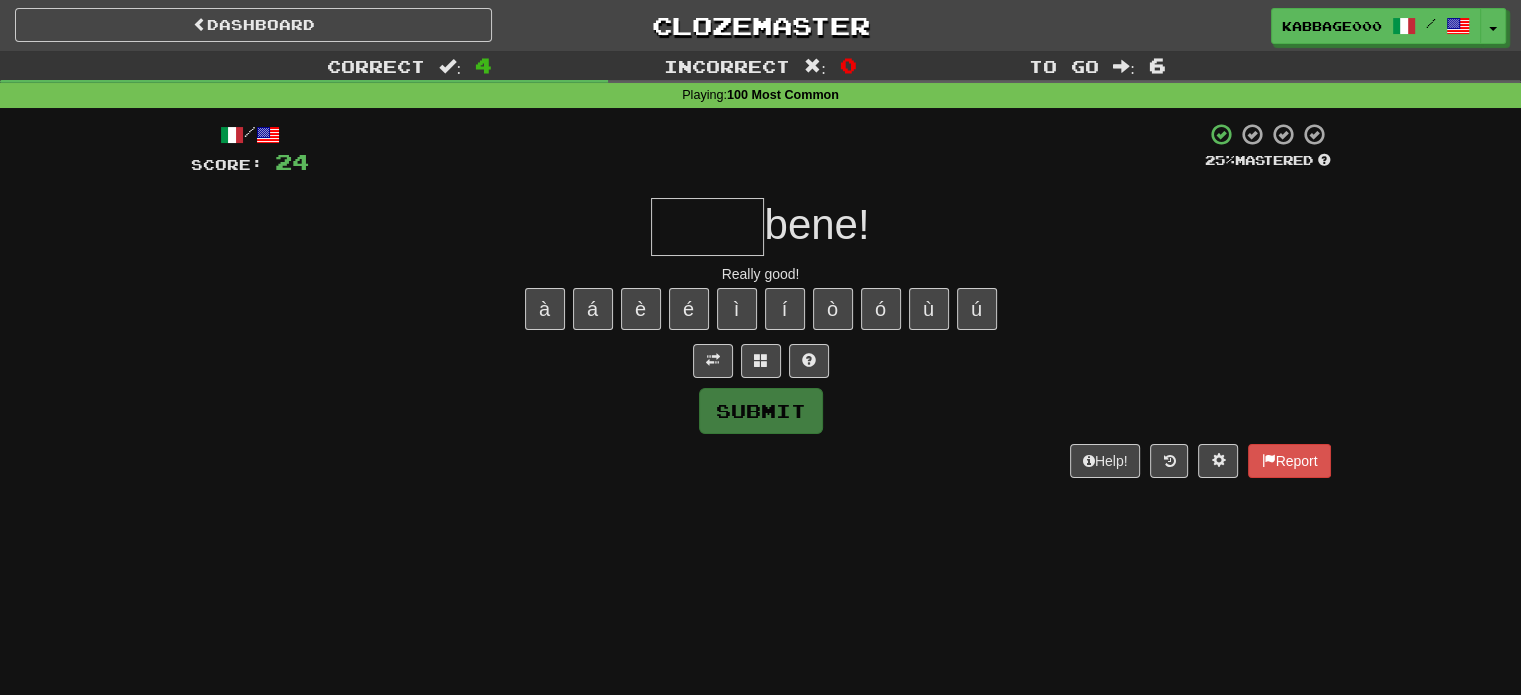 click at bounding box center (707, 227) 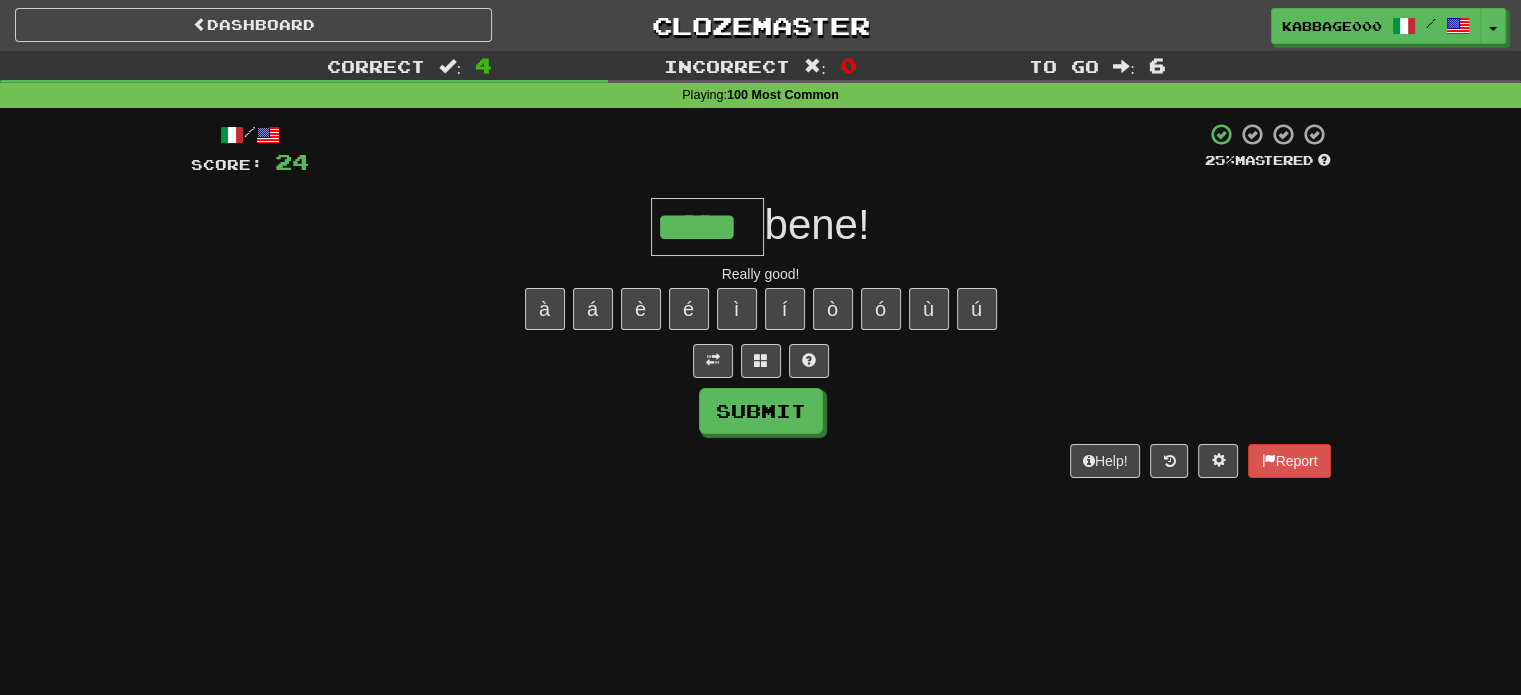 type on "*****" 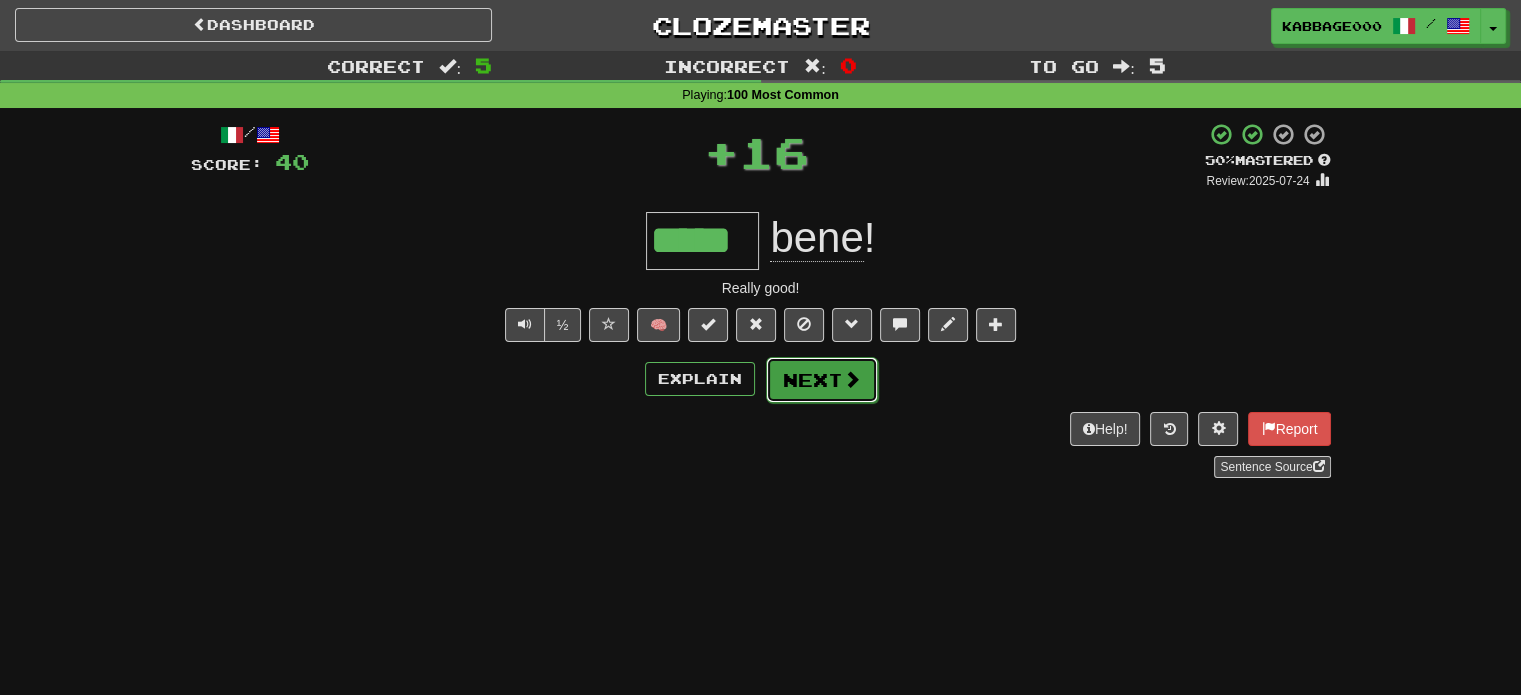 click on "Next" at bounding box center [822, 380] 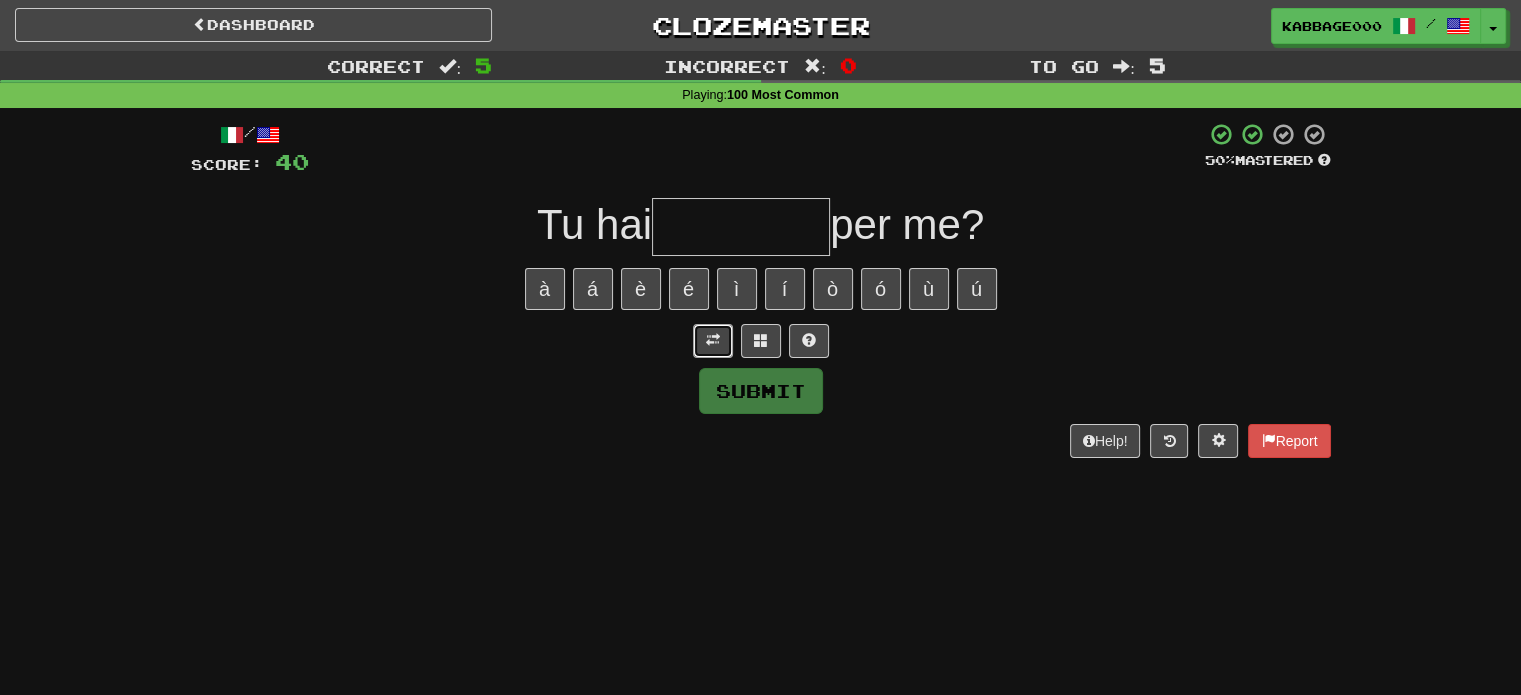 click at bounding box center (713, 341) 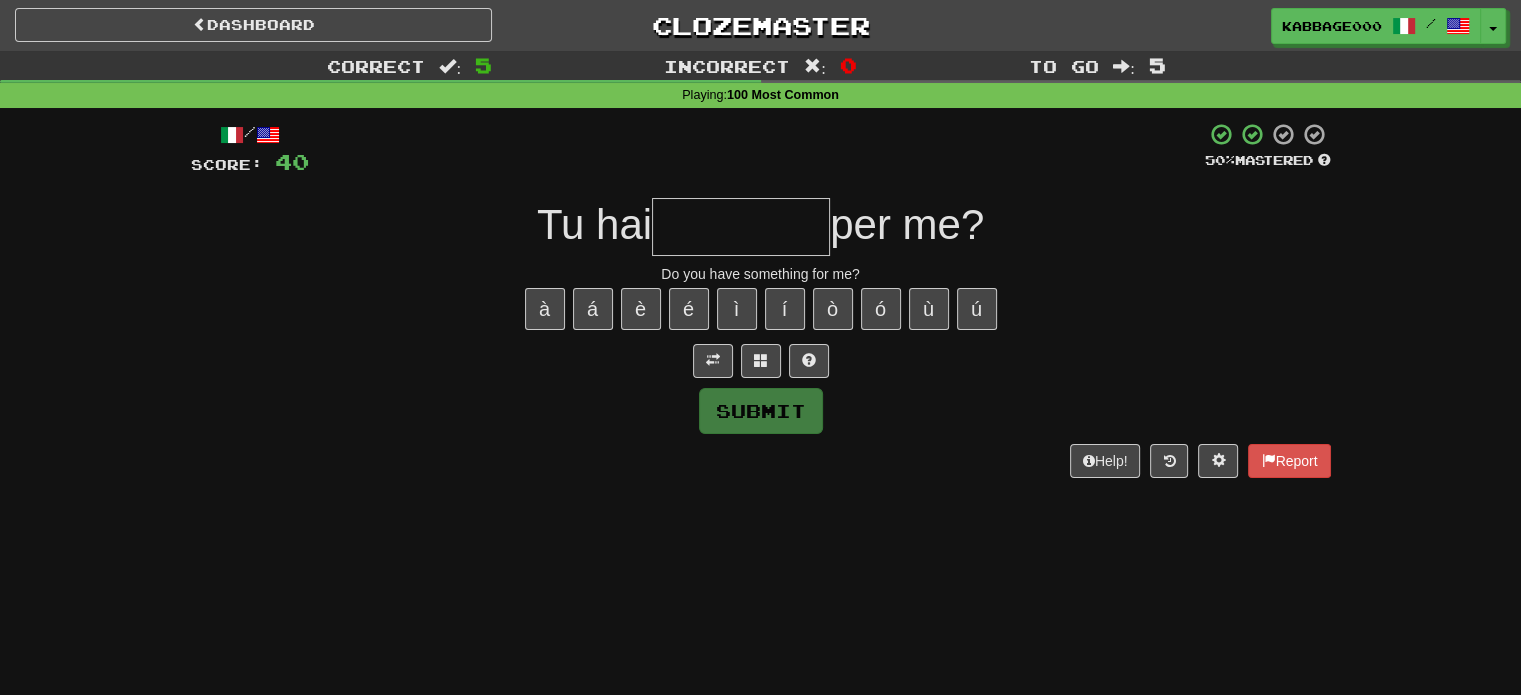 click at bounding box center [741, 227] 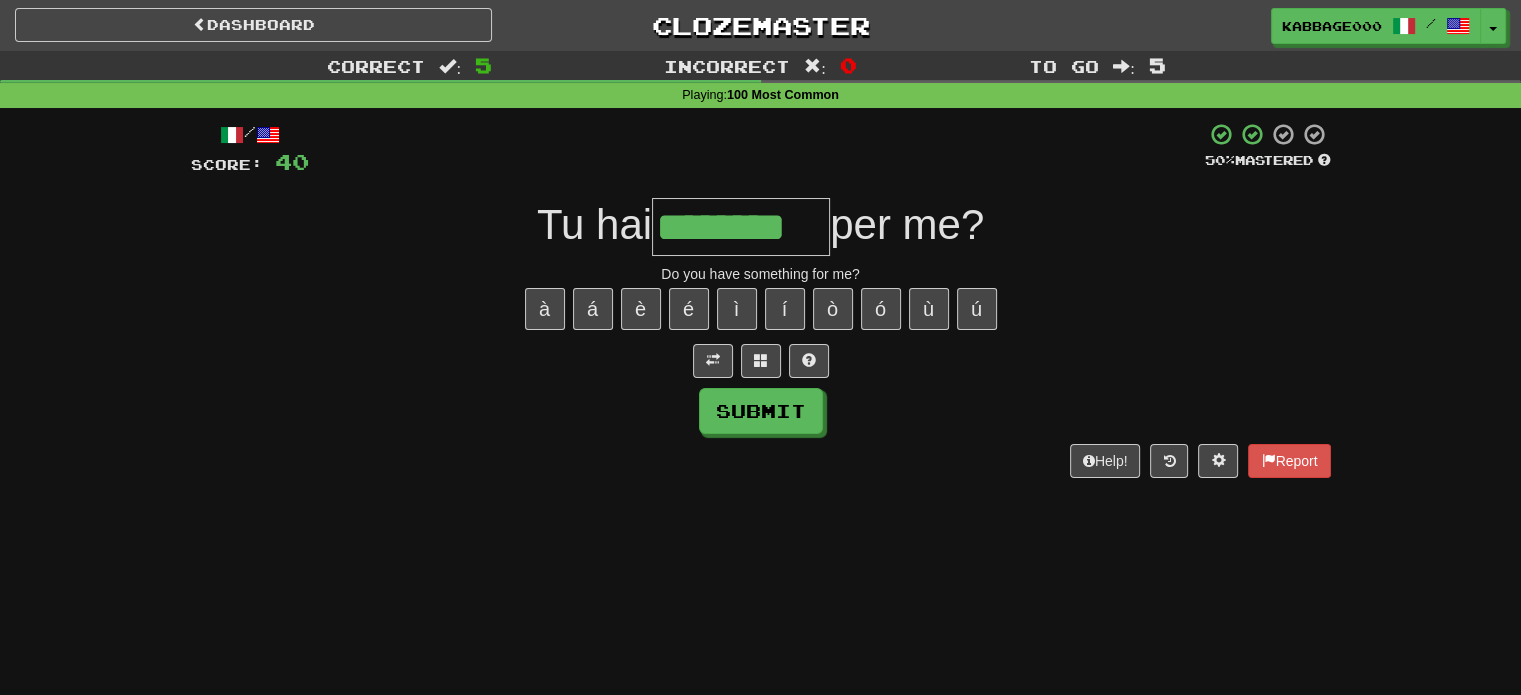 type on "********" 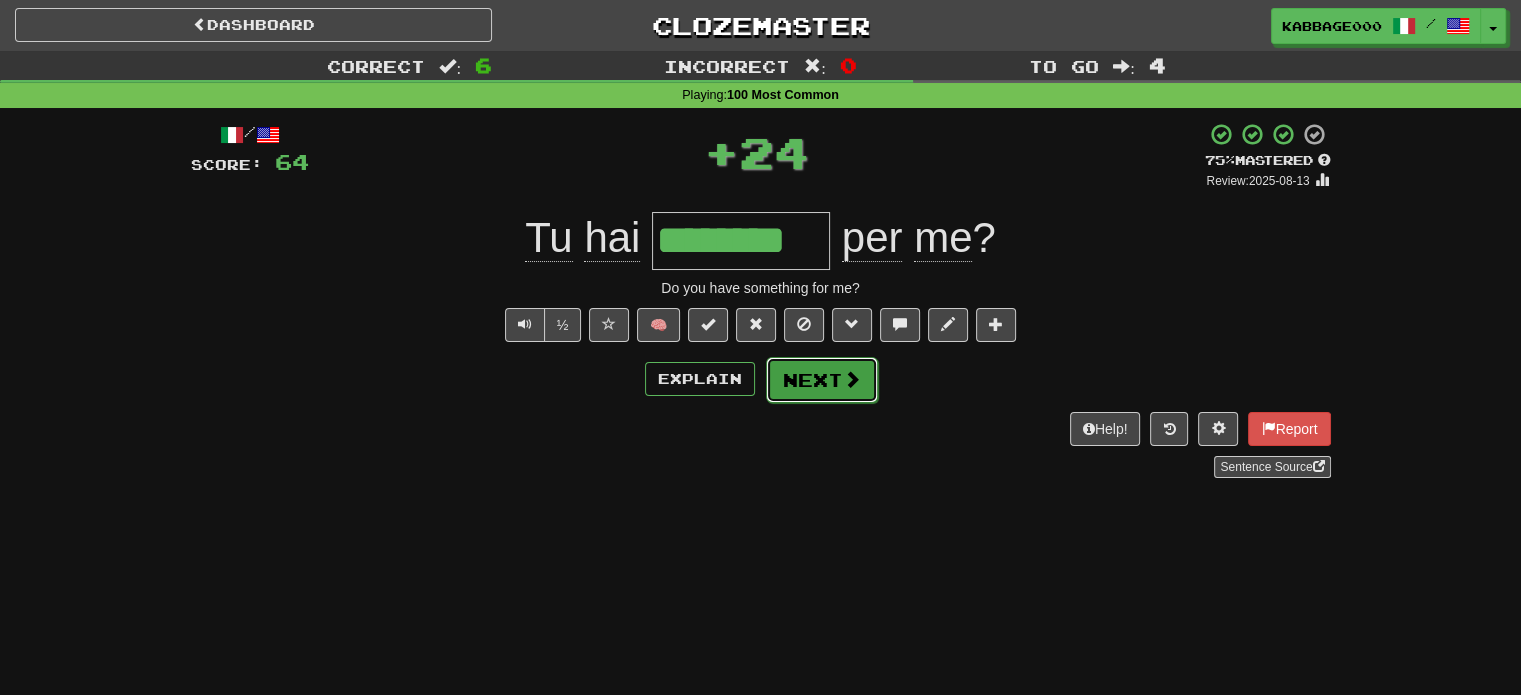 click on "Next" at bounding box center (822, 380) 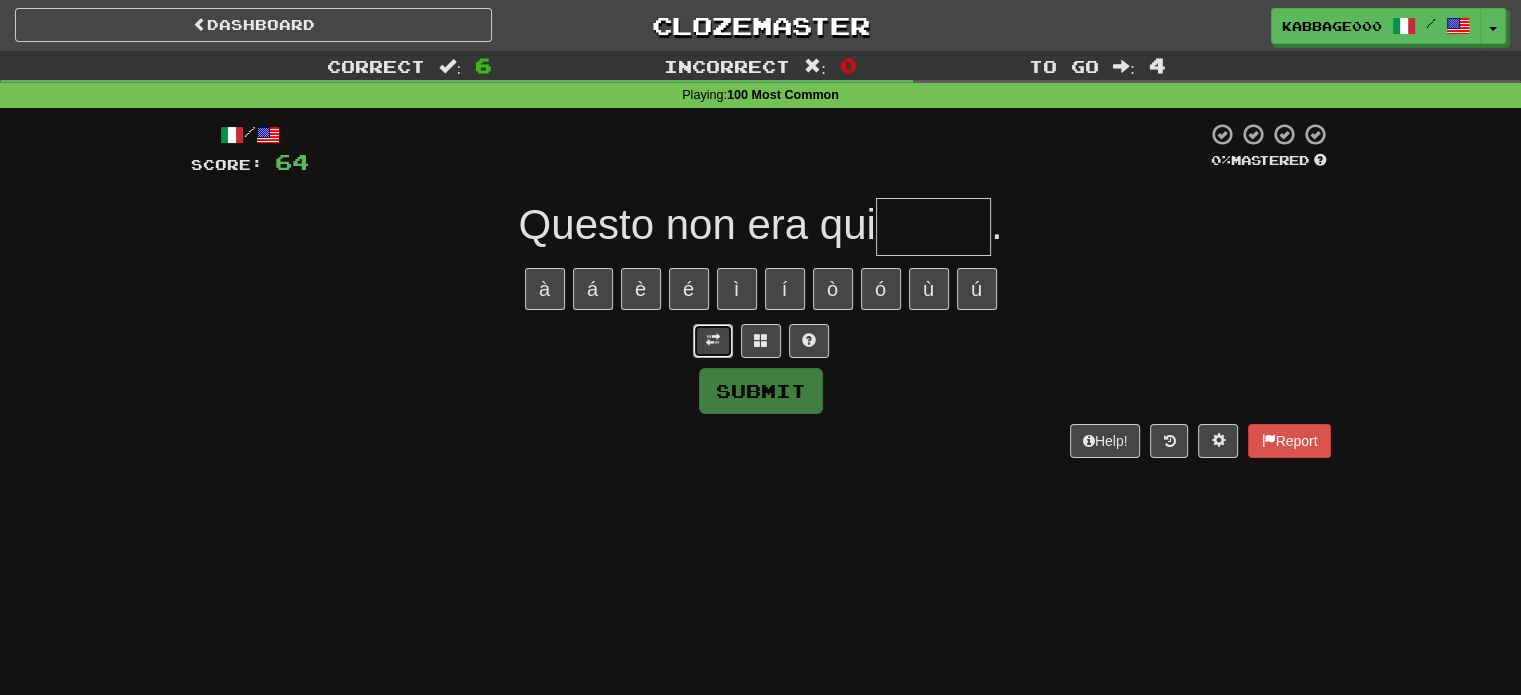 click at bounding box center (713, 341) 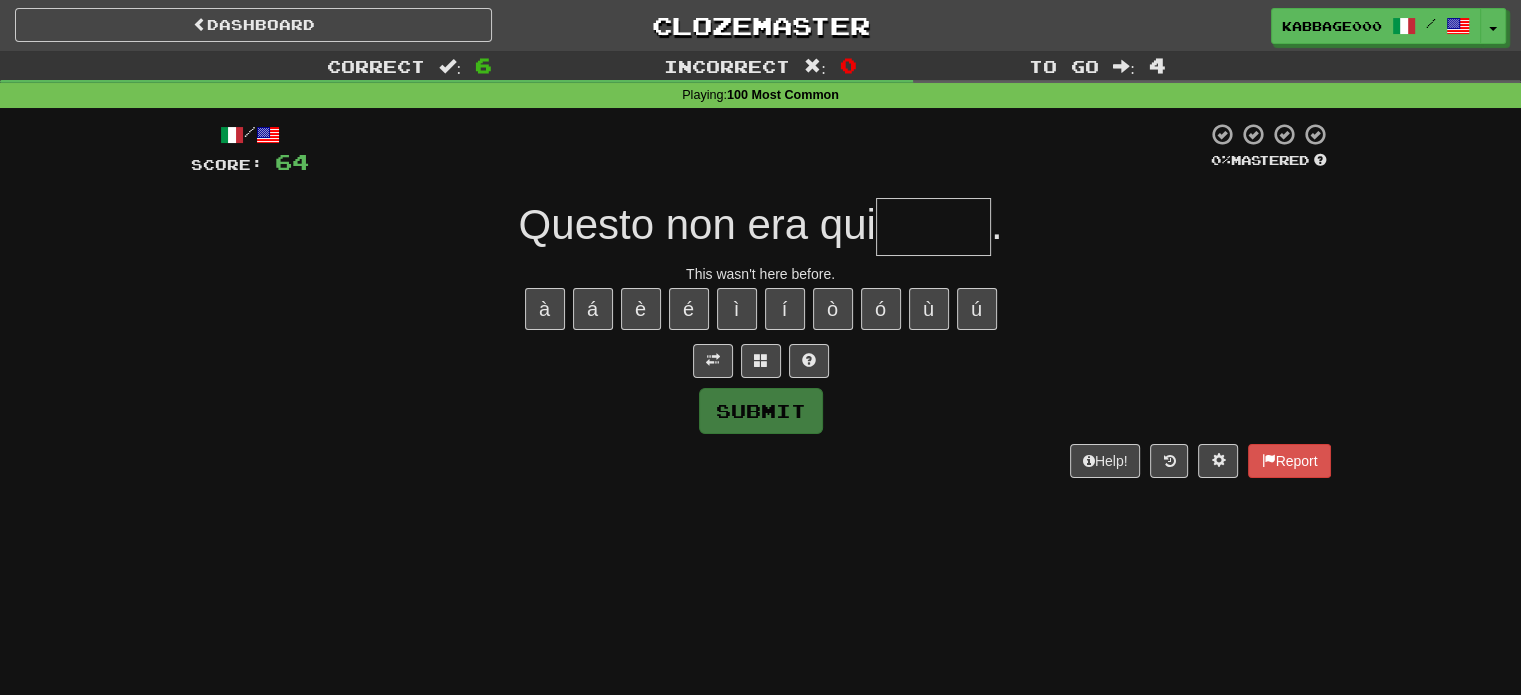 click at bounding box center (933, 227) 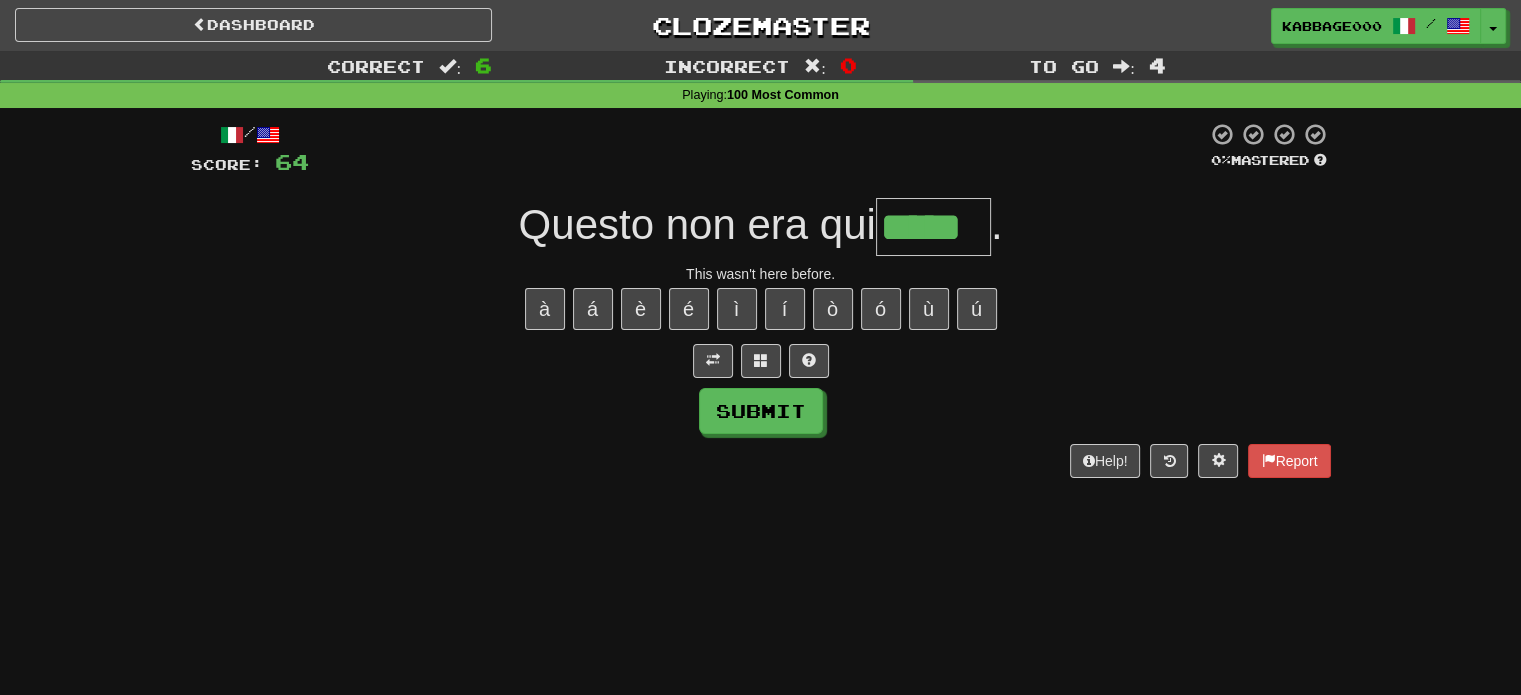 type on "*****" 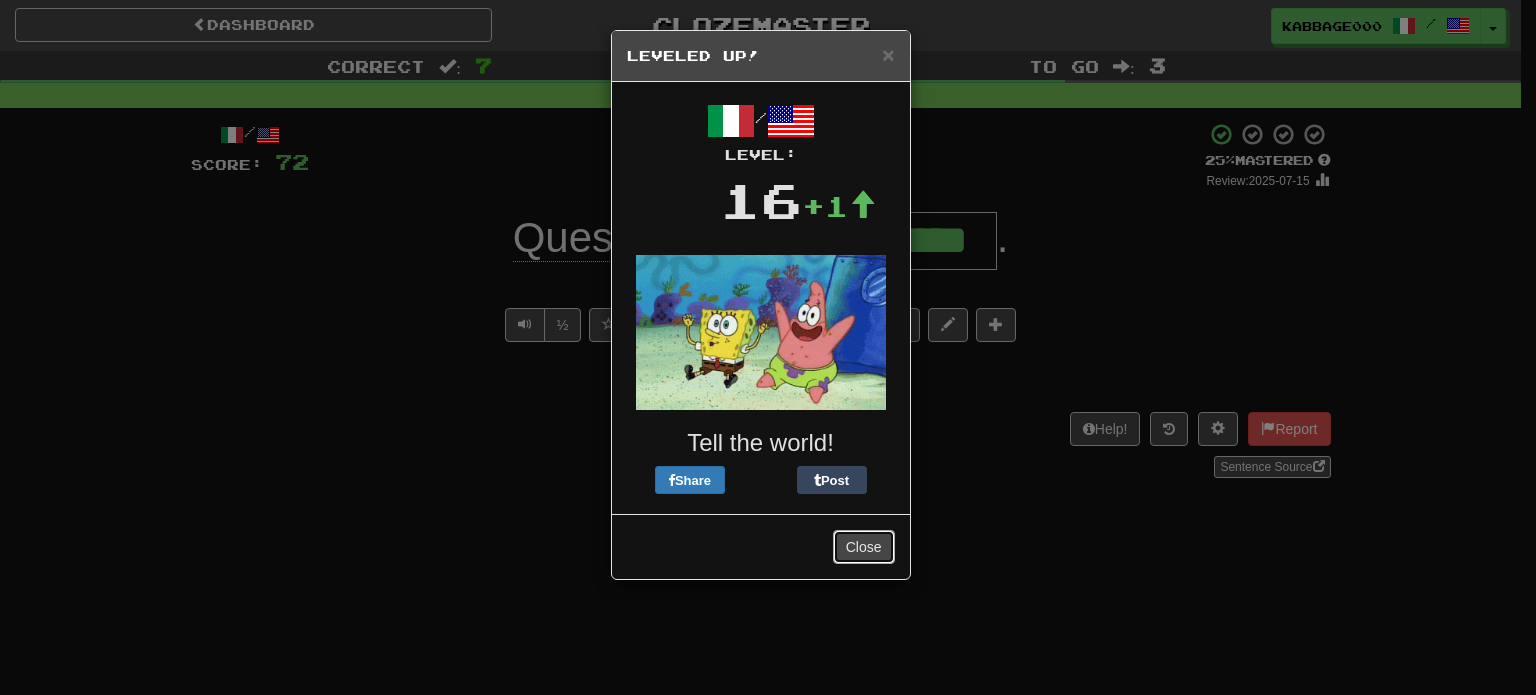 click on "Close" at bounding box center [864, 547] 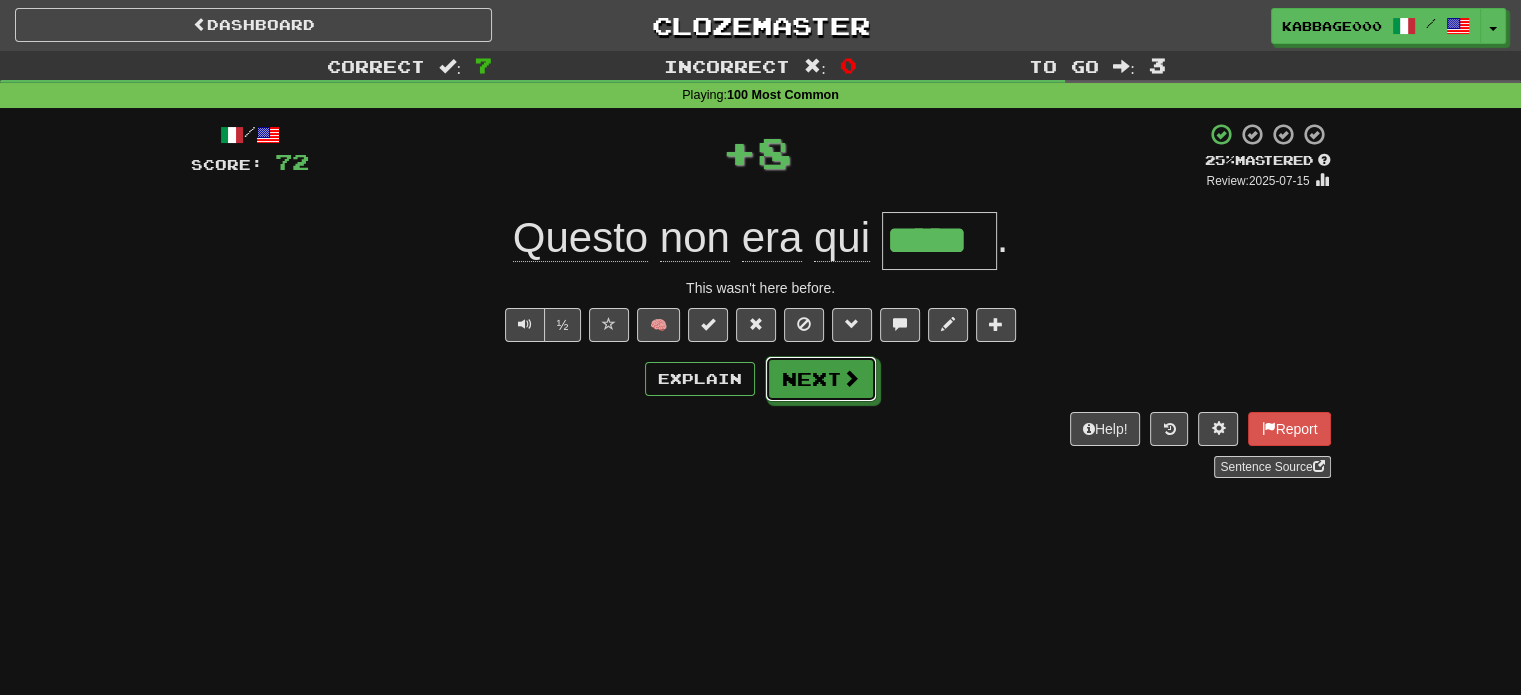 click on "Next" at bounding box center [821, 379] 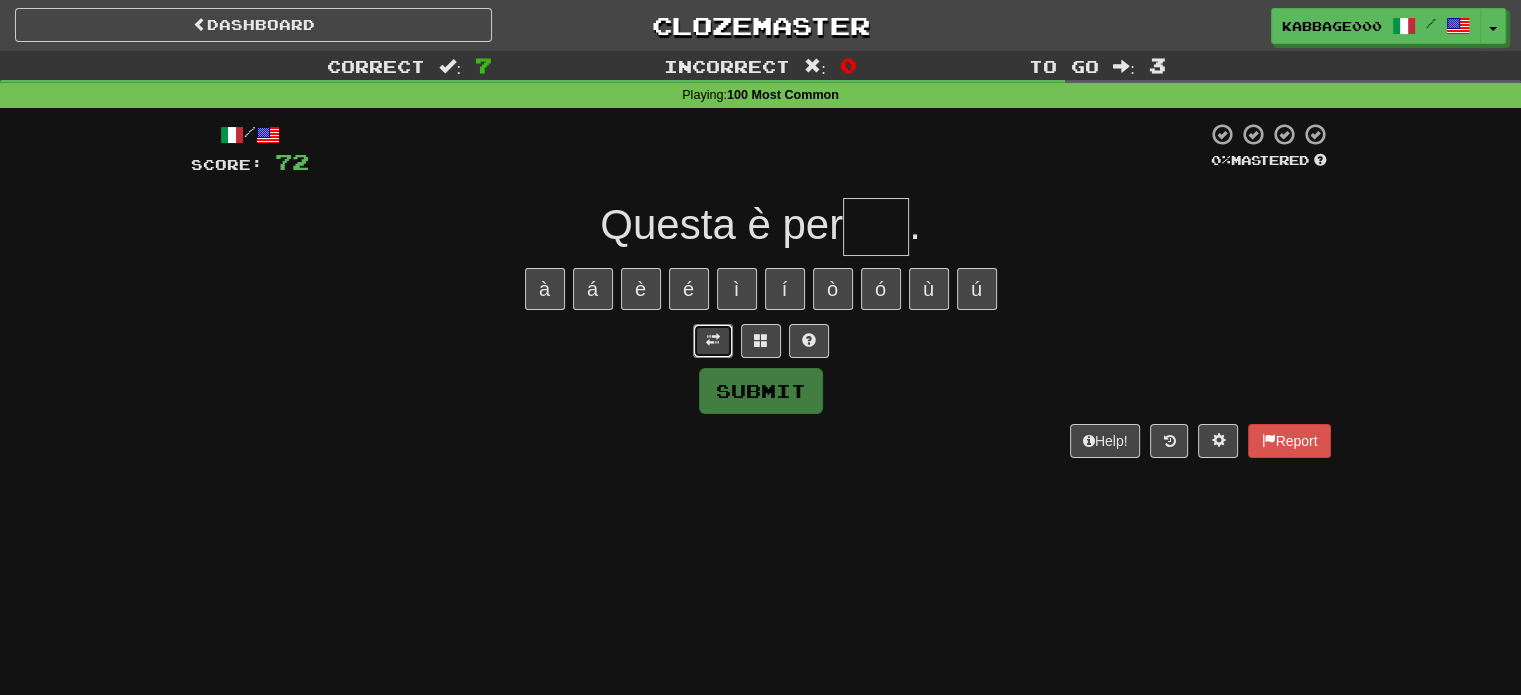 drag, startPoint x: 728, startPoint y: 349, endPoint x: 734, endPoint y: 337, distance: 13.416408 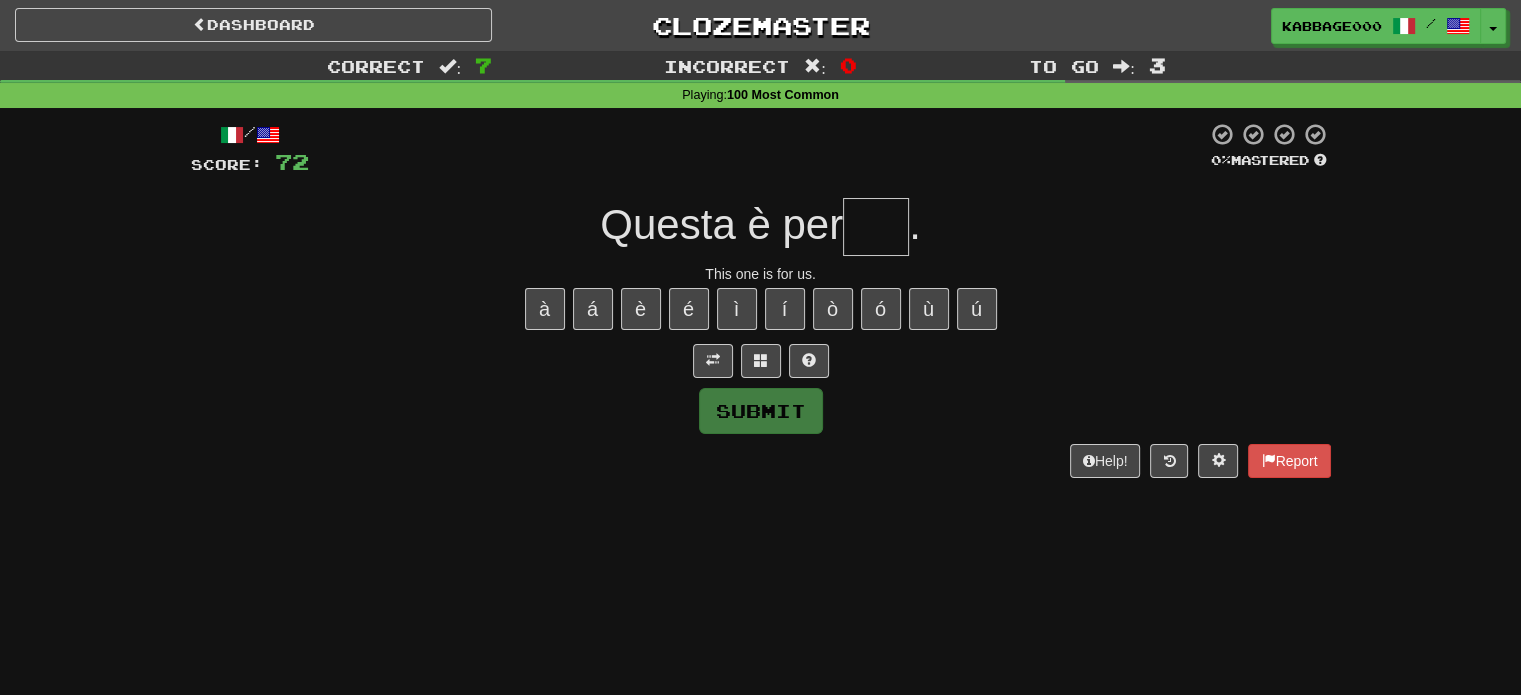 click at bounding box center (876, 227) 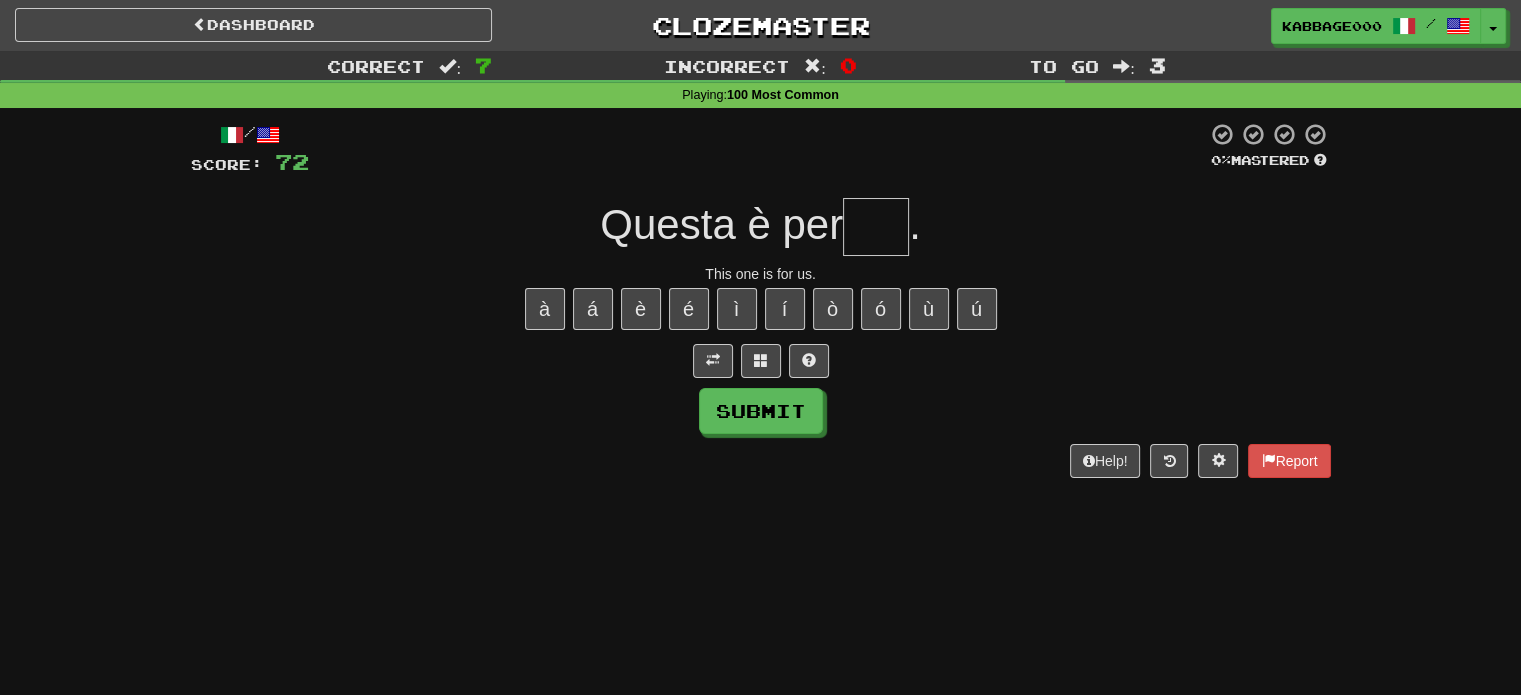type on "*" 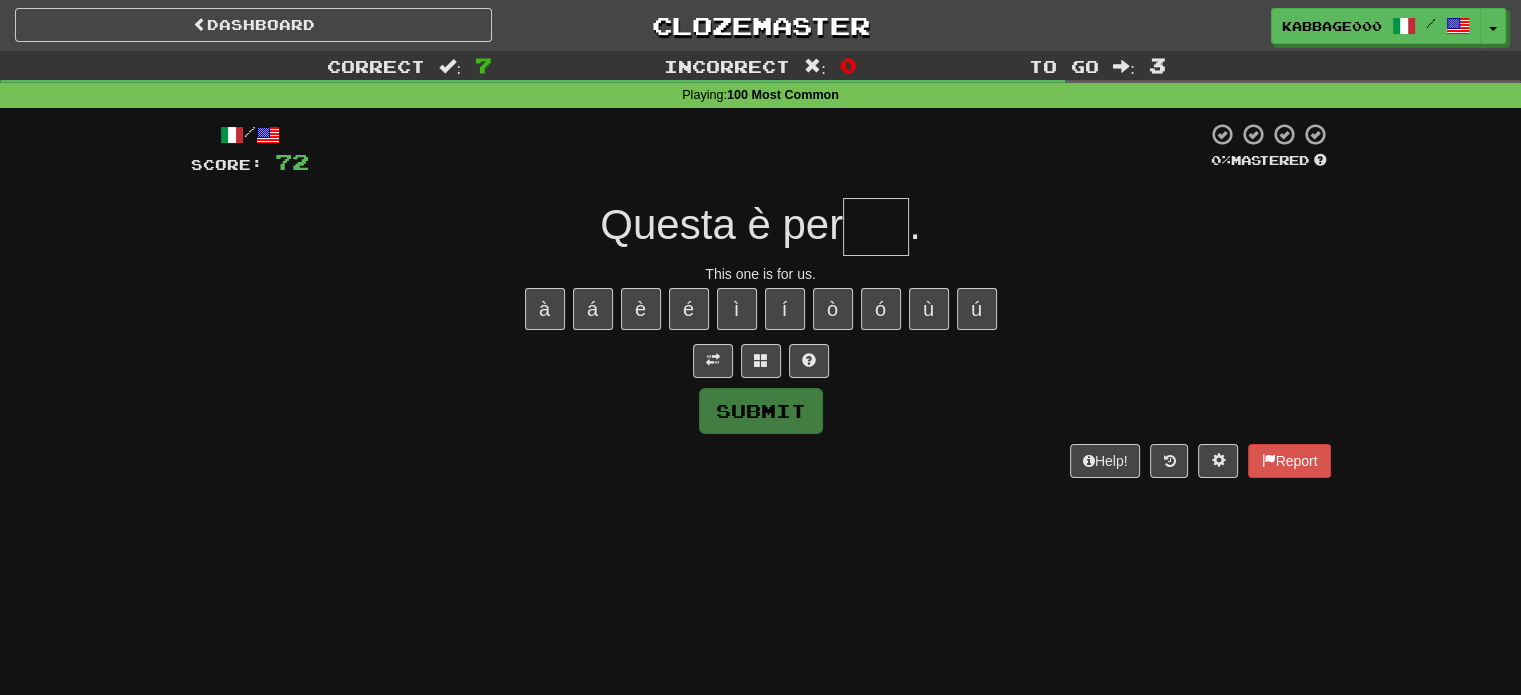 type on "*" 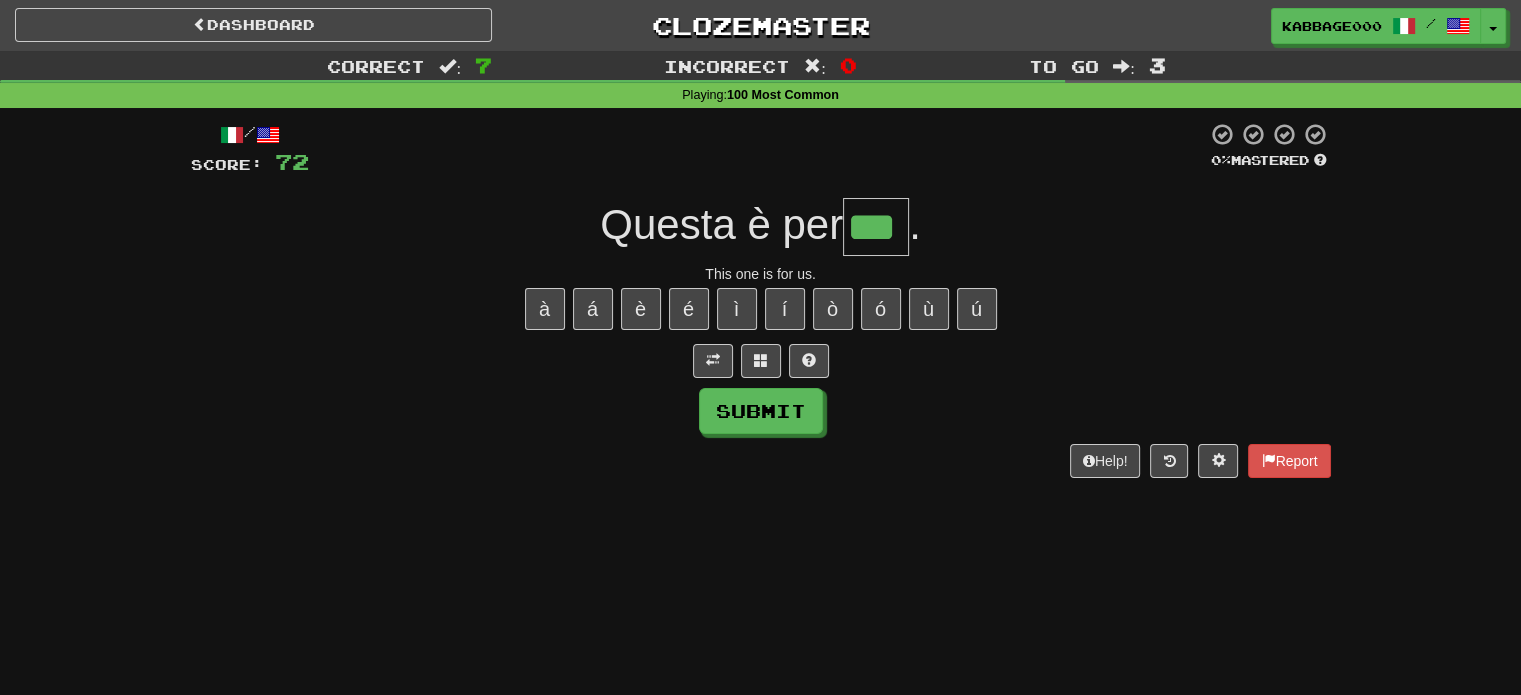 type on "***" 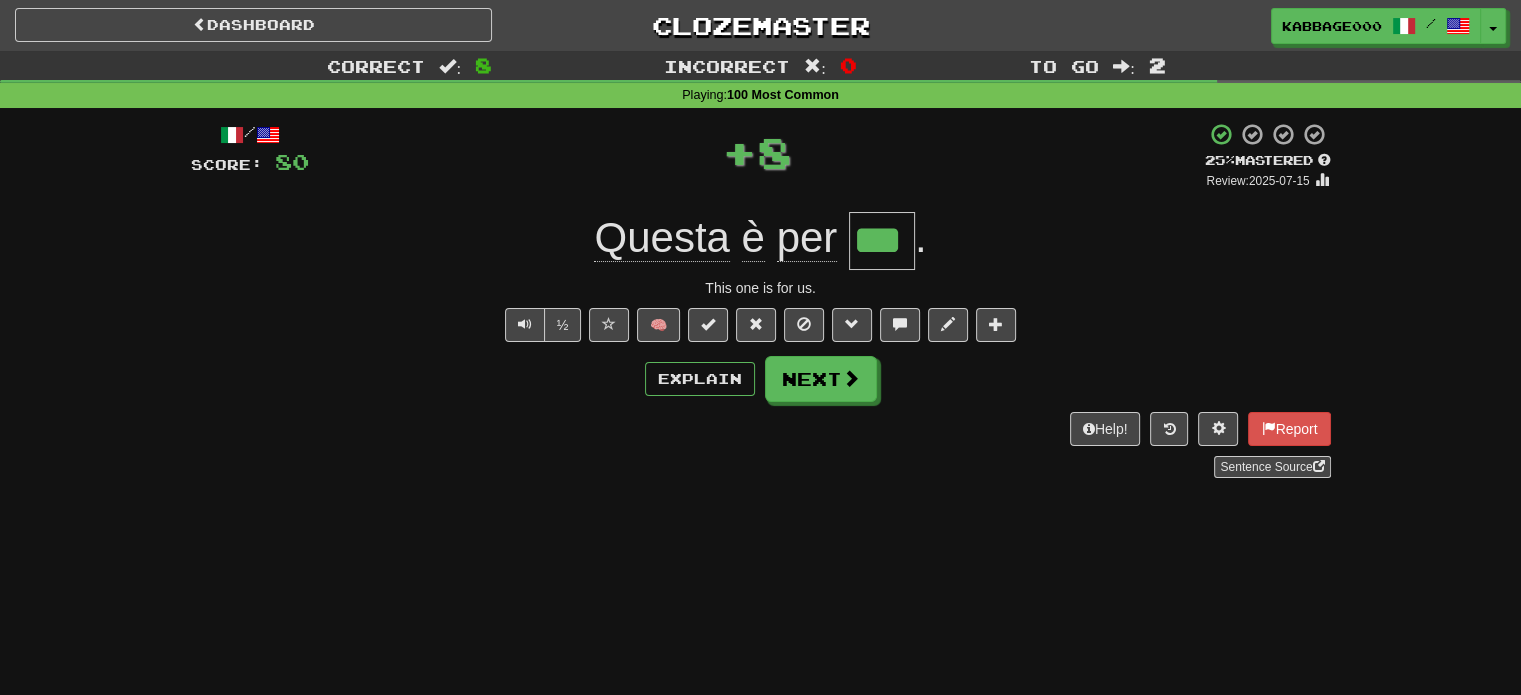 click on "/ Score: 80 + 8 25 % Mastered Review: 2025-07-15 Questa è per *** . This one is for us. ½ 🧠 Explain Next Help! Report Sentence Source" at bounding box center [761, 300] 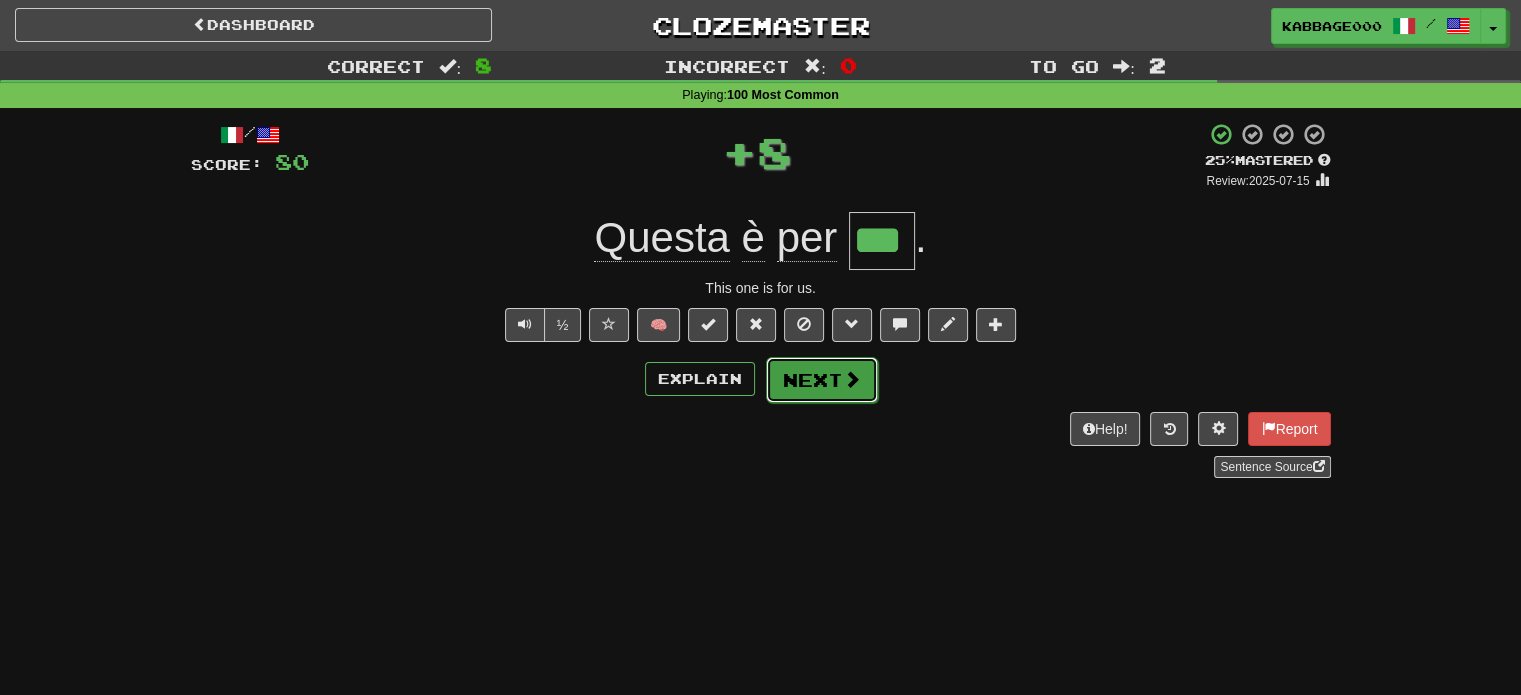 click at bounding box center (852, 379) 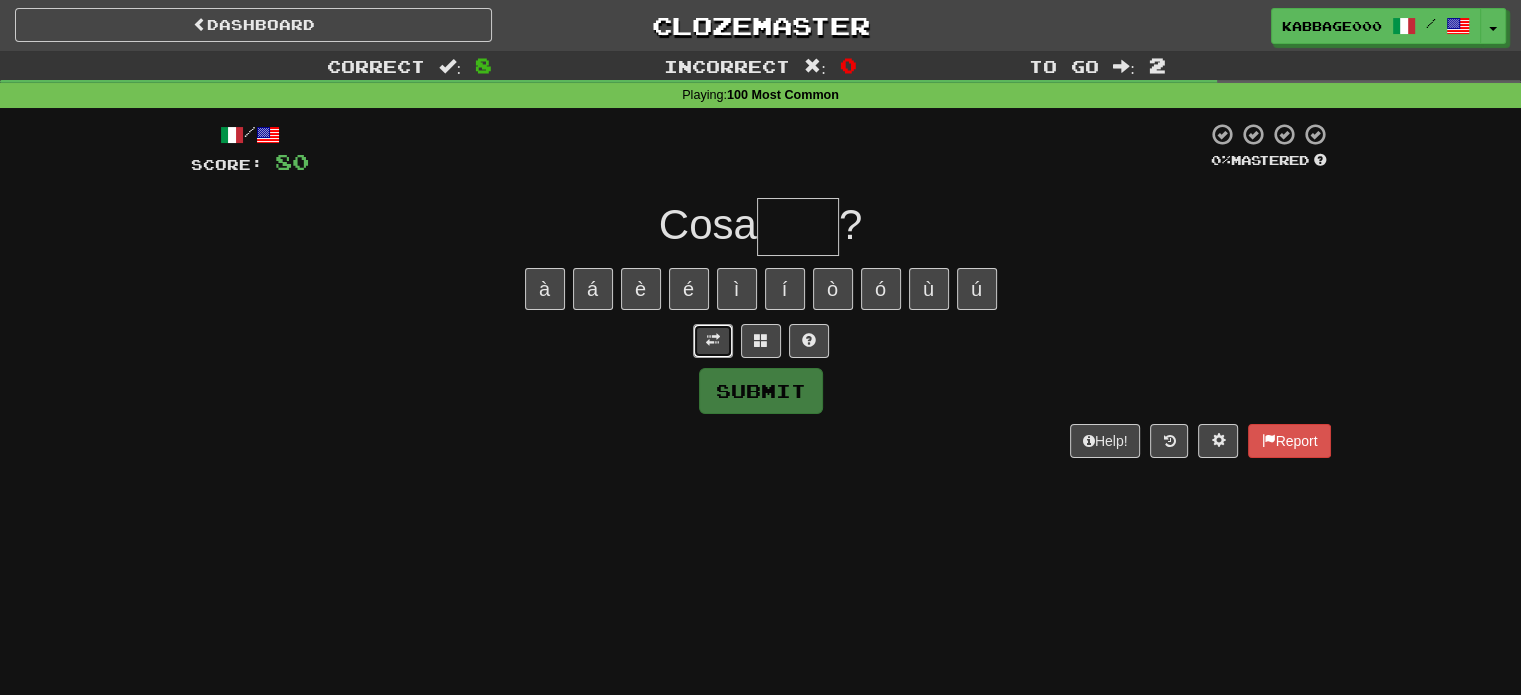 click at bounding box center (713, 341) 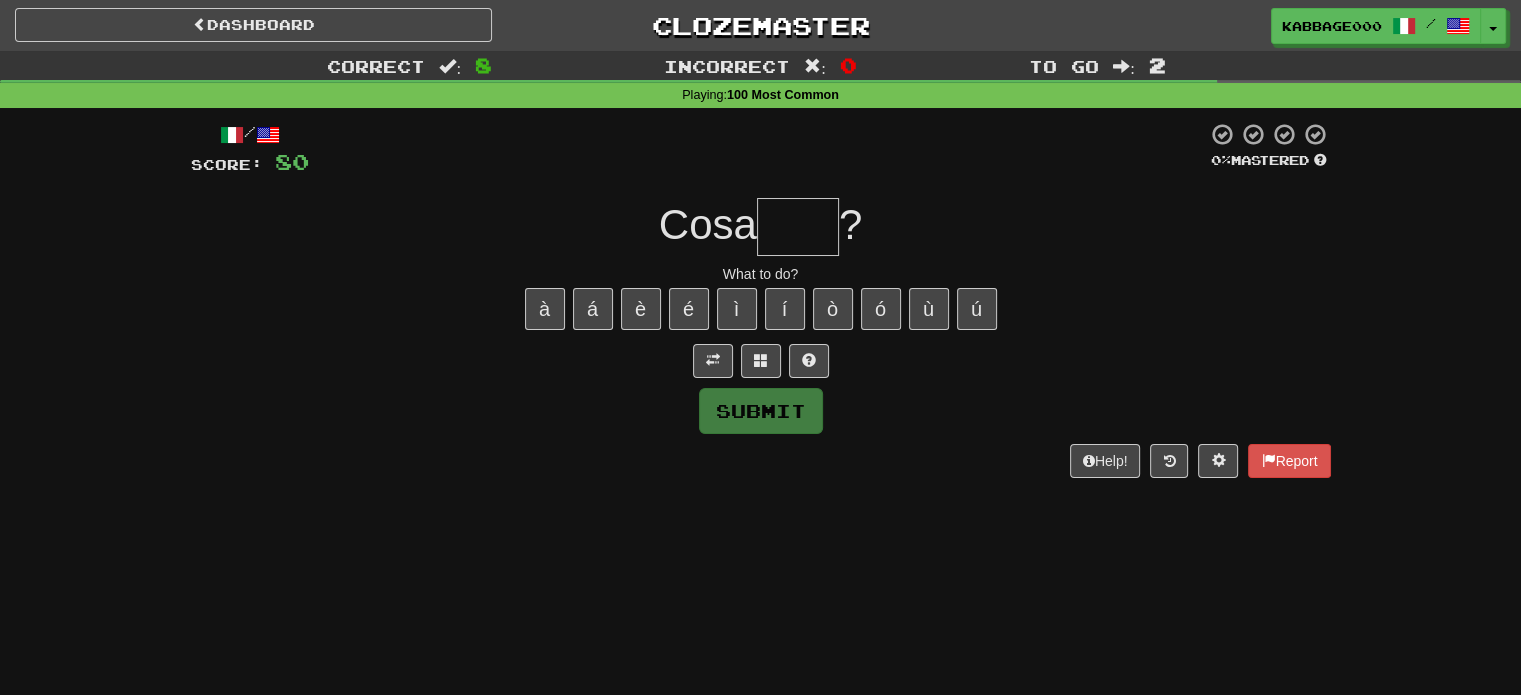 click at bounding box center [798, 227] 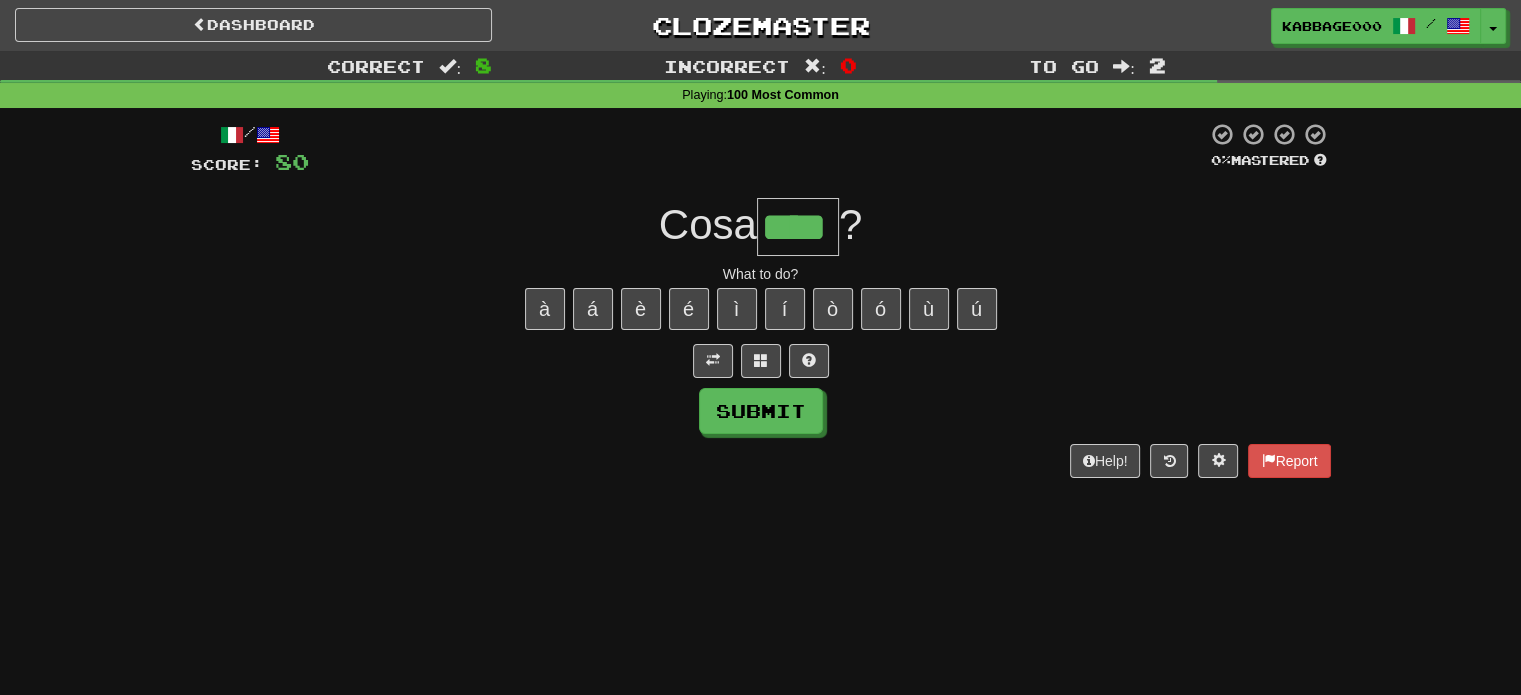 type on "****" 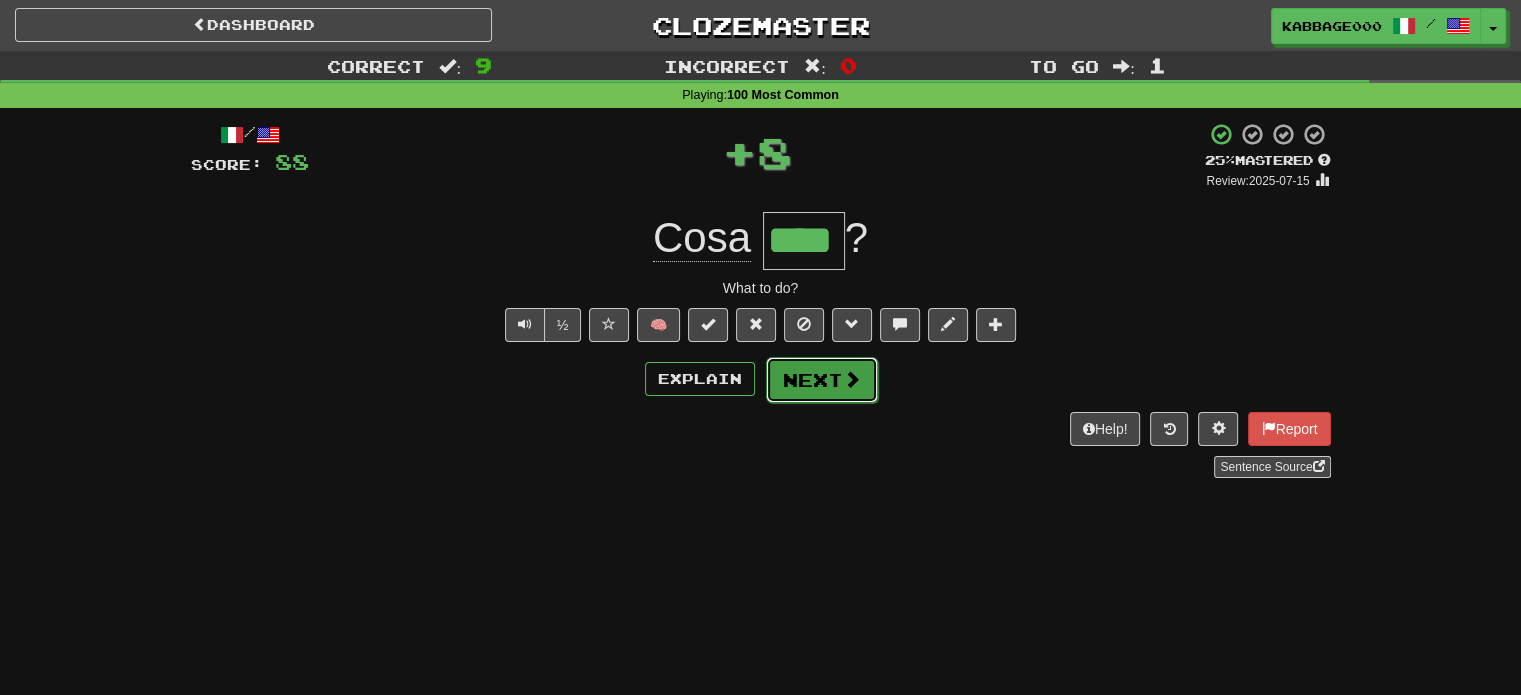 click at bounding box center [852, 379] 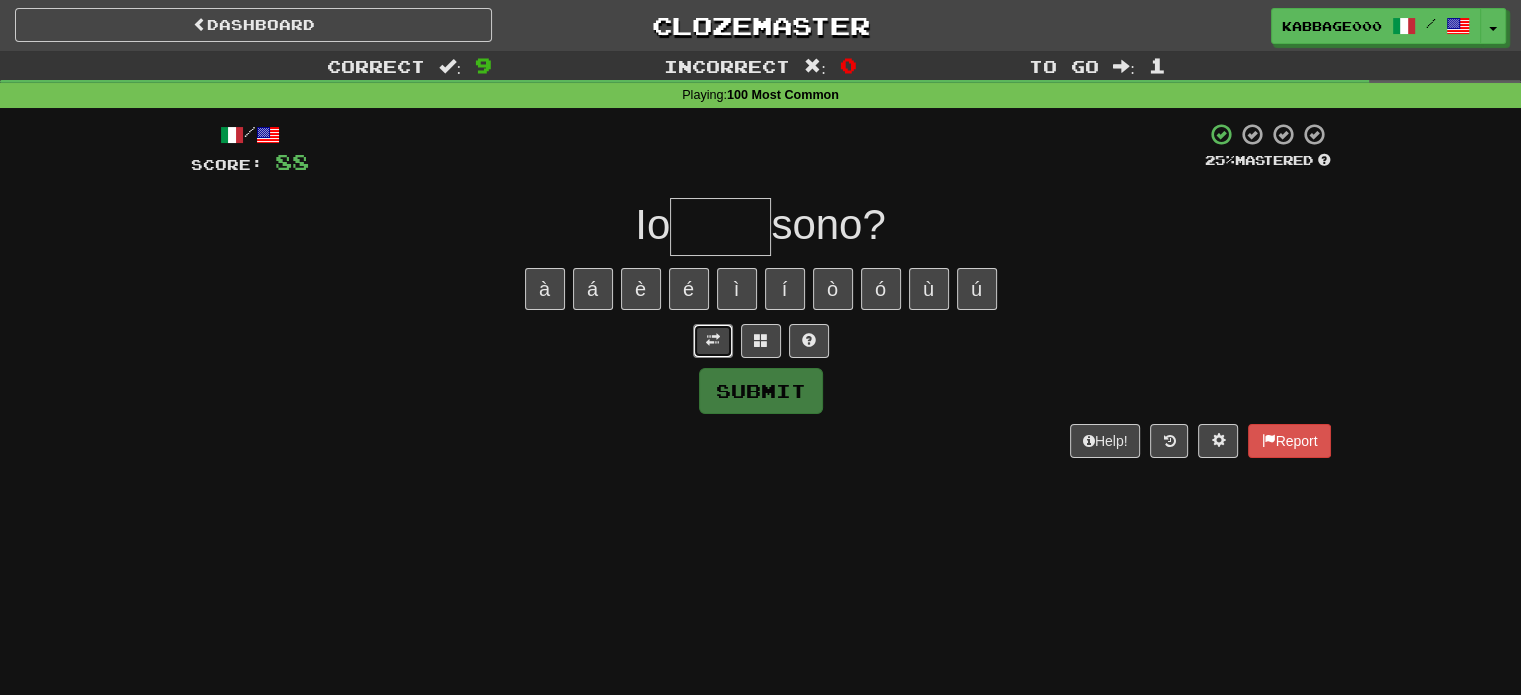 click at bounding box center [713, 340] 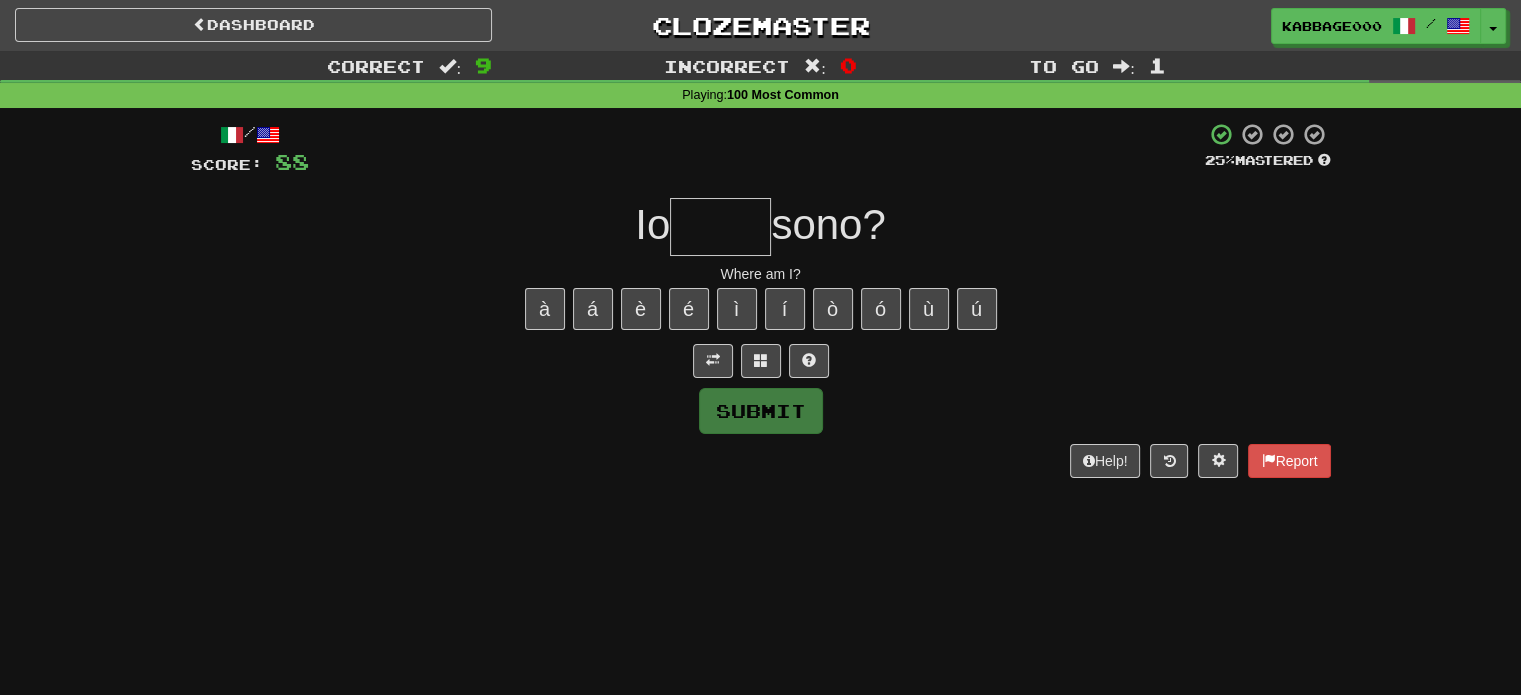 click at bounding box center [720, 227] 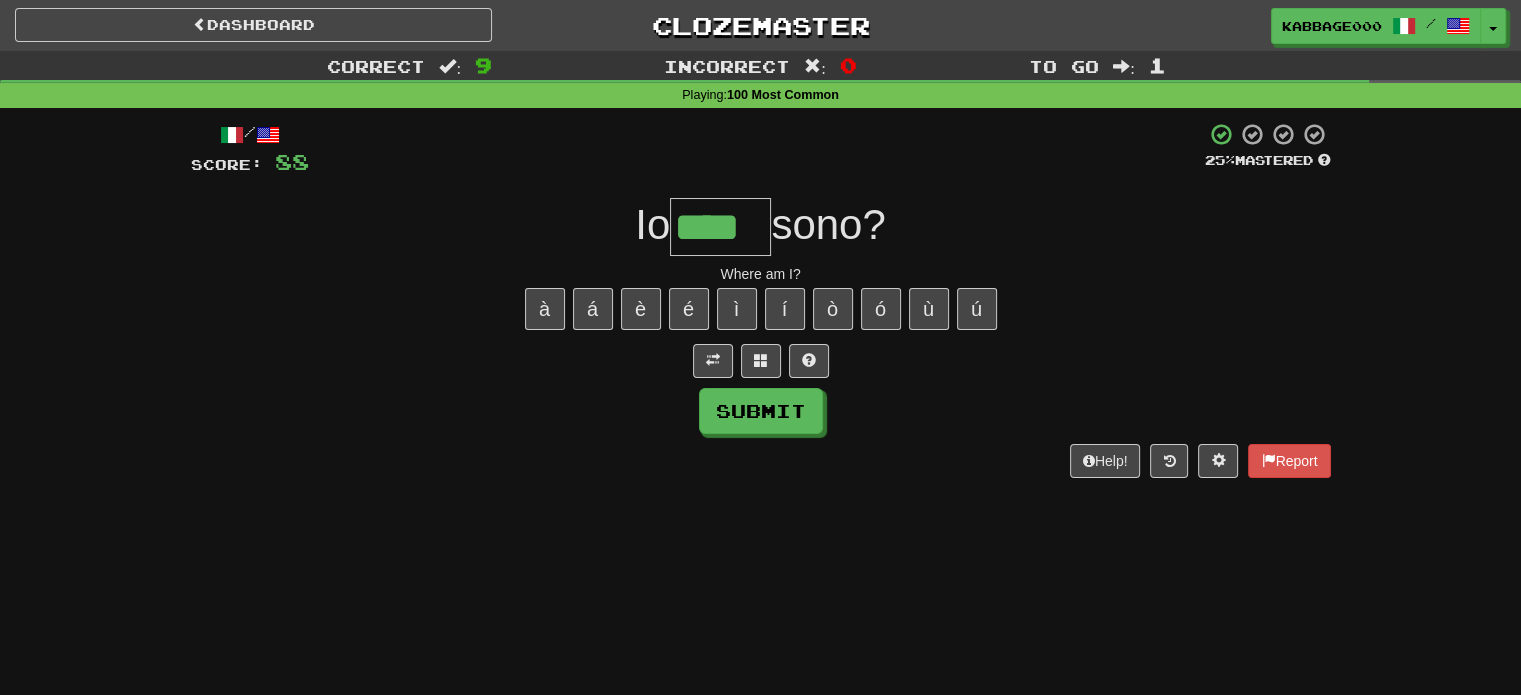 type on "****" 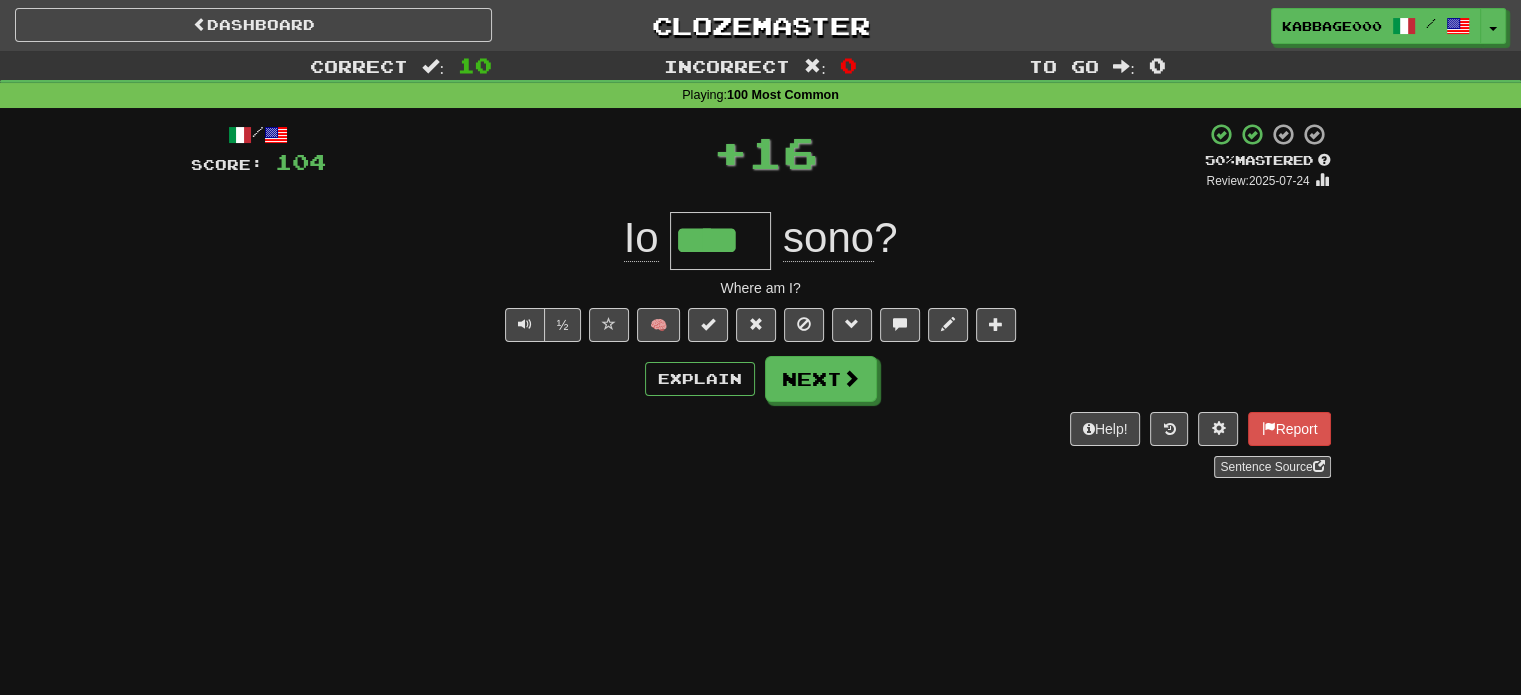 click on "Help!  Report Sentence Source" at bounding box center (761, 445) 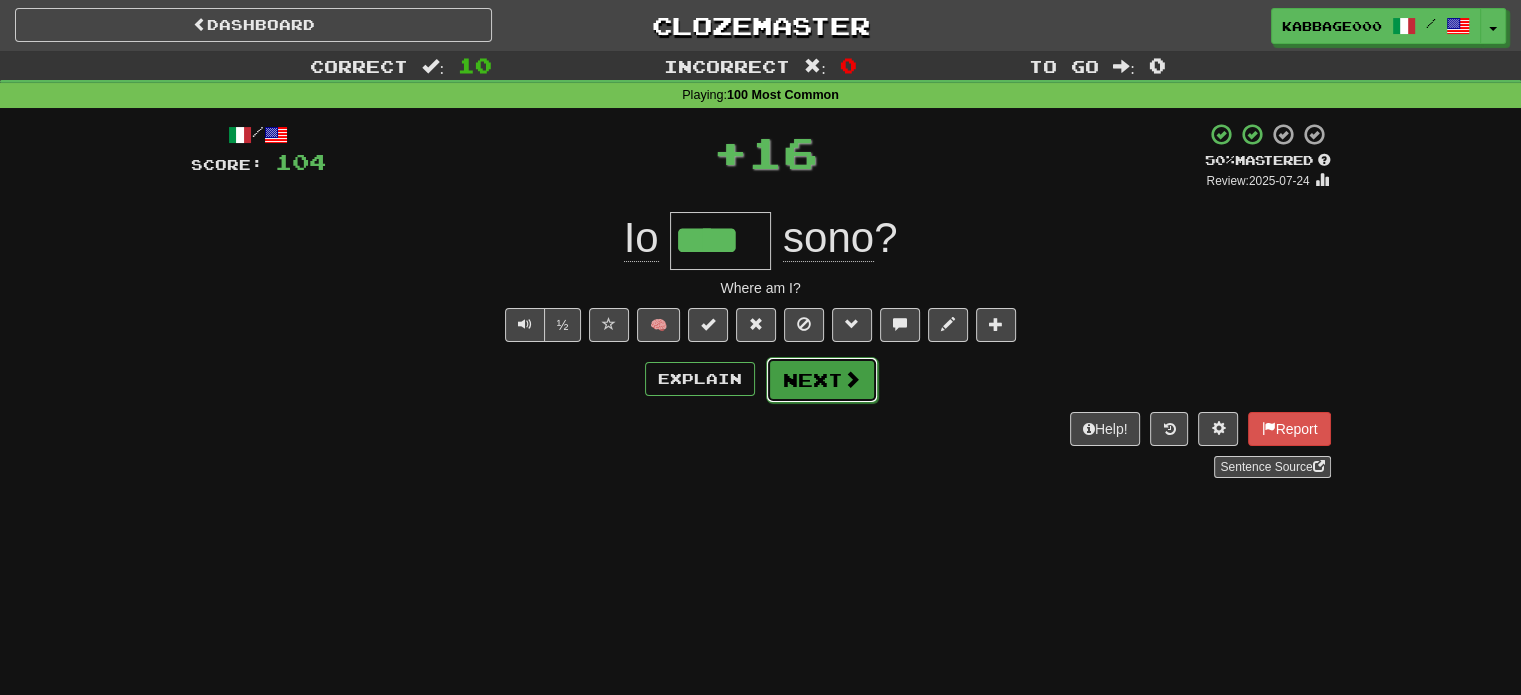 click at bounding box center (852, 379) 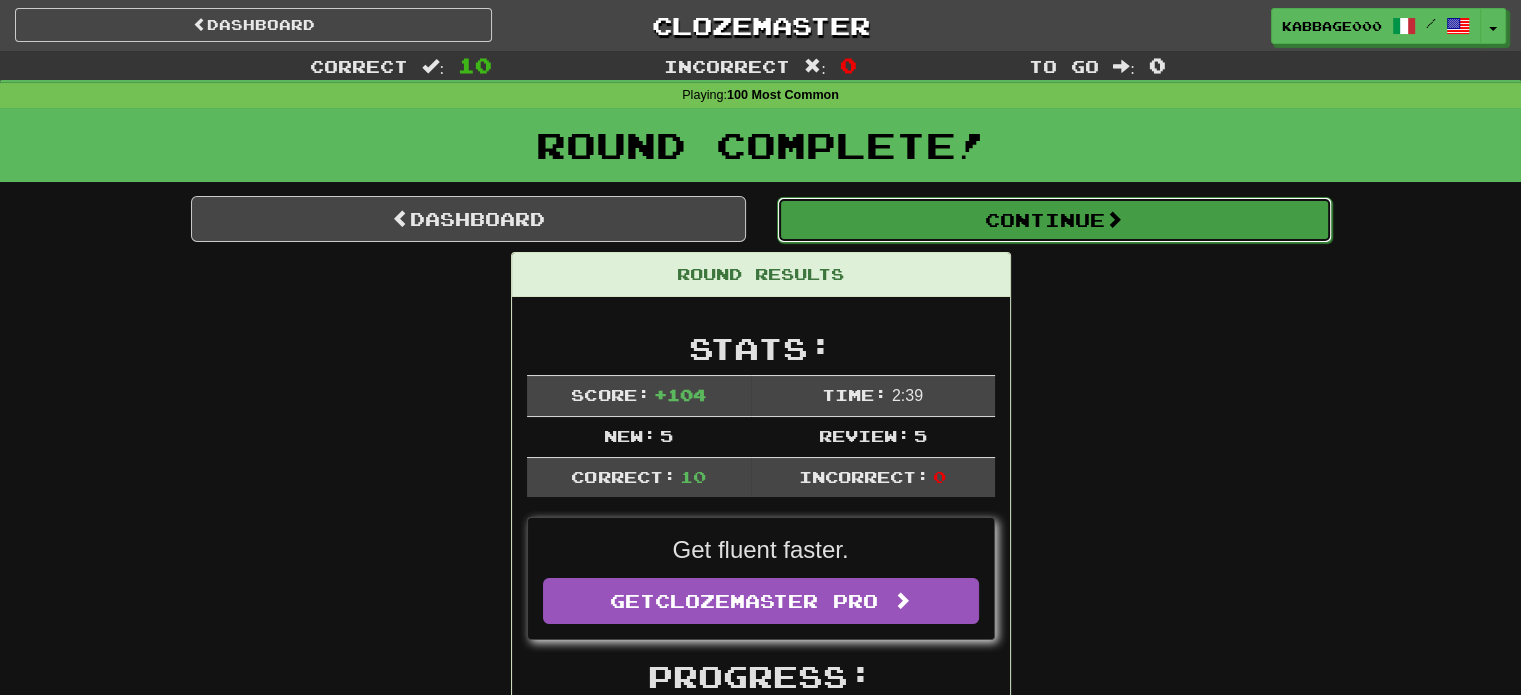 click on "Continue" at bounding box center [1054, 220] 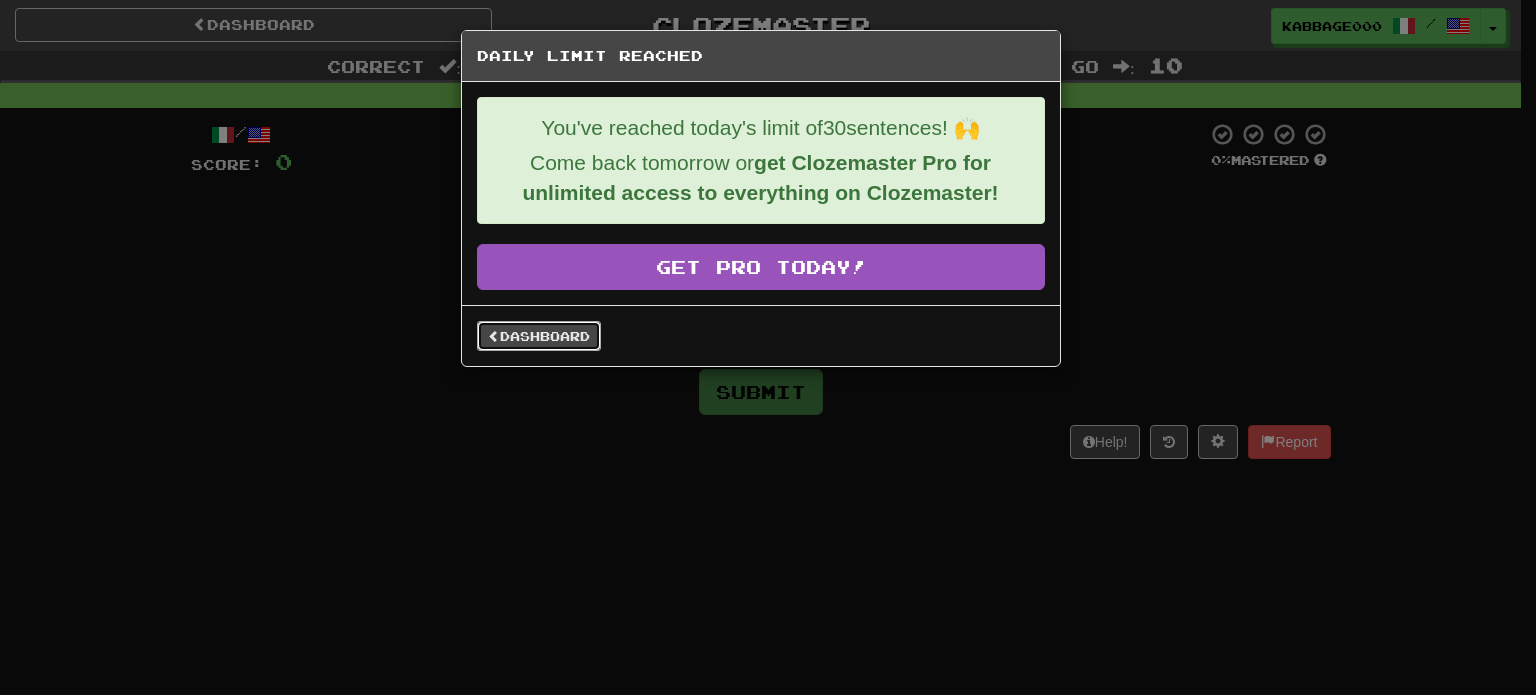 click on "Dashboard" at bounding box center (539, 336) 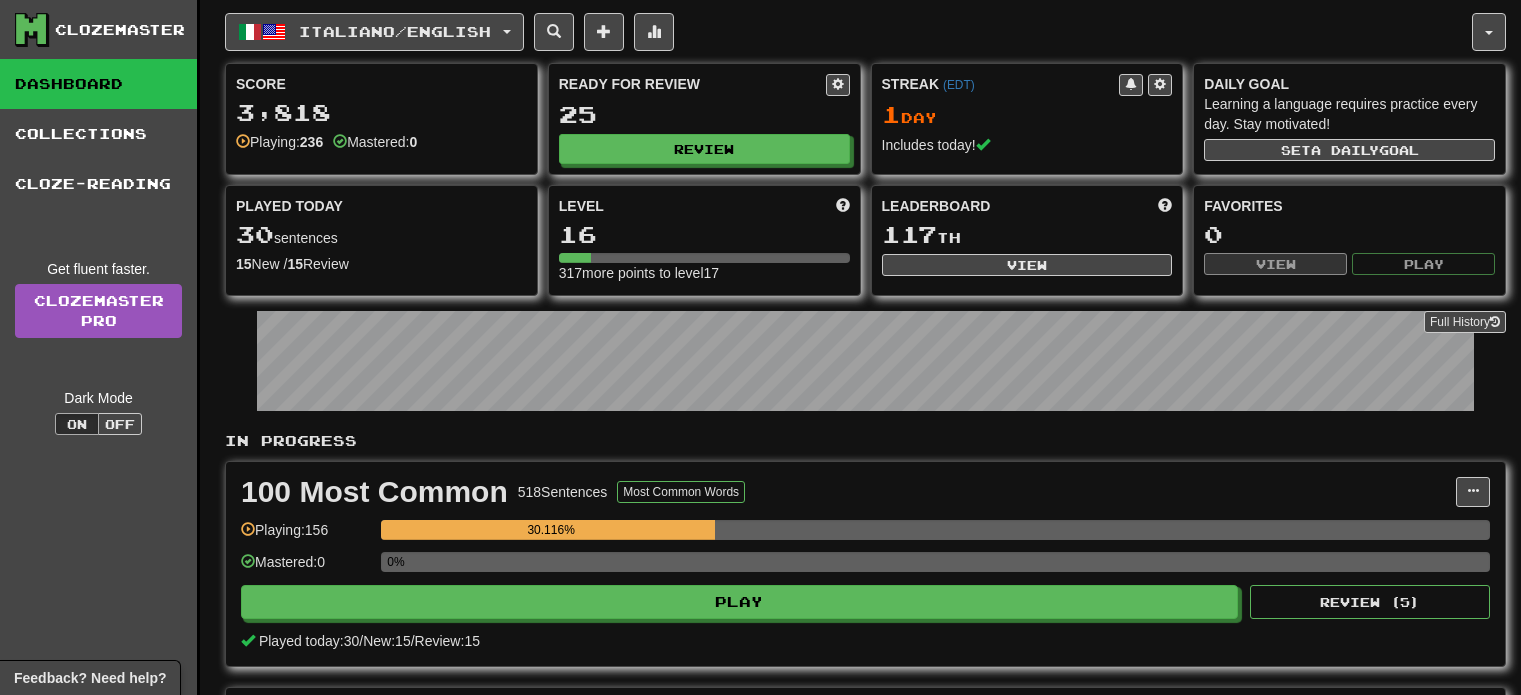 scroll, scrollTop: 0, scrollLeft: 0, axis: both 